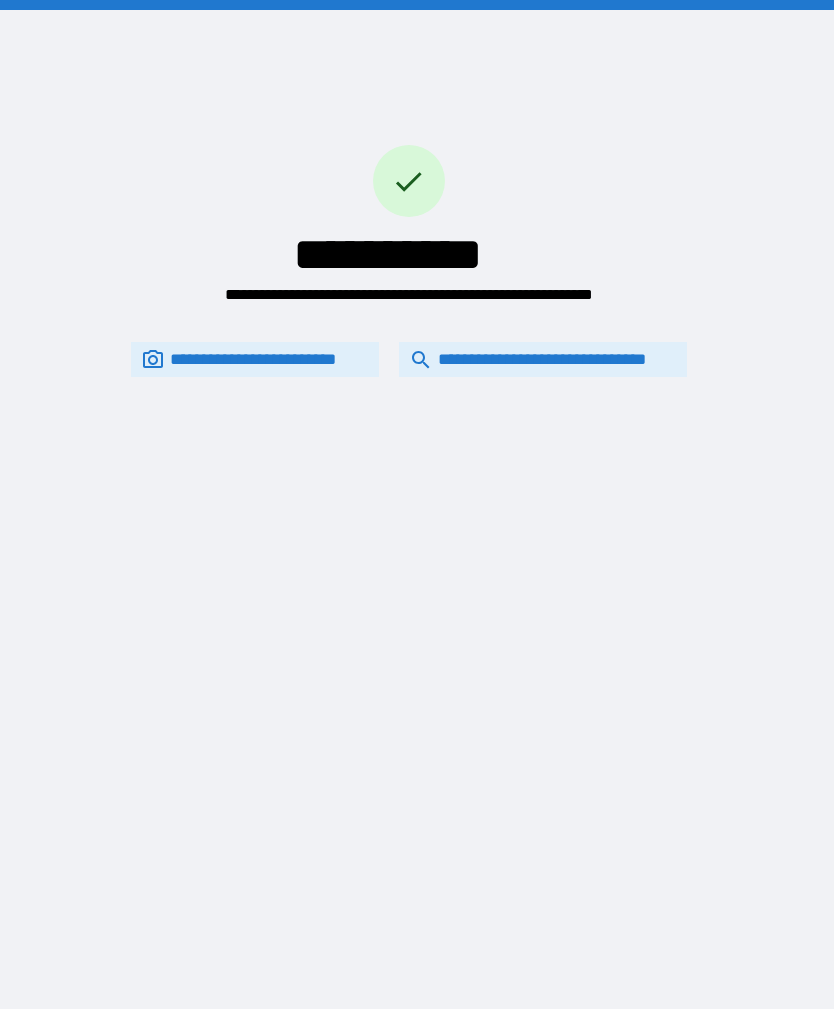scroll, scrollTop: 64, scrollLeft: 0, axis: vertical 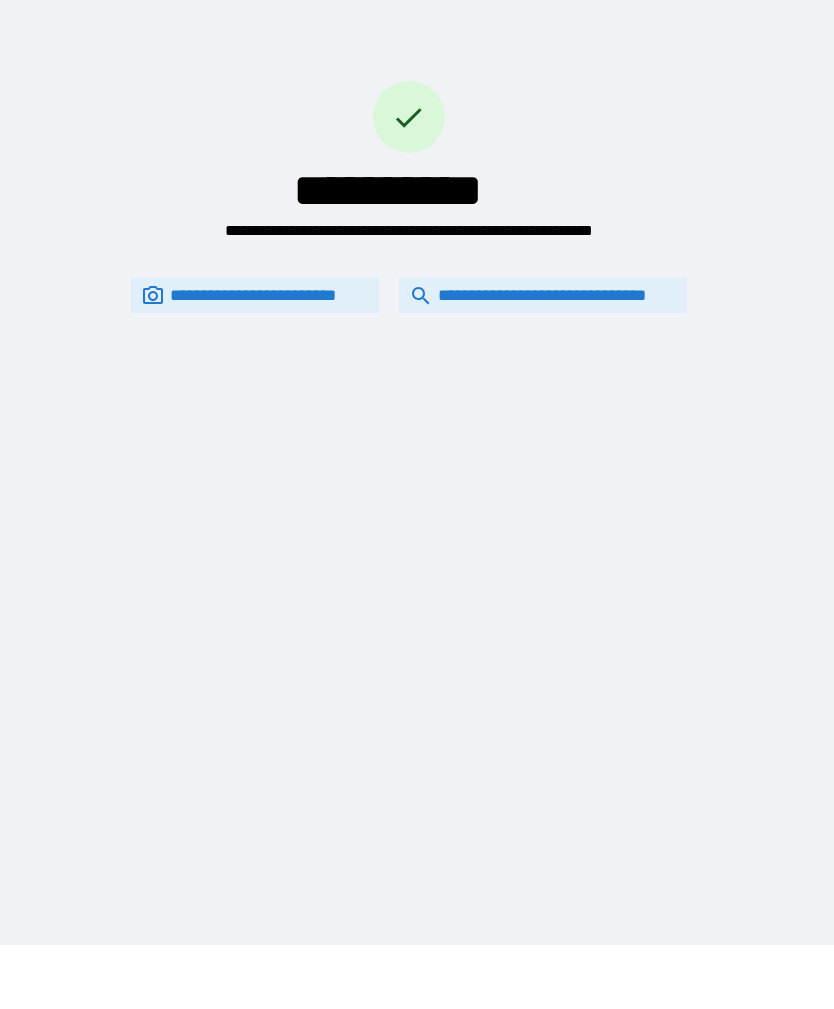 click on "**********" at bounding box center [543, 295] 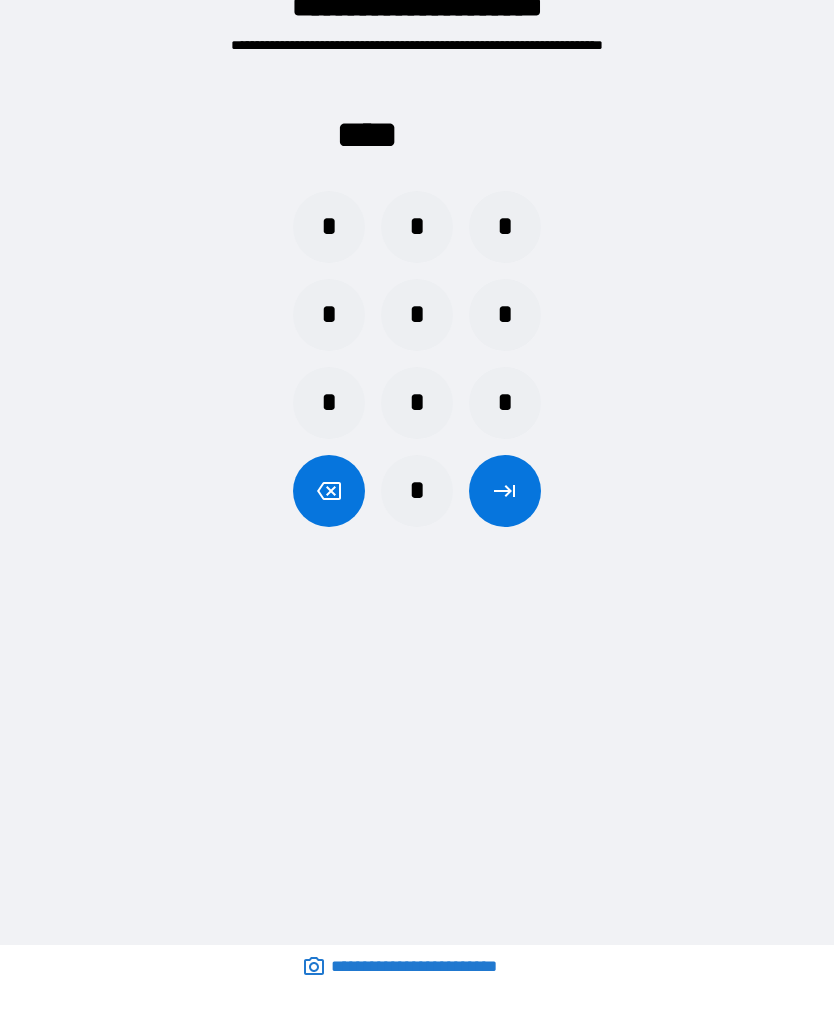 click on "*" at bounding box center [417, 315] 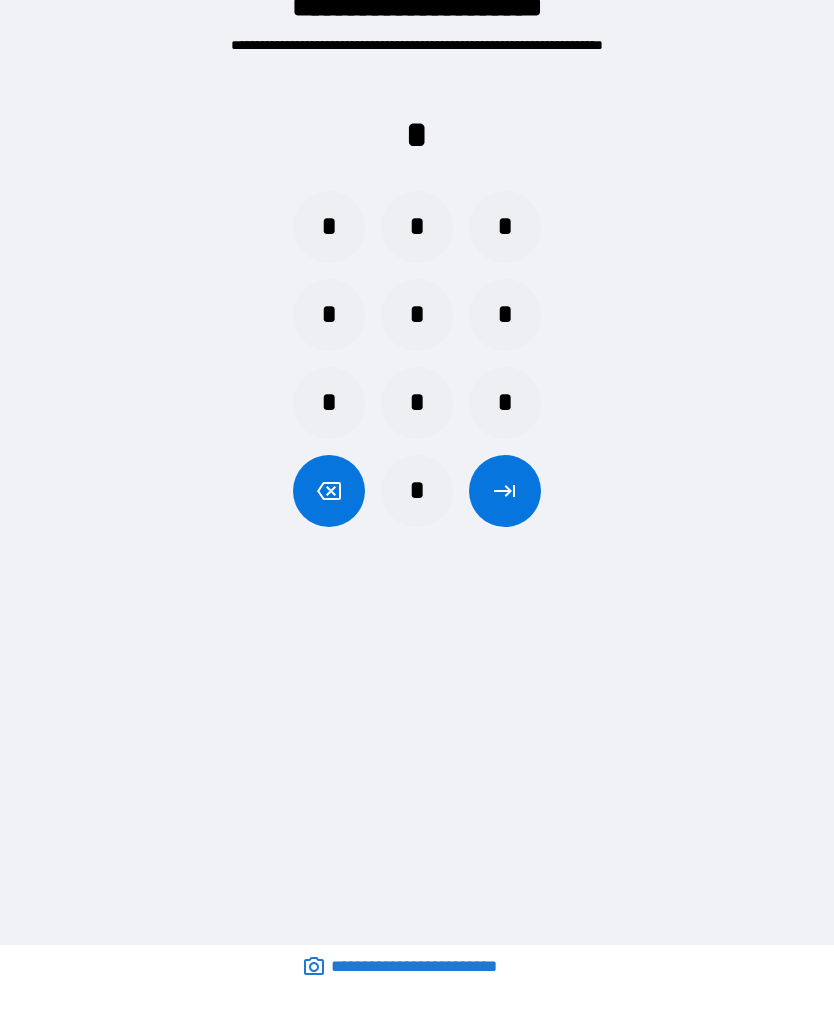 click on "*" at bounding box center (417, 403) 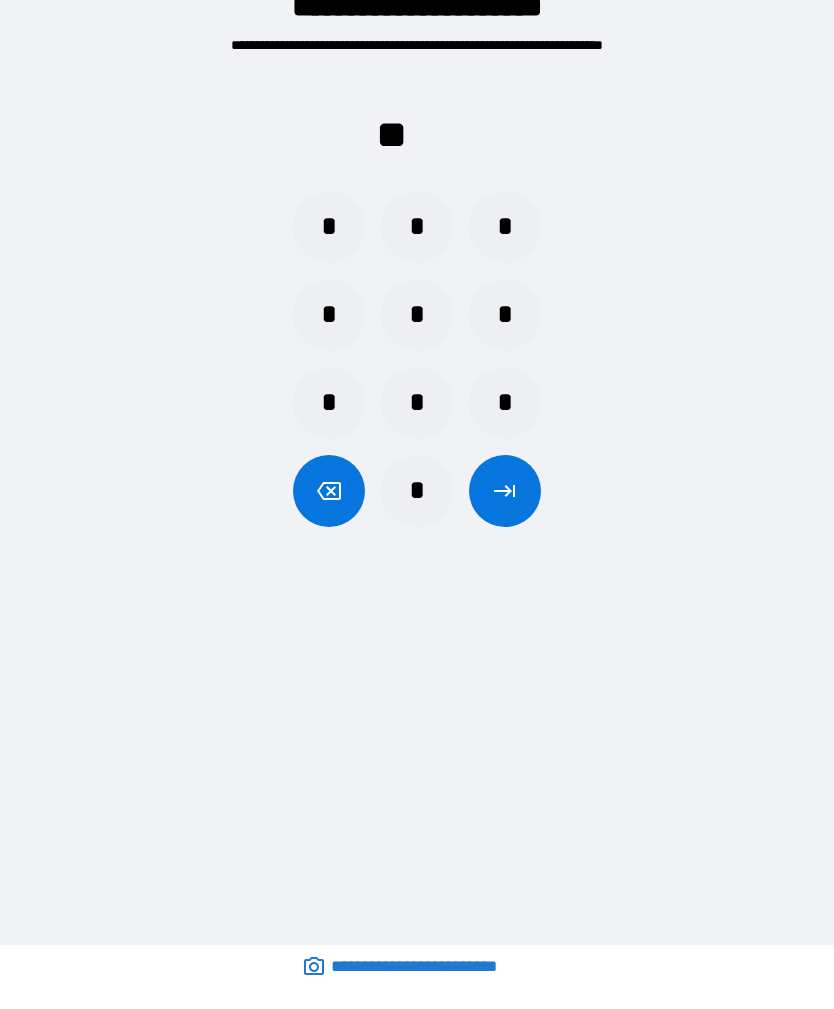 click on "*" at bounding box center (417, 227) 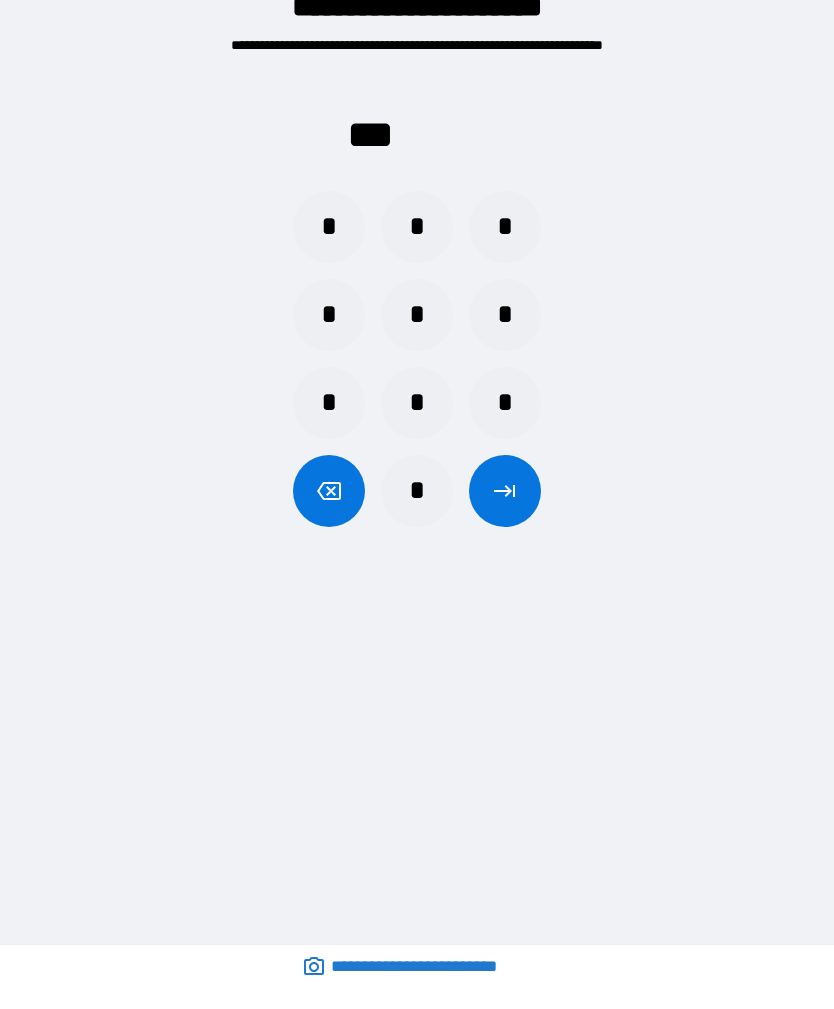 click on "*" at bounding box center [329, 315] 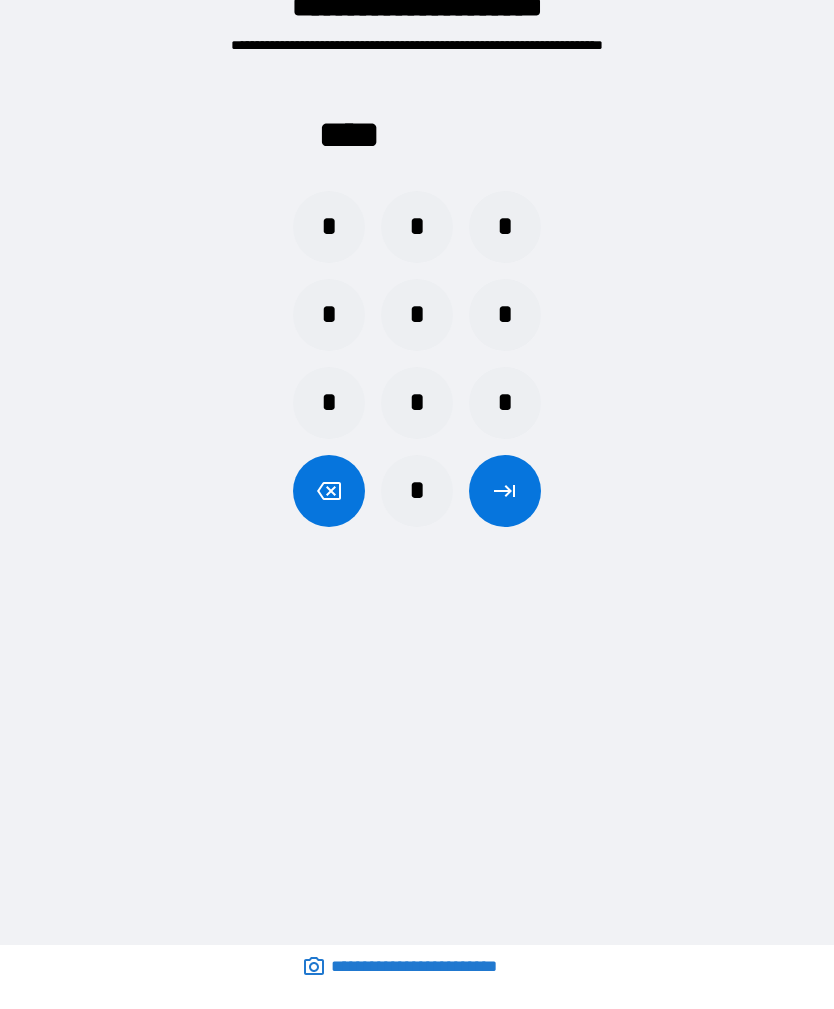 click at bounding box center [505, 491] 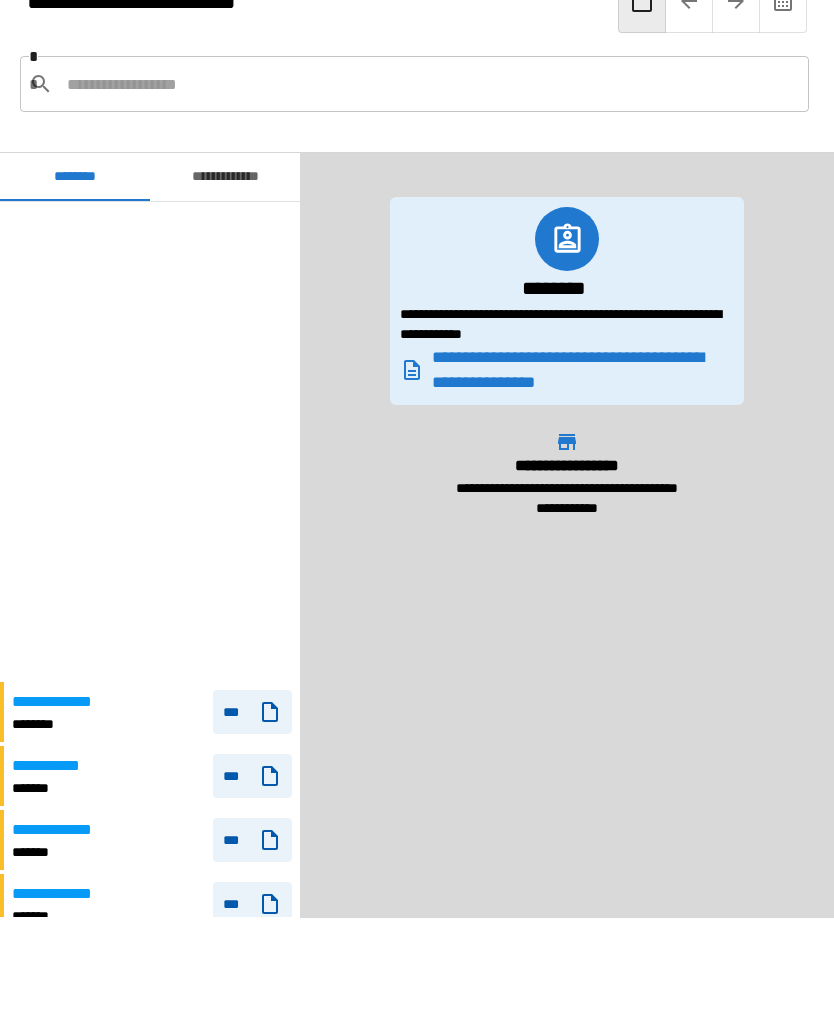 scroll, scrollTop: 489, scrollLeft: 0, axis: vertical 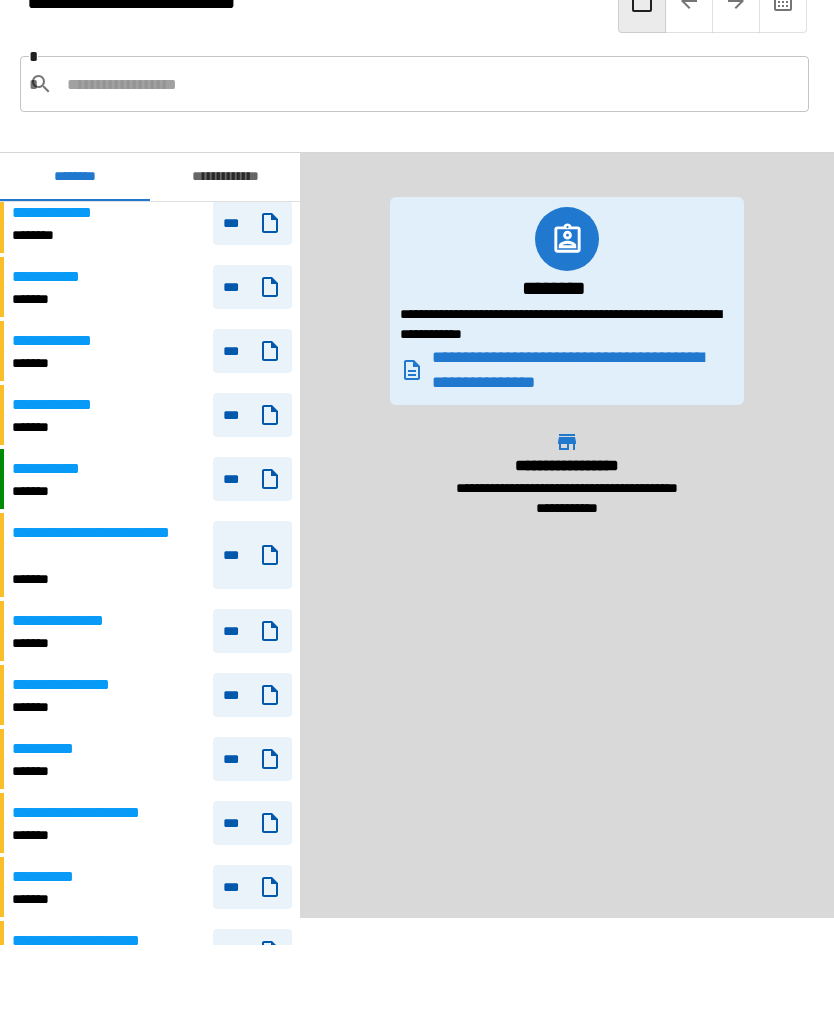 click on "**********" at bounding box center [108, 545] 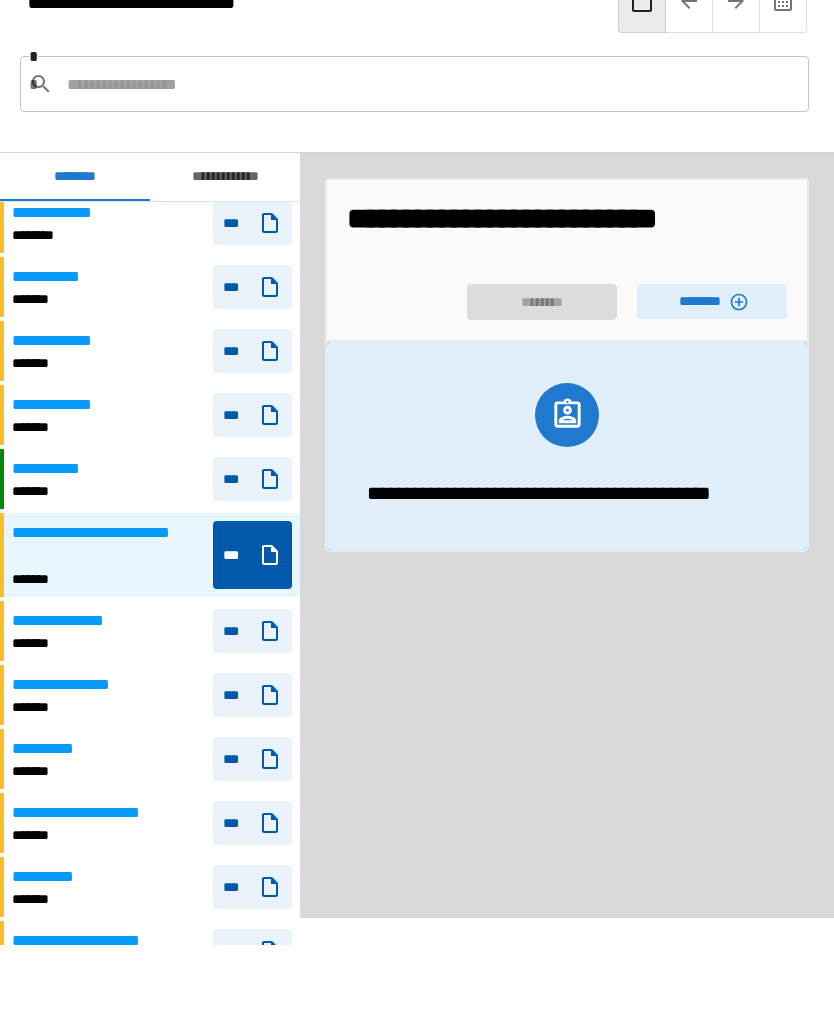 click on "********" at bounding box center (712, 301) 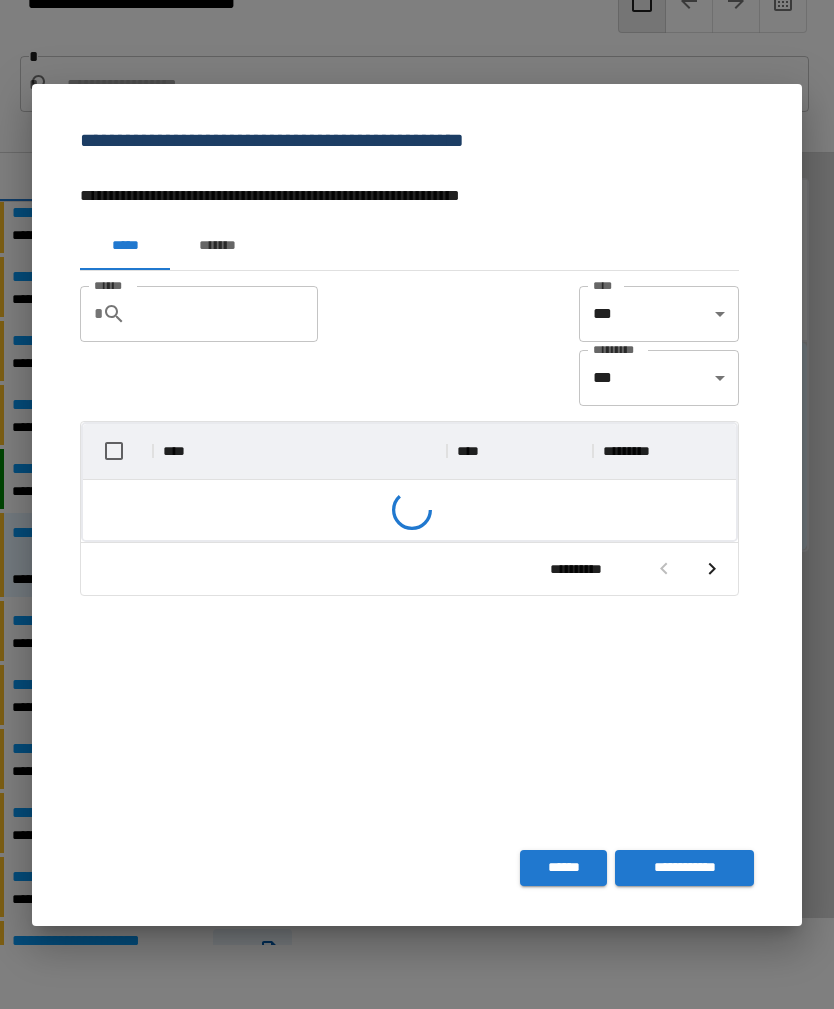 scroll, scrollTop: 356, scrollLeft: 653, axis: both 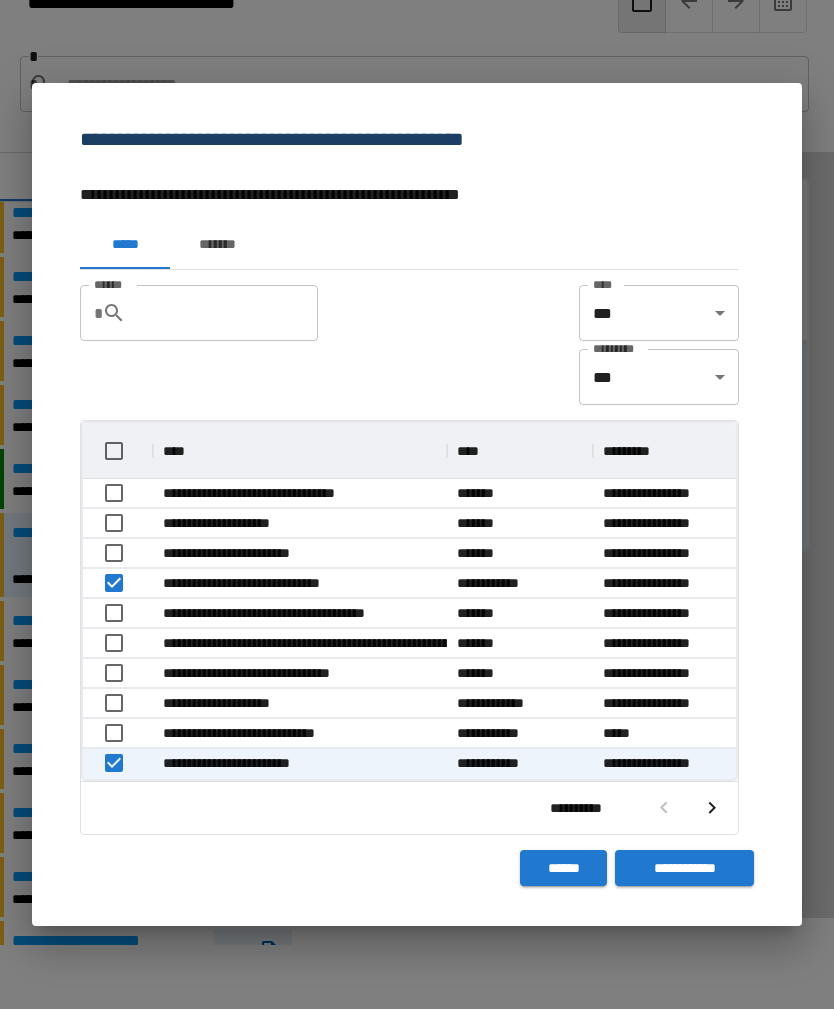 click 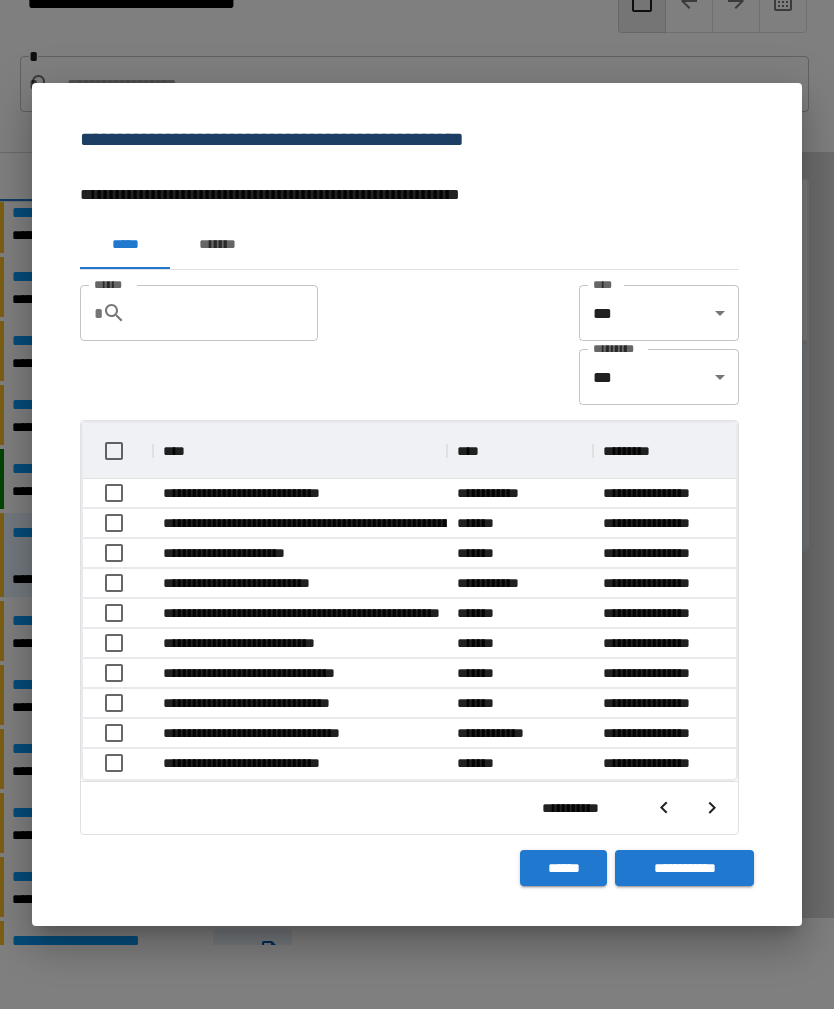 scroll, scrollTop: 356, scrollLeft: 653, axis: both 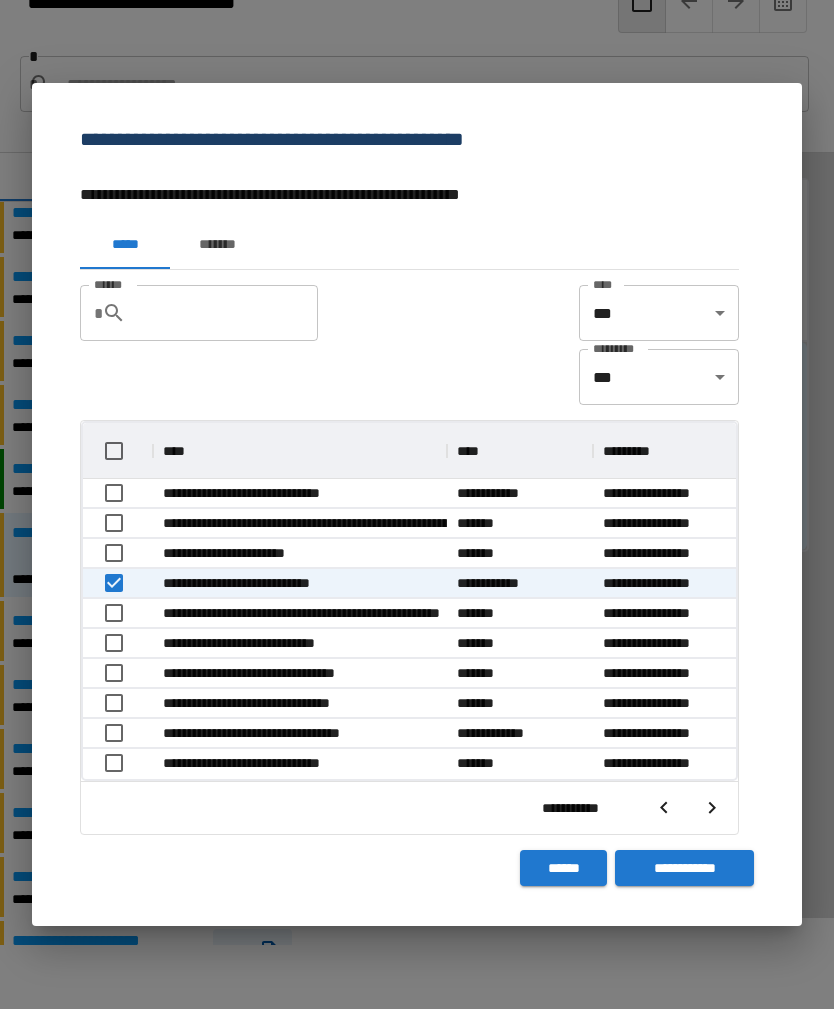 click 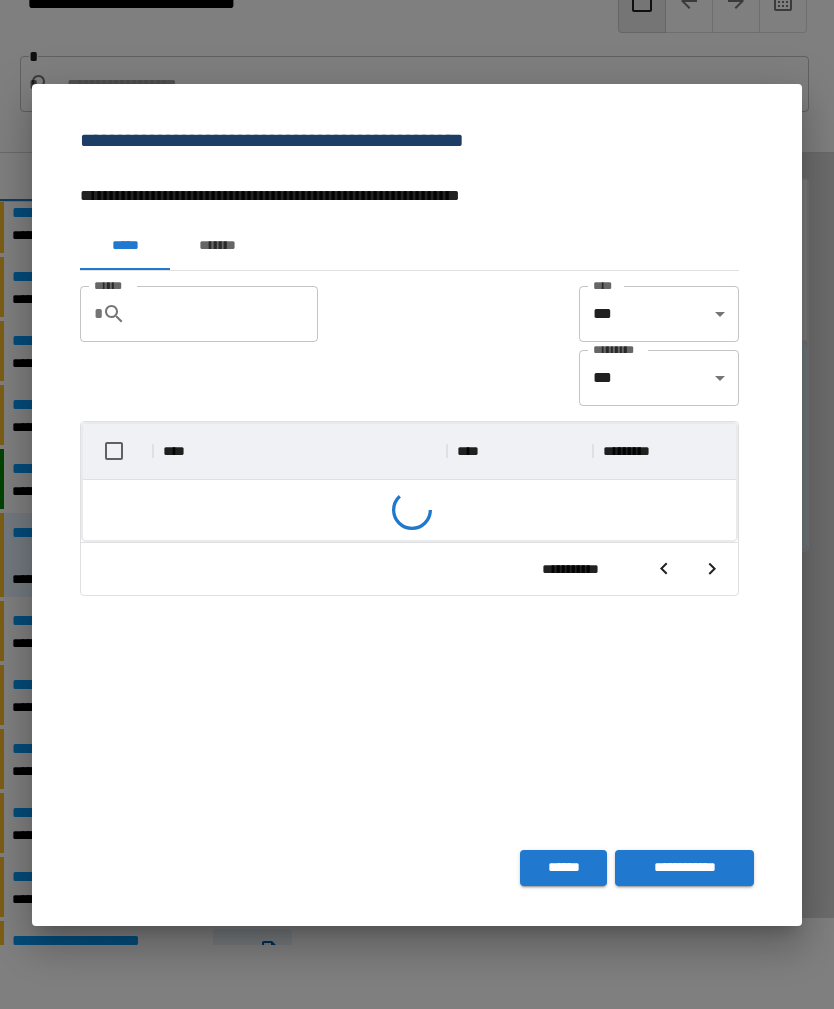 scroll, scrollTop: 356, scrollLeft: 653, axis: both 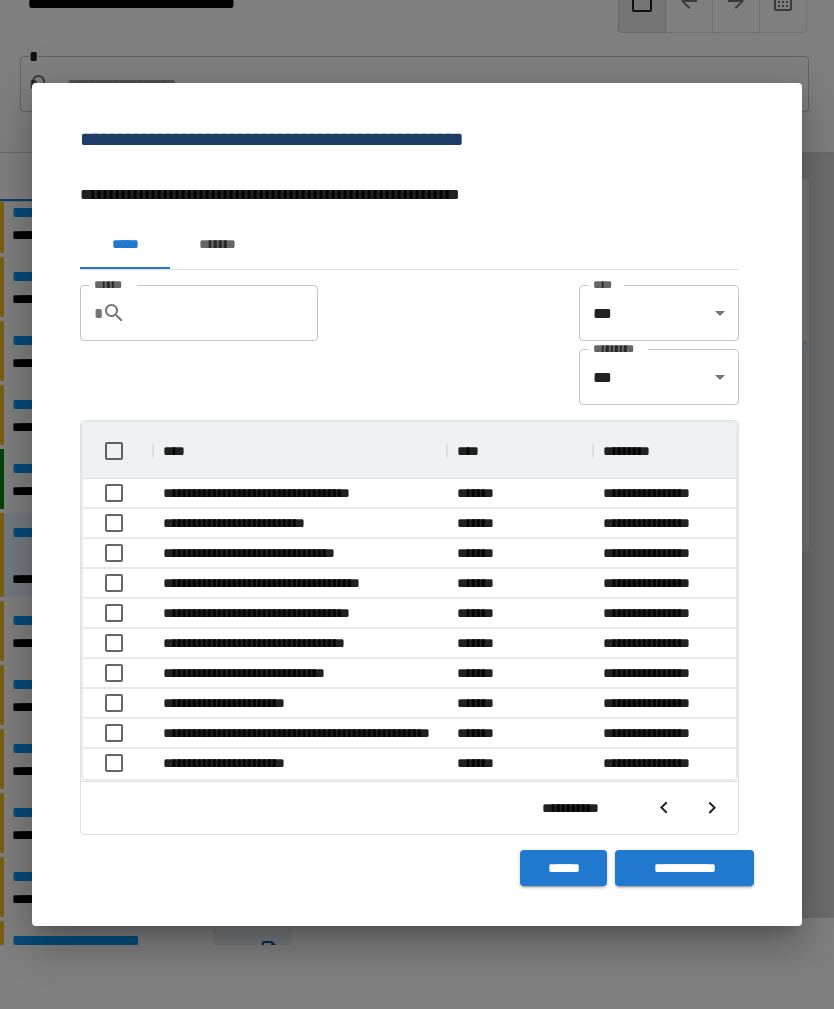 click 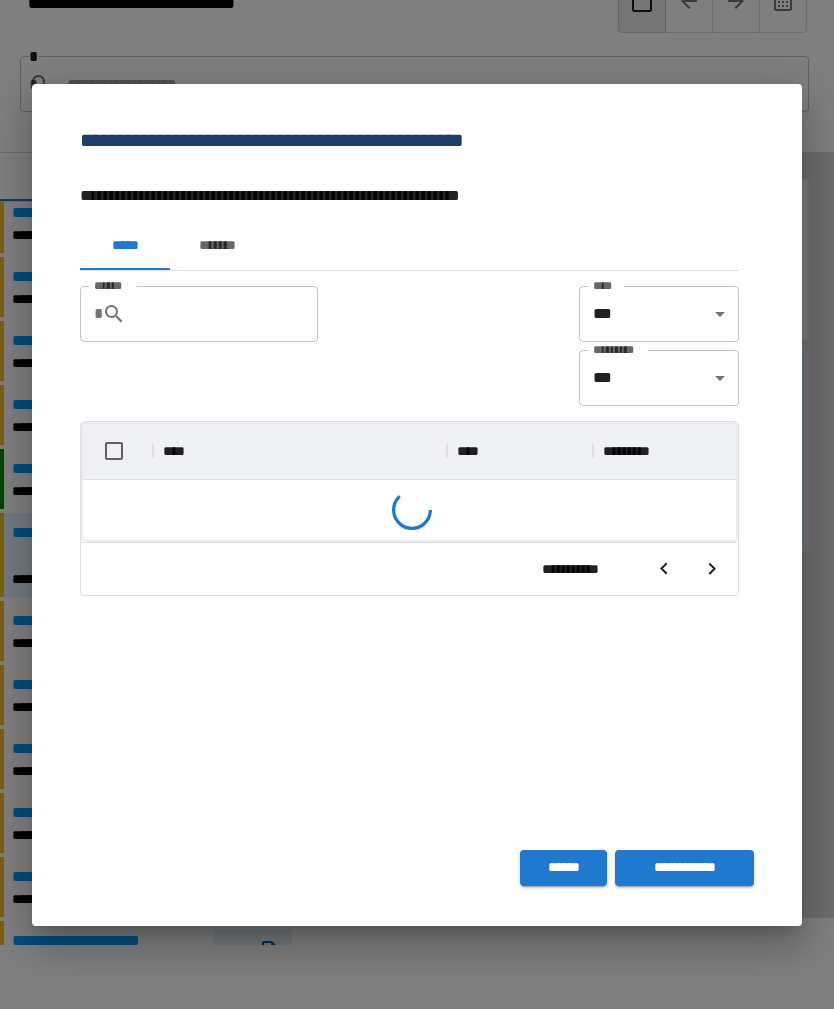 scroll, scrollTop: 356, scrollLeft: 653, axis: both 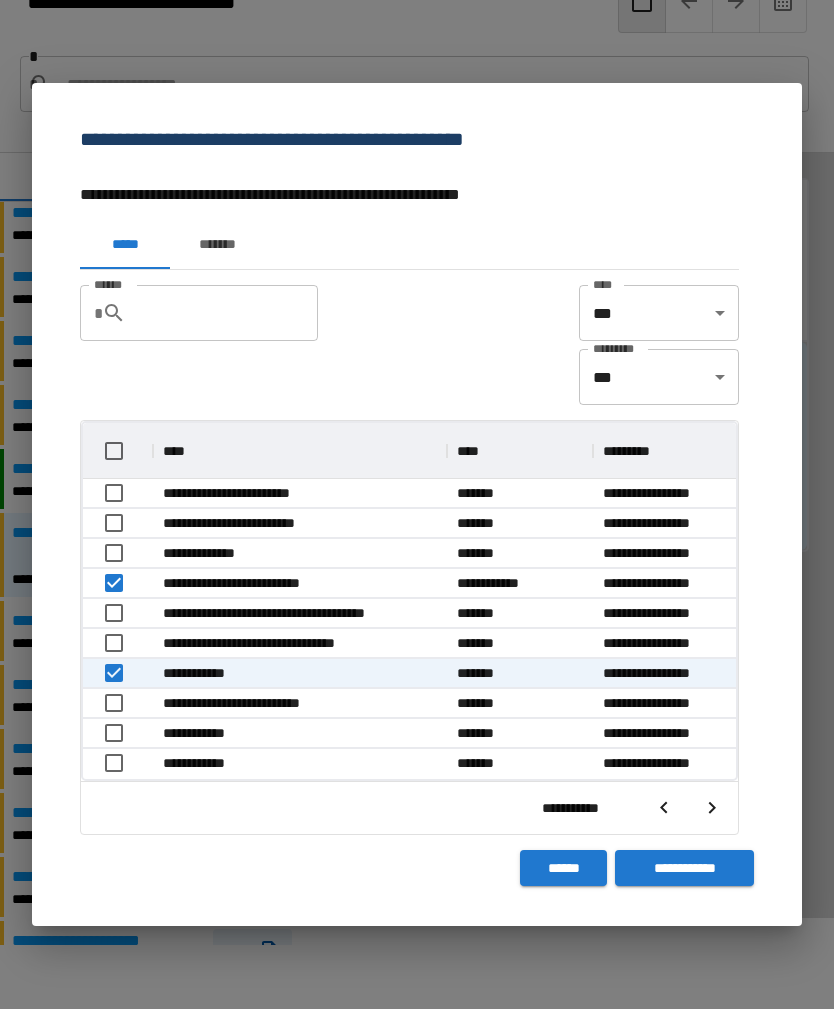 click on "**********" at bounding box center [684, 868] 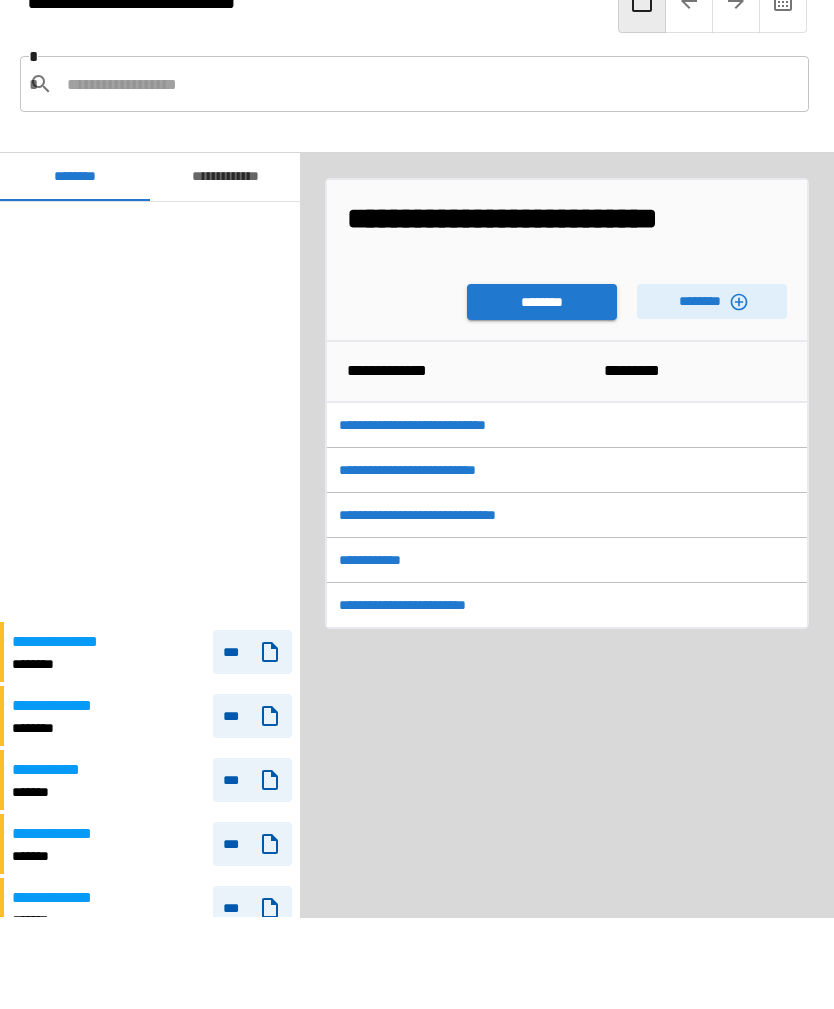 scroll, scrollTop: 489, scrollLeft: 0, axis: vertical 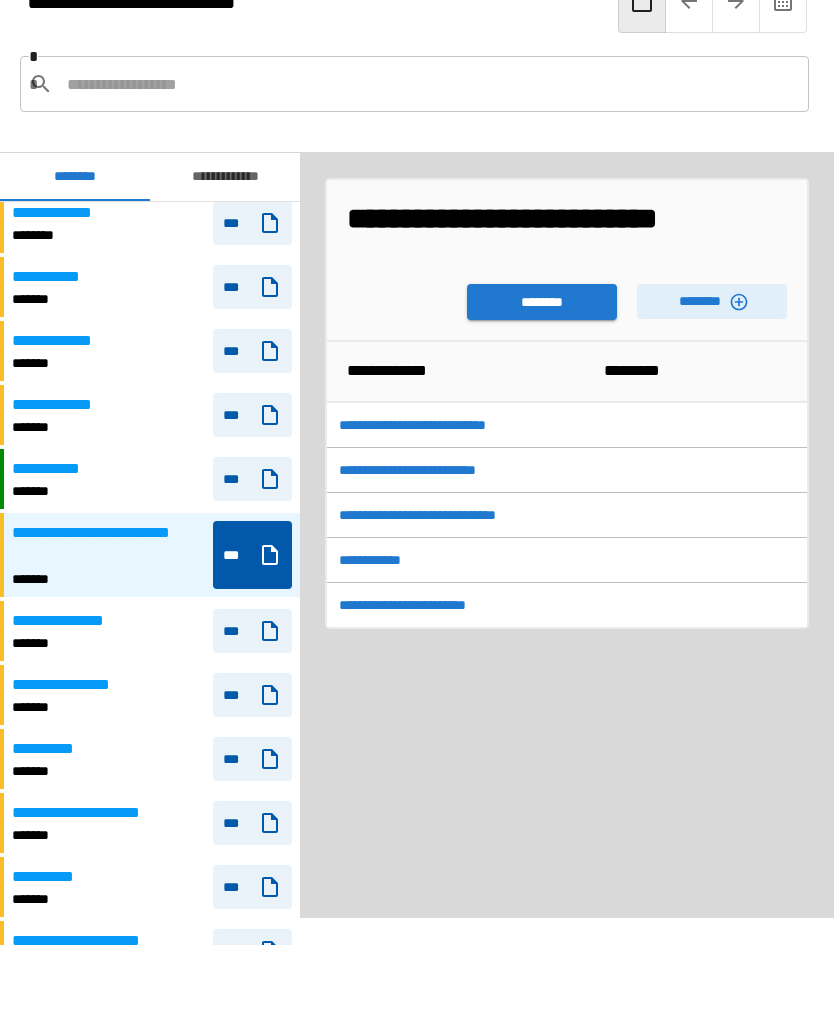 click on "********" at bounding box center (542, 302) 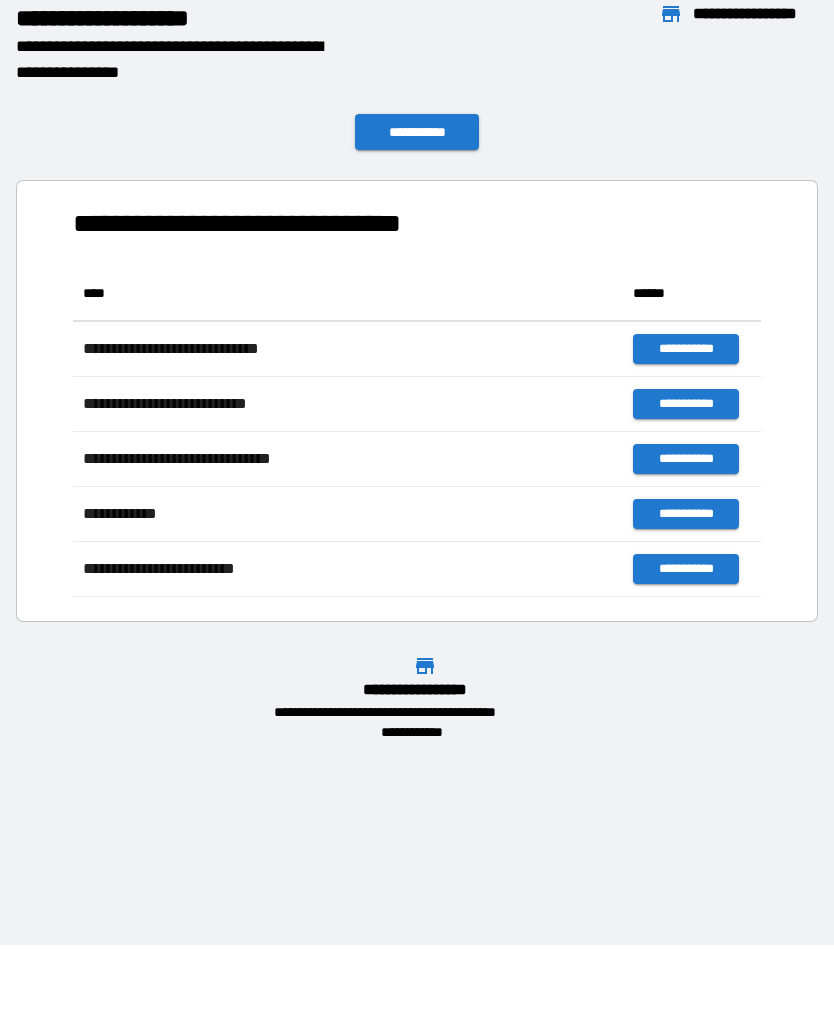 scroll, scrollTop: 1, scrollLeft: 1, axis: both 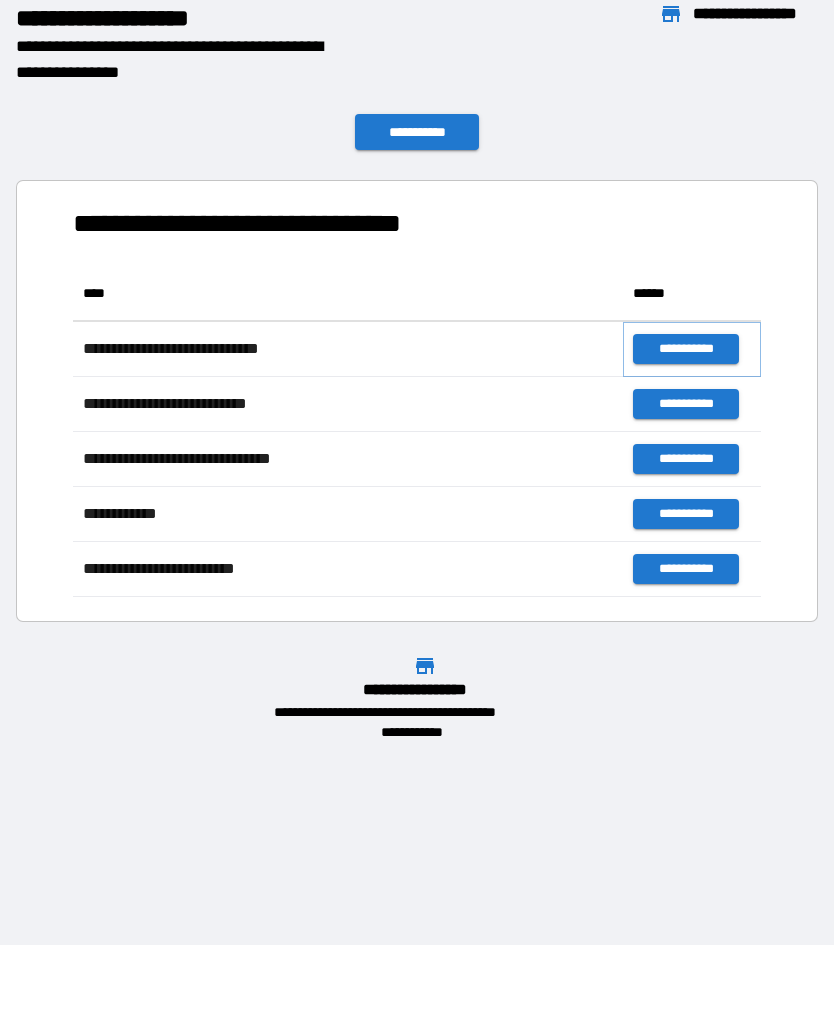 click on "**********" at bounding box center [685, 349] 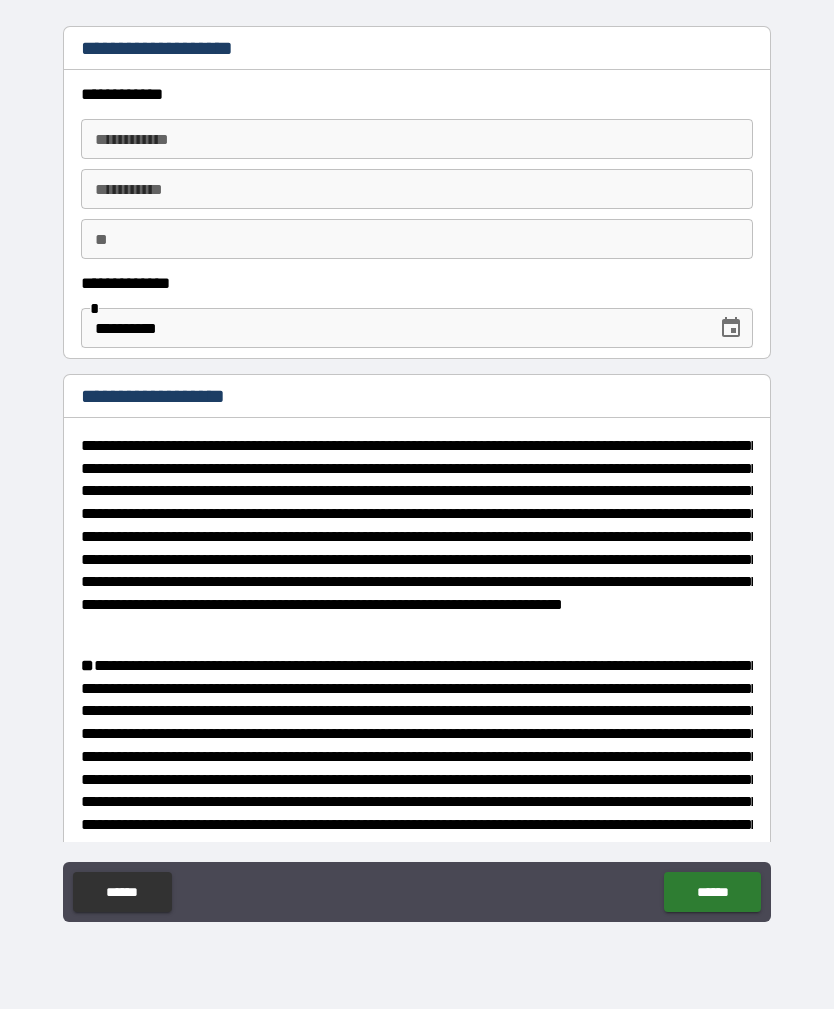 type on "*" 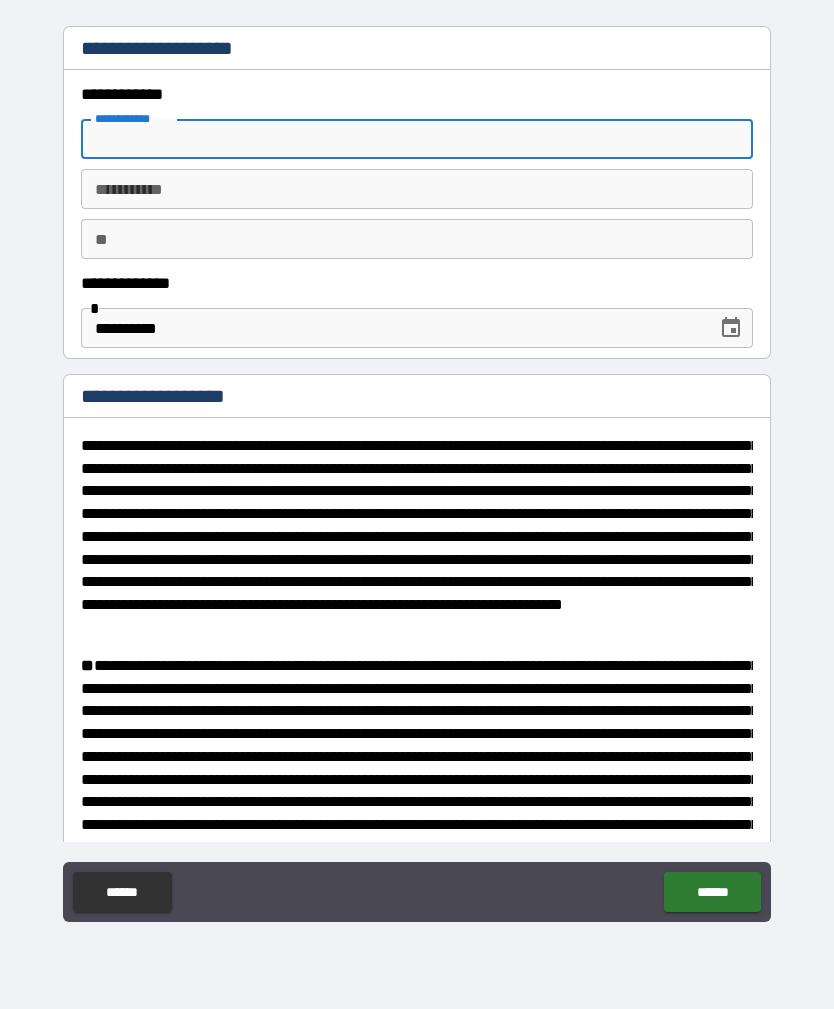 type on "*" 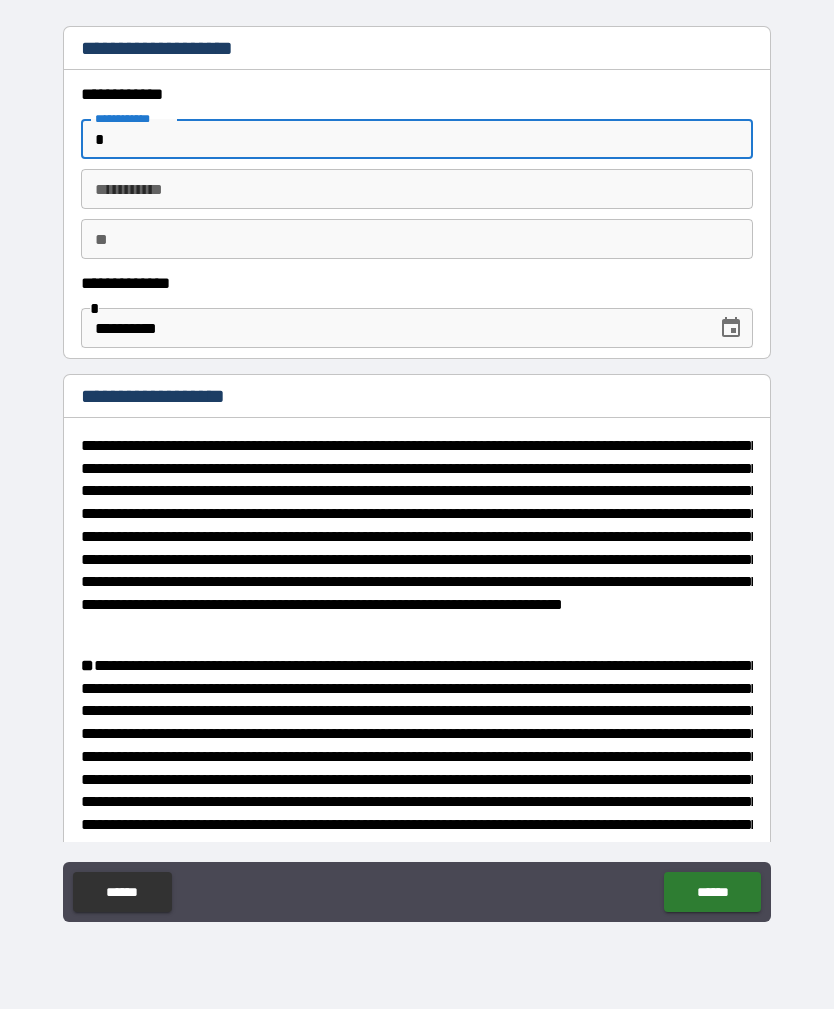 type on "*" 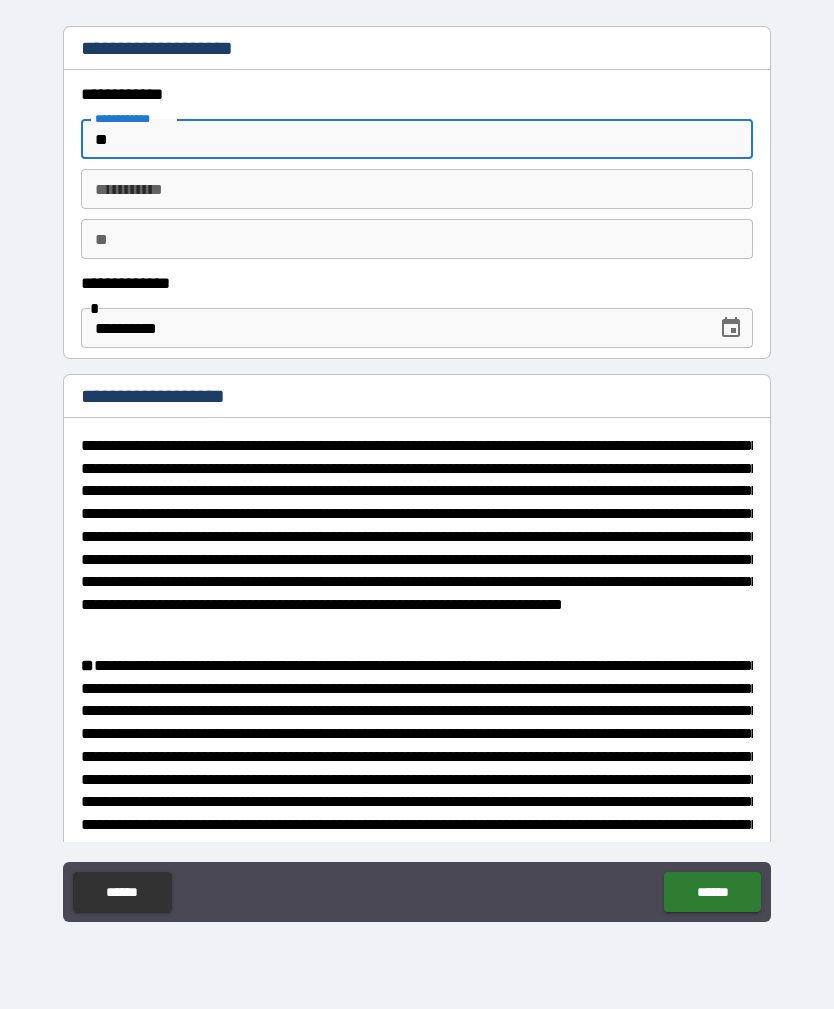 type on "*" 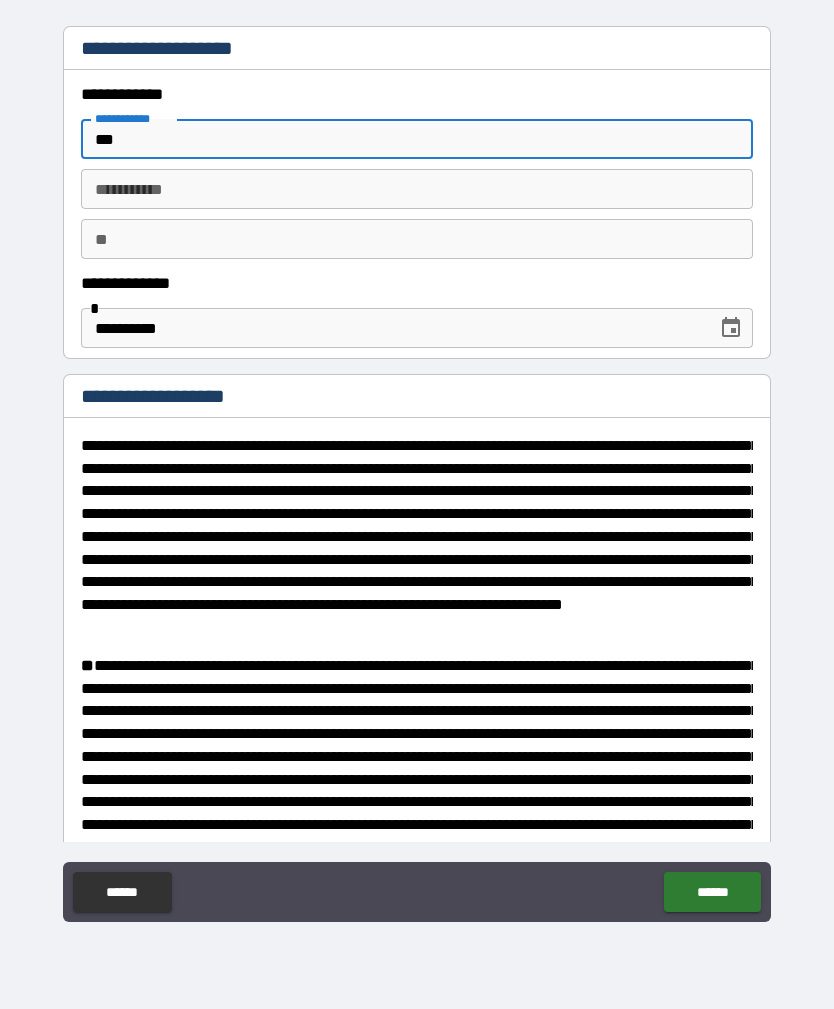 type on "*" 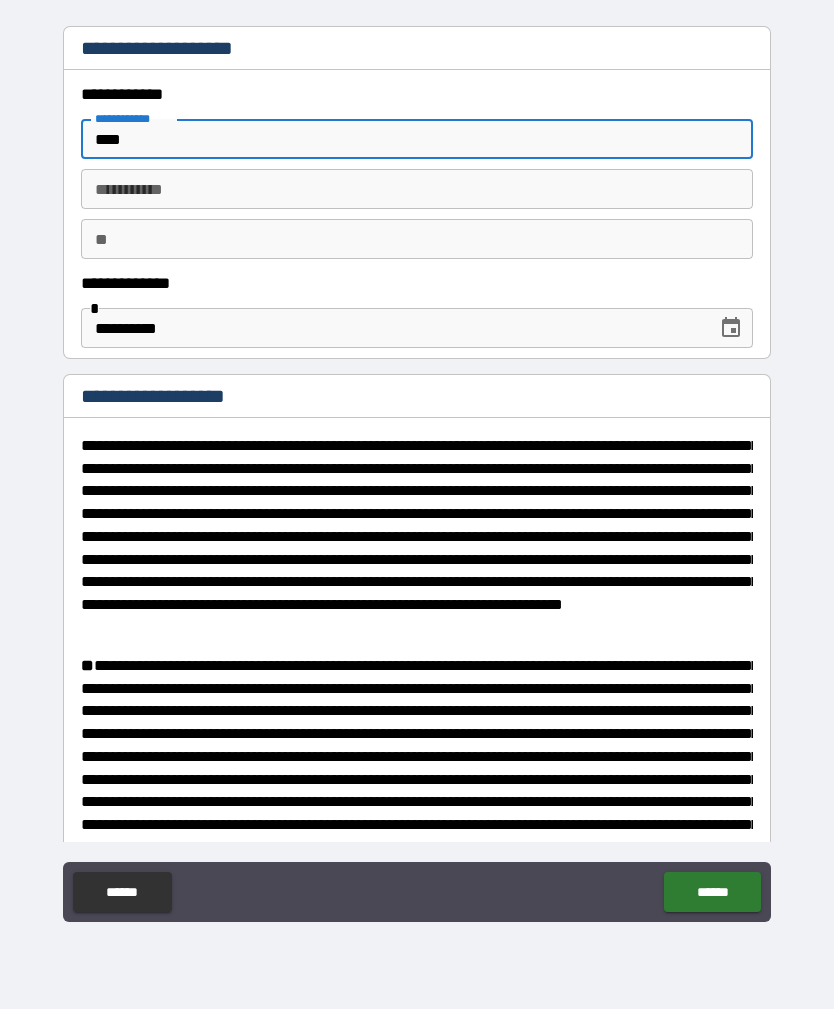 type on "*" 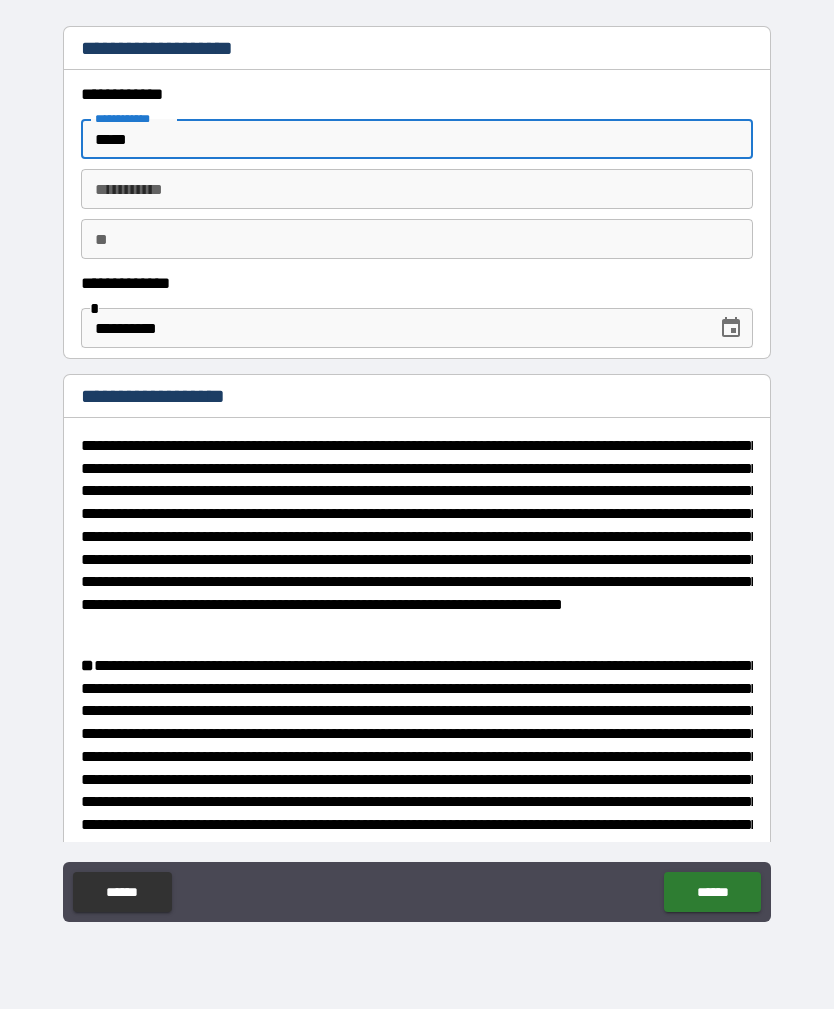 type on "*" 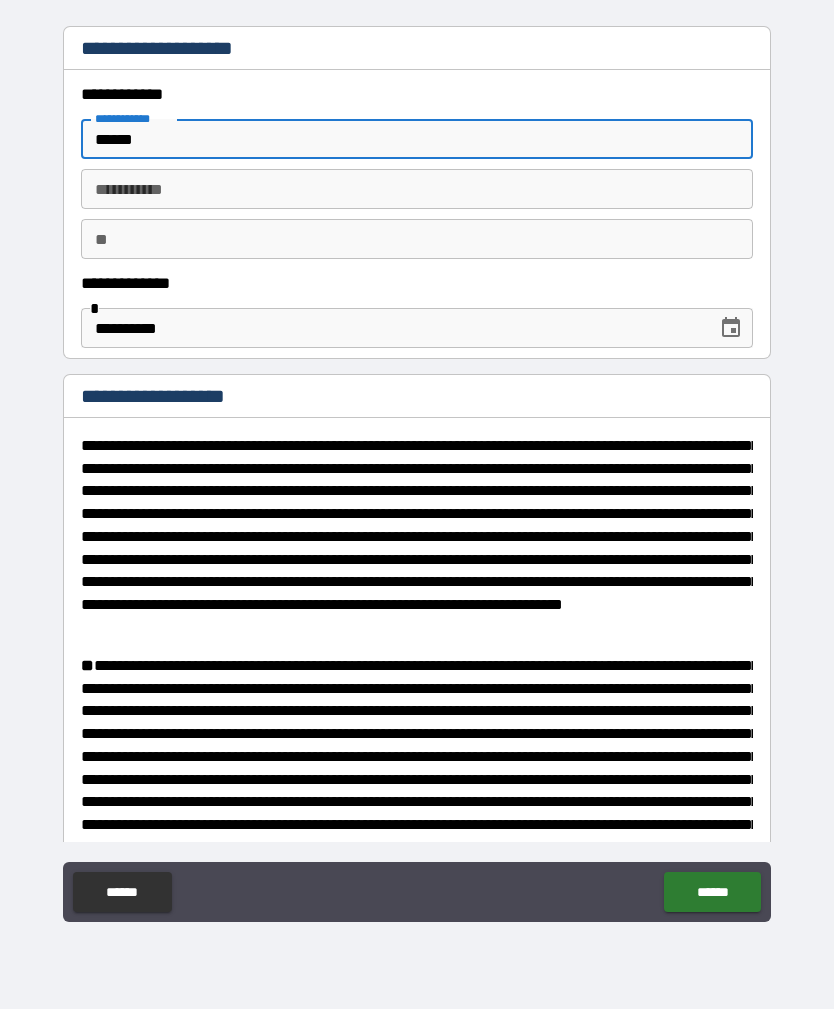 type on "*" 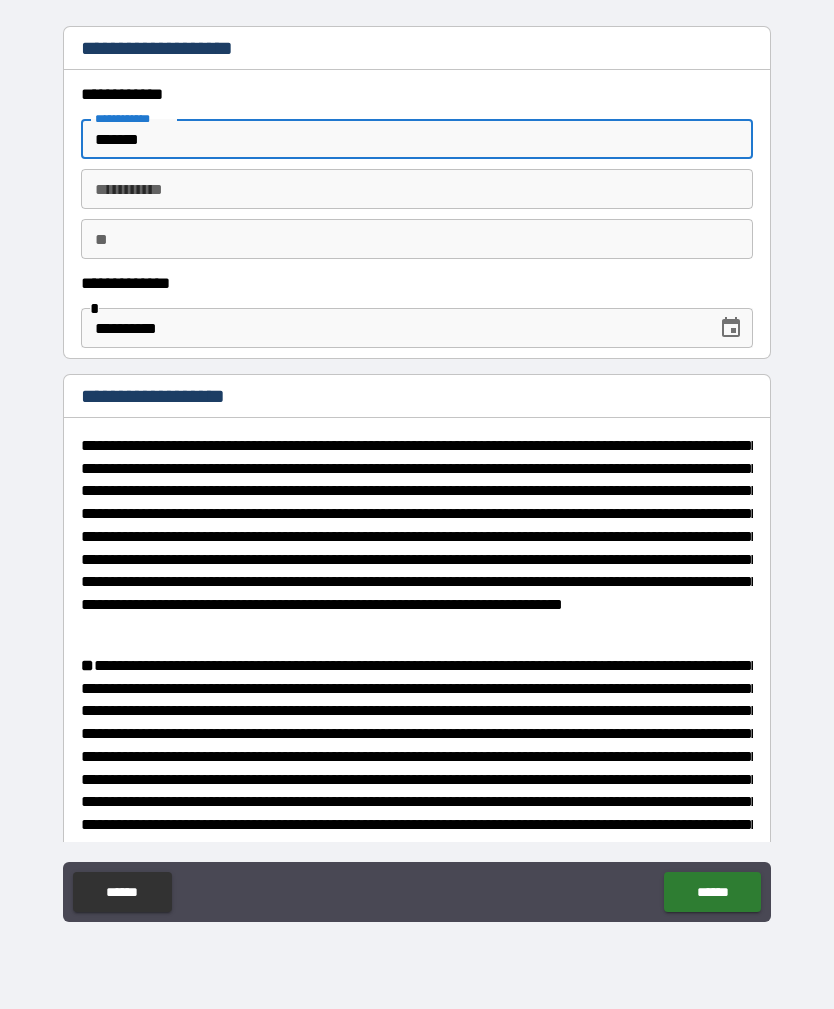 type on "*" 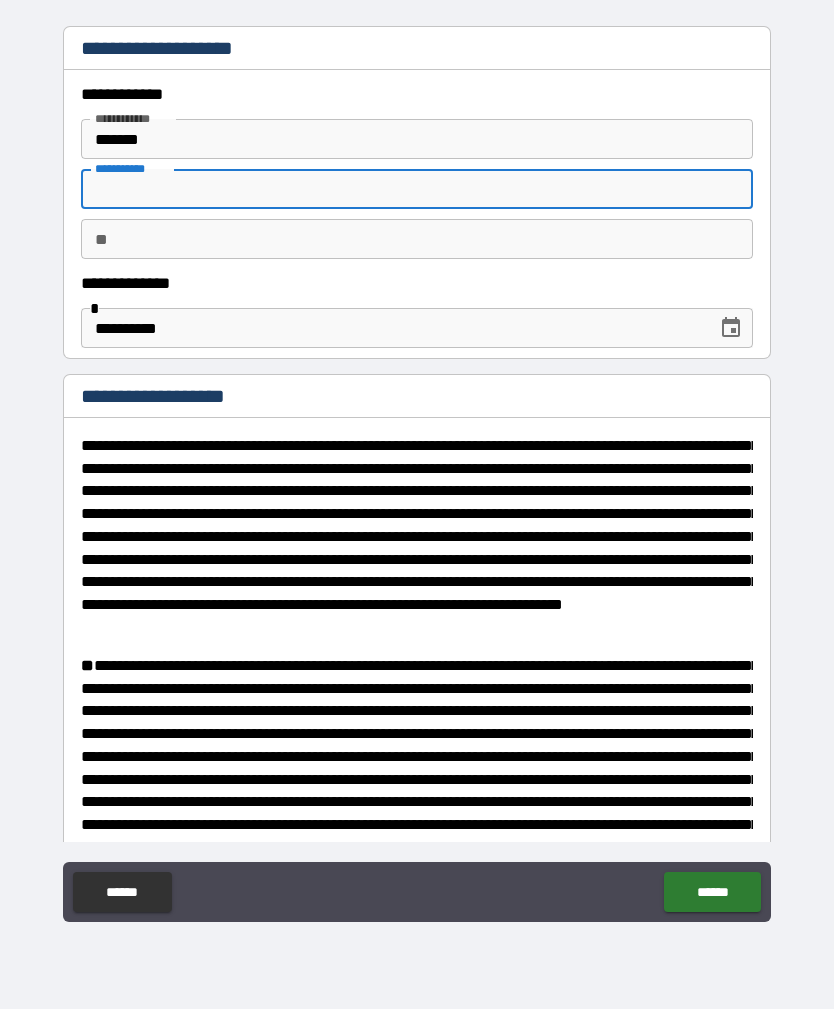 type on "*" 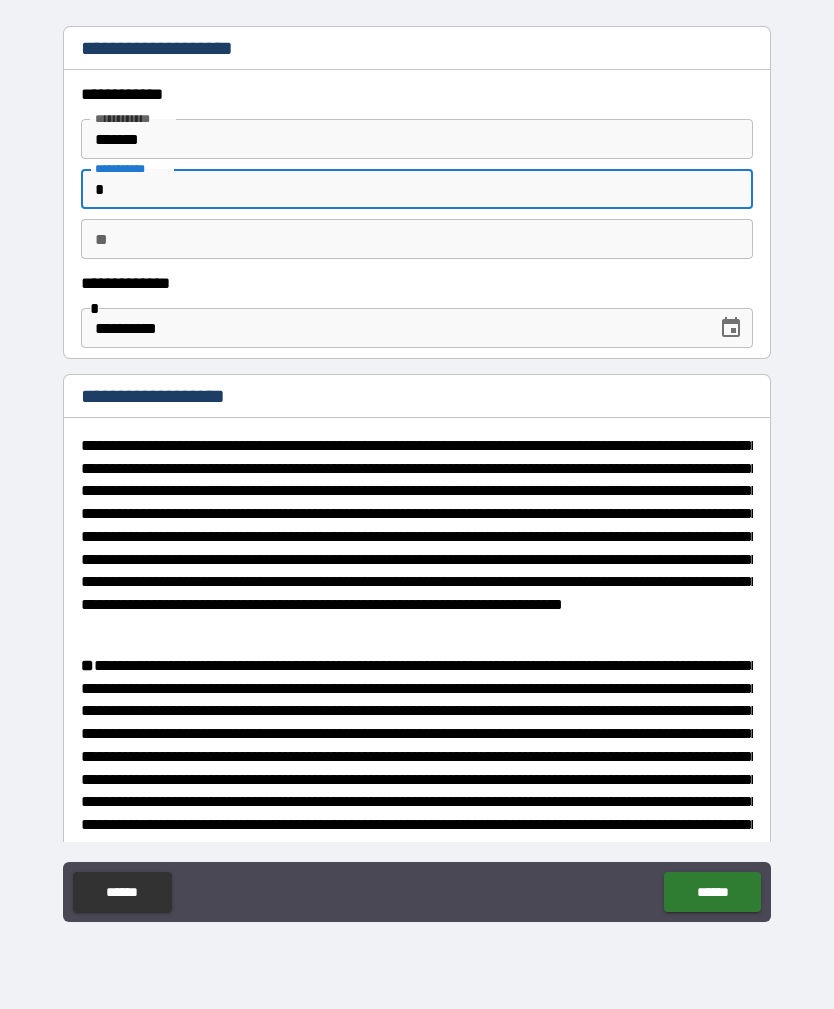 type on "*" 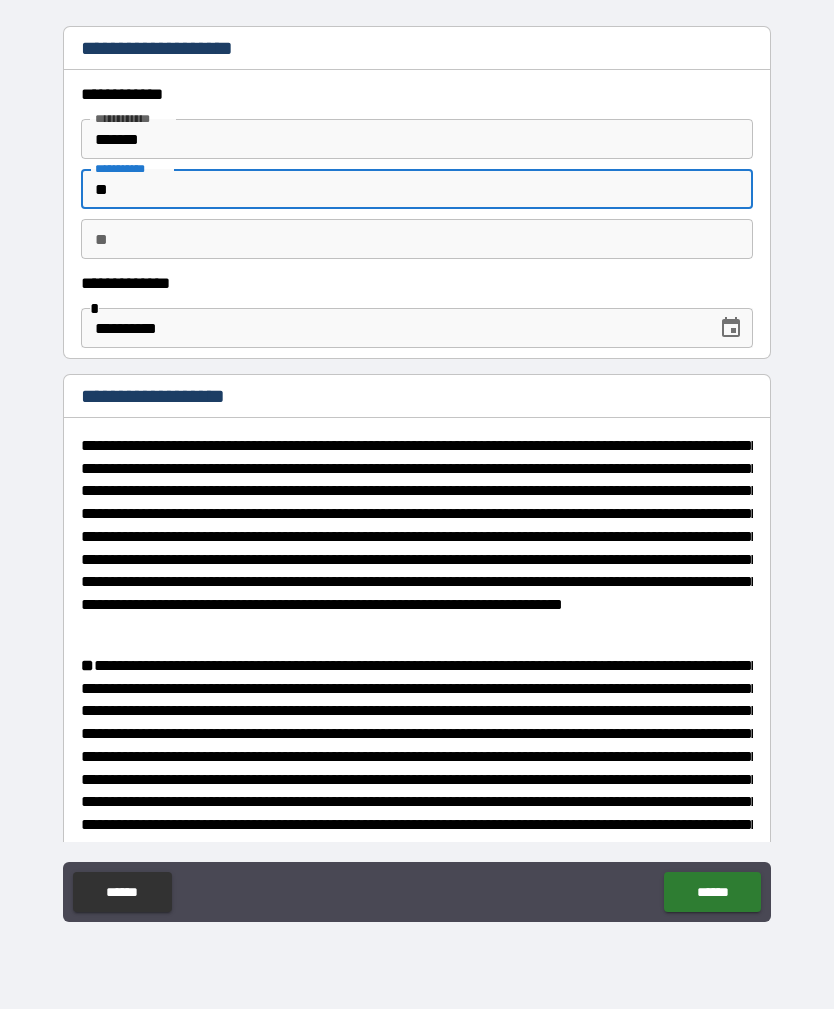 type on "*" 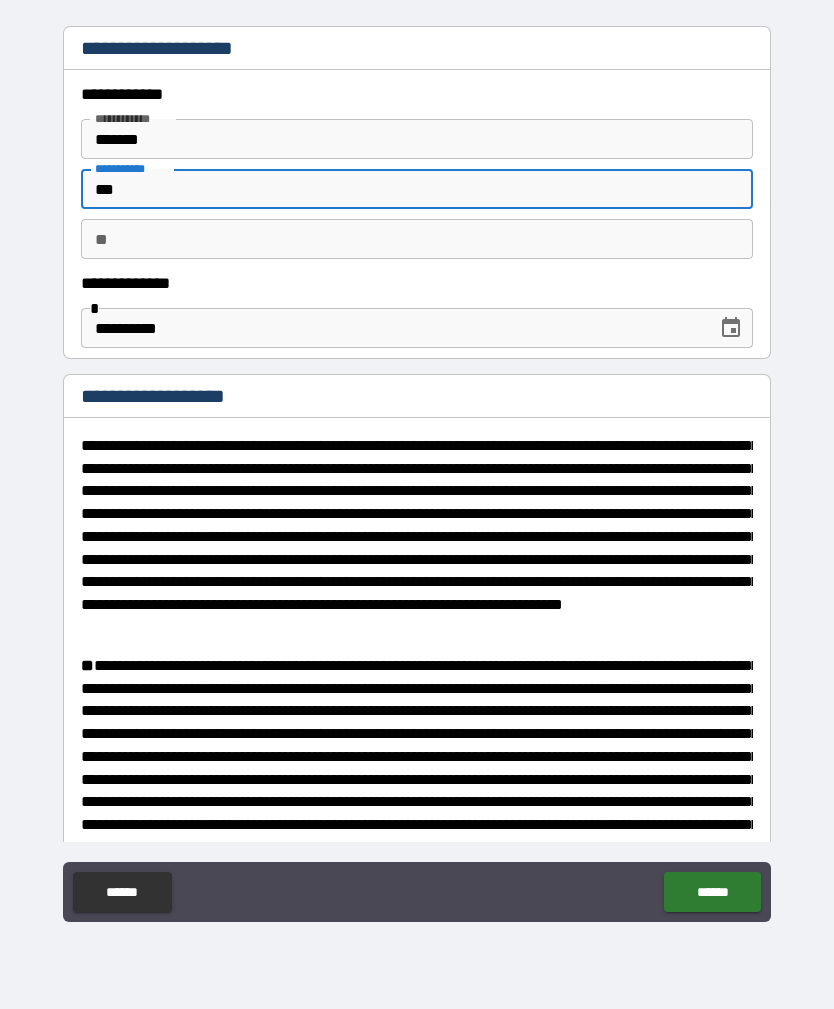 type on "*" 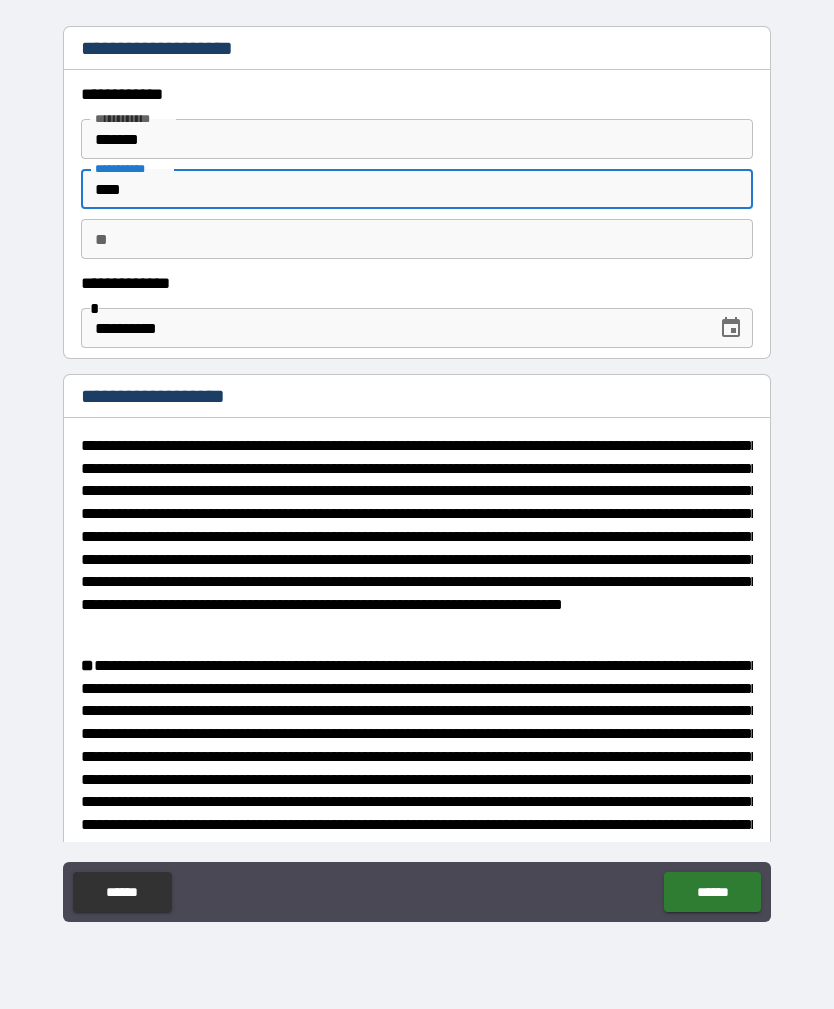 type on "*" 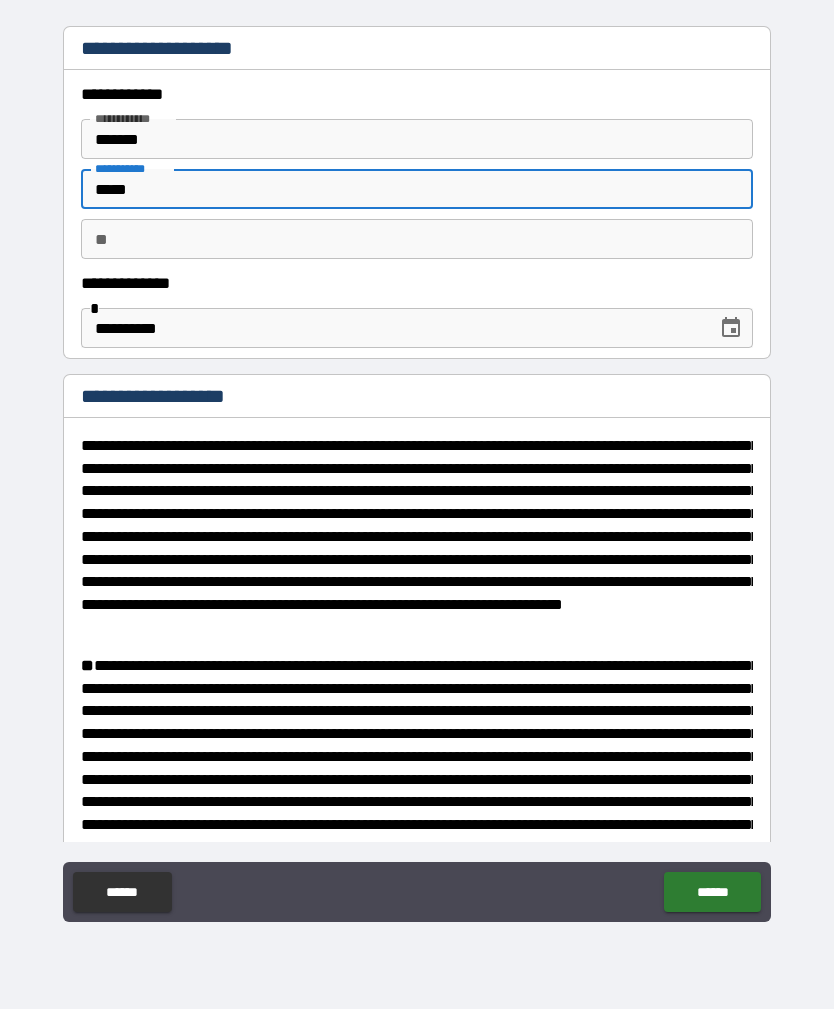 type on "*" 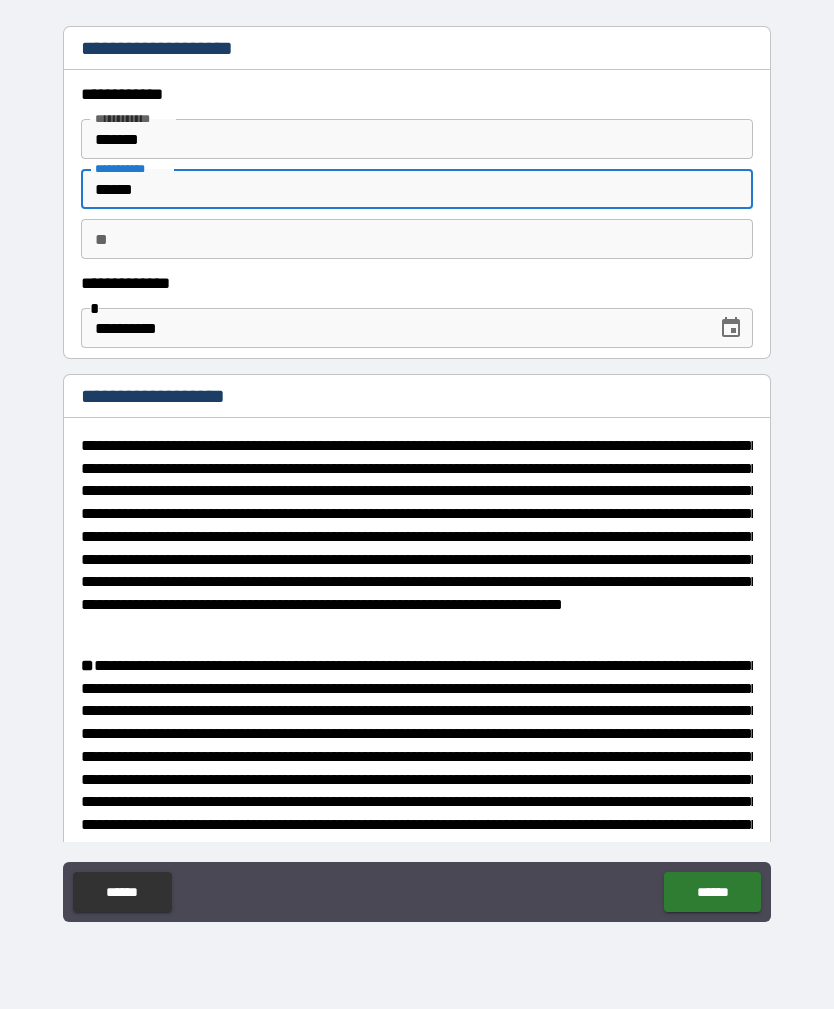 type on "*" 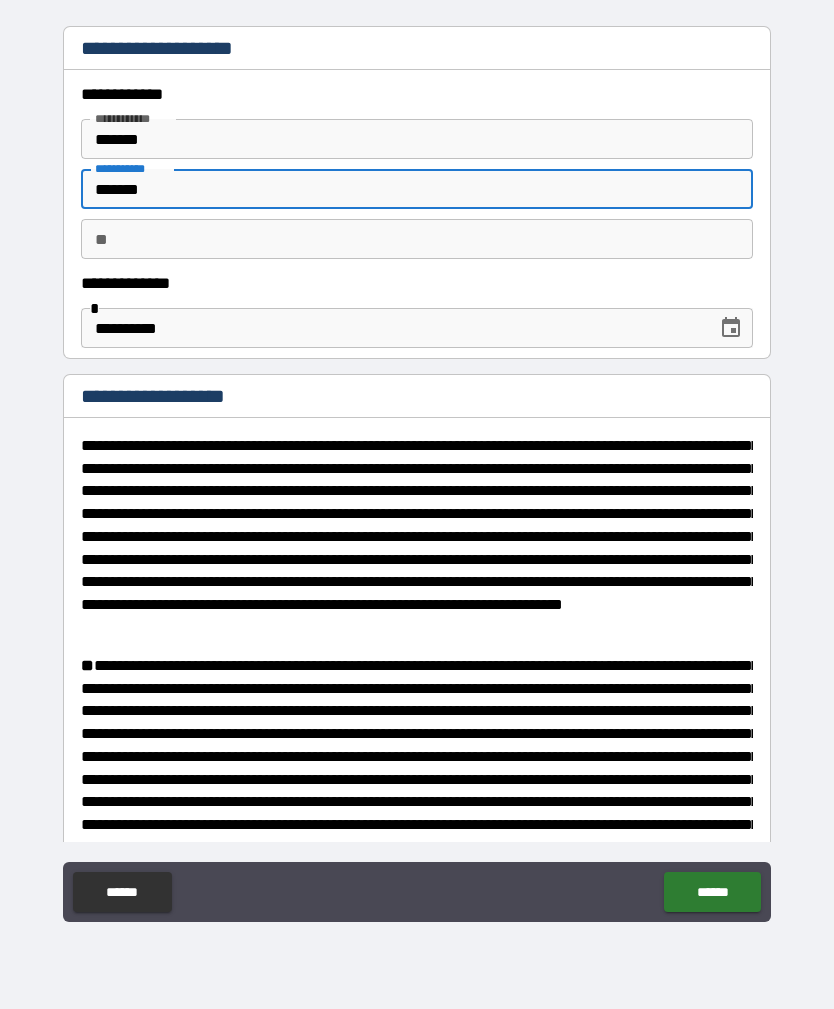 type on "*" 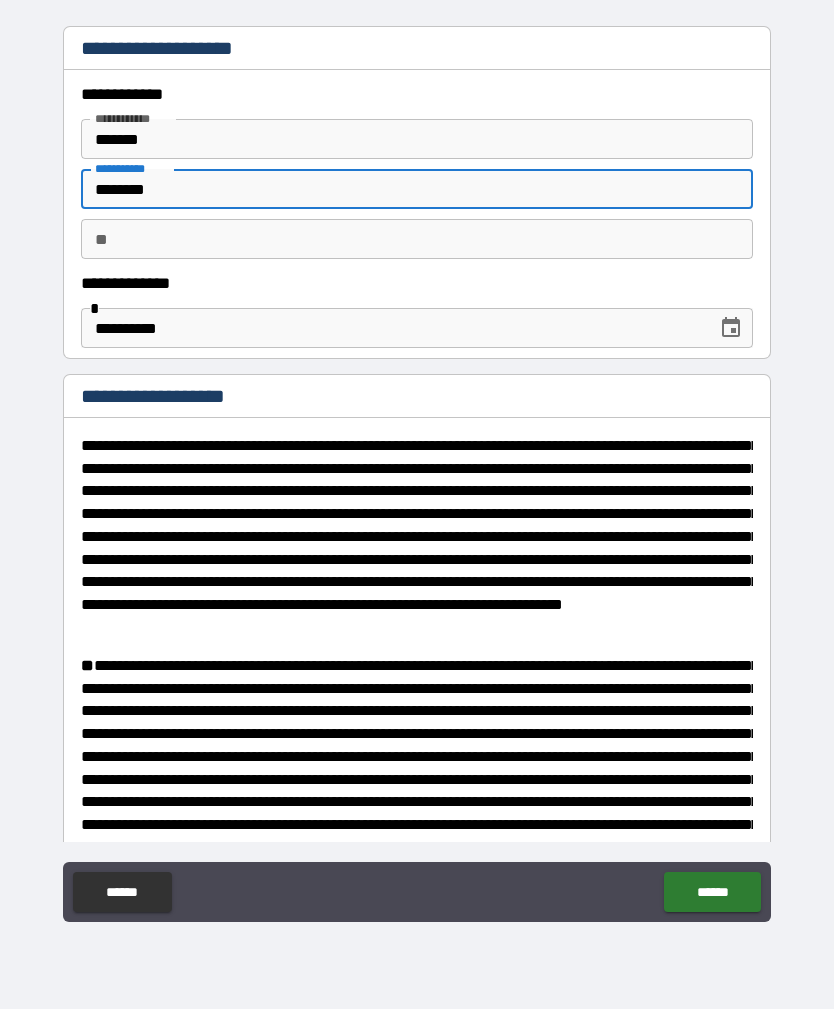 type on "*" 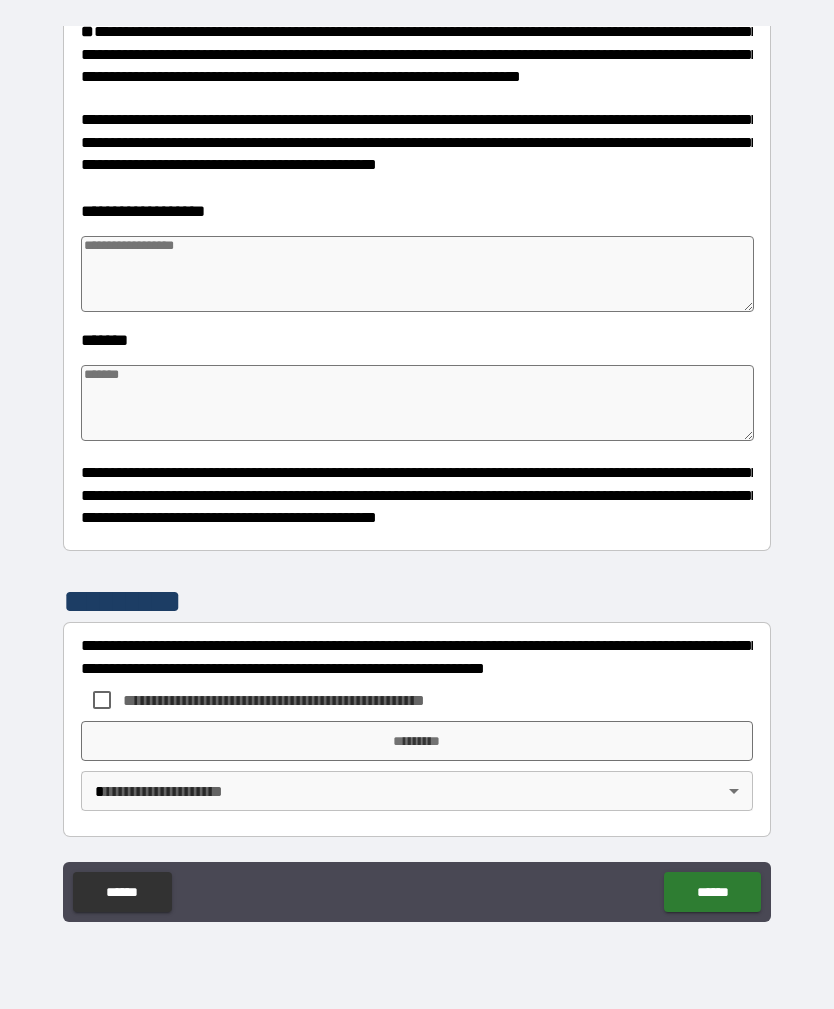 scroll, scrollTop: 1294, scrollLeft: 0, axis: vertical 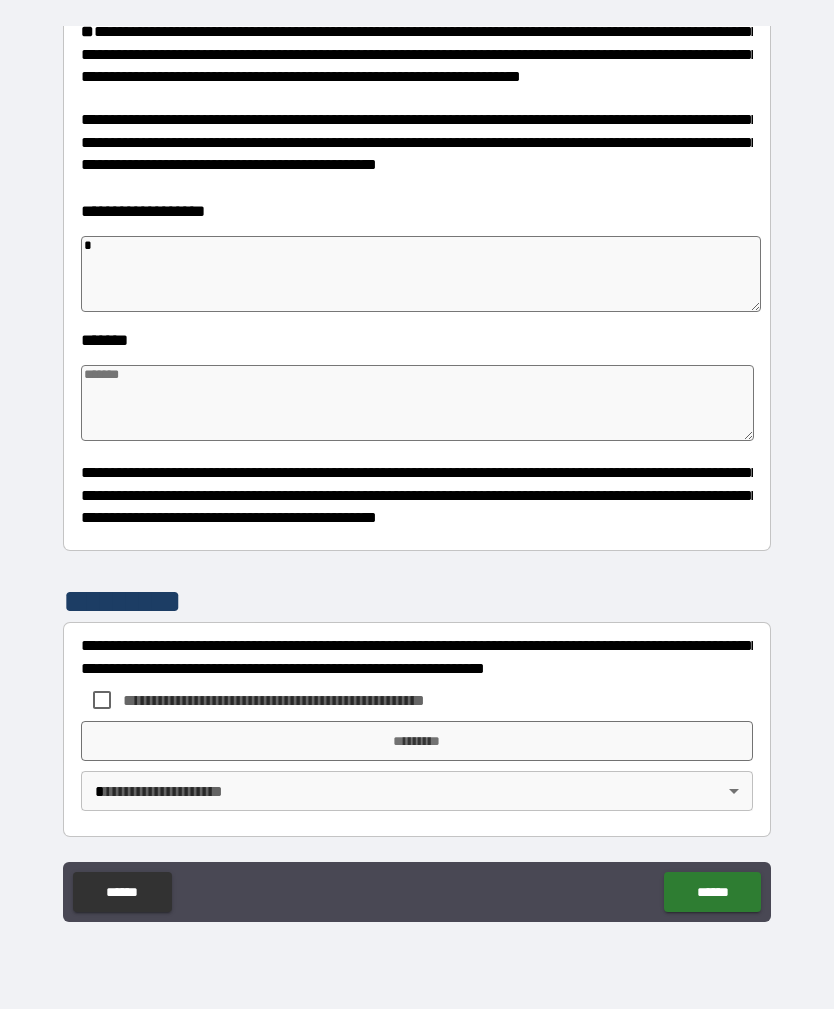 type on "*" 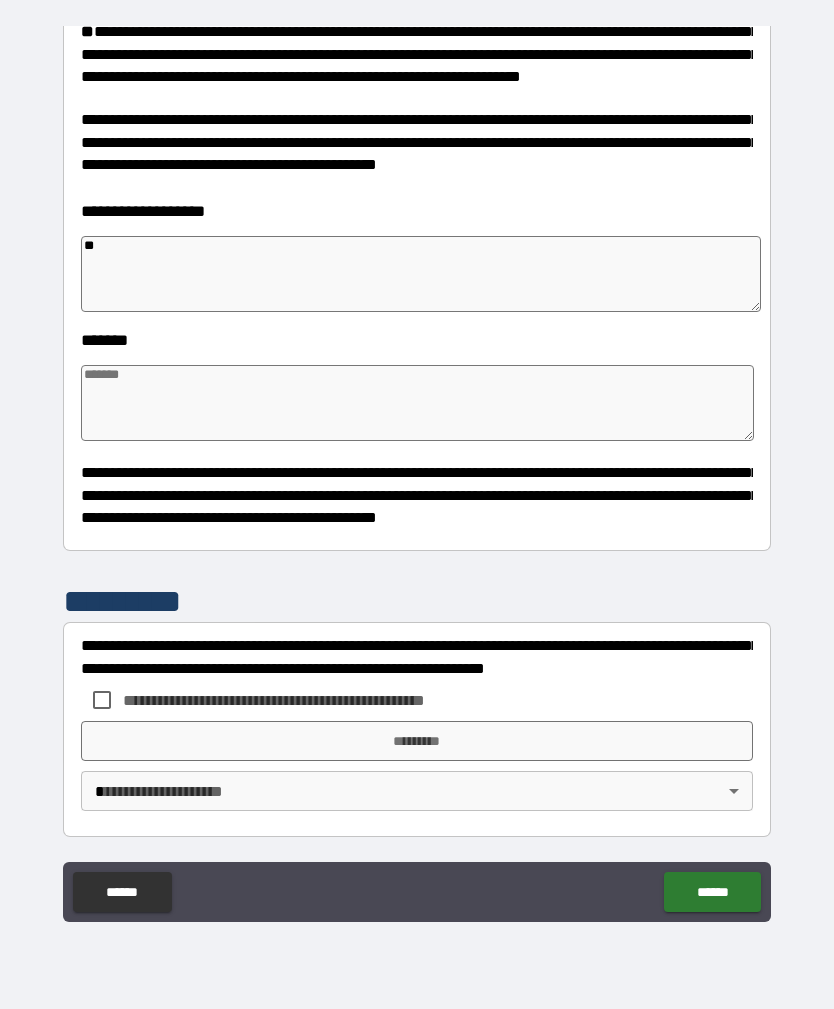 type on "*" 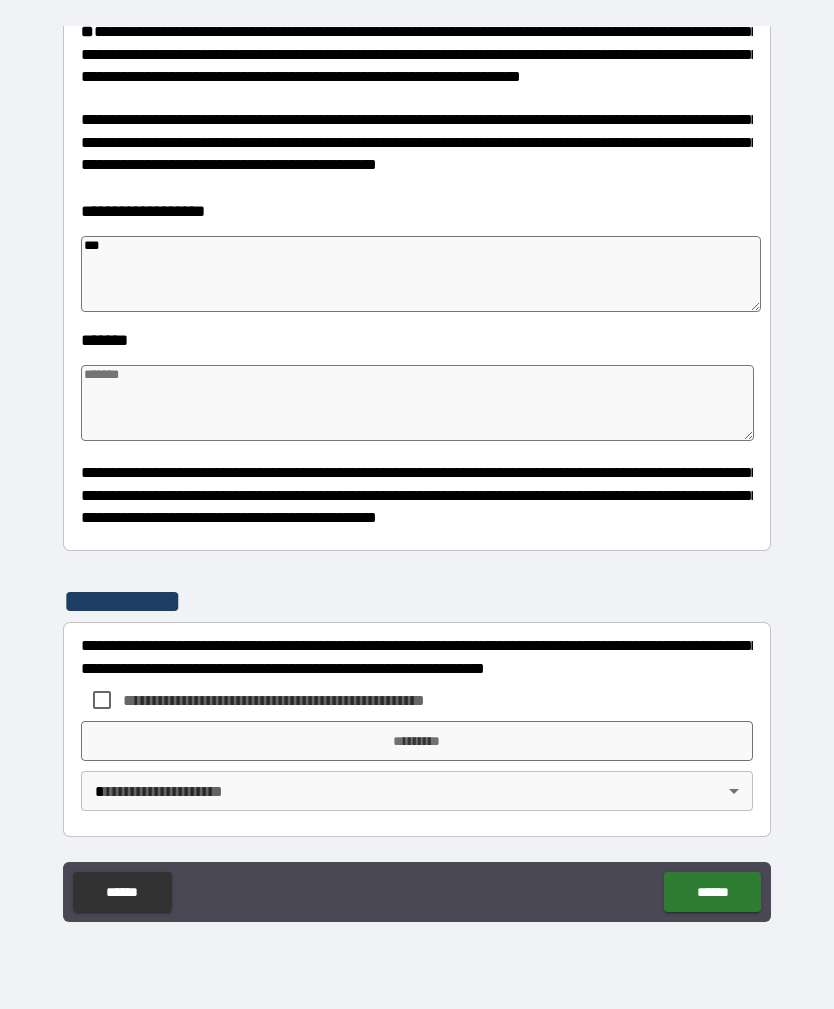 type on "*" 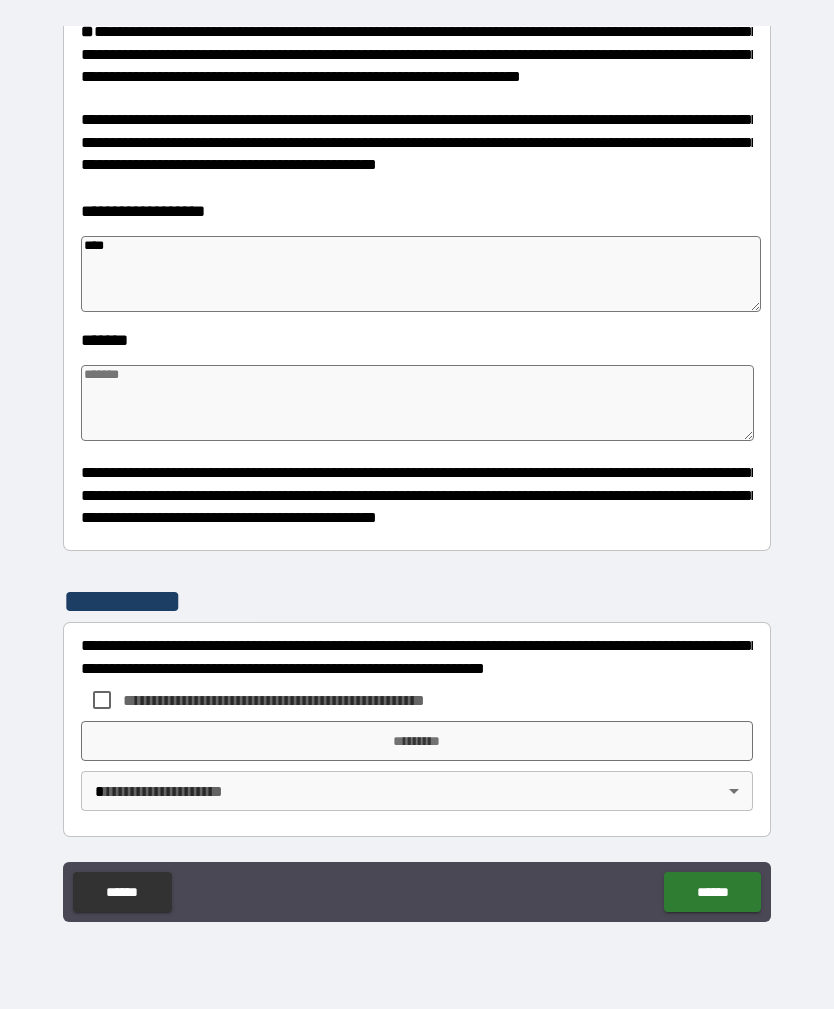 type on "*" 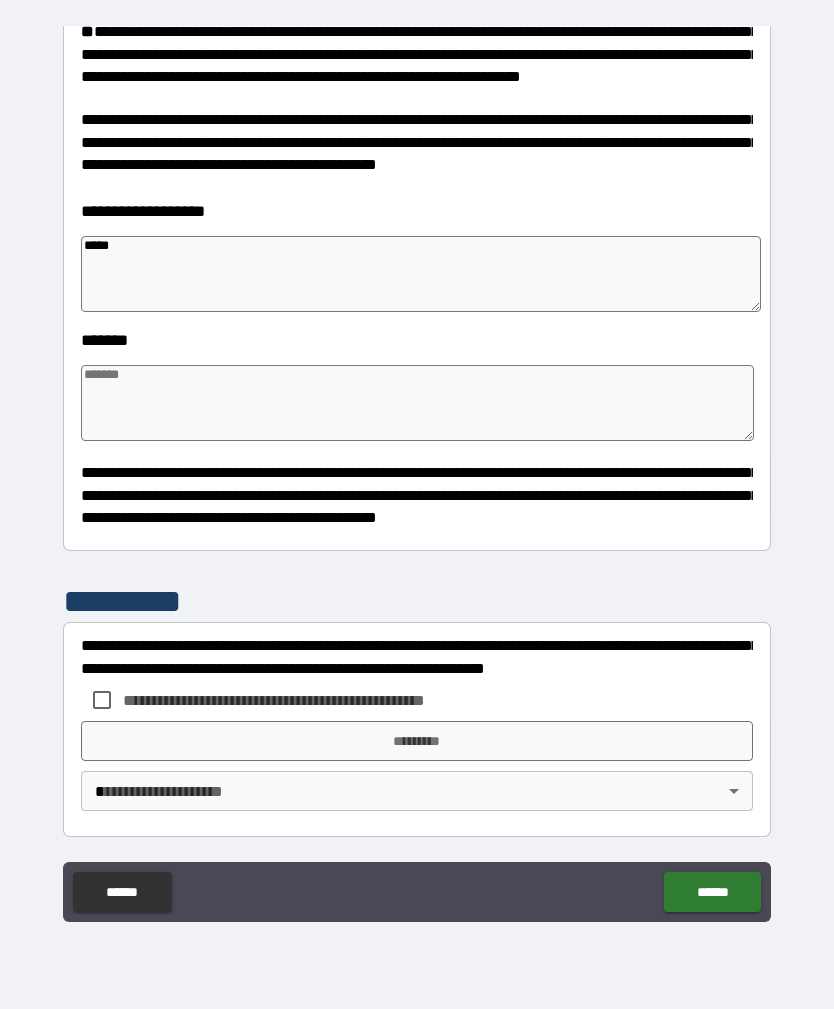 type on "*" 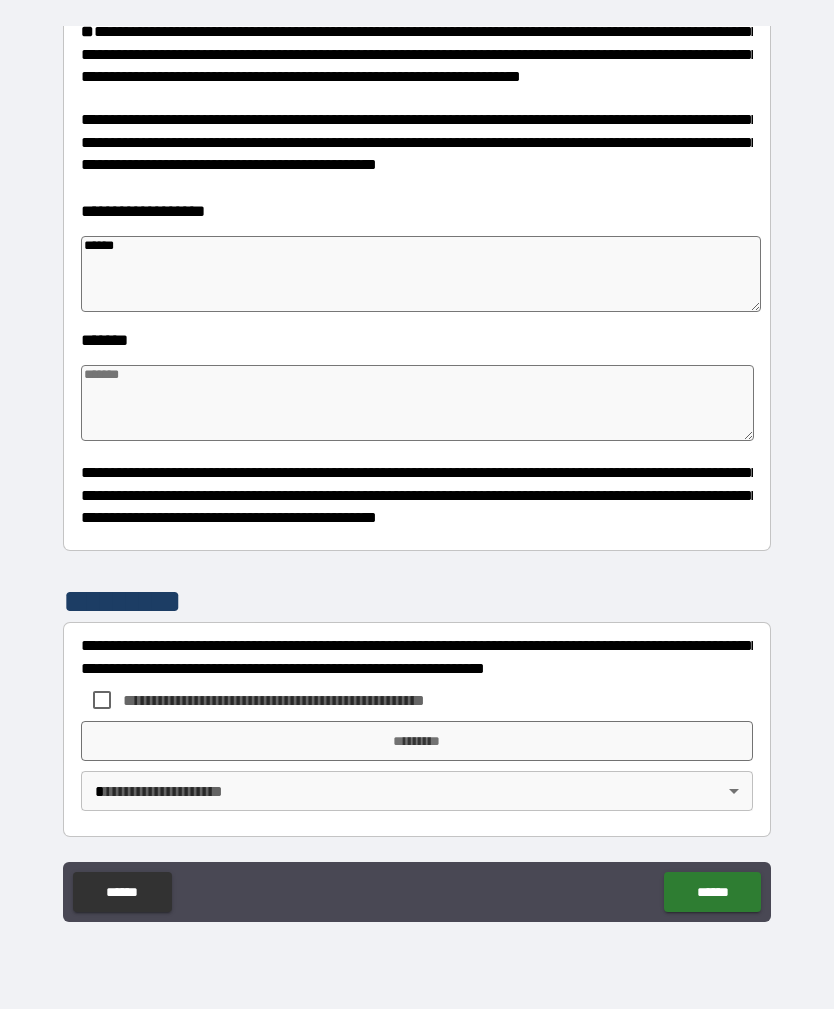 type on "*" 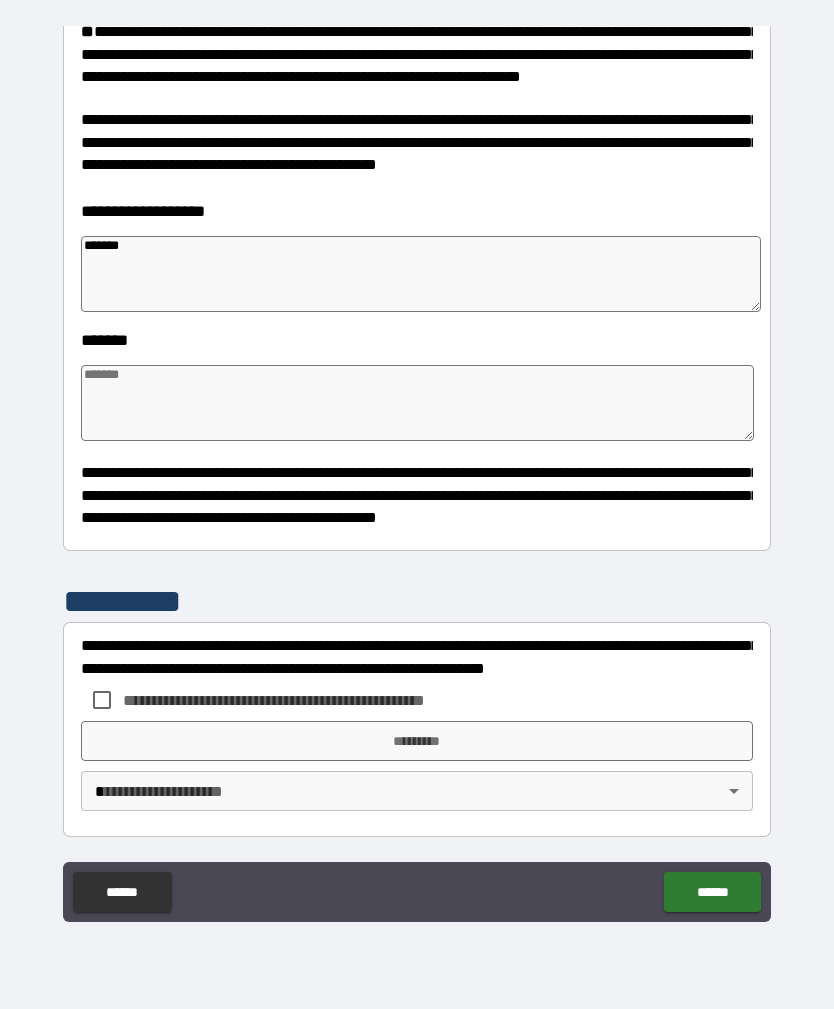 type on "*" 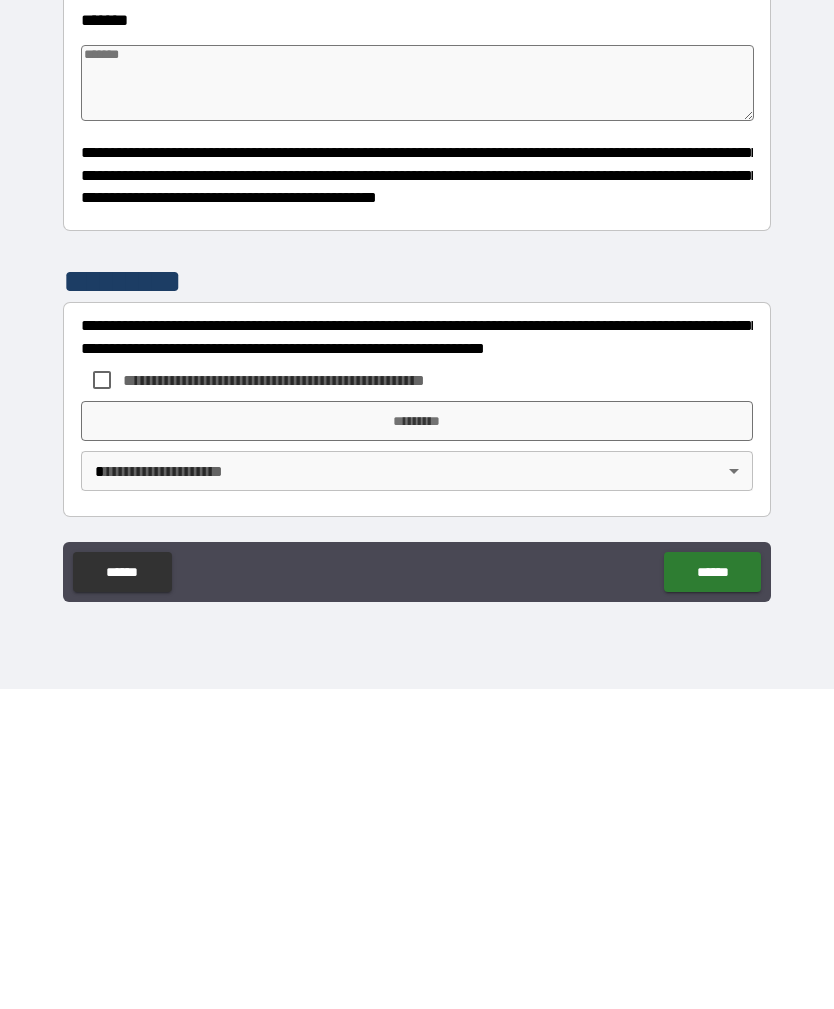 type on "*******" 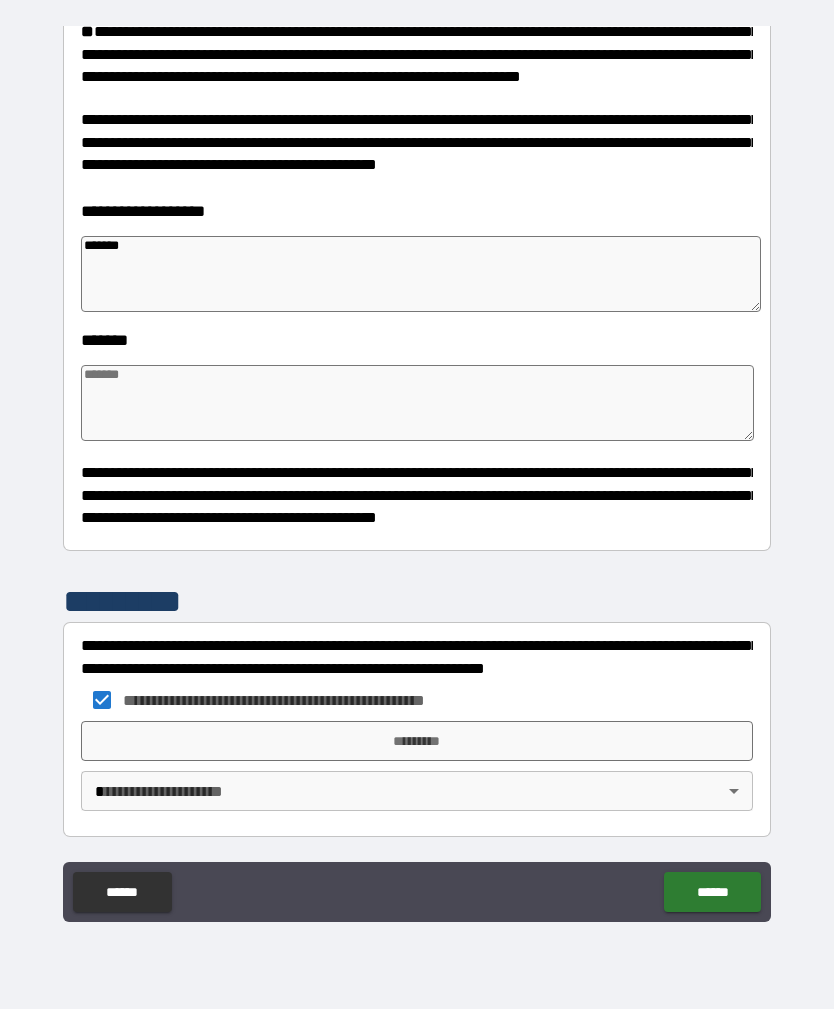 type on "*" 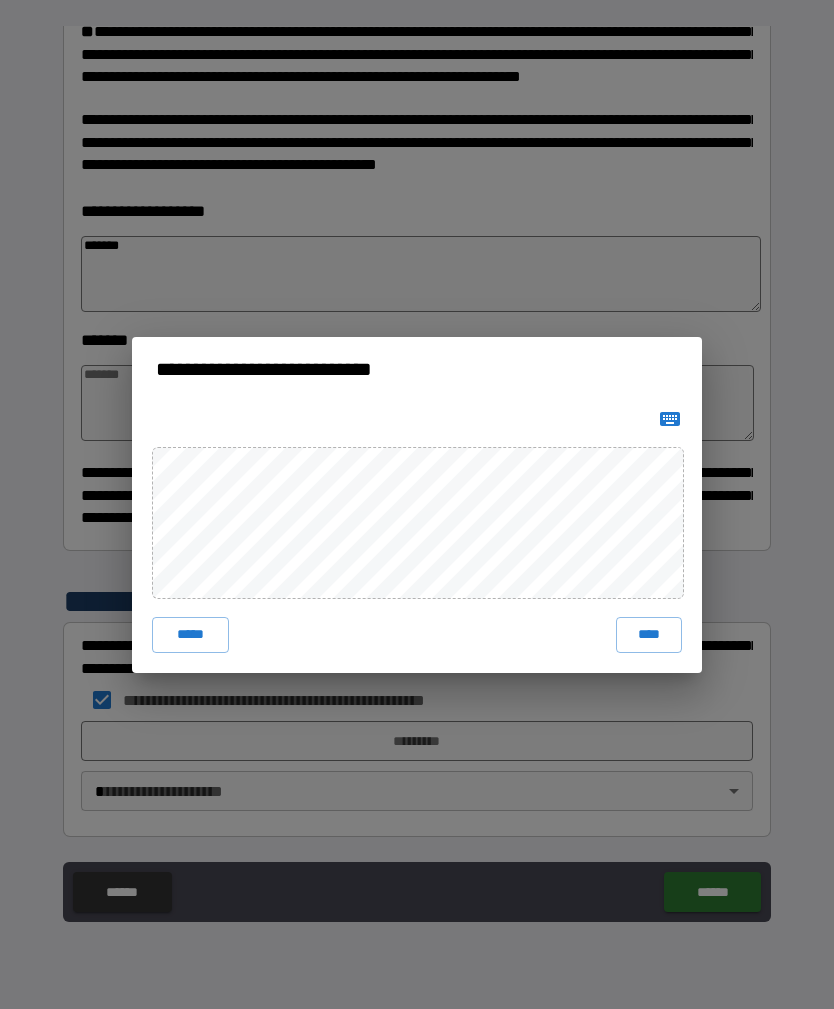 click on "*****" at bounding box center (190, 635) 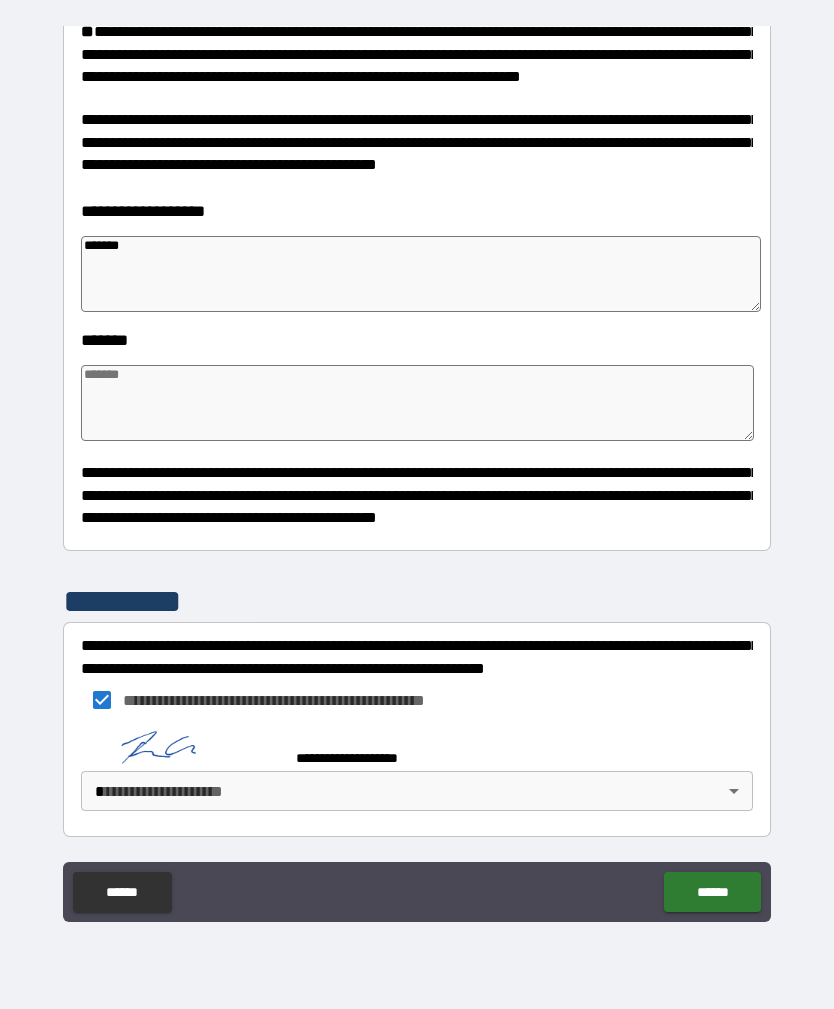 type on "*" 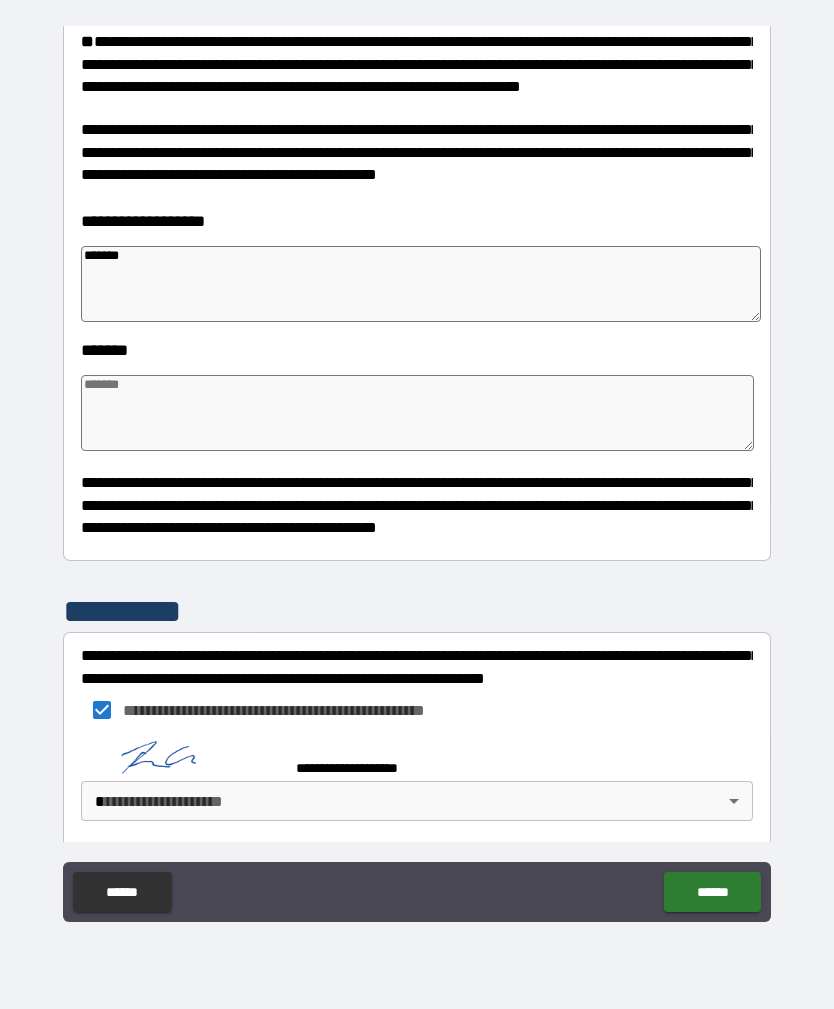 type on "*" 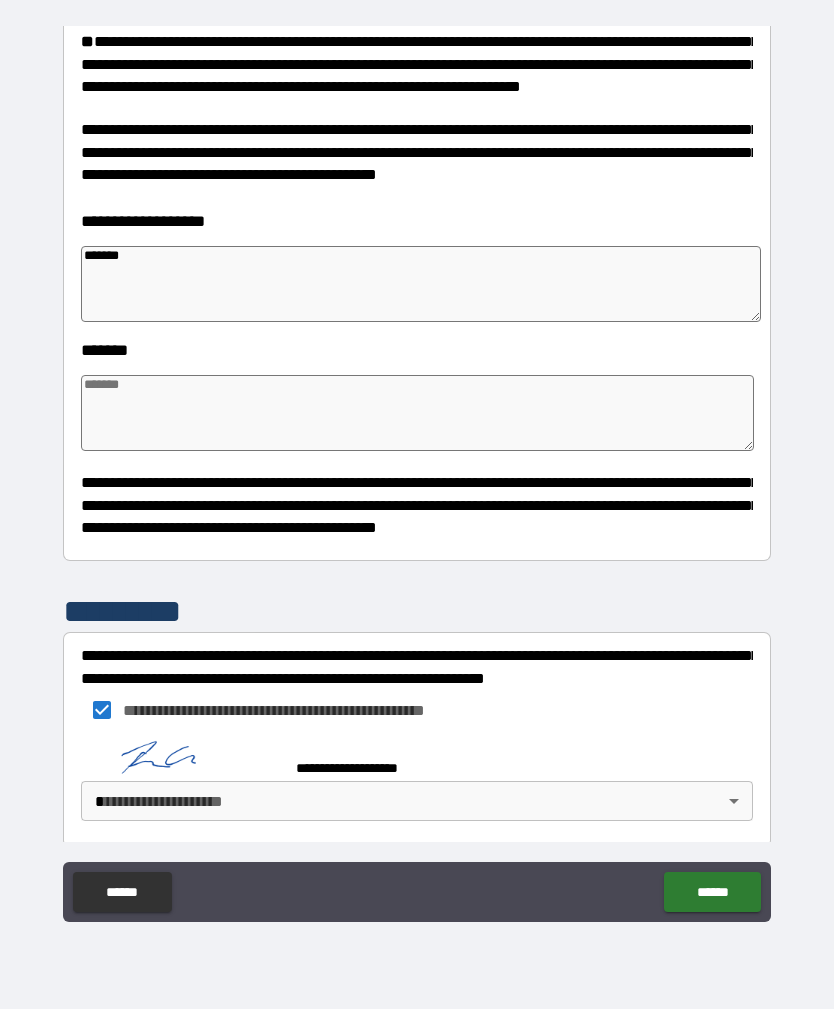 type on "*" 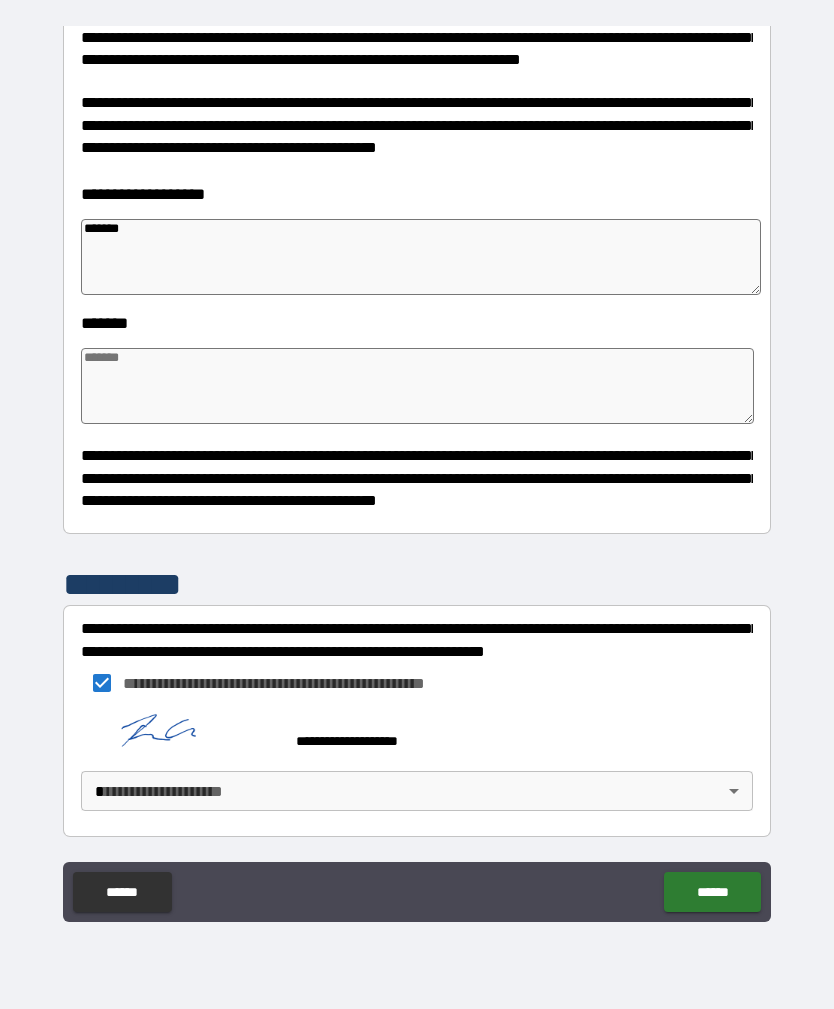 scroll, scrollTop: 1311, scrollLeft: 0, axis: vertical 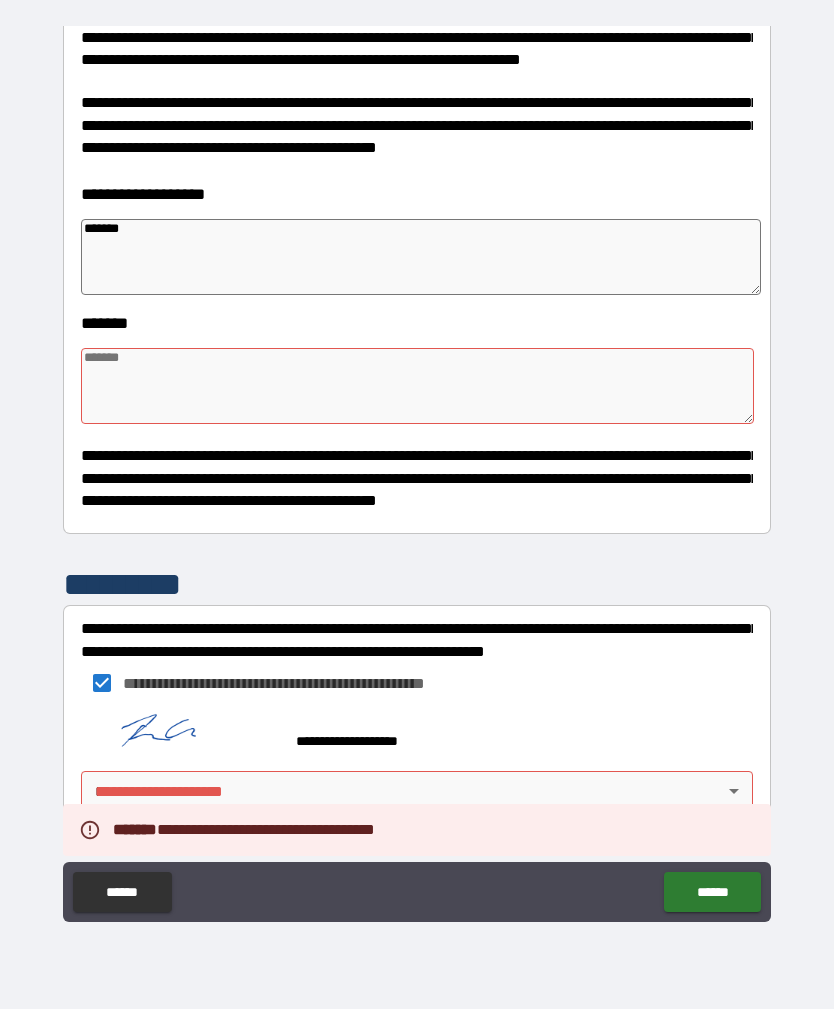 type on "*" 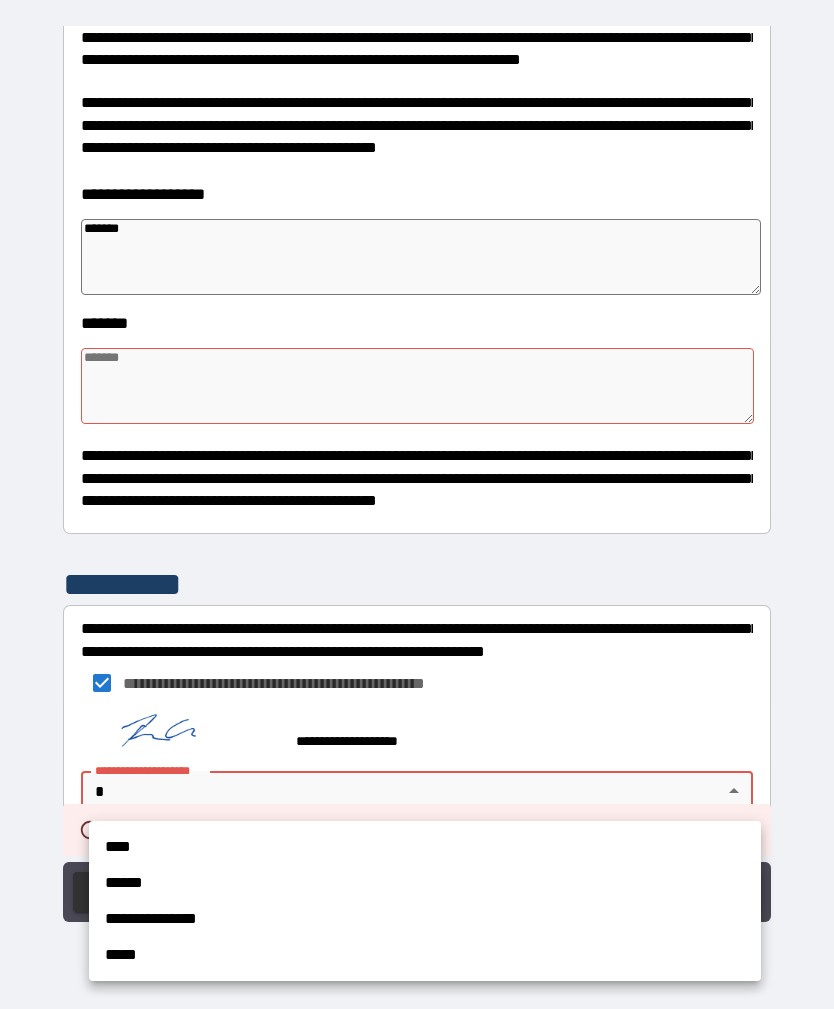 click on "****" at bounding box center (425, 847) 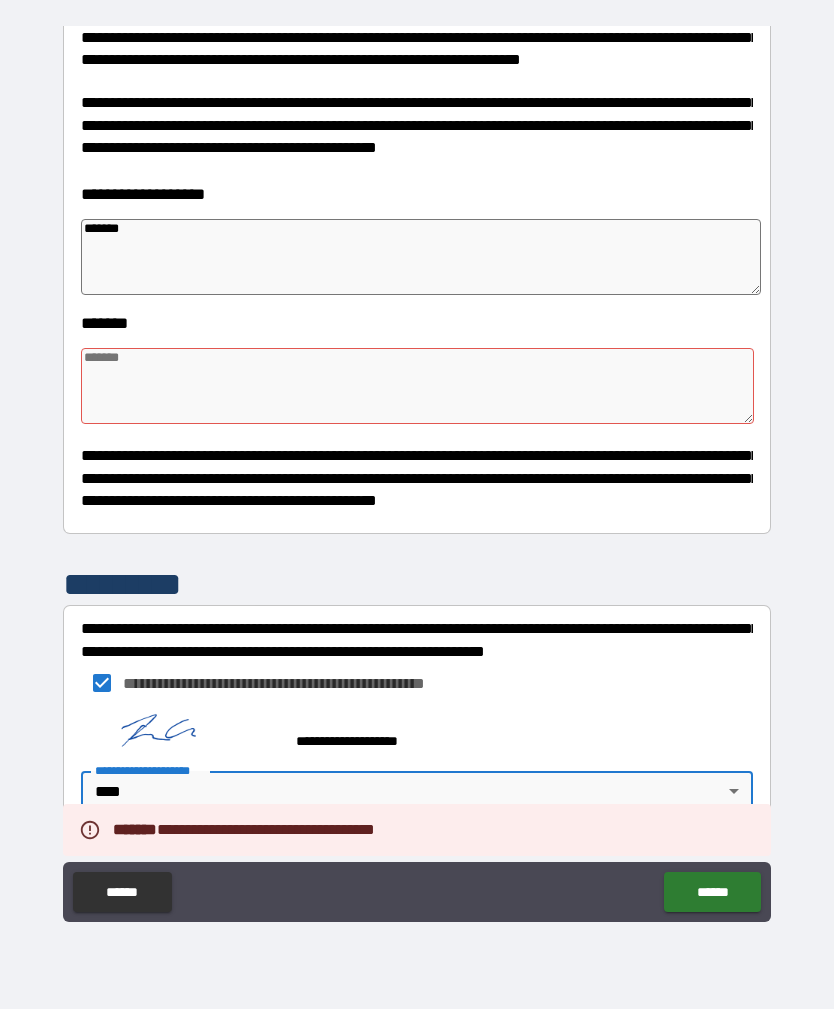 type on "*" 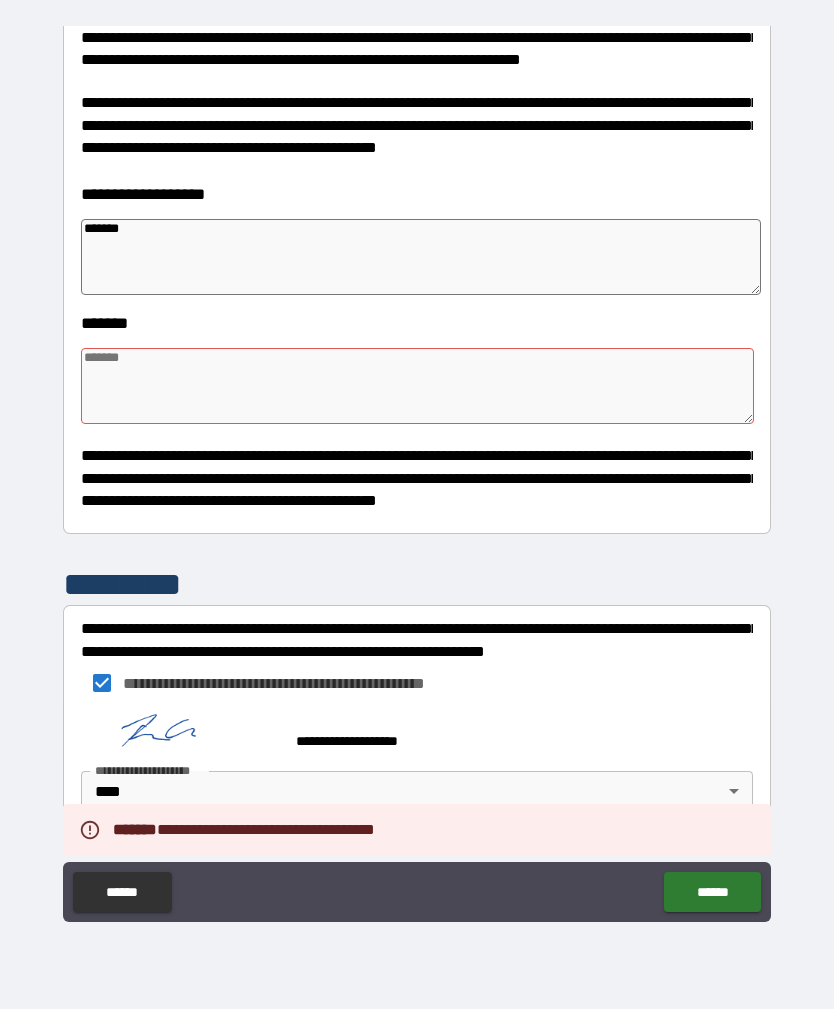 type on "*" 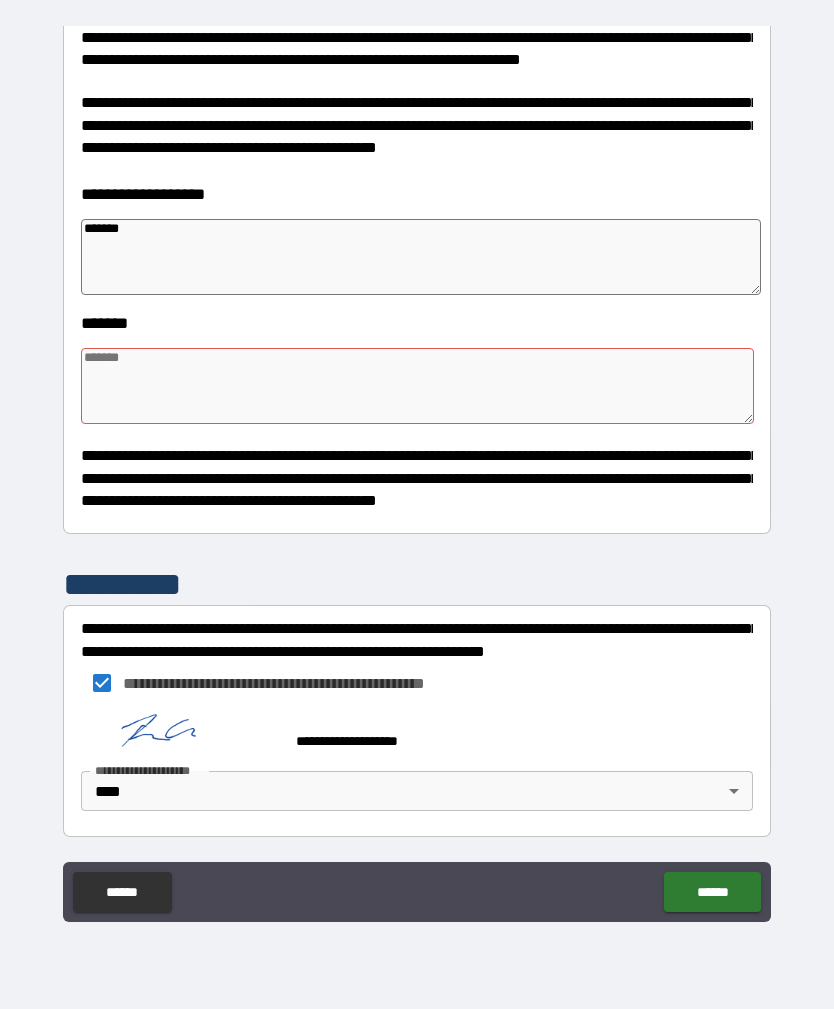 type on "*" 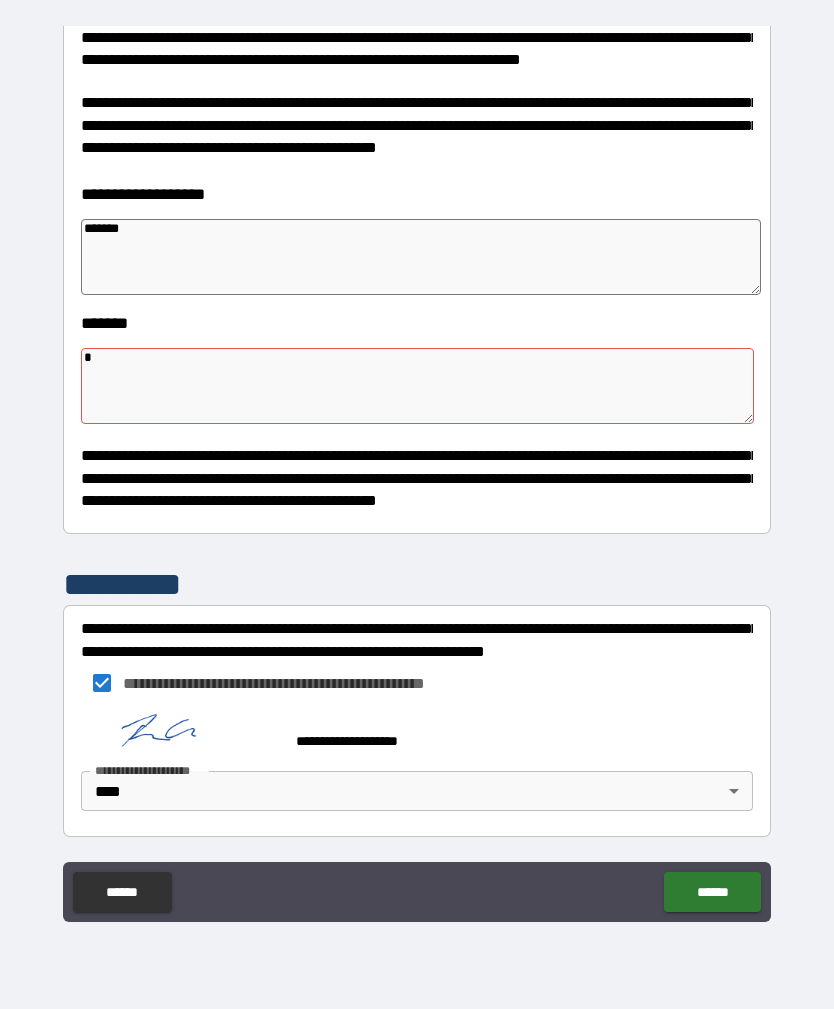 type on "*" 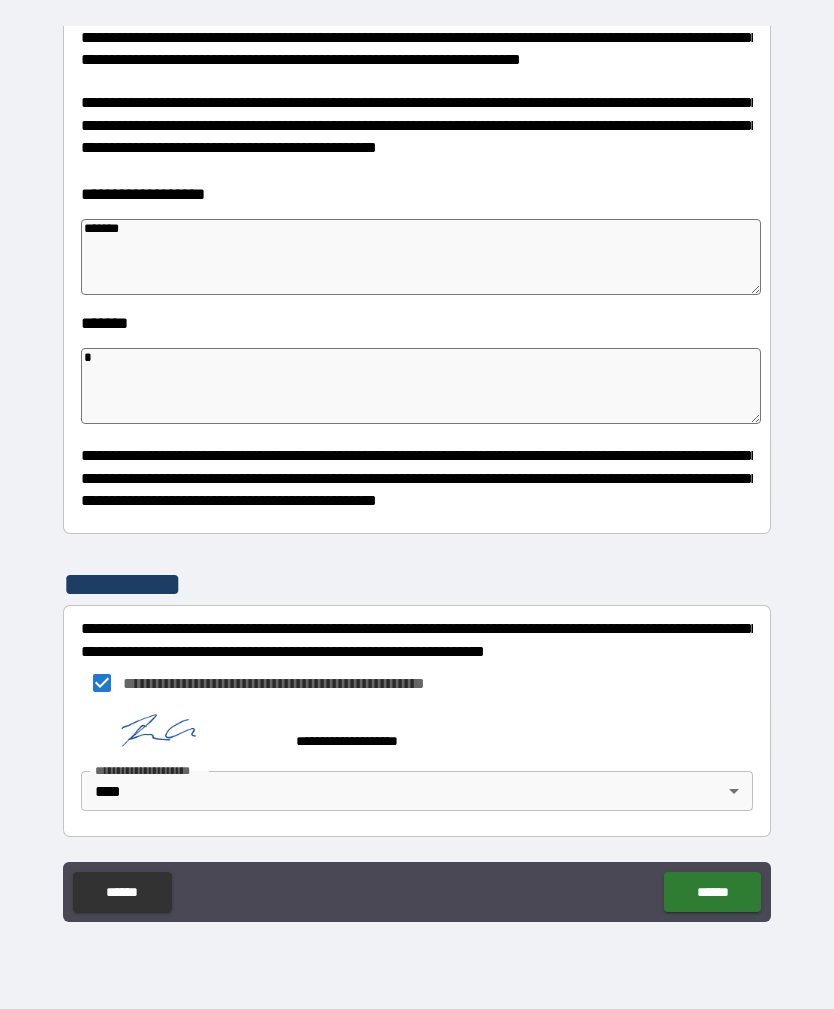 type on "*" 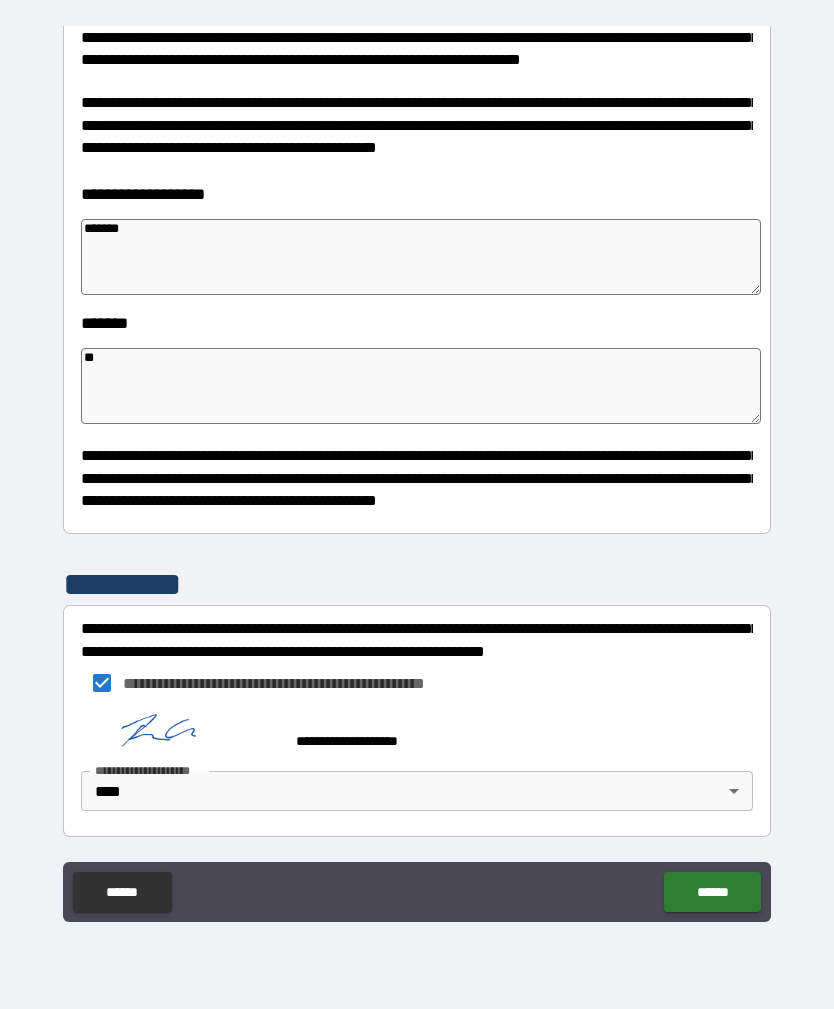 type on "*" 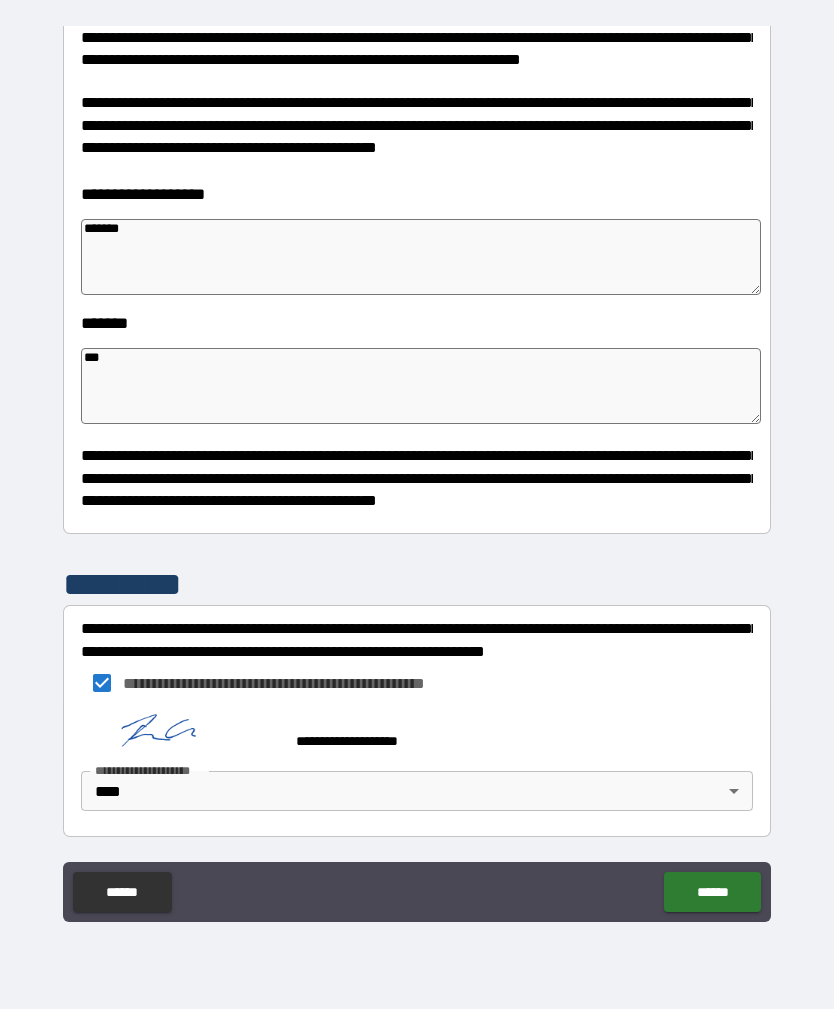 type on "*" 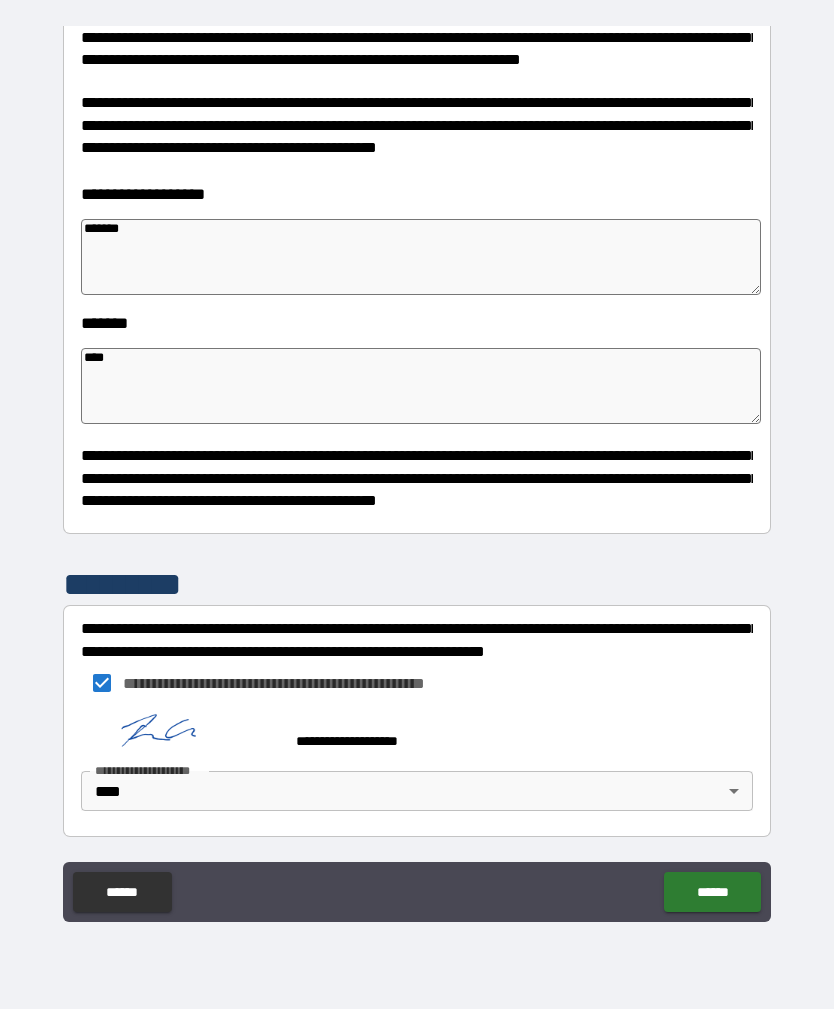 type on "*" 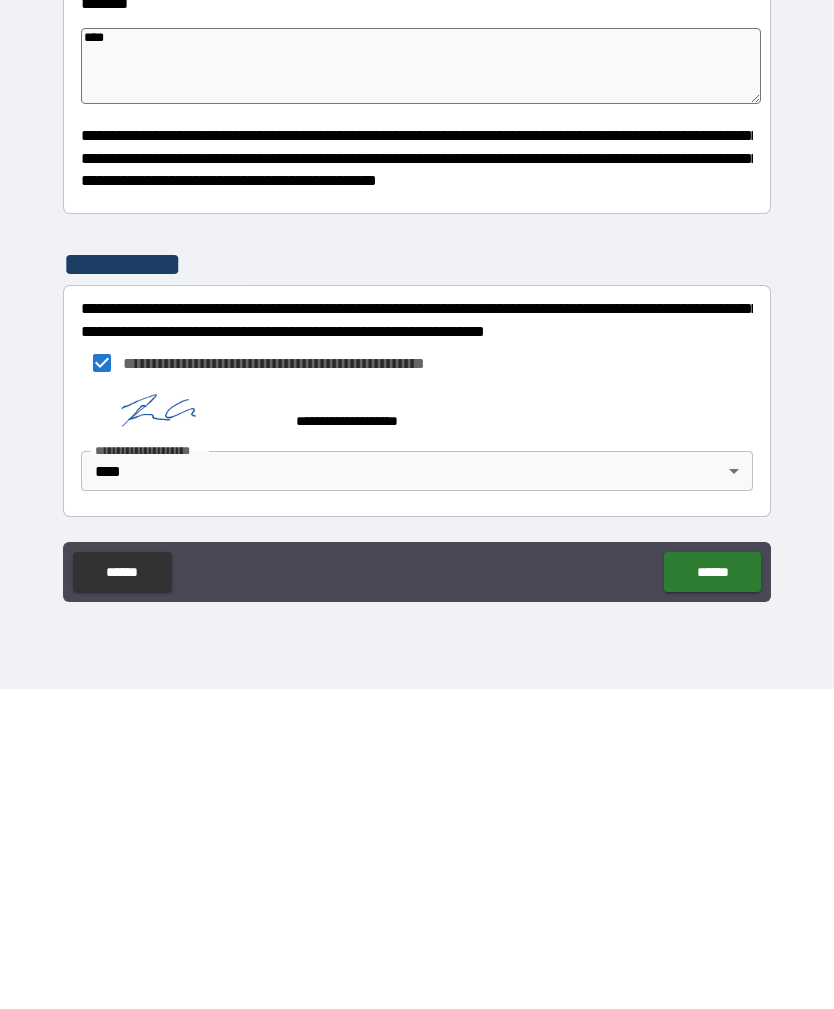 click on "******" at bounding box center [712, 892] 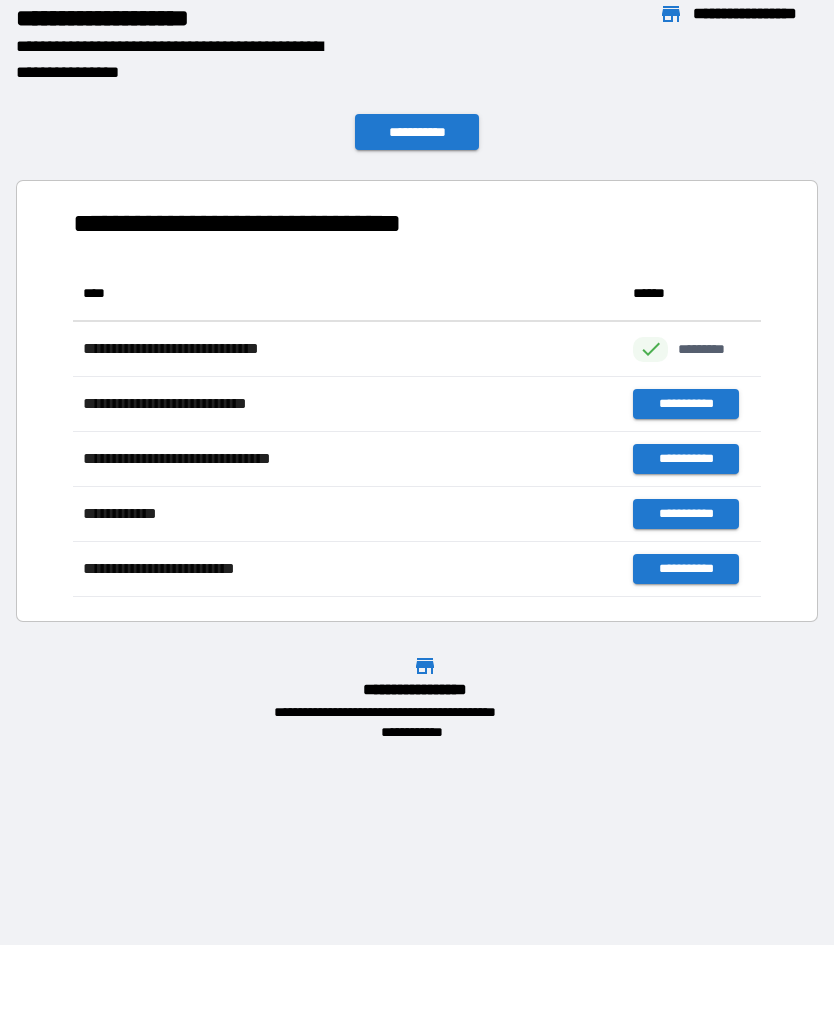 scroll, scrollTop: 1, scrollLeft: 1, axis: both 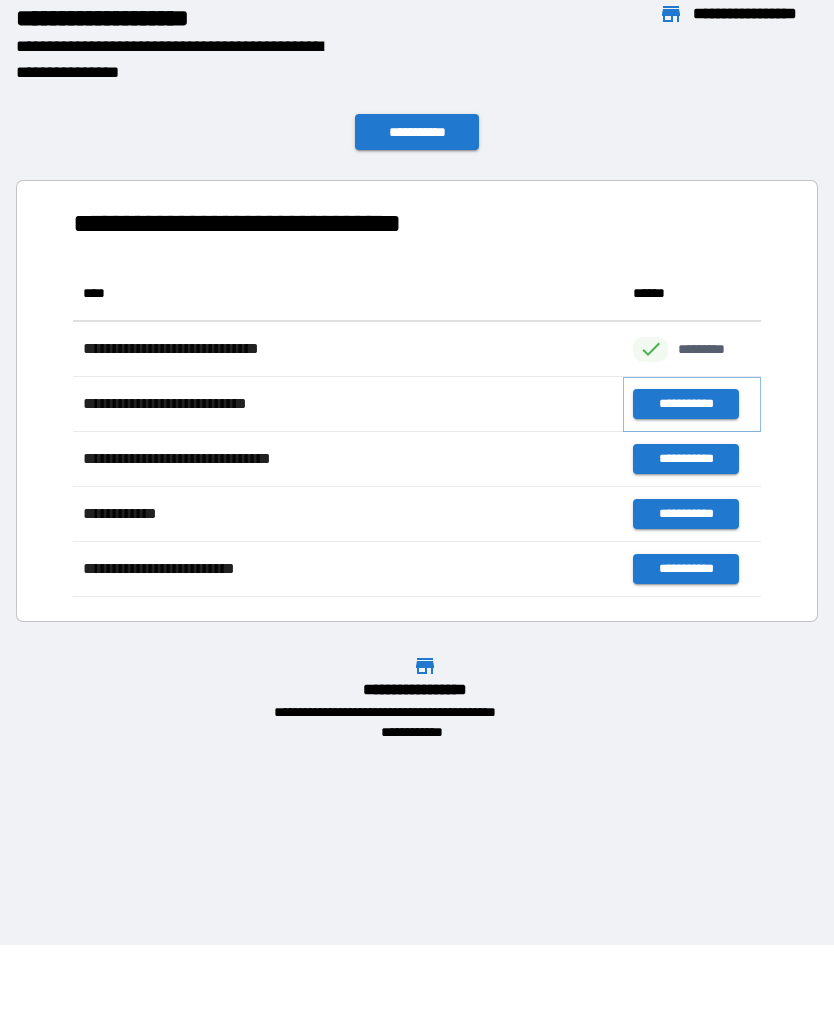 click on "**********" at bounding box center [685, 404] 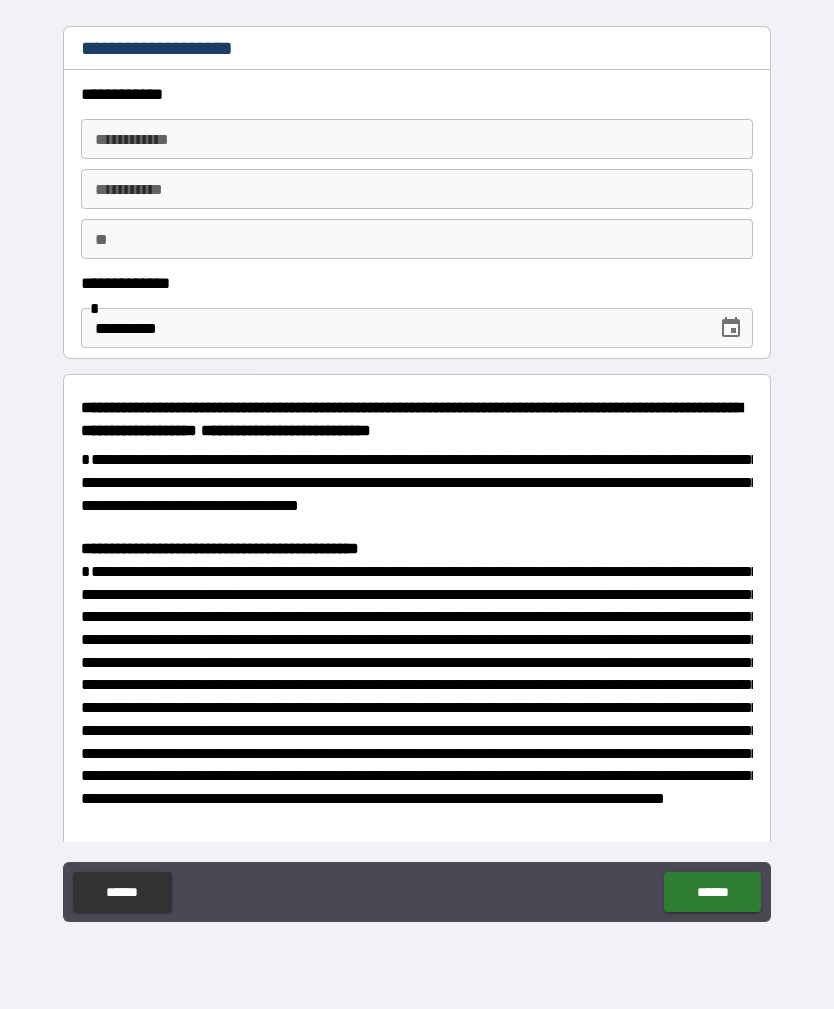 click on "**********" at bounding box center [417, 139] 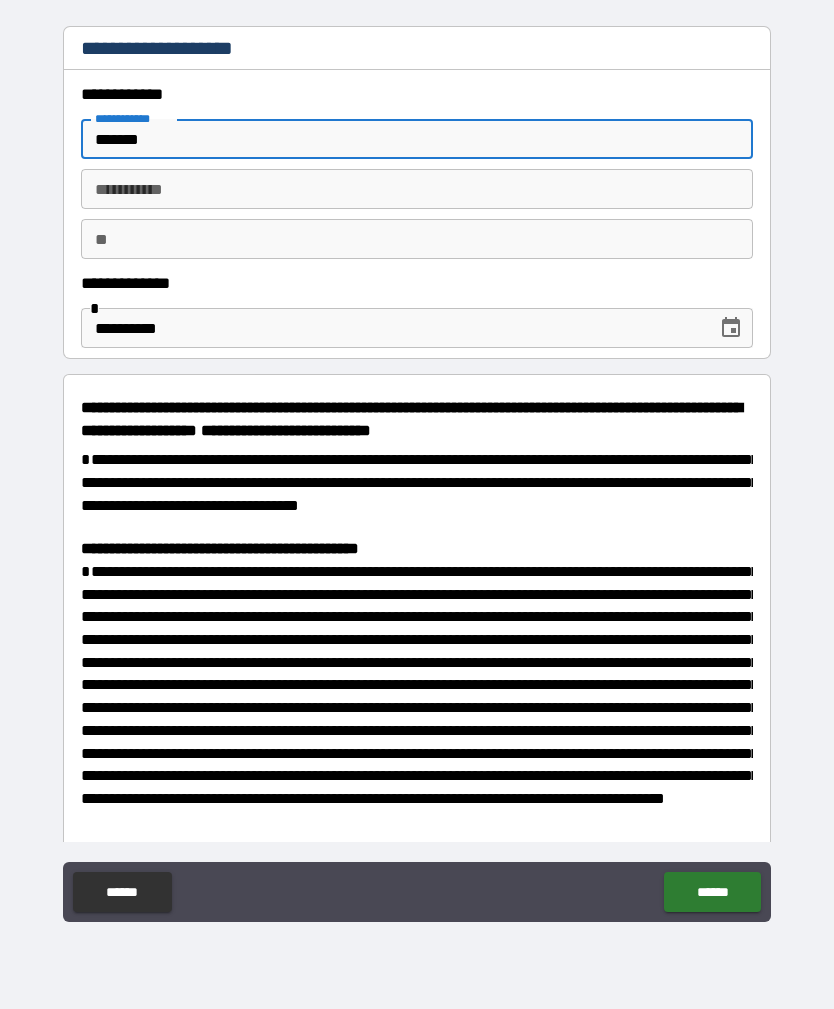 type on "*******" 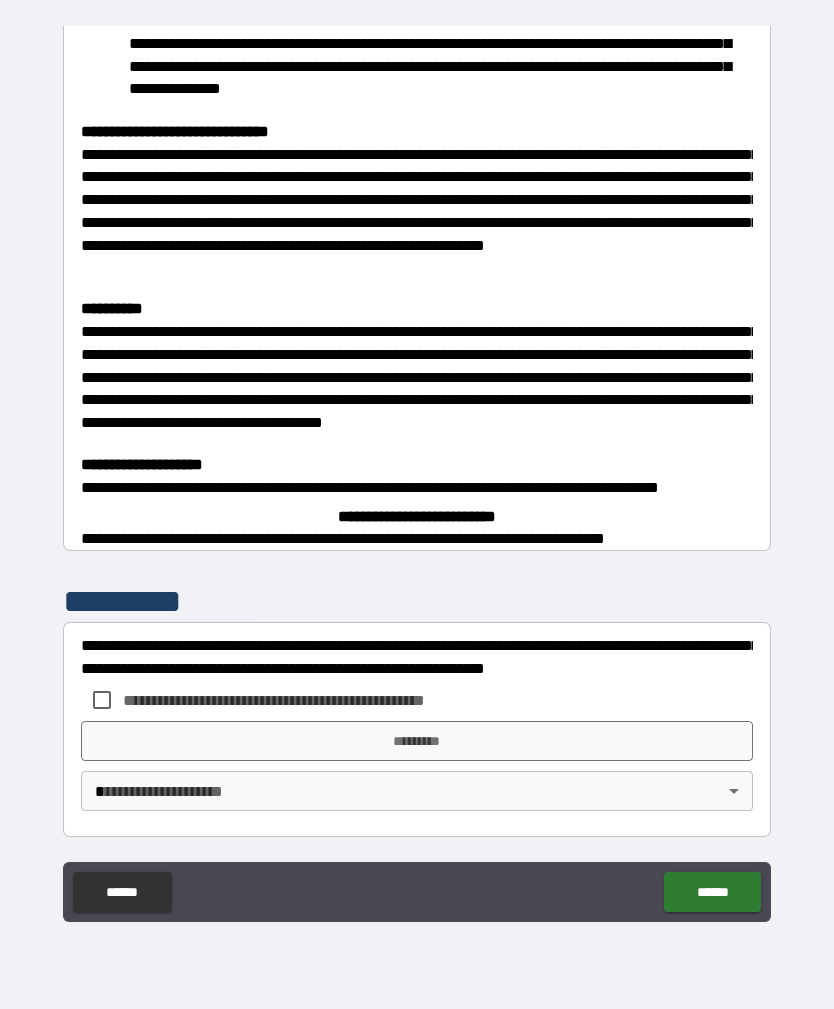 scroll, scrollTop: 3234, scrollLeft: 0, axis: vertical 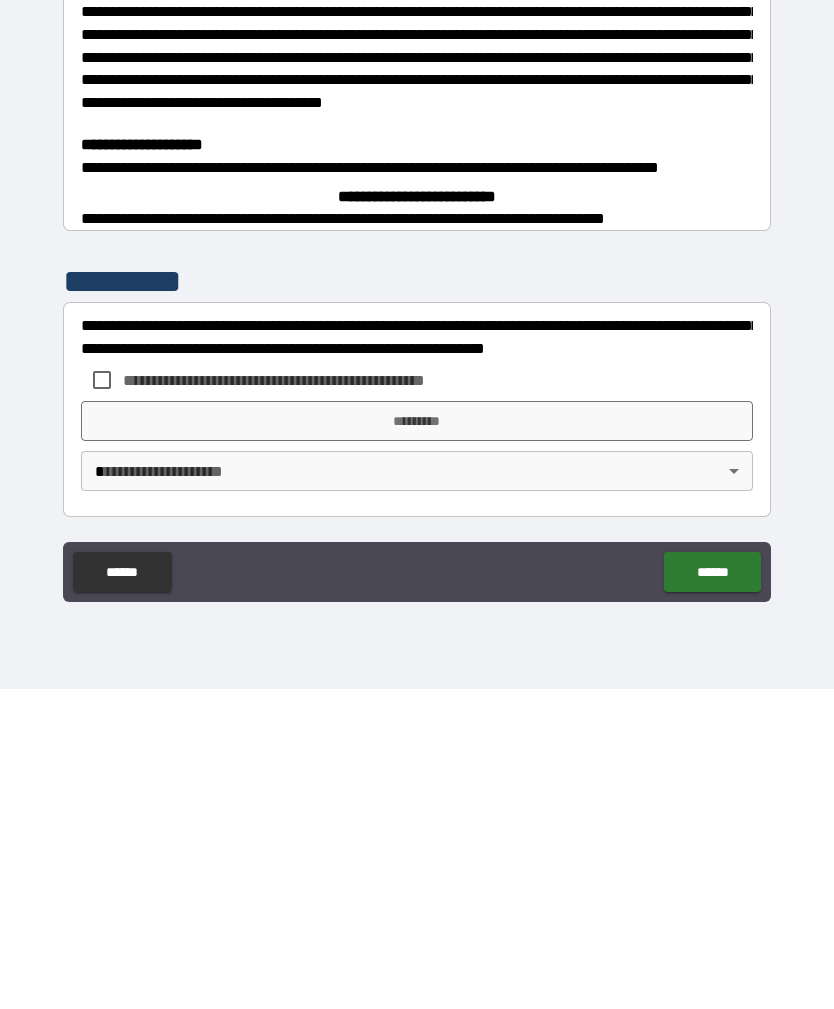 type on "********" 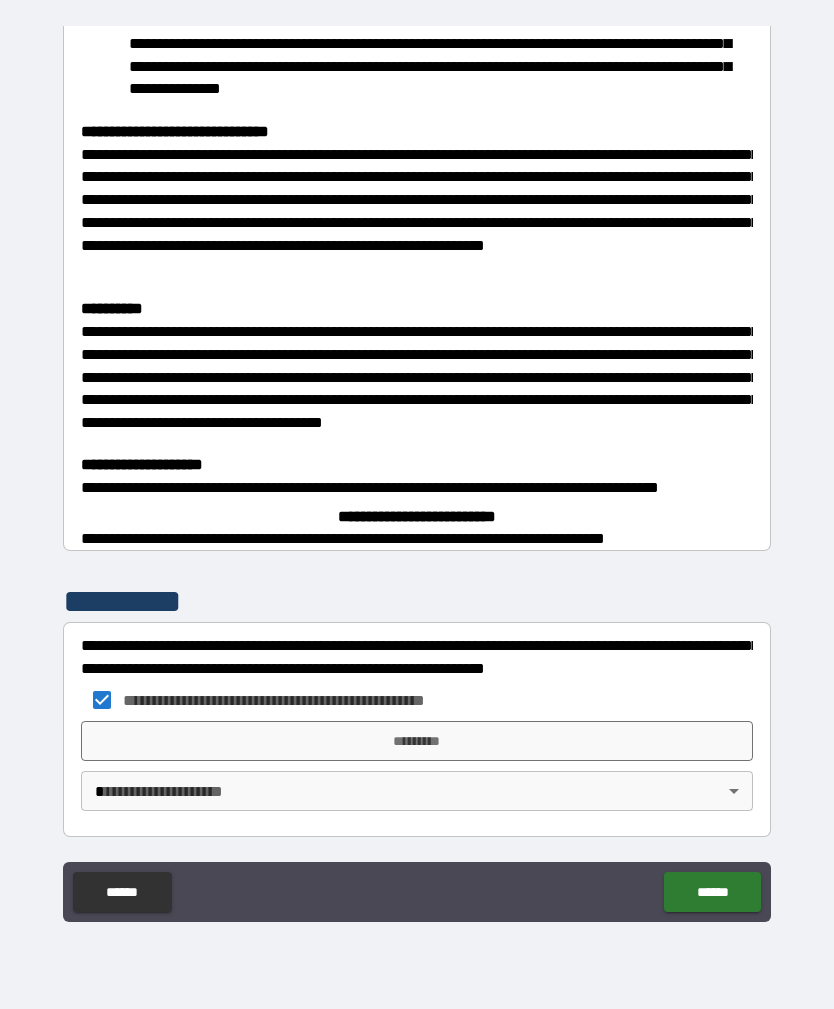 click on "*********" at bounding box center (417, 741) 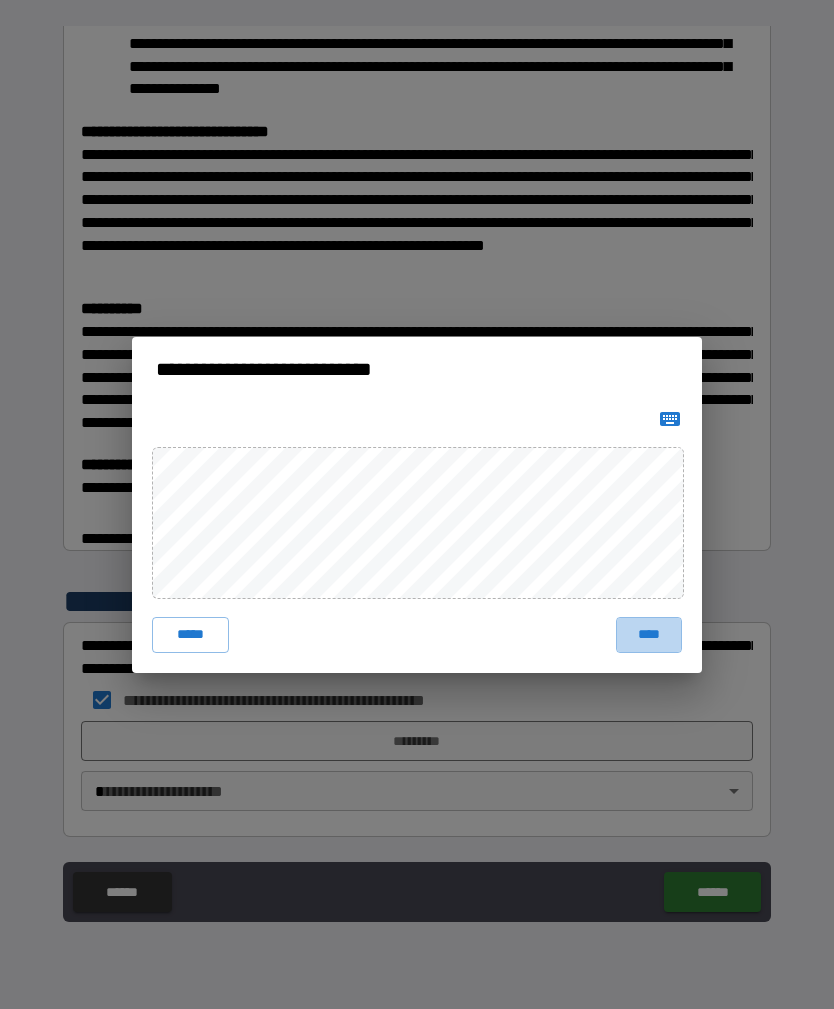 click on "****" at bounding box center [649, 635] 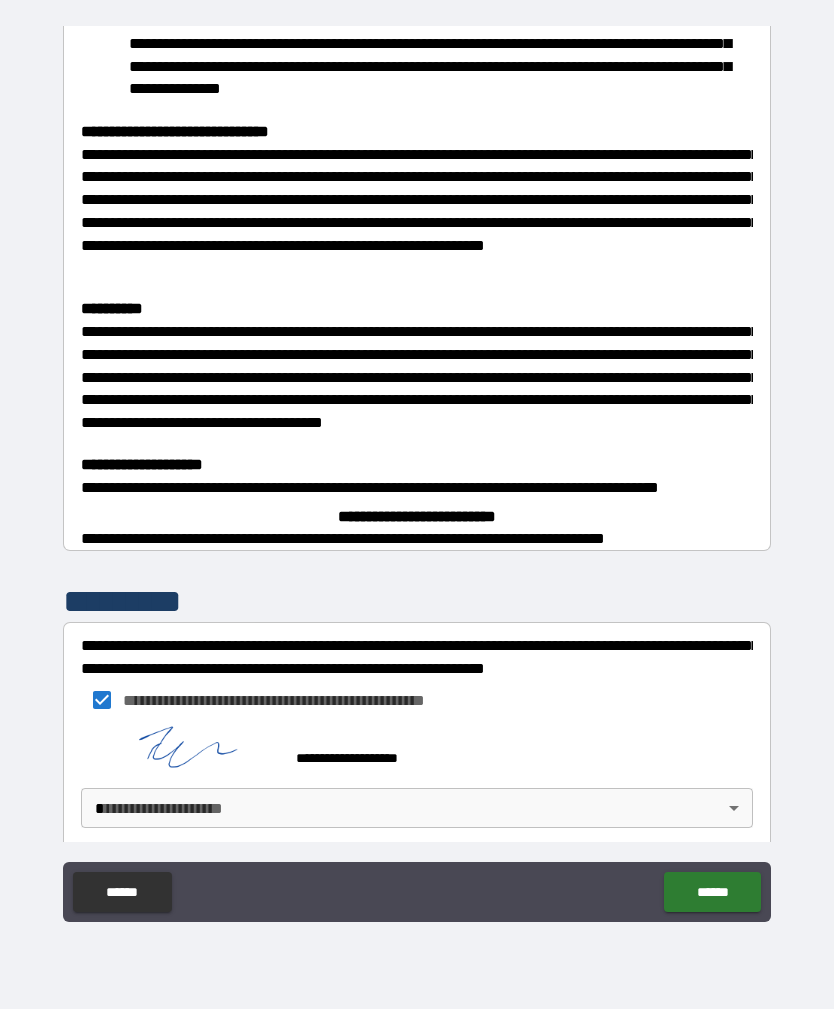 click on "******" at bounding box center [712, 892] 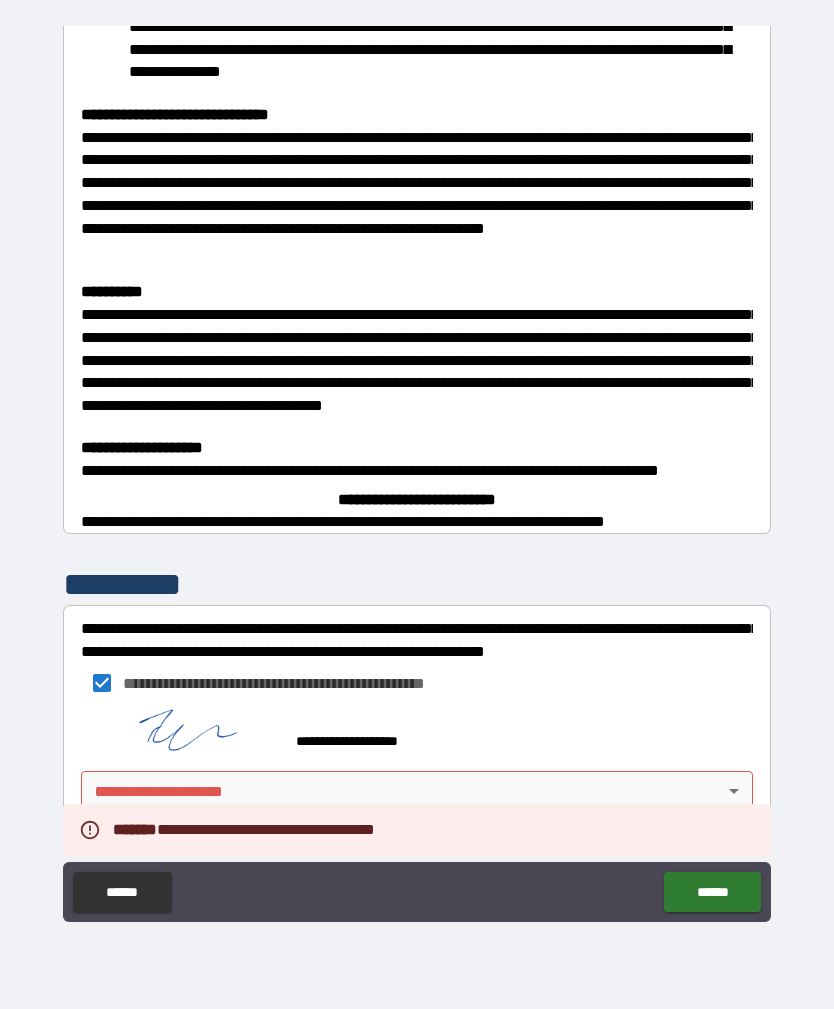scroll, scrollTop: 3251, scrollLeft: 0, axis: vertical 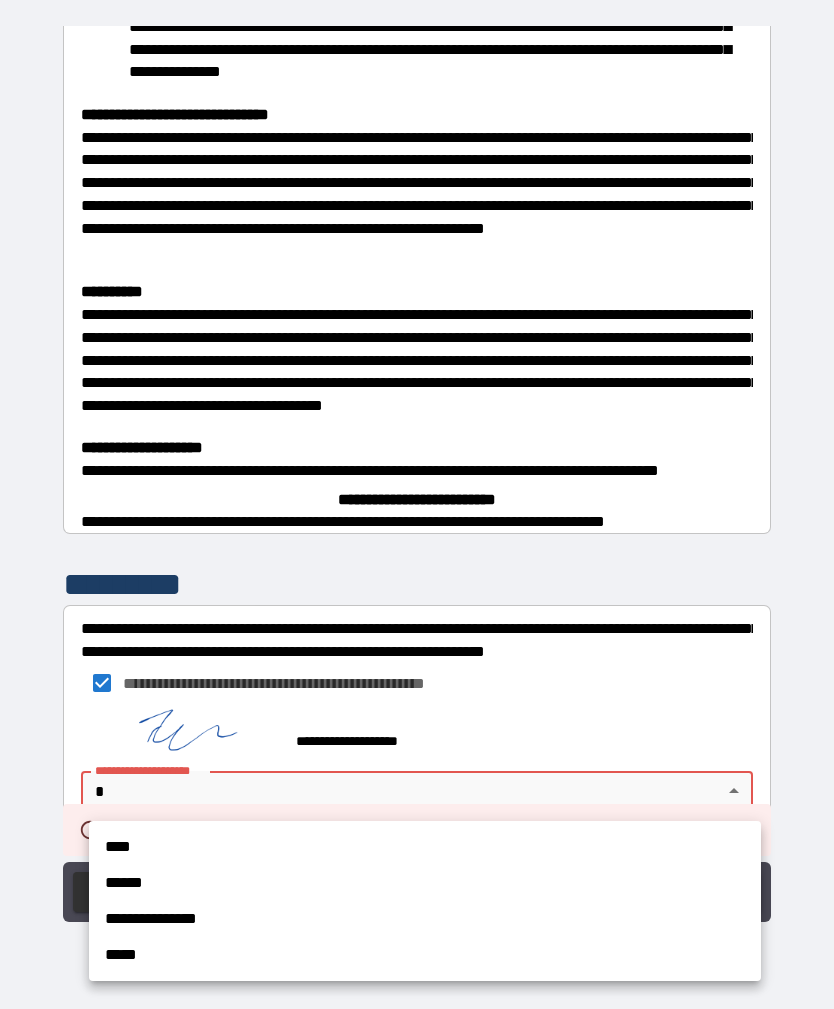 click on "****" at bounding box center [425, 847] 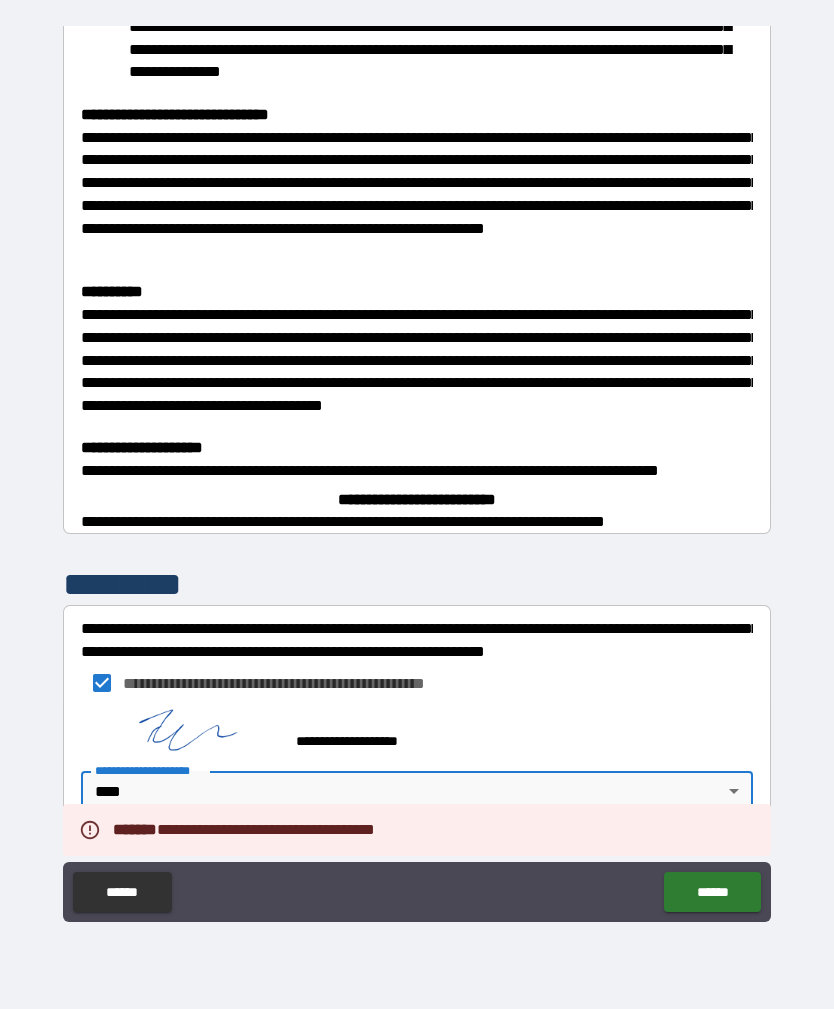 type on "****" 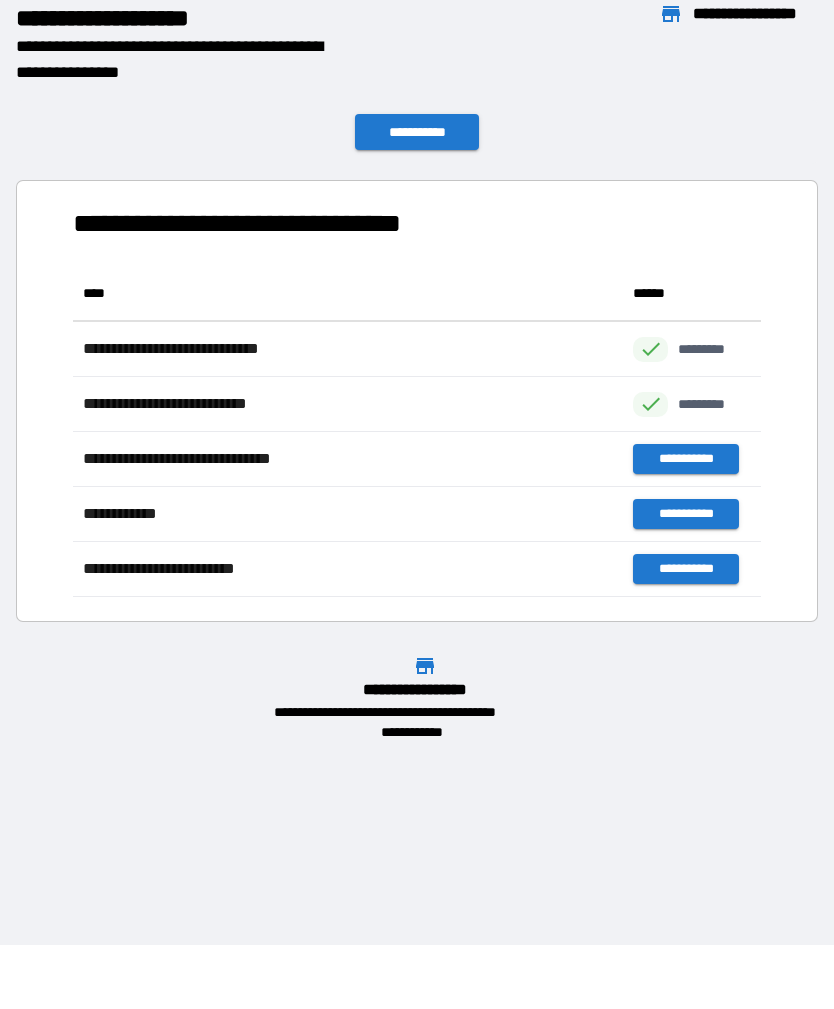 scroll, scrollTop: 331, scrollLeft: 688, axis: both 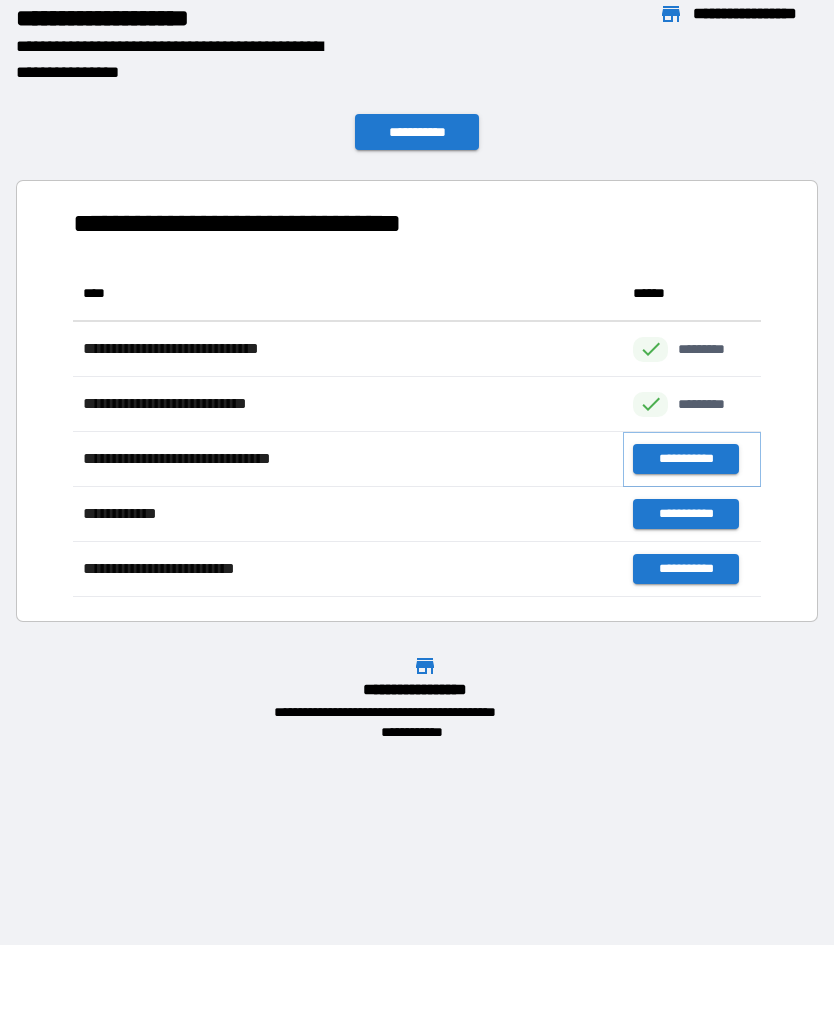 click on "**********" at bounding box center [685, 459] 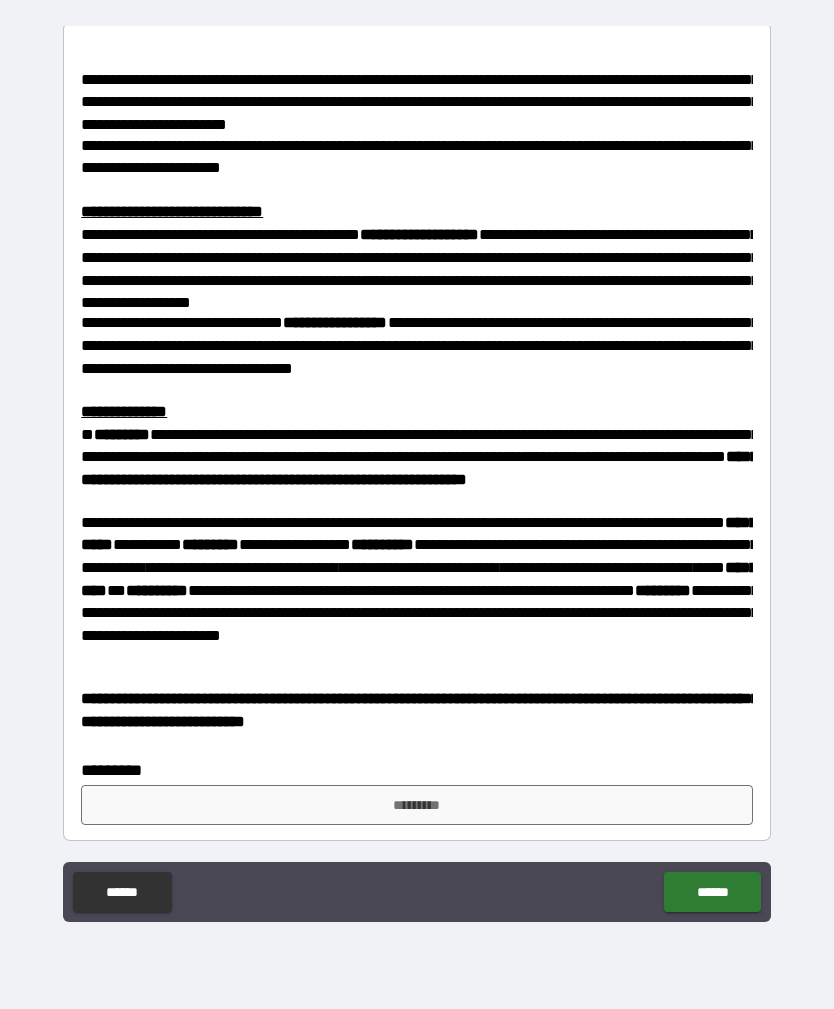 scroll, scrollTop: 349, scrollLeft: 0, axis: vertical 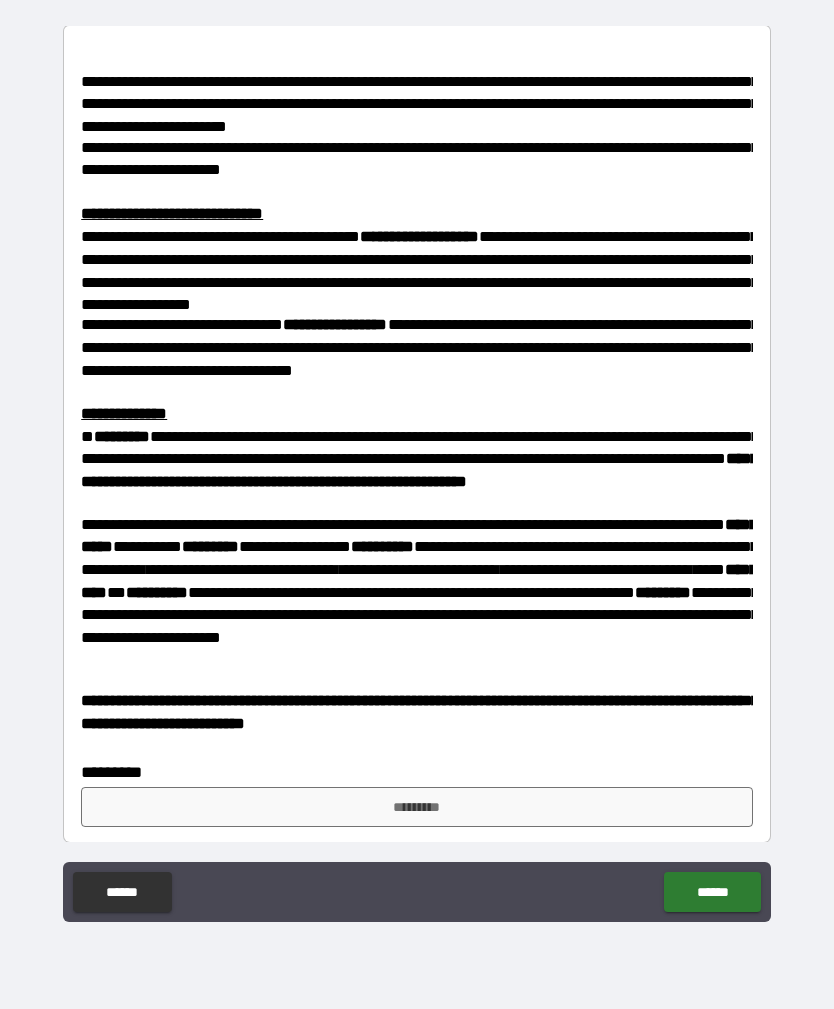 click on "*********" at bounding box center [417, 807] 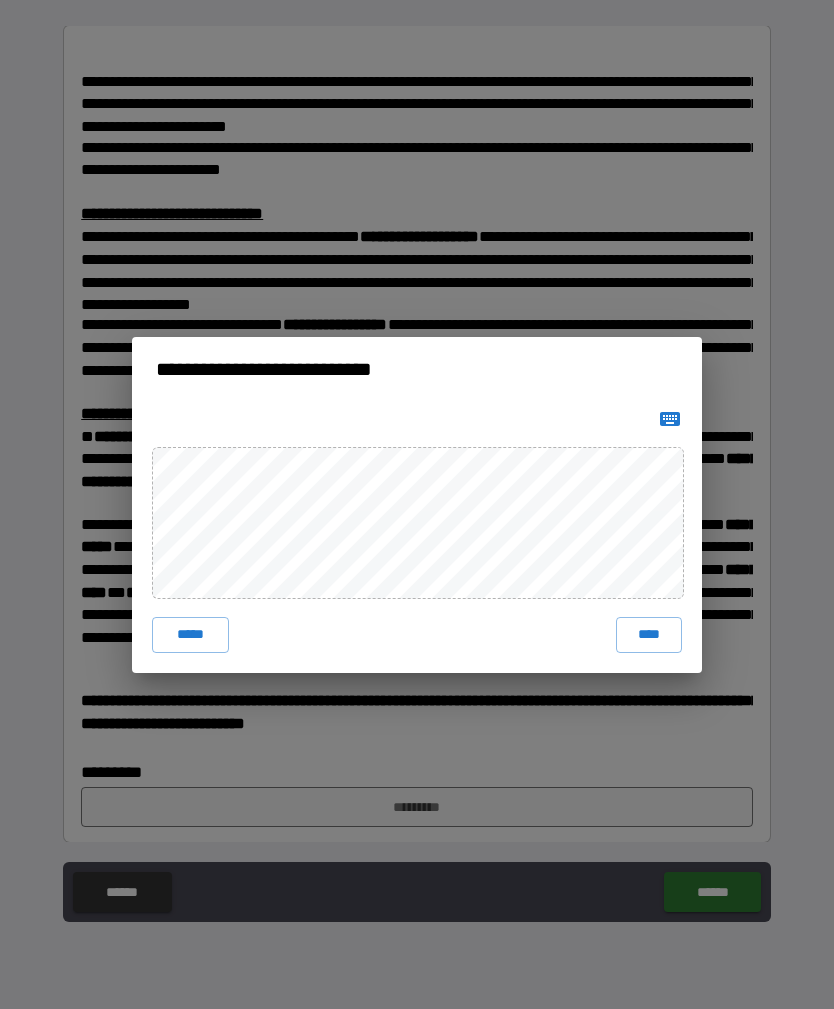 click on "****" at bounding box center (649, 635) 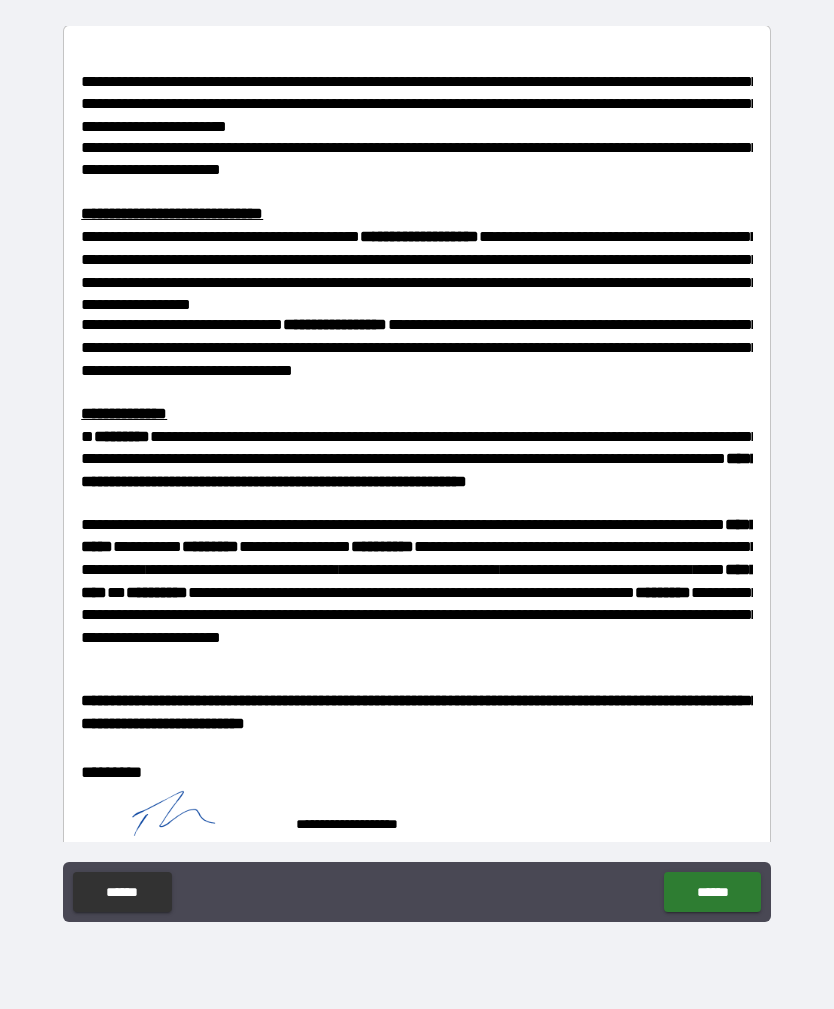 click on "******" at bounding box center (712, 892) 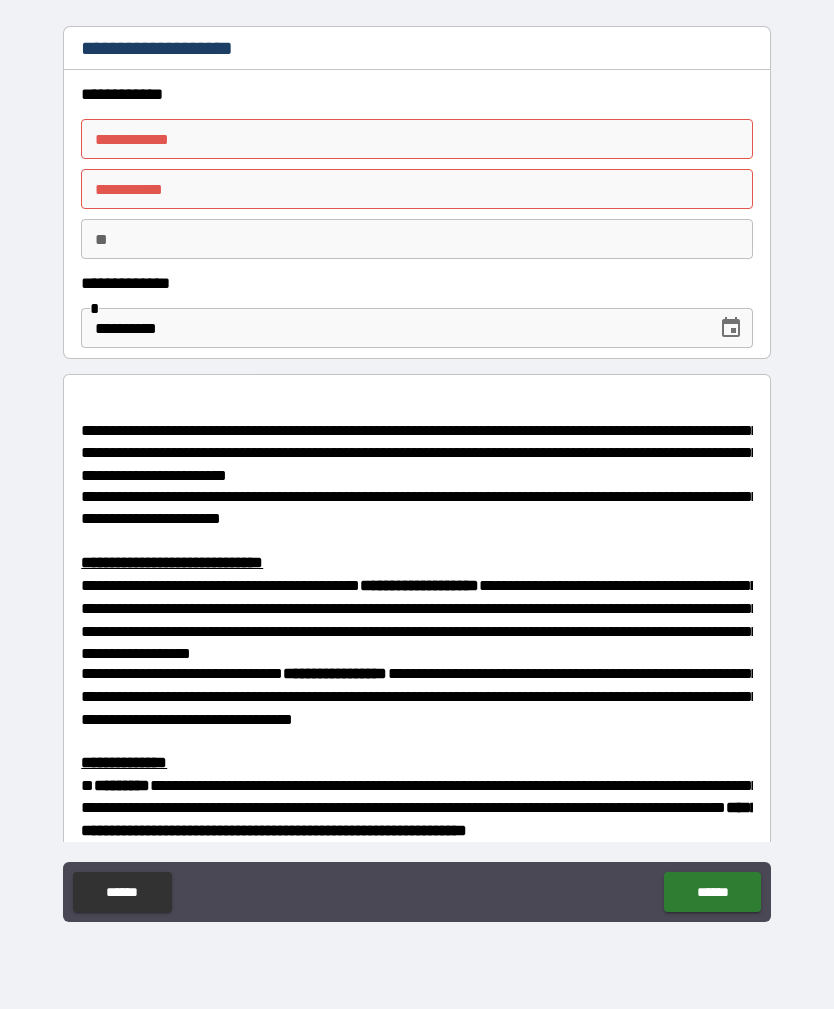 scroll, scrollTop: 0, scrollLeft: 0, axis: both 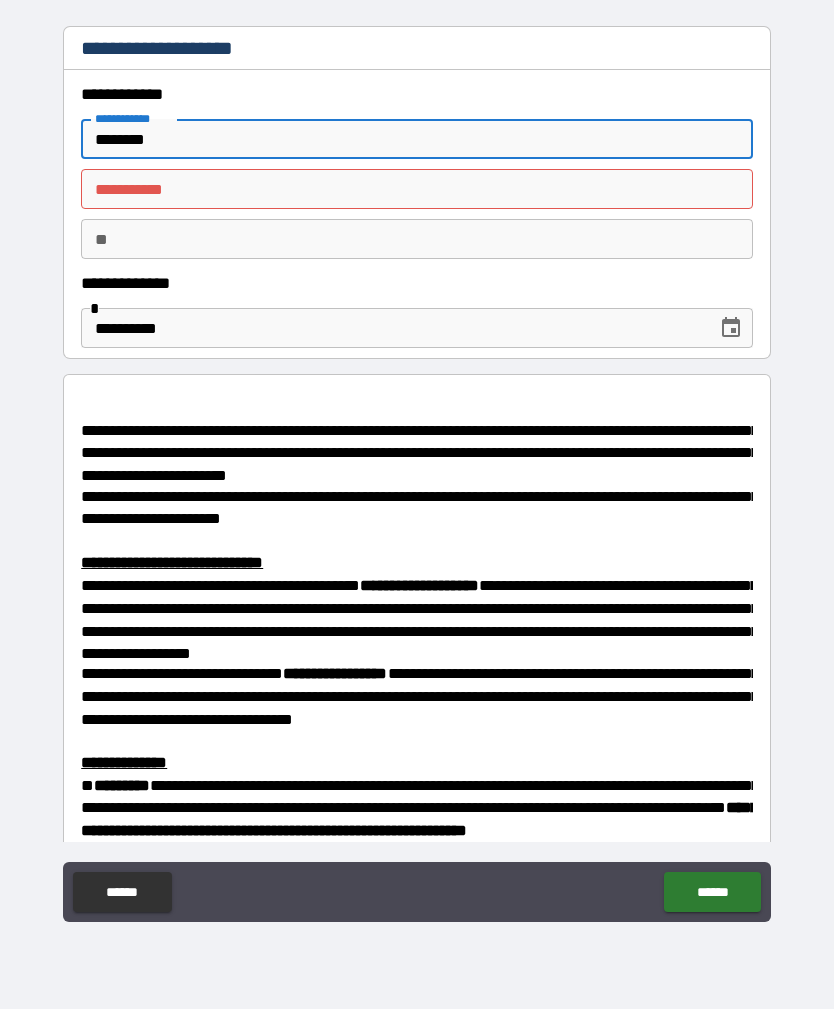 type on "*******" 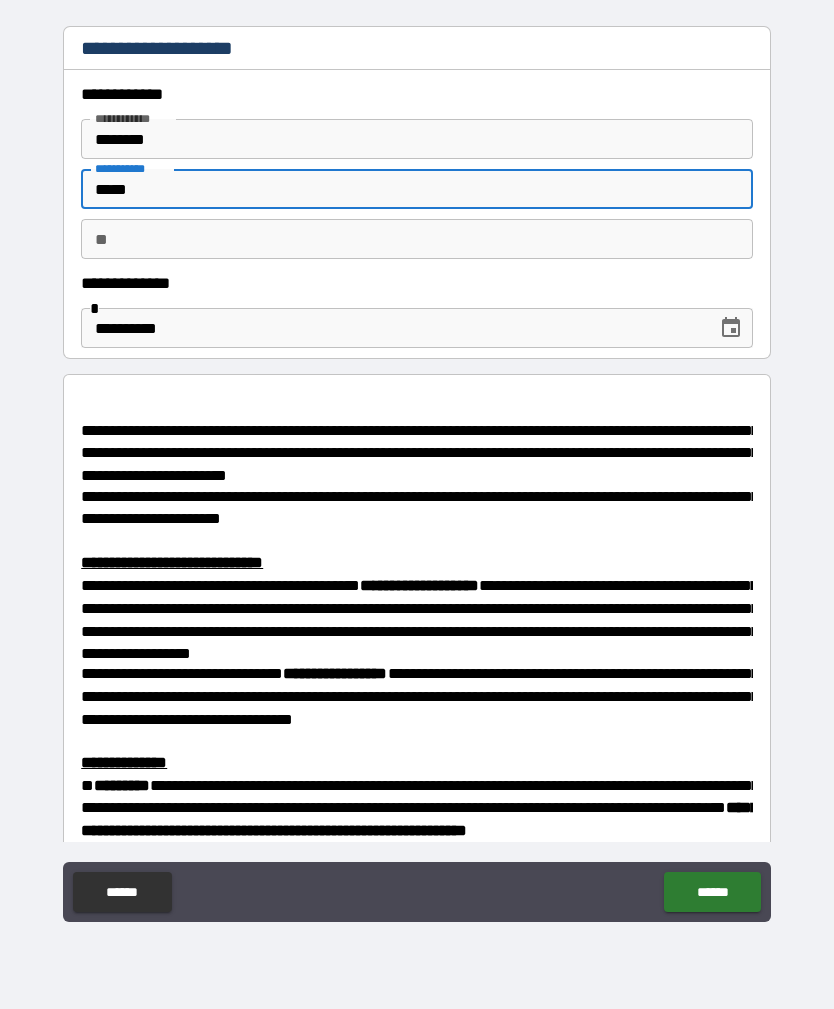 type on "********" 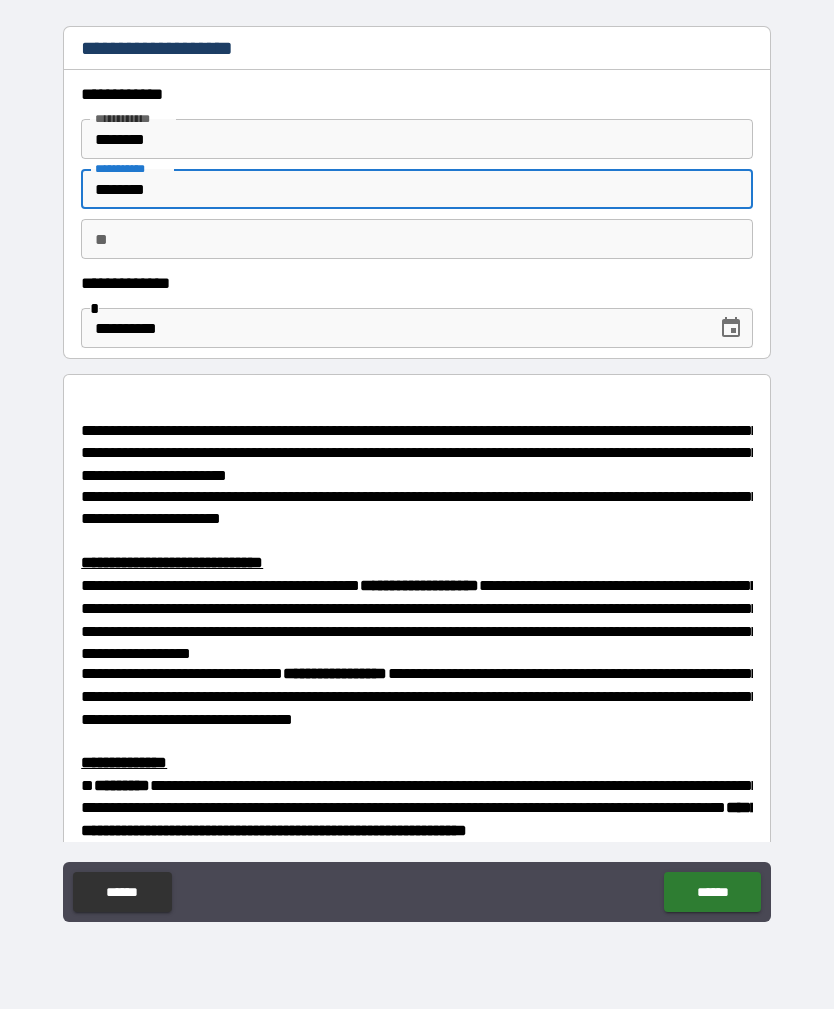 click on "********" at bounding box center [417, 189] 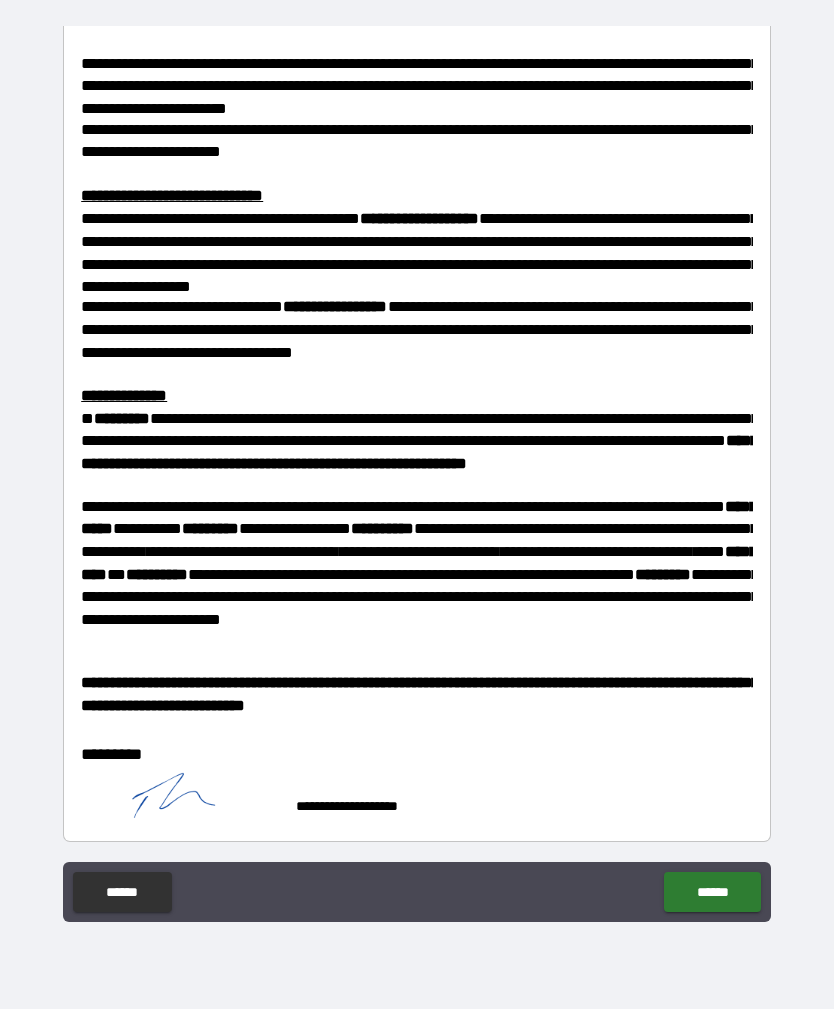 scroll, scrollTop: 366, scrollLeft: 0, axis: vertical 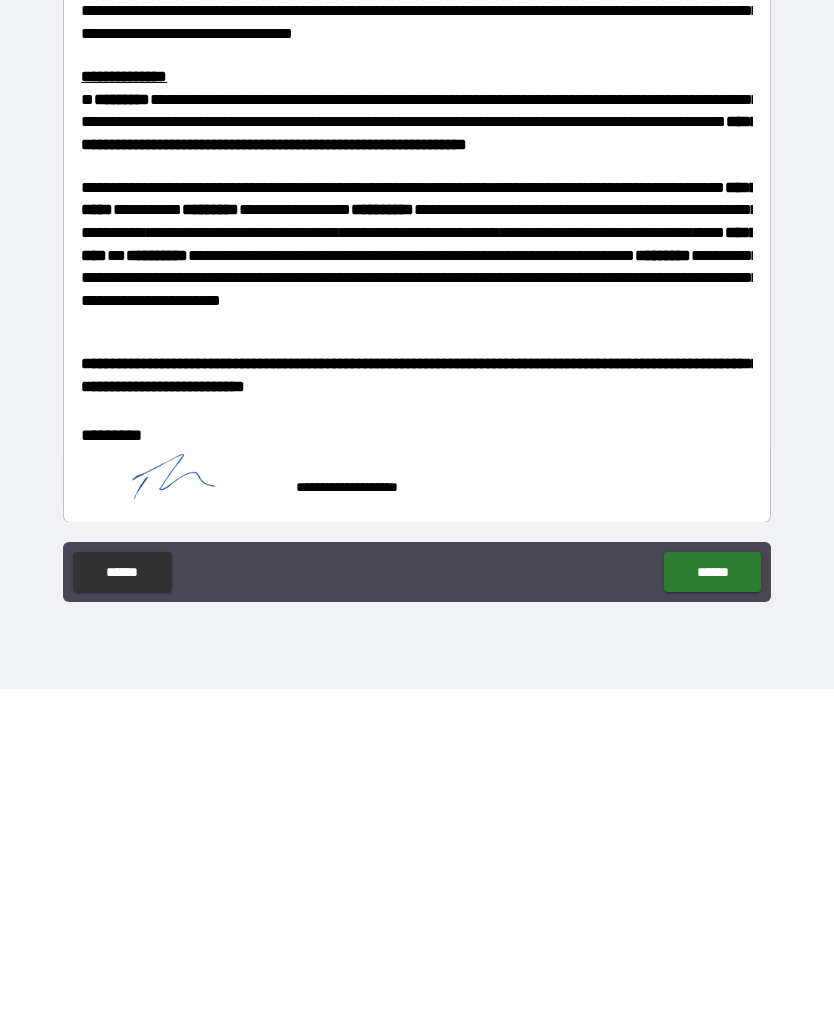 click on "******" at bounding box center [712, 892] 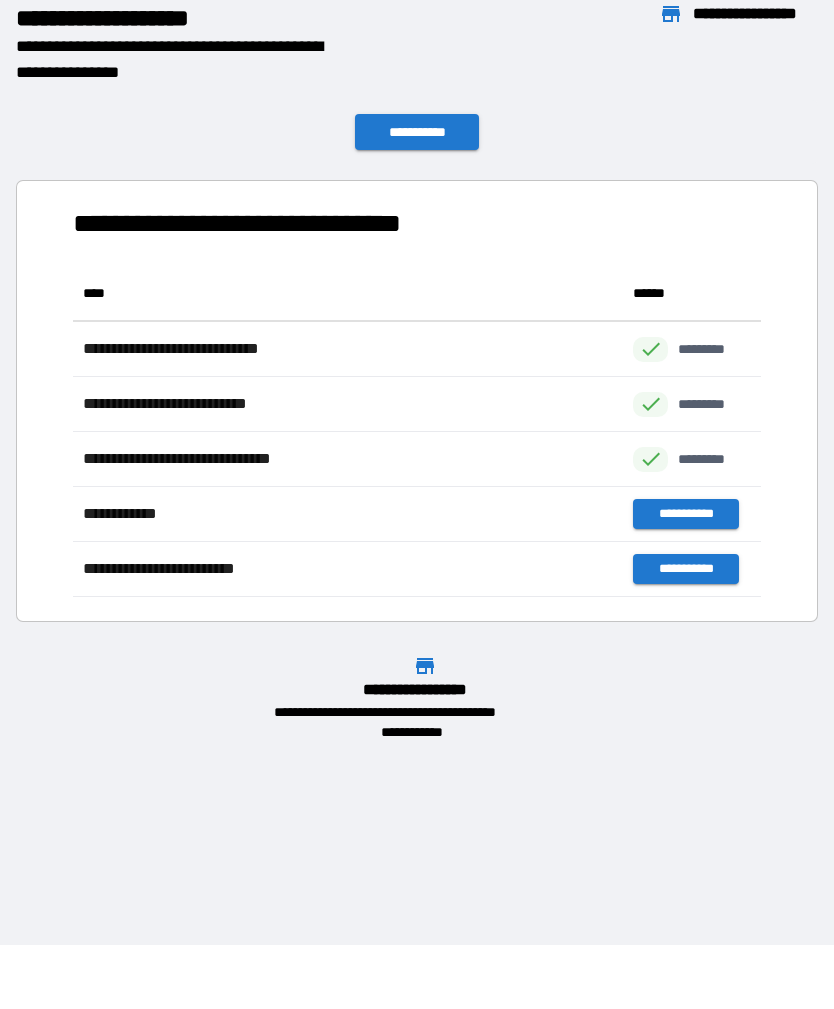 scroll, scrollTop: 1, scrollLeft: 1, axis: both 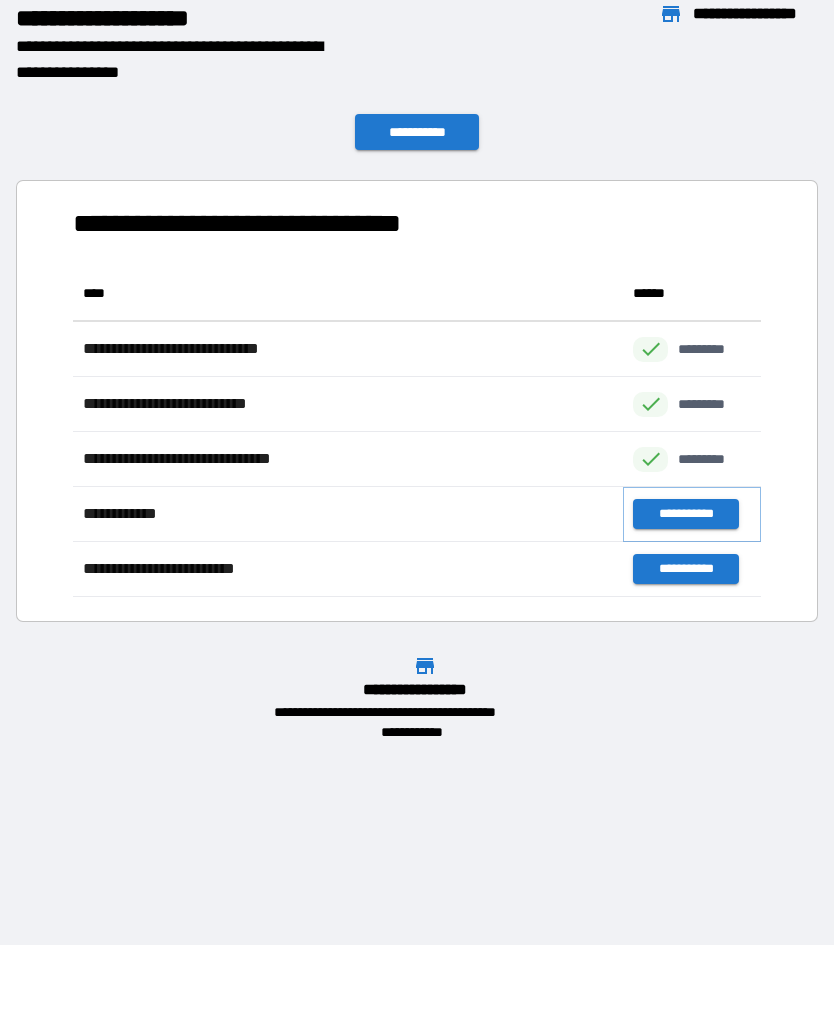 click on "**********" at bounding box center [685, 514] 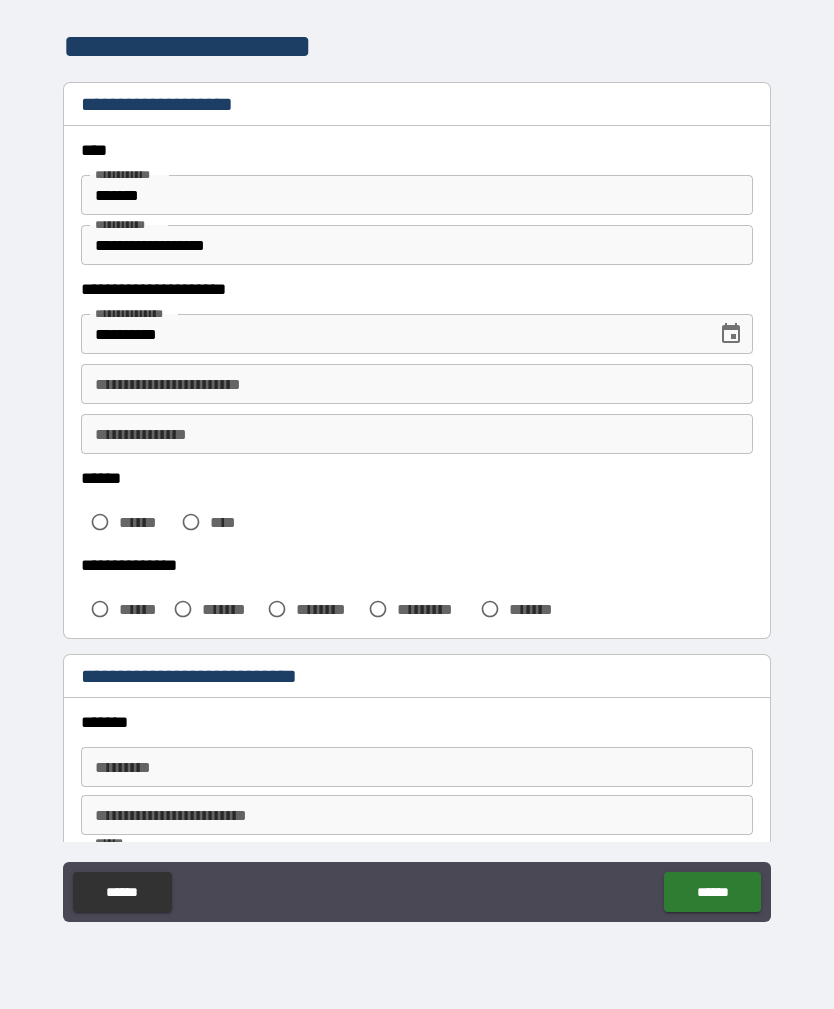 click on "**********" at bounding box center (417, 384) 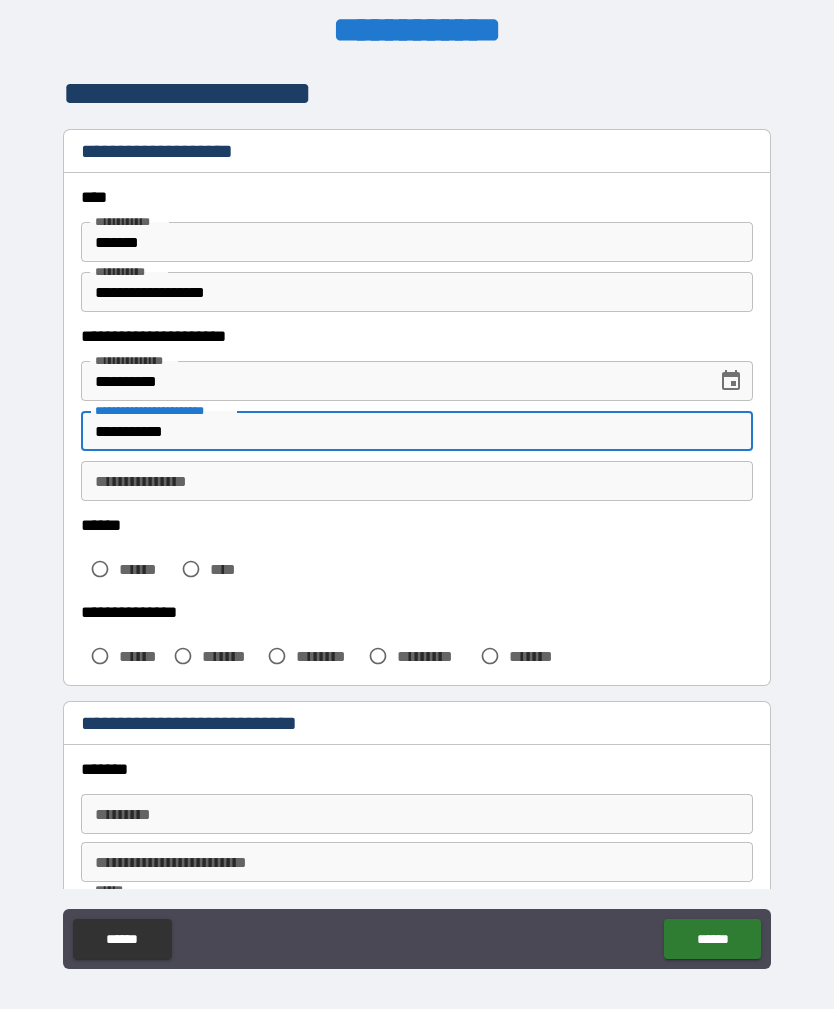 scroll, scrollTop: 0, scrollLeft: 0, axis: both 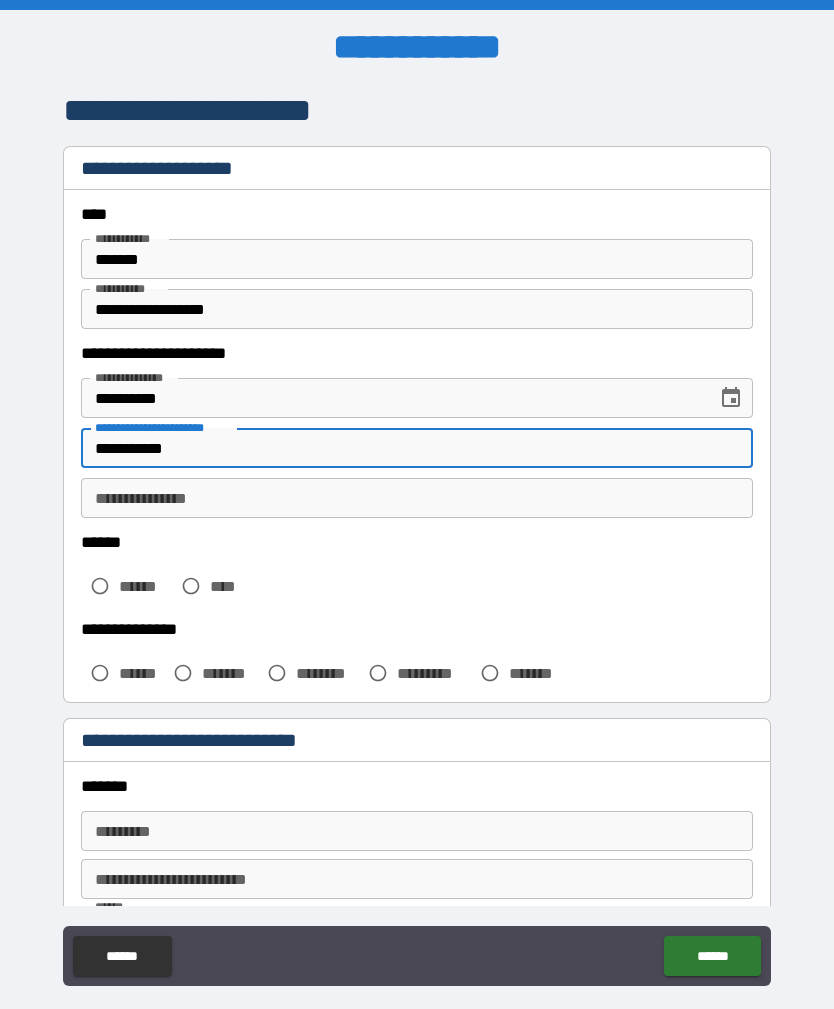 type on "**********" 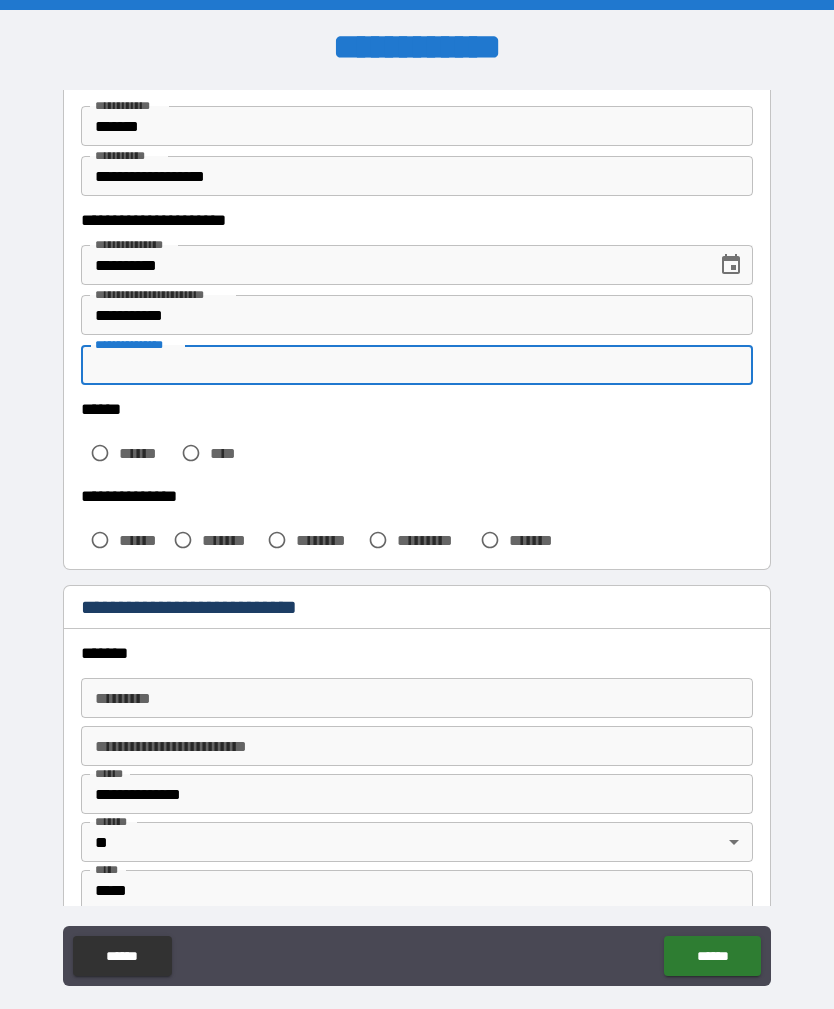 scroll, scrollTop: 134, scrollLeft: 0, axis: vertical 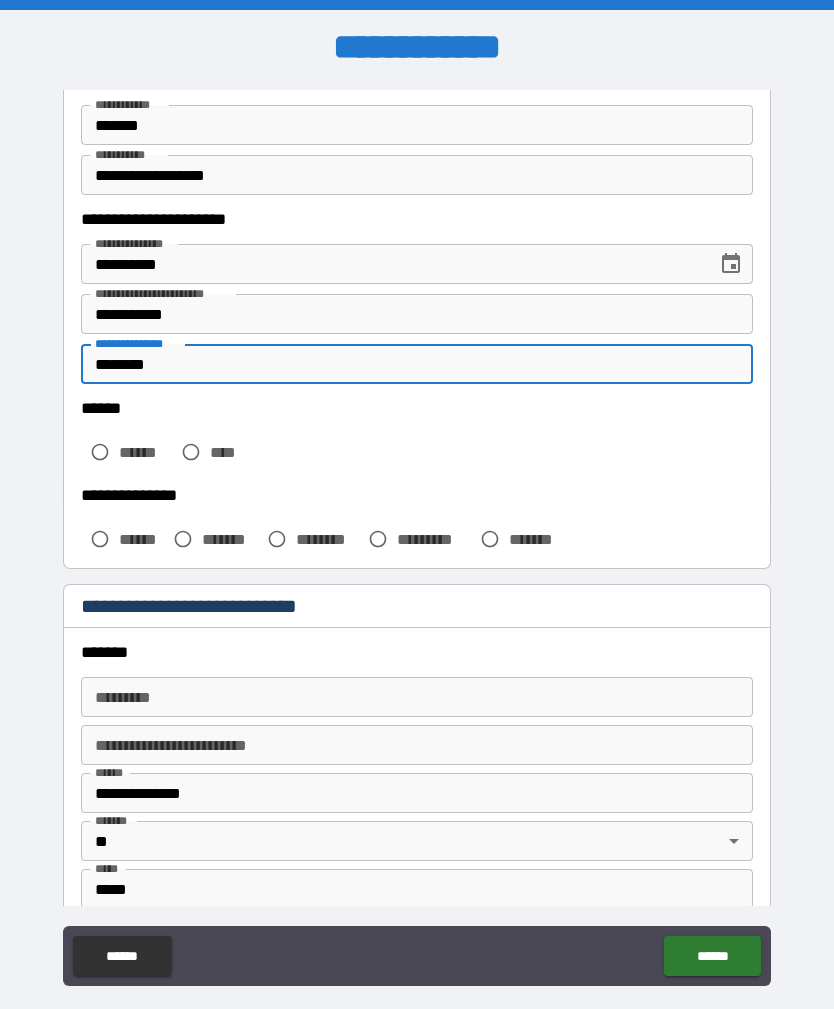 type on "********" 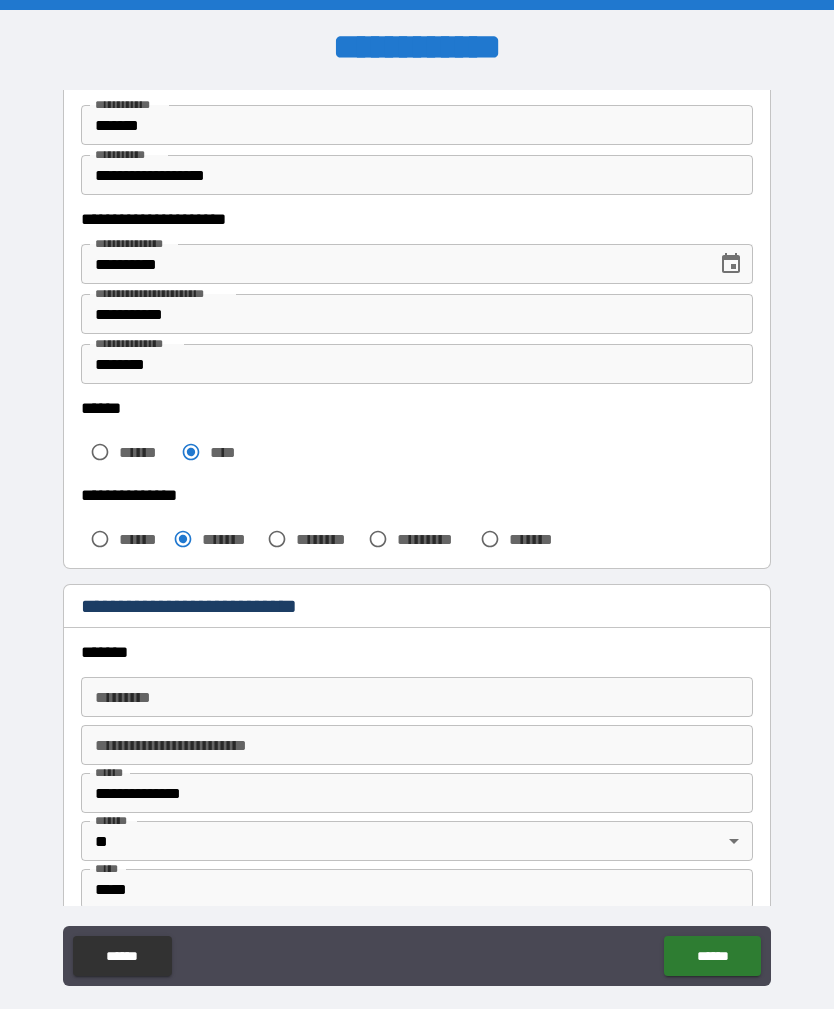 click on "*******   *" at bounding box center [417, 697] 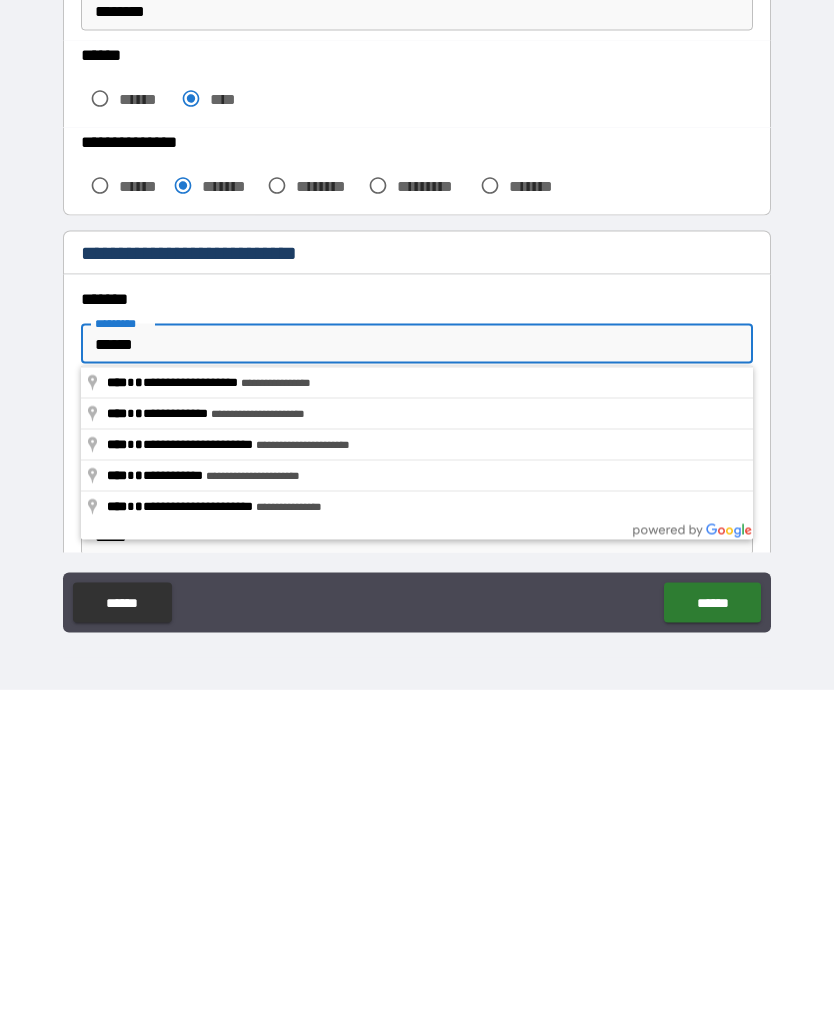 type on "**********" 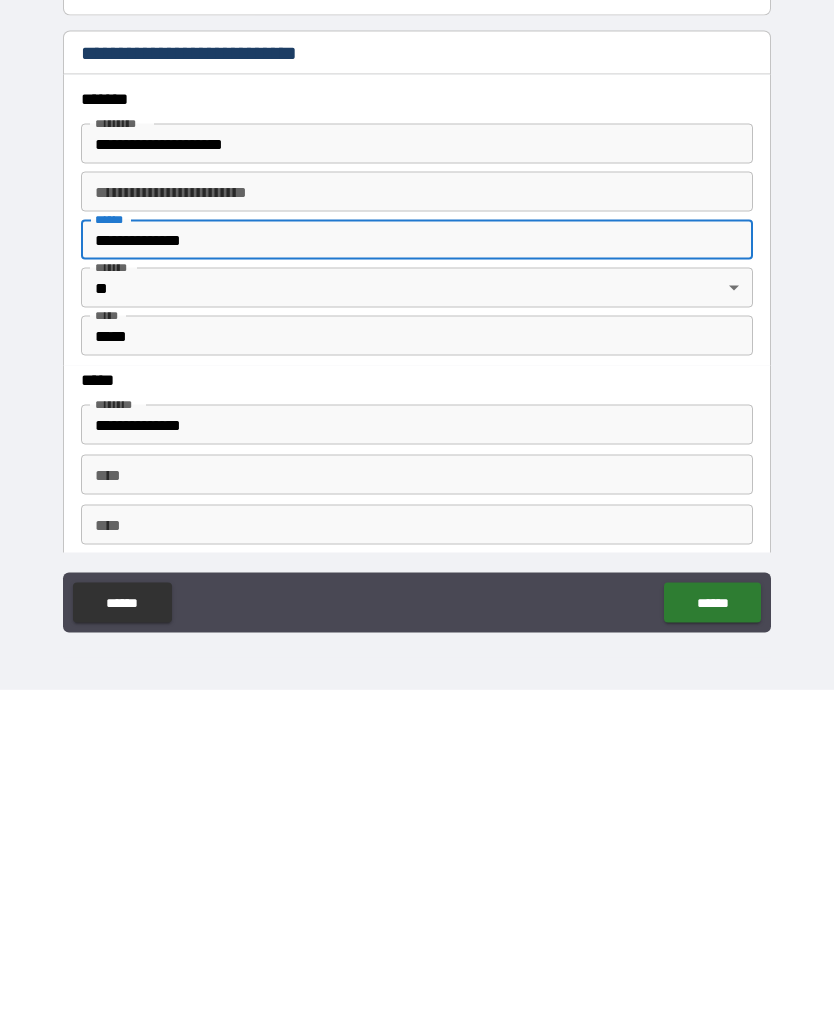 scroll, scrollTop: 336, scrollLeft: 0, axis: vertical 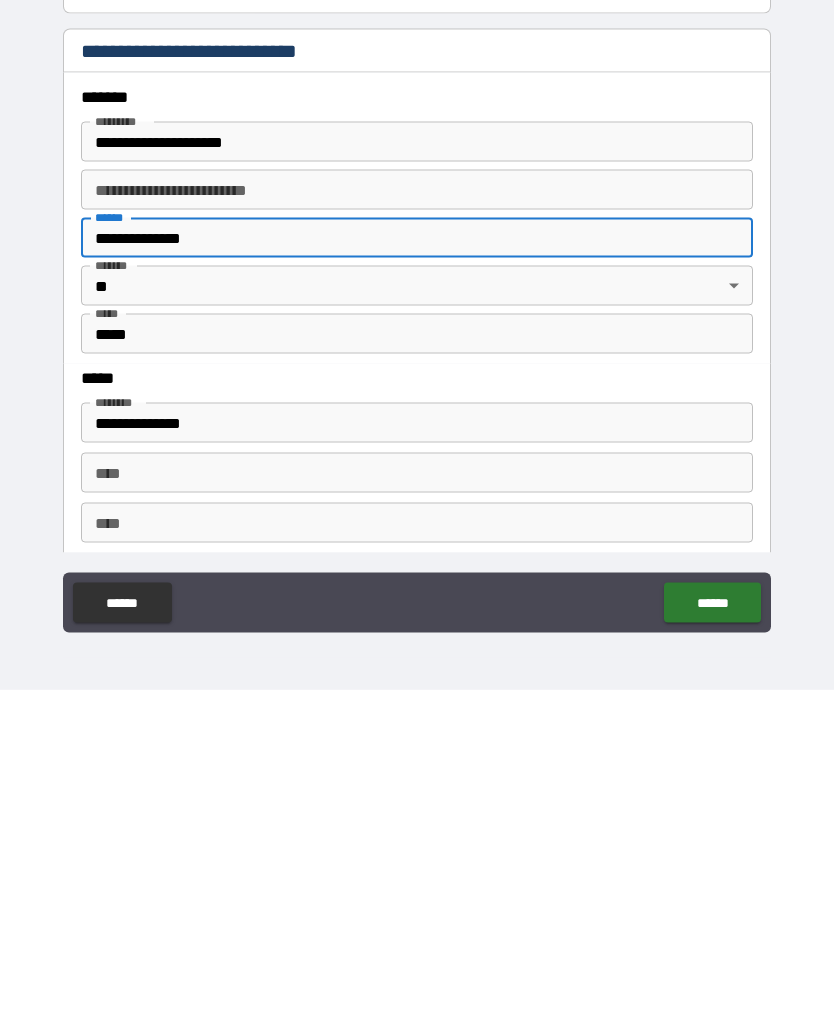 click on "******" at bounding box center [712, 922] 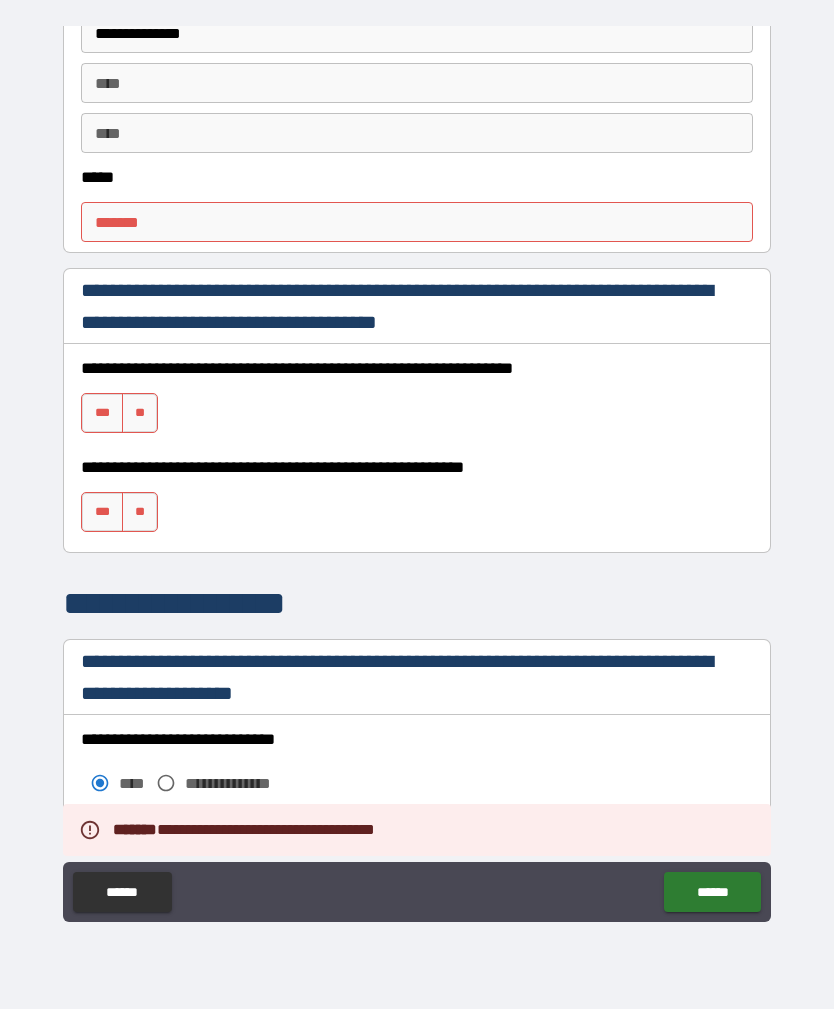 scroll, scrollTop: 1020, scrollLeft: 0, axis: vertical 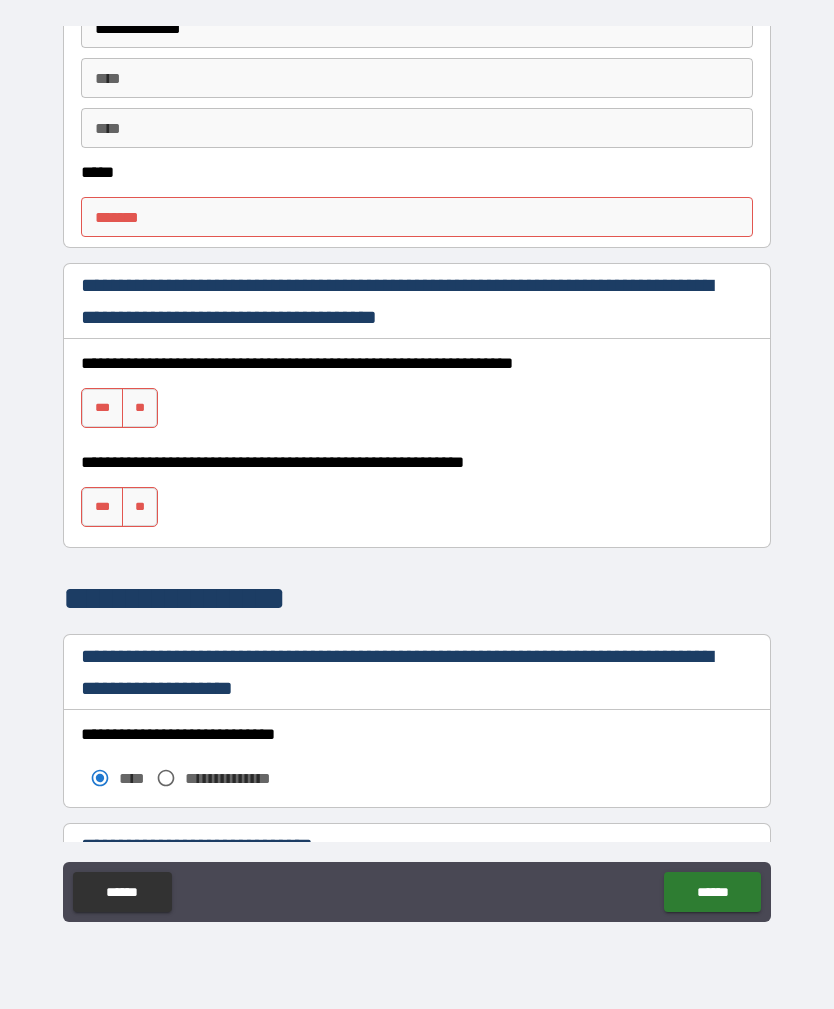 click on "*****   *" at bounding box center (417, 217) 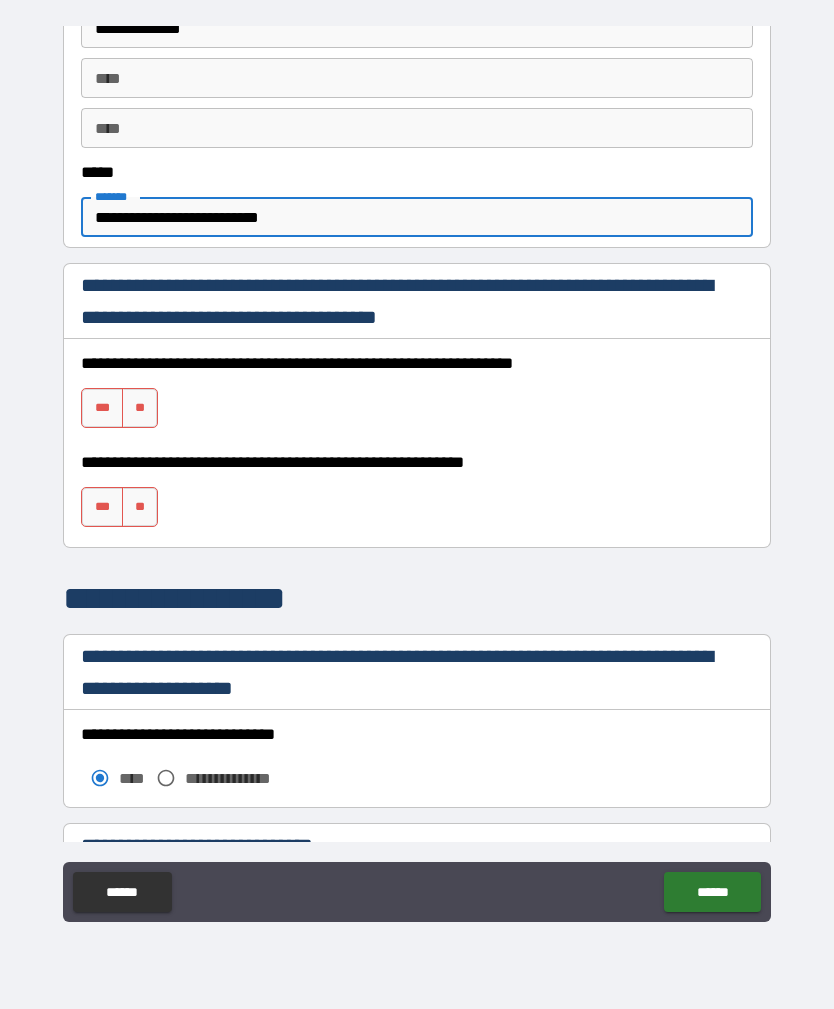 type on "**********" 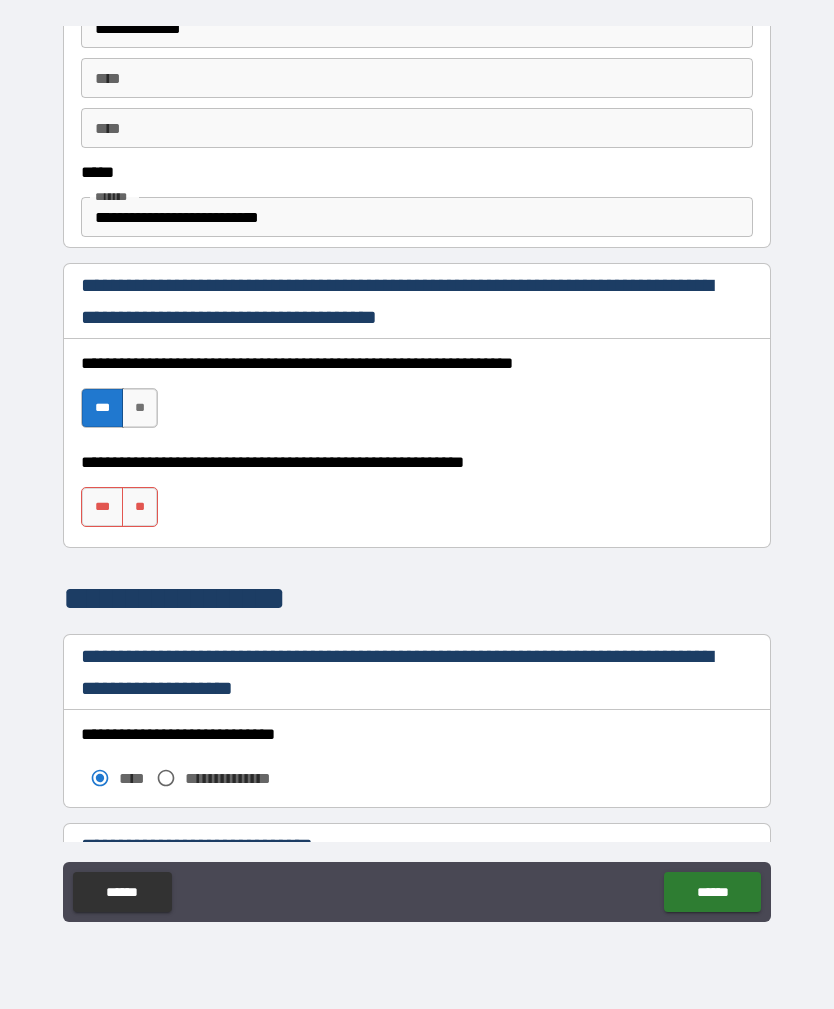 click on "**" at bounding box center (140, 507) 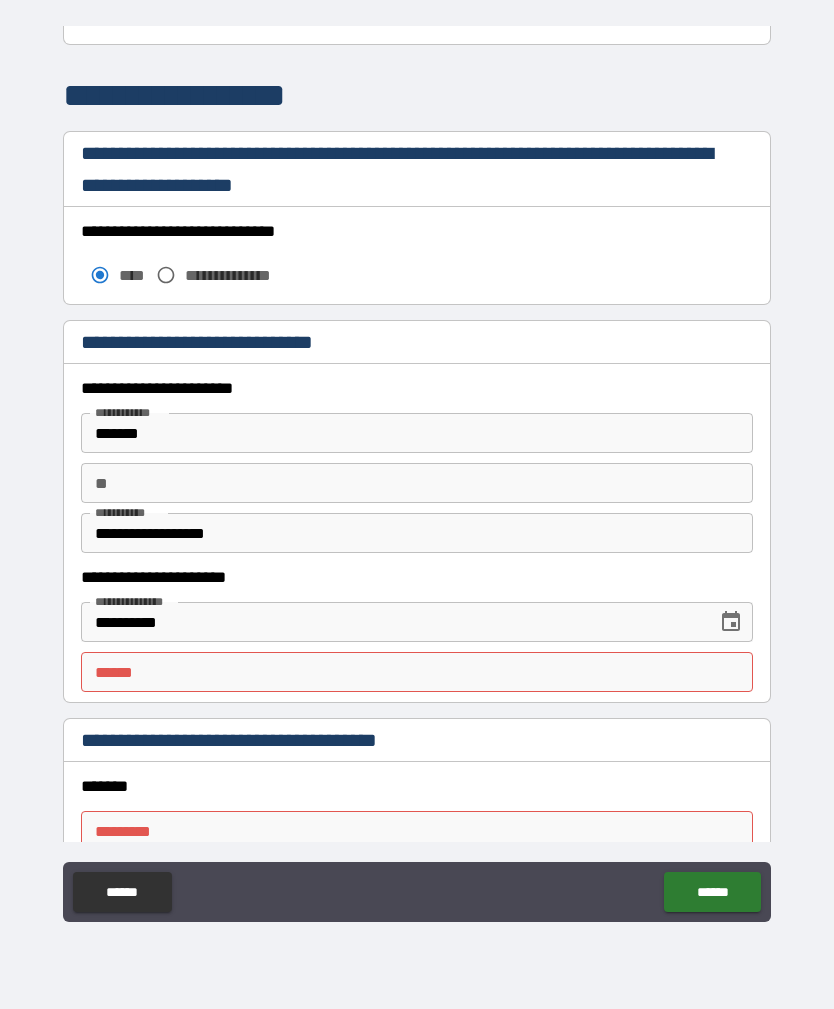 scroll, scrollTop: 1523, scrollLeft: 0, axis: vertical 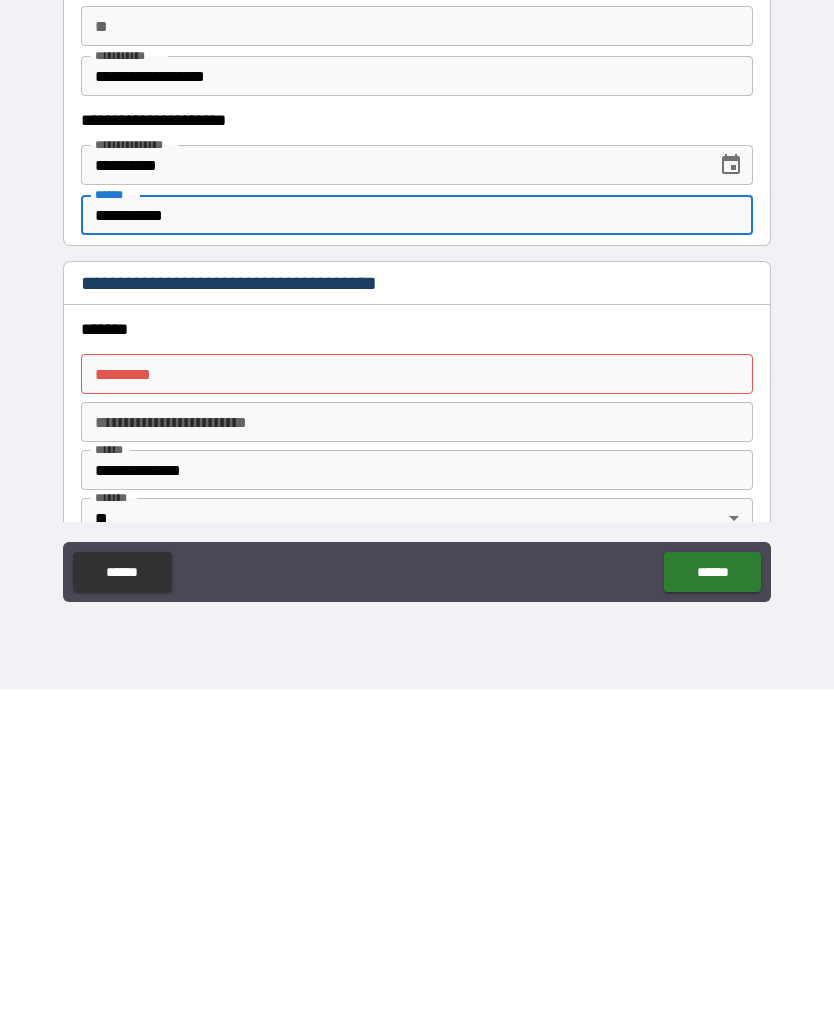type on "**********" 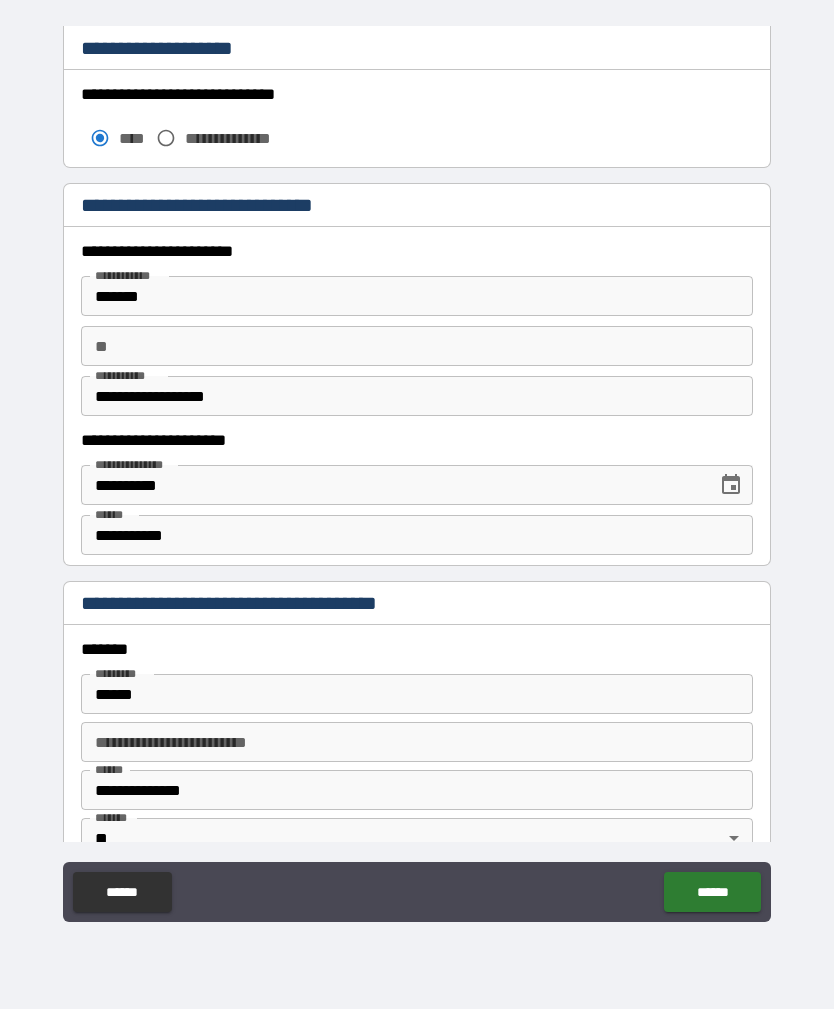 type on "**********" 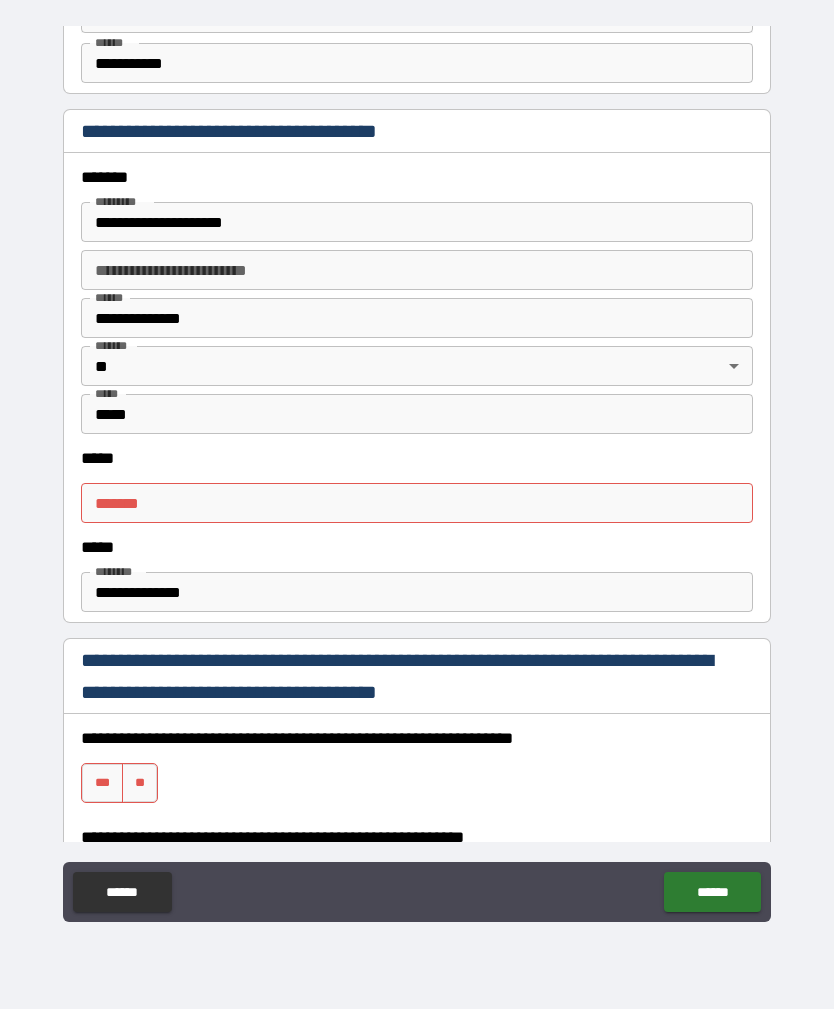 scroll, scrollTop: 2133, scrollLeft: 0, axis: vertical 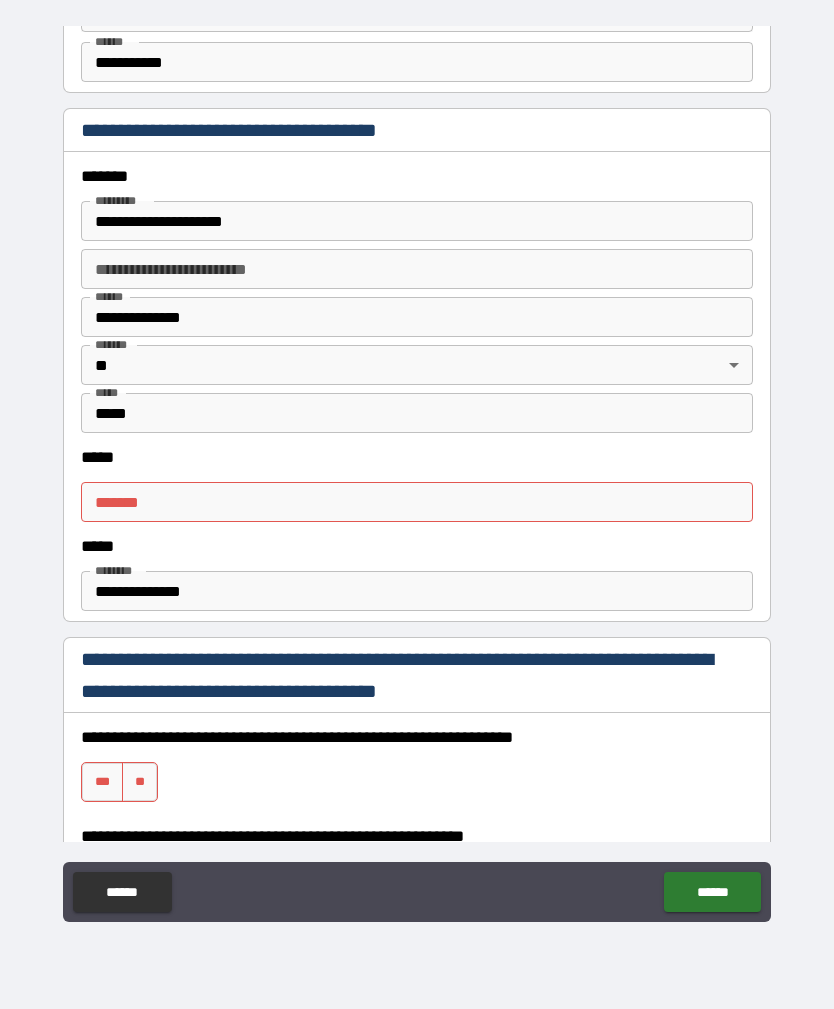 click on "*****   *" at bounding box center [417, 502] 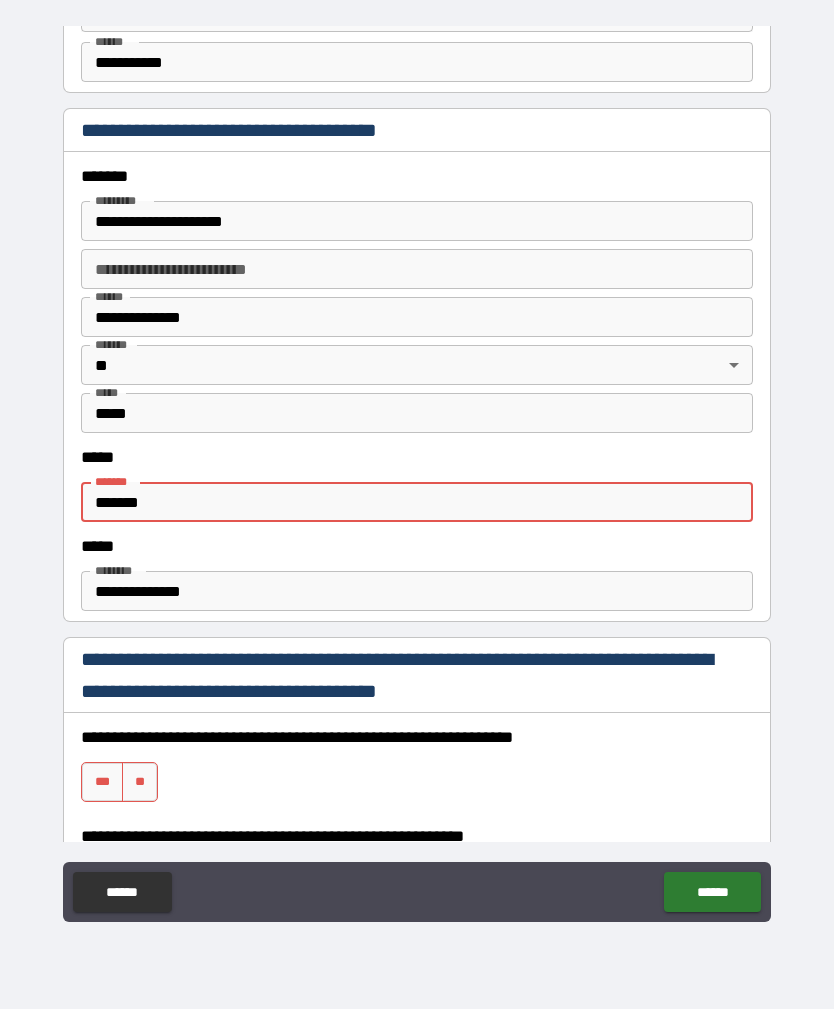 type on "*******" 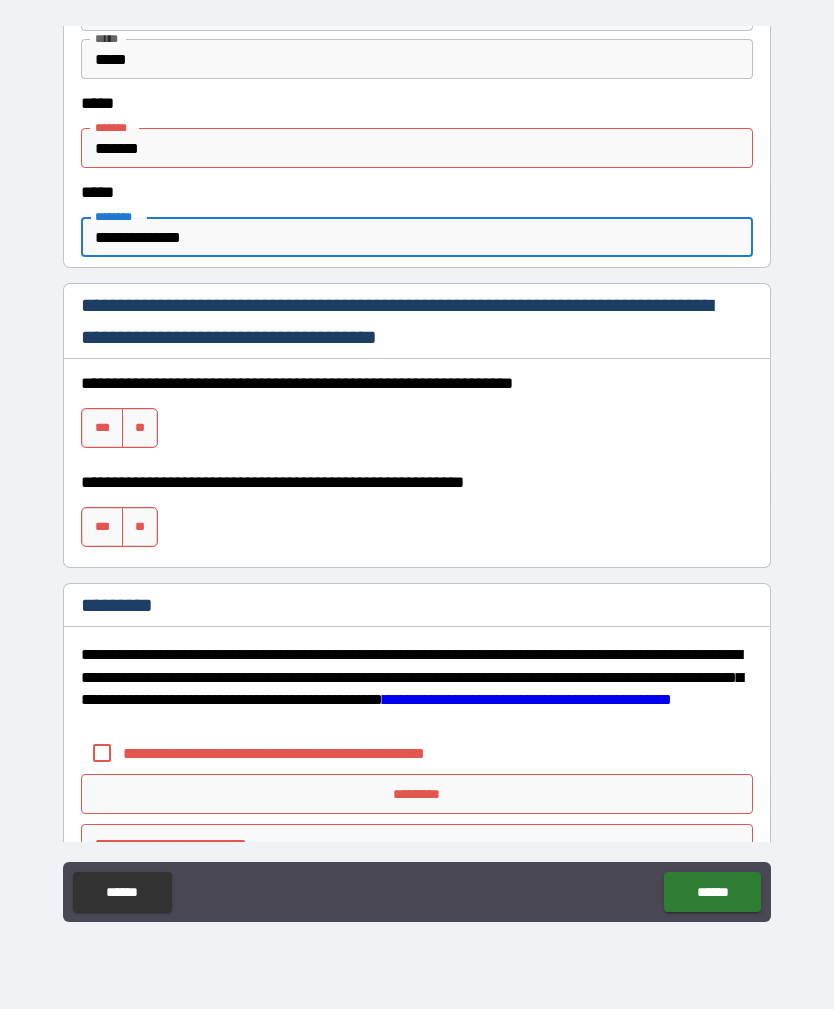 scroll, scrollTop: 2490, scrollLeft: 0, axis: vertical 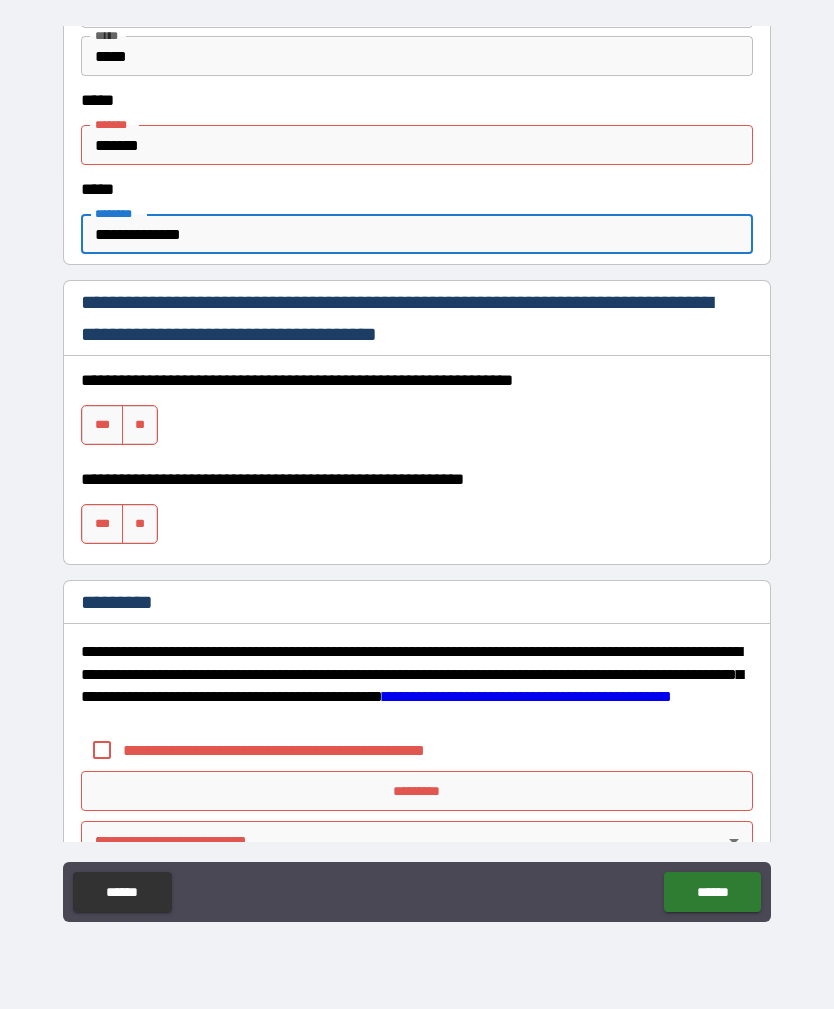 click on "***" at bounding box center [102, 425] 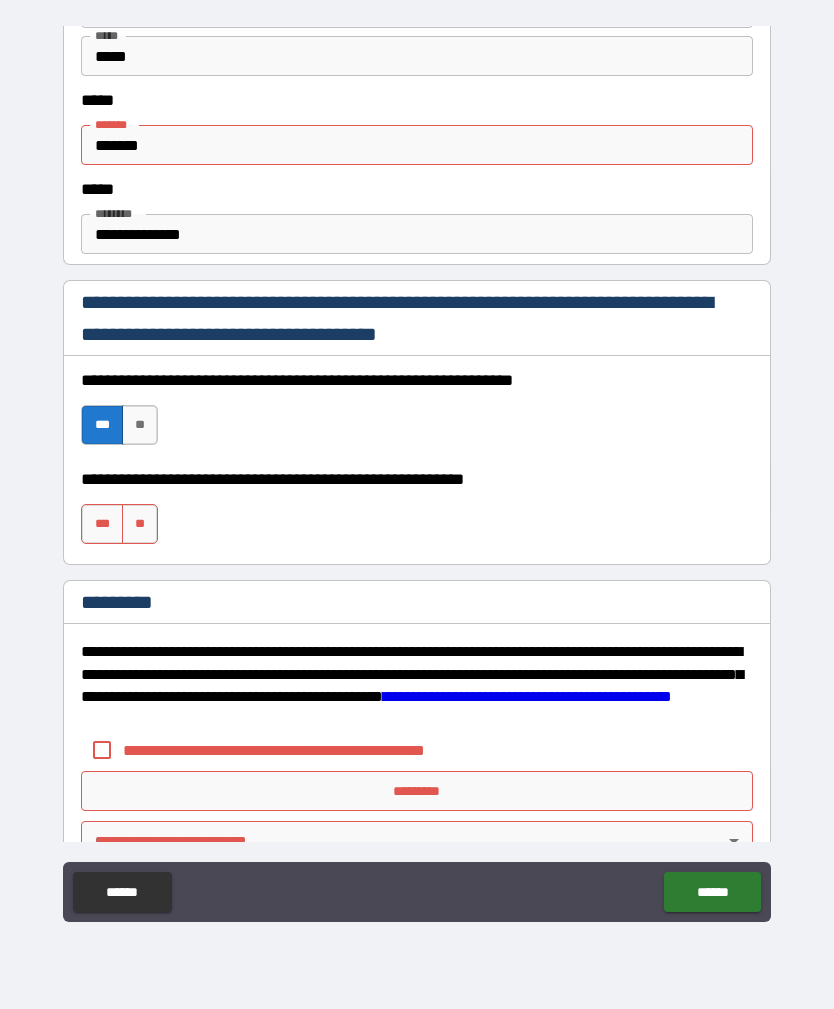 click on "**" at bounding box center (140, 524) 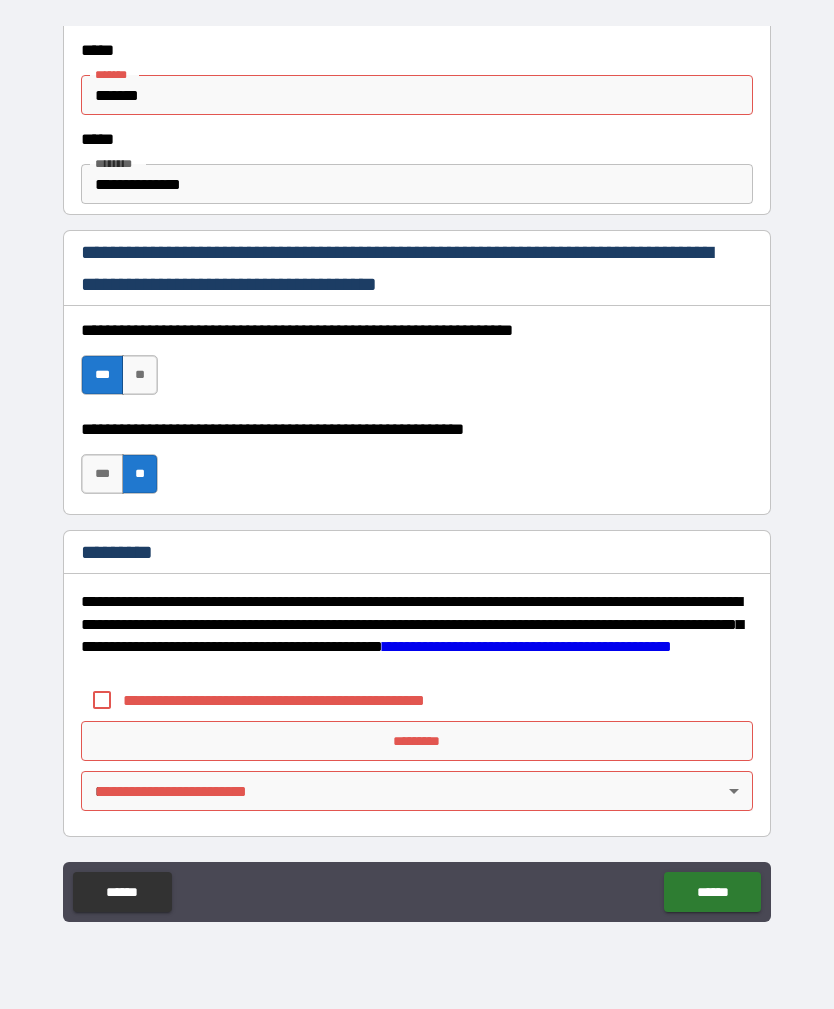 scroll, scrollTop: 2540, scrollLeft: 0, axis: vertical 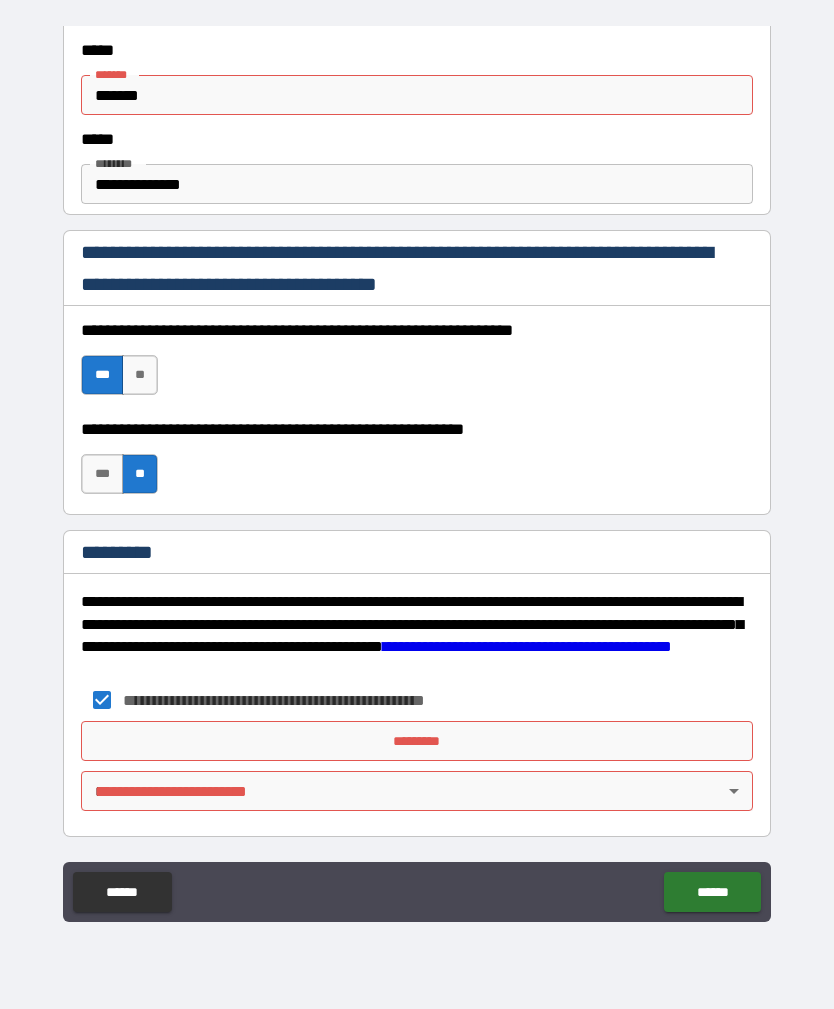 click on "*********" at bounding box center [417, 741] 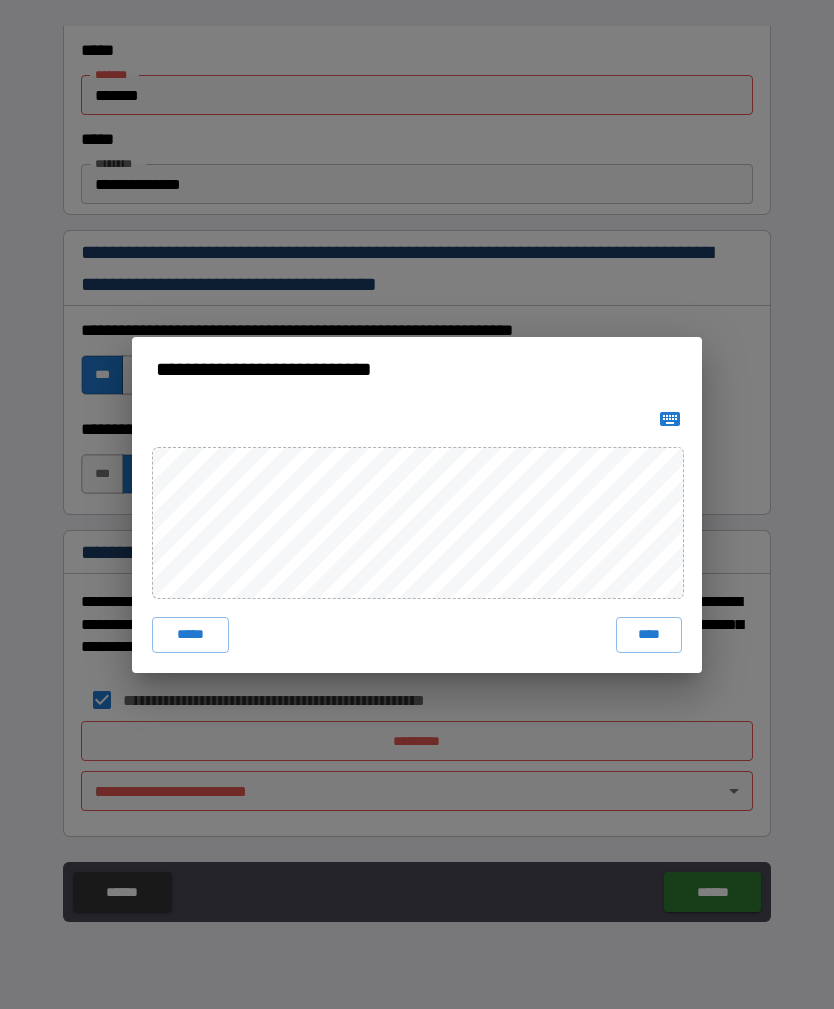click on "****" at bounding box center (649, 635) 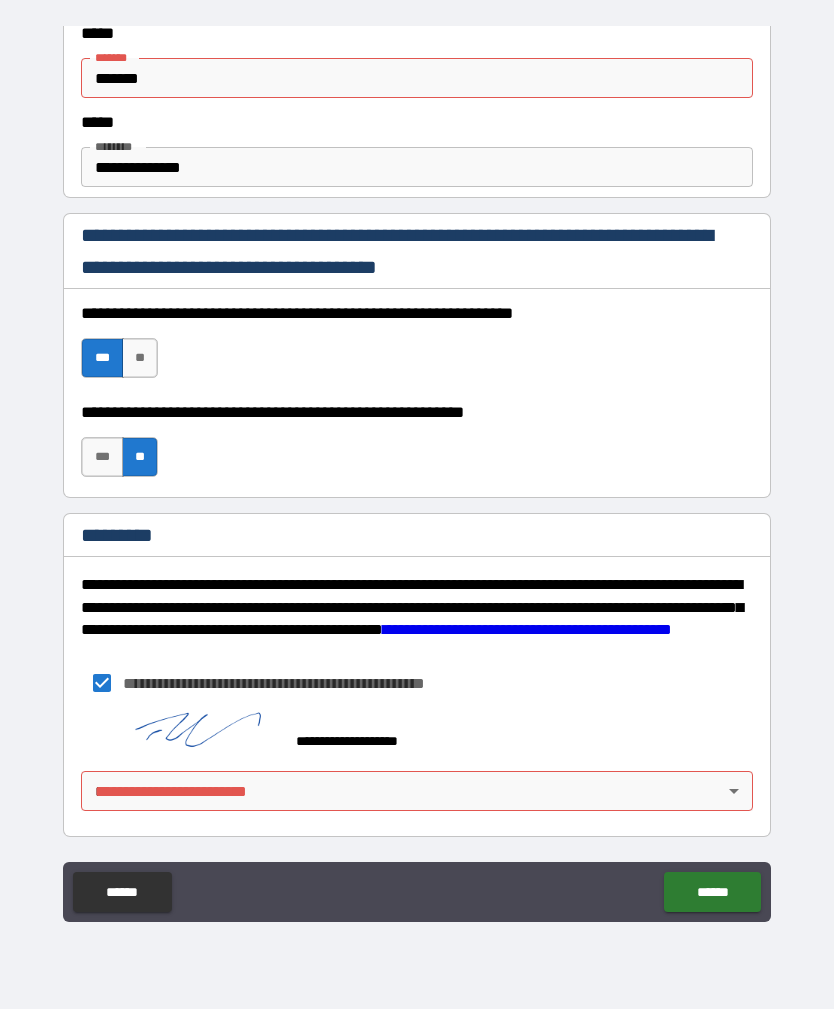 scroll, scrollTop: 2557, scrollLeft: 0, axis: vertical 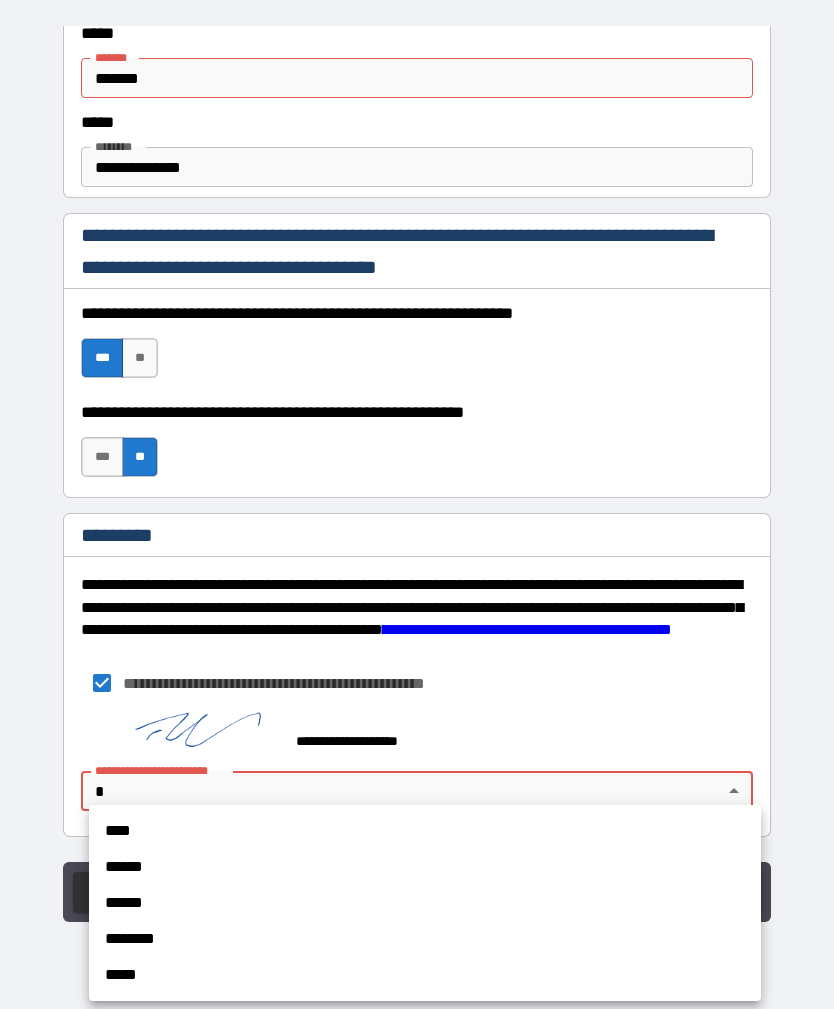 click on "****" at bounding box center (425, 831) 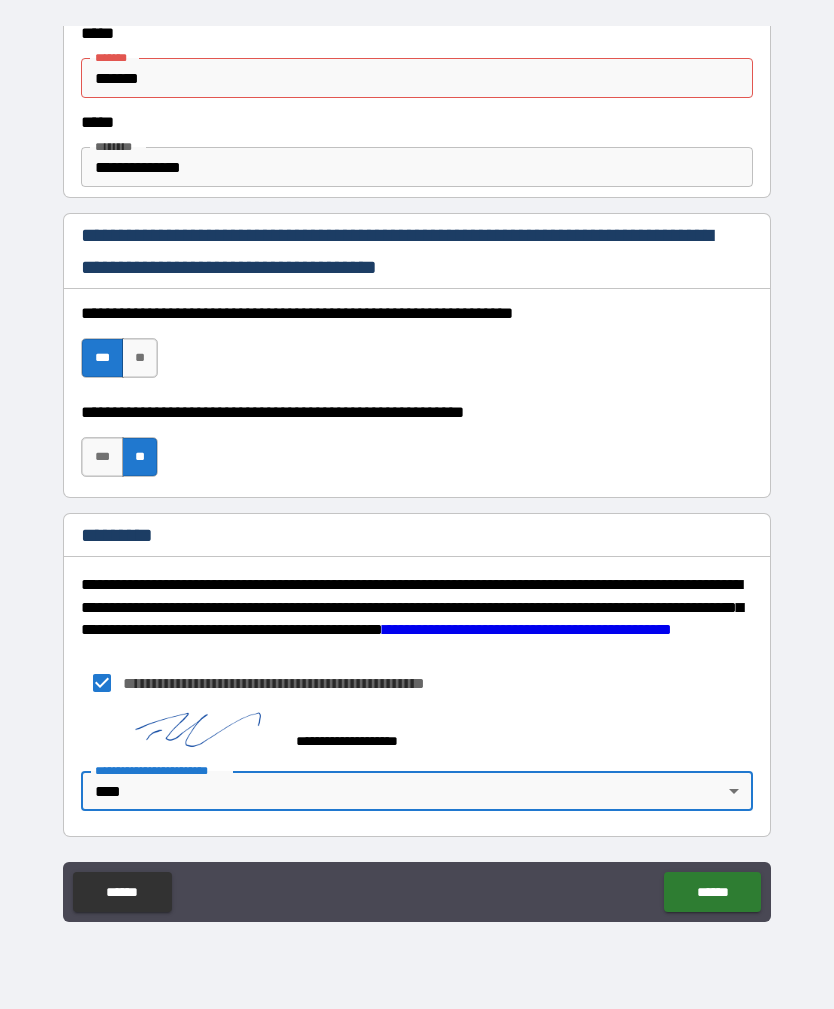 click on "******" at bounding box center (712, 892) 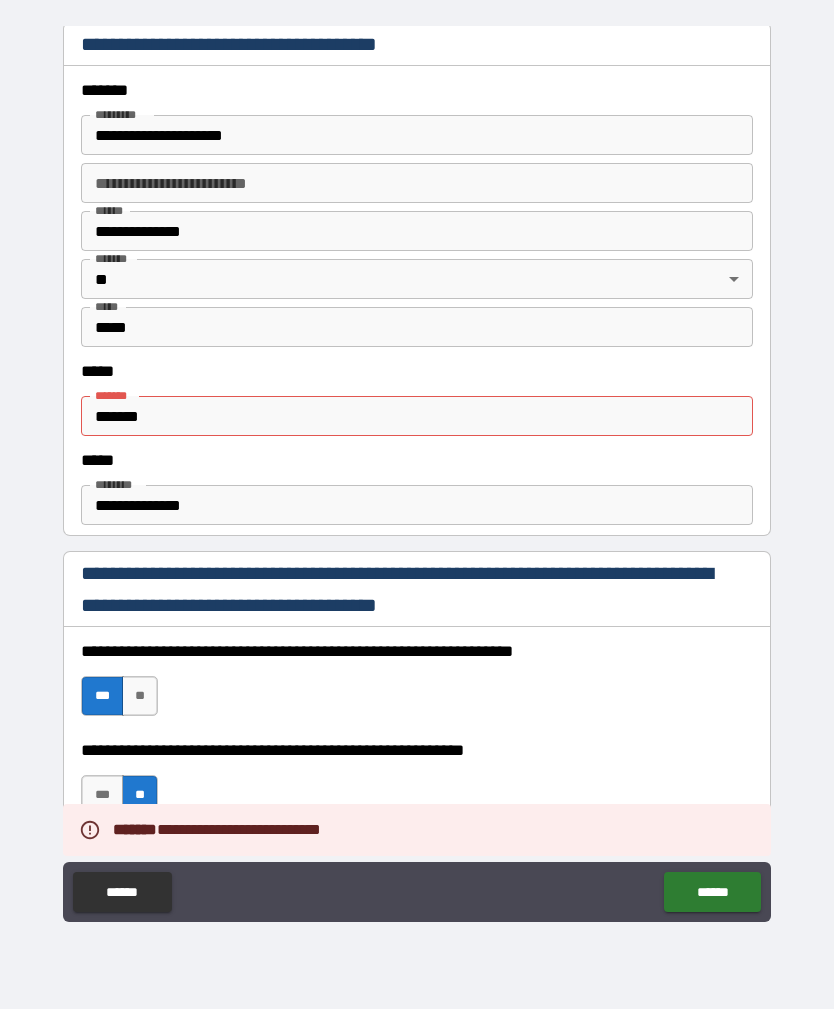 scroll, scrollTop: 2218, scrollLeft: 0, axis: vertical 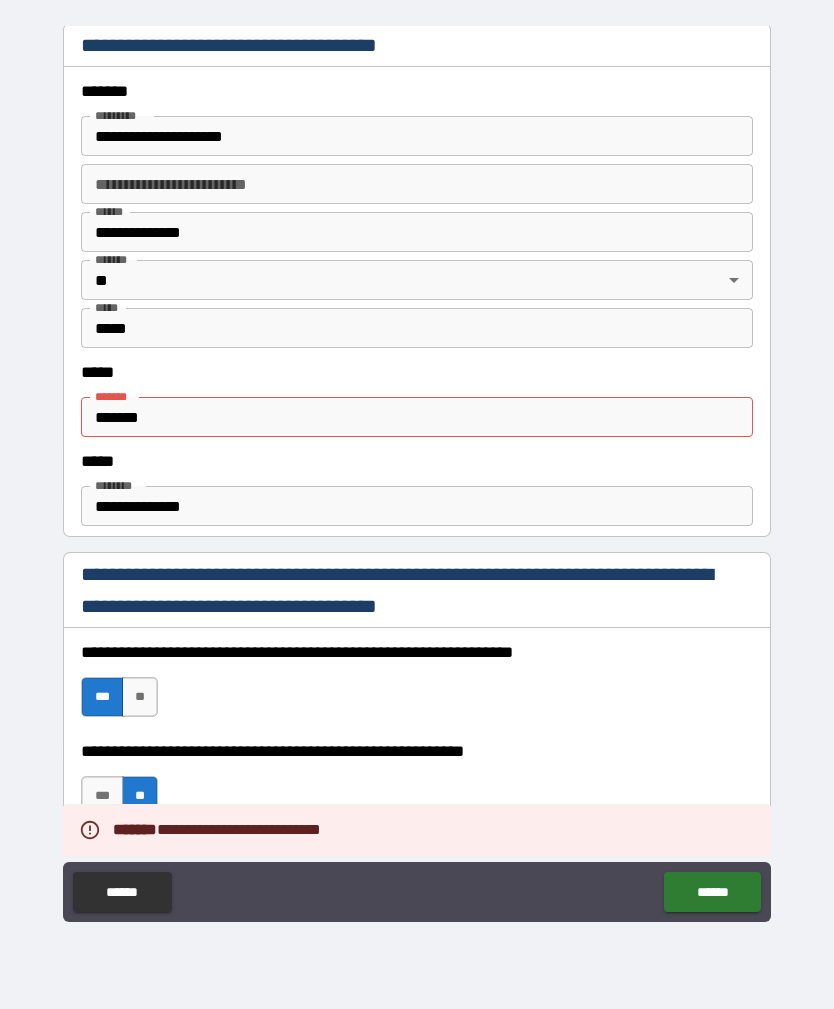 click on "*******" at bounding box center (417, 417) 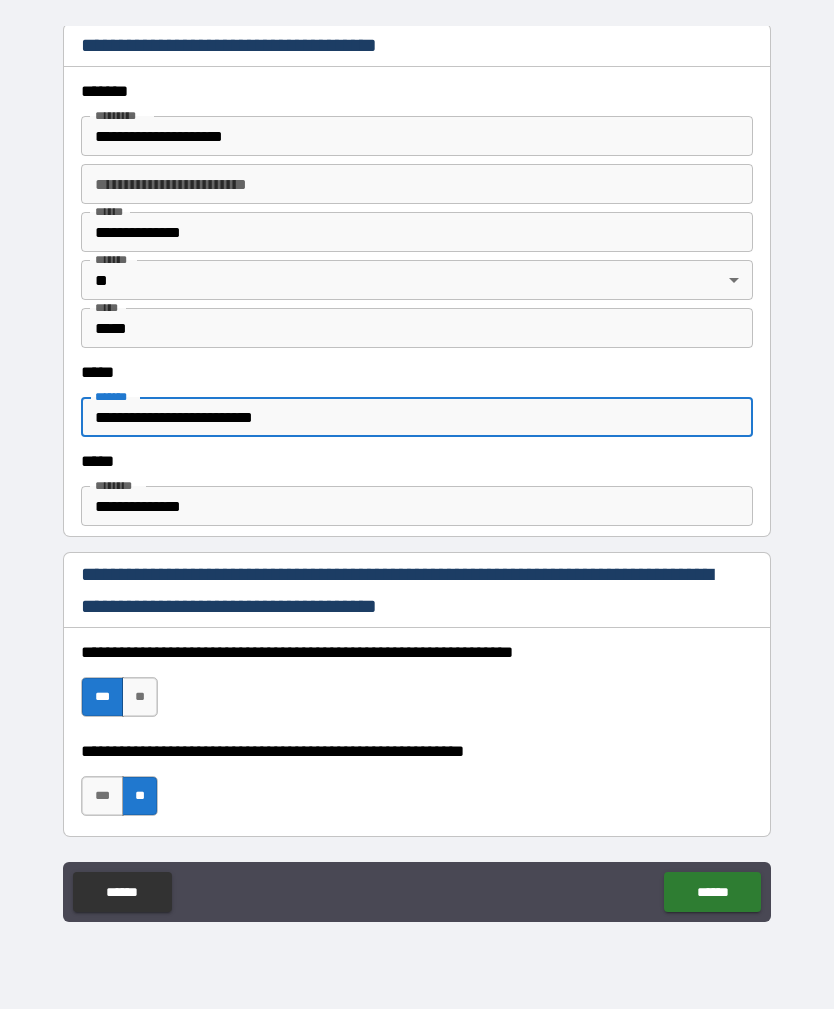 type on "**********" 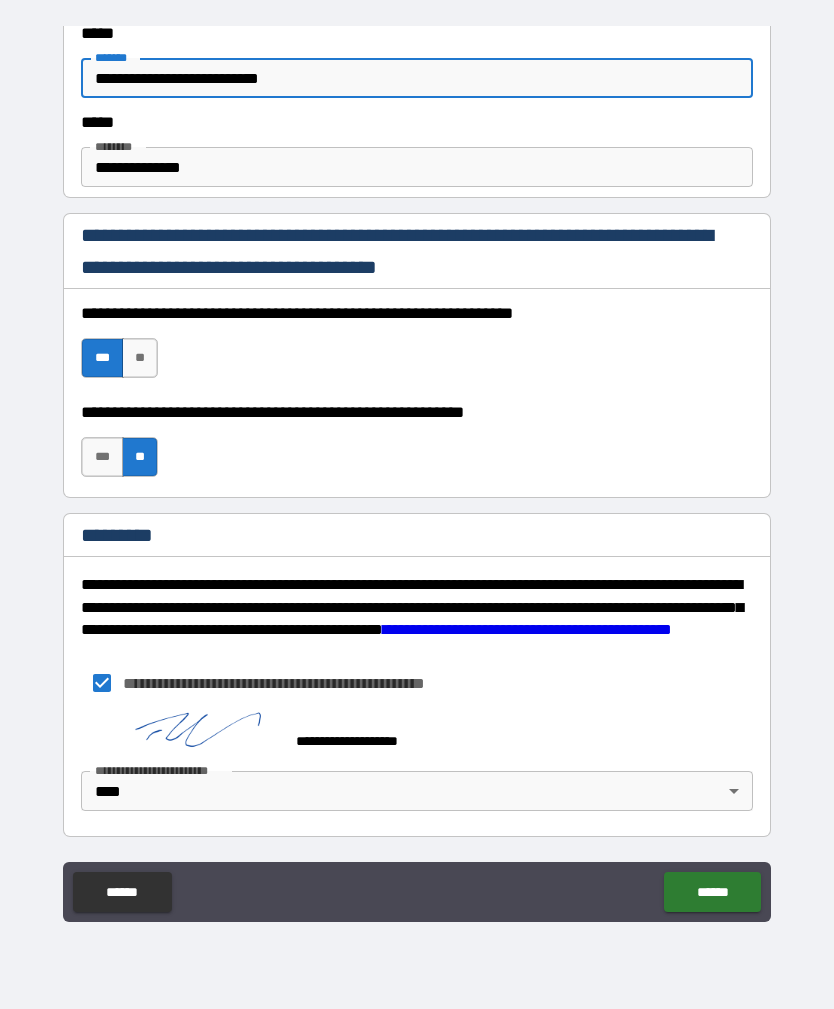 scroll, scrollTop: 2557, scrollLeft: 0, axis: vertical 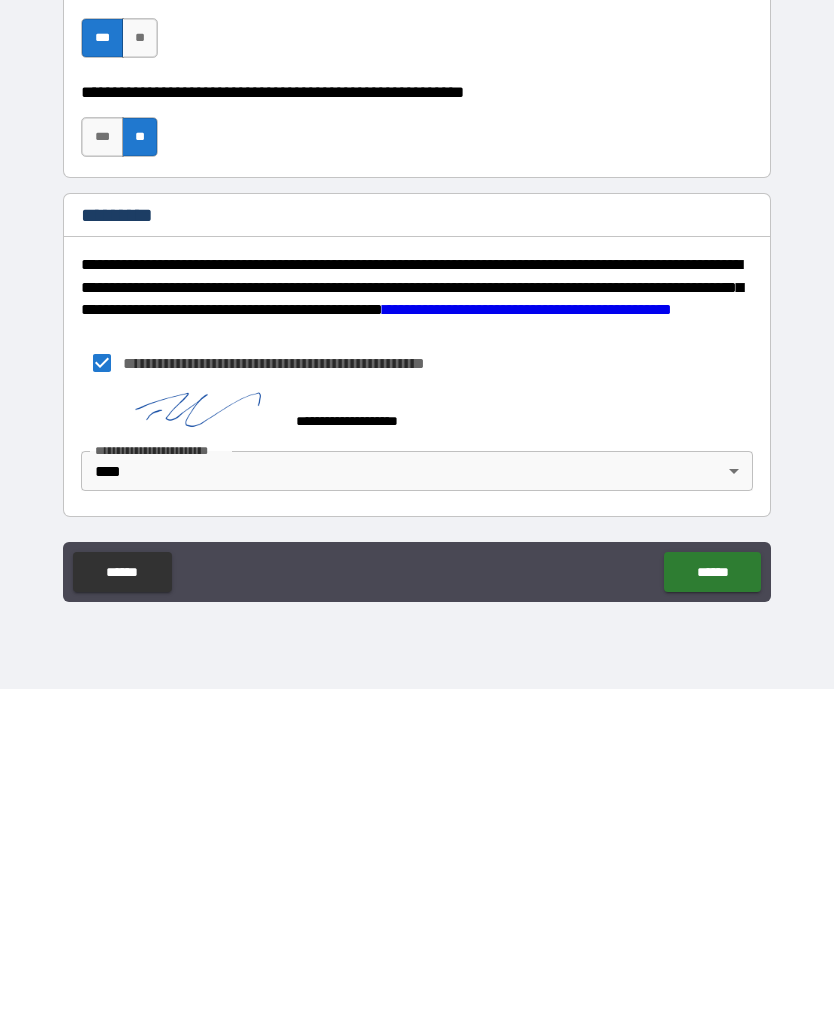 click on "******" at bounding box center (712, 892) 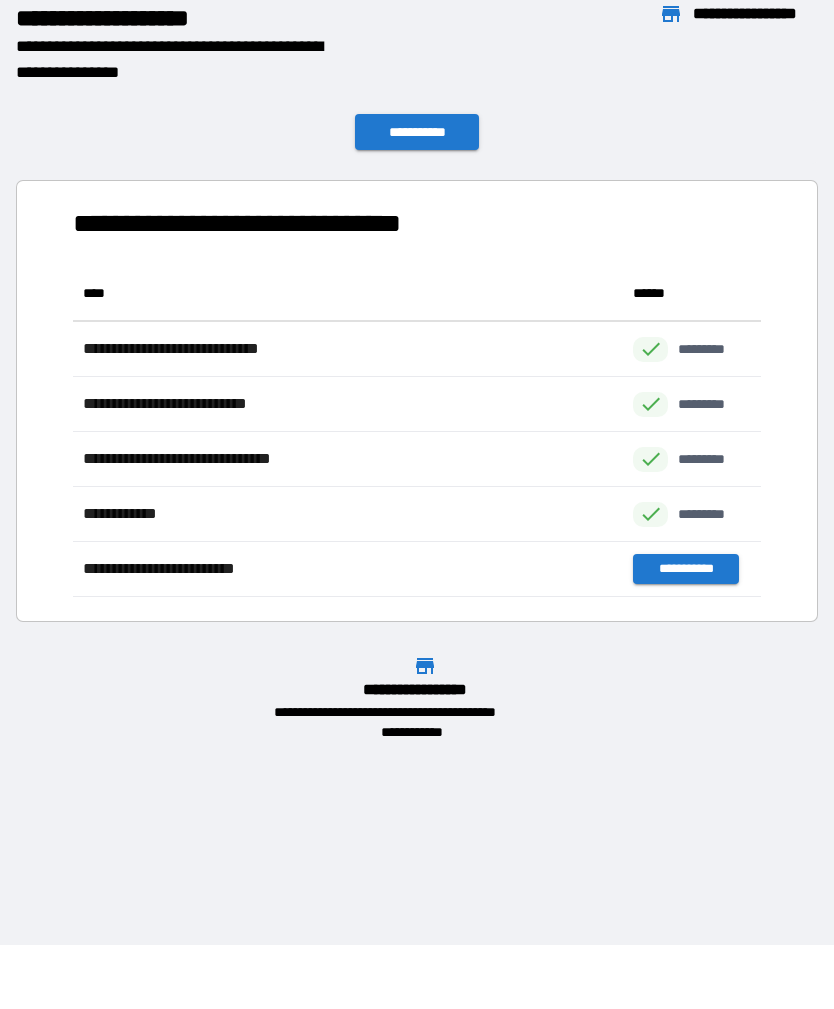 scroll, scrollTop: 1, scrollLeft: 1, axis: both 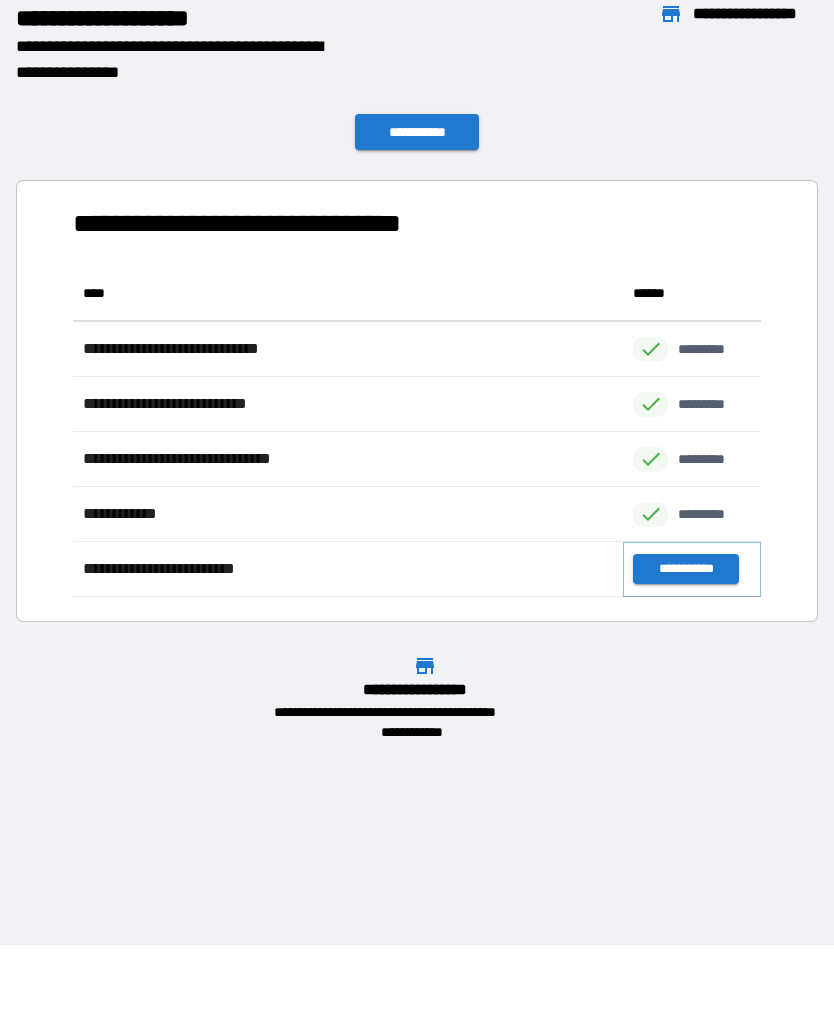 click on "**********" at bounding box center [685, 569] 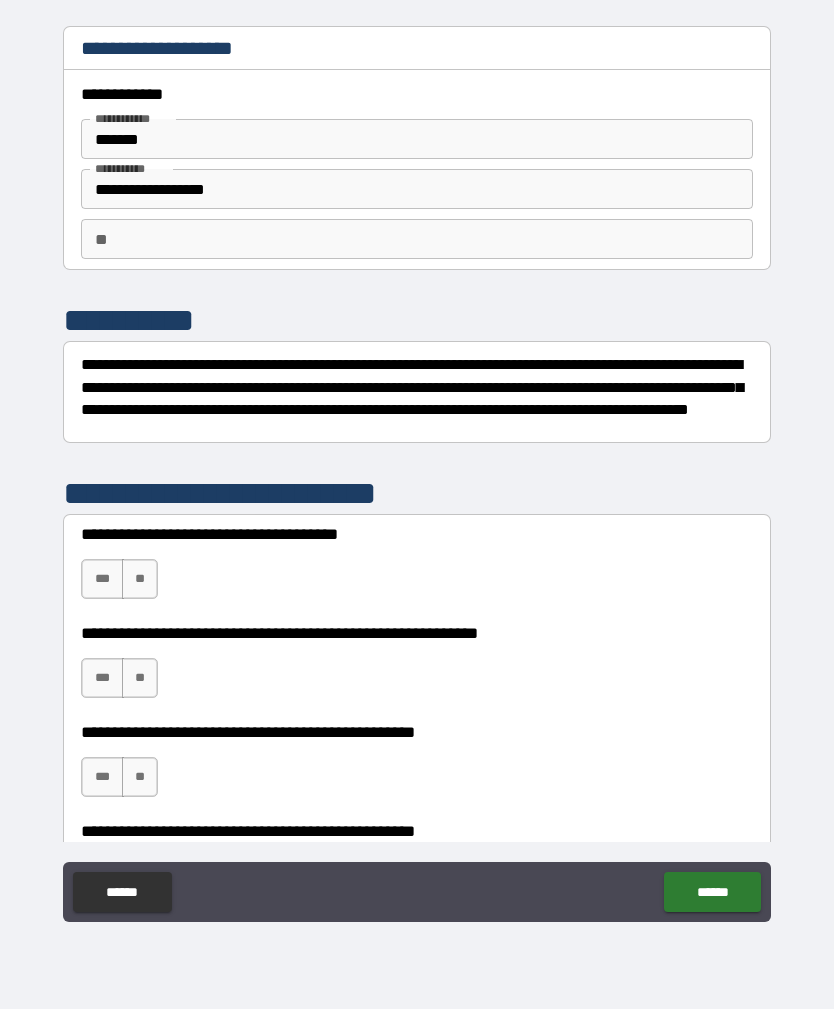 click on "**" at bounding box center [140, 579] 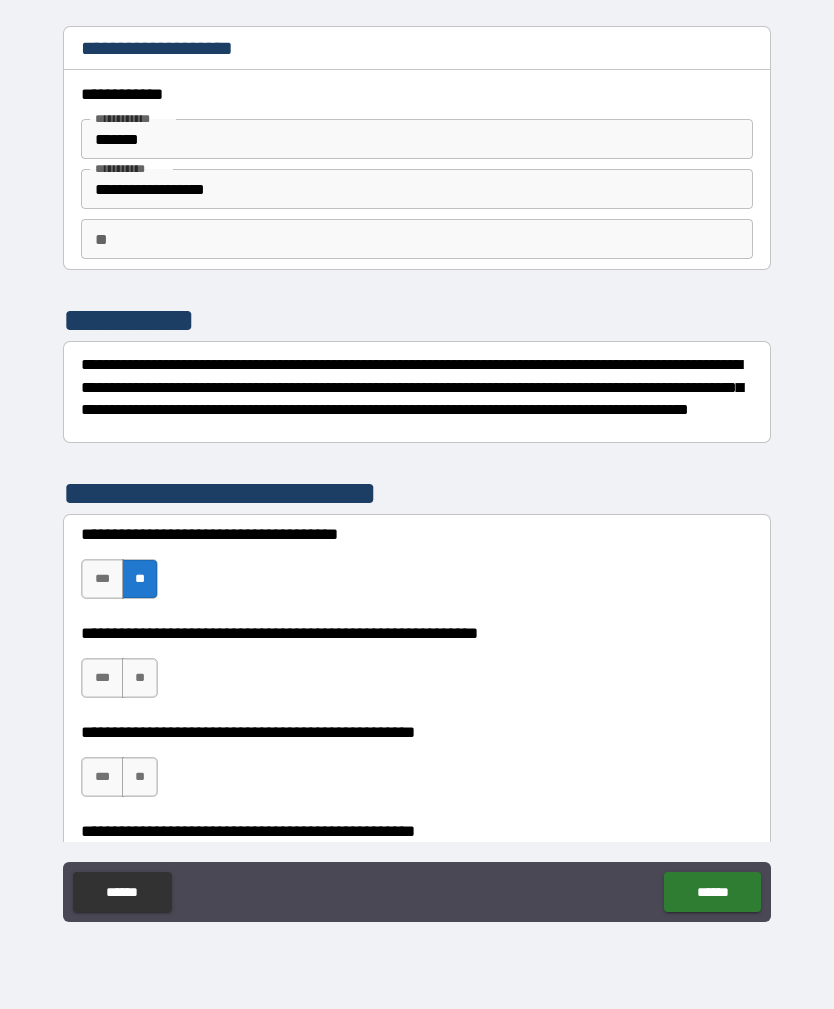 click on "**" at bounding box center [140, 678] 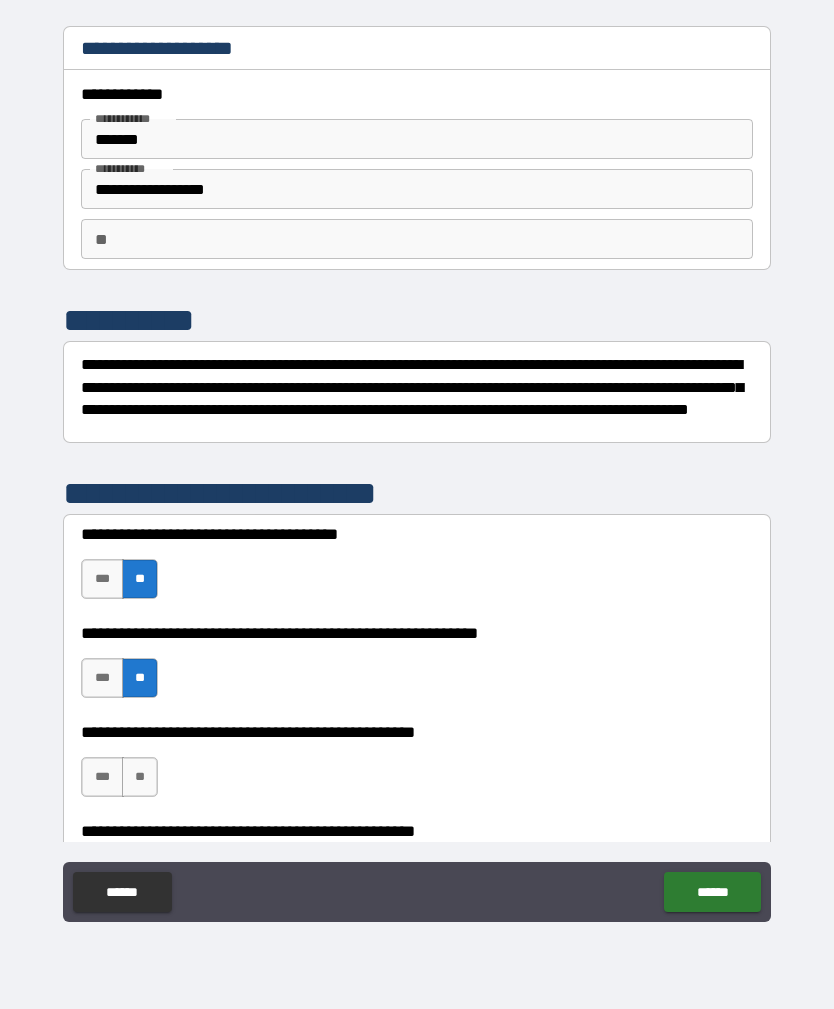click on "**" at bounding box center [140, 777] 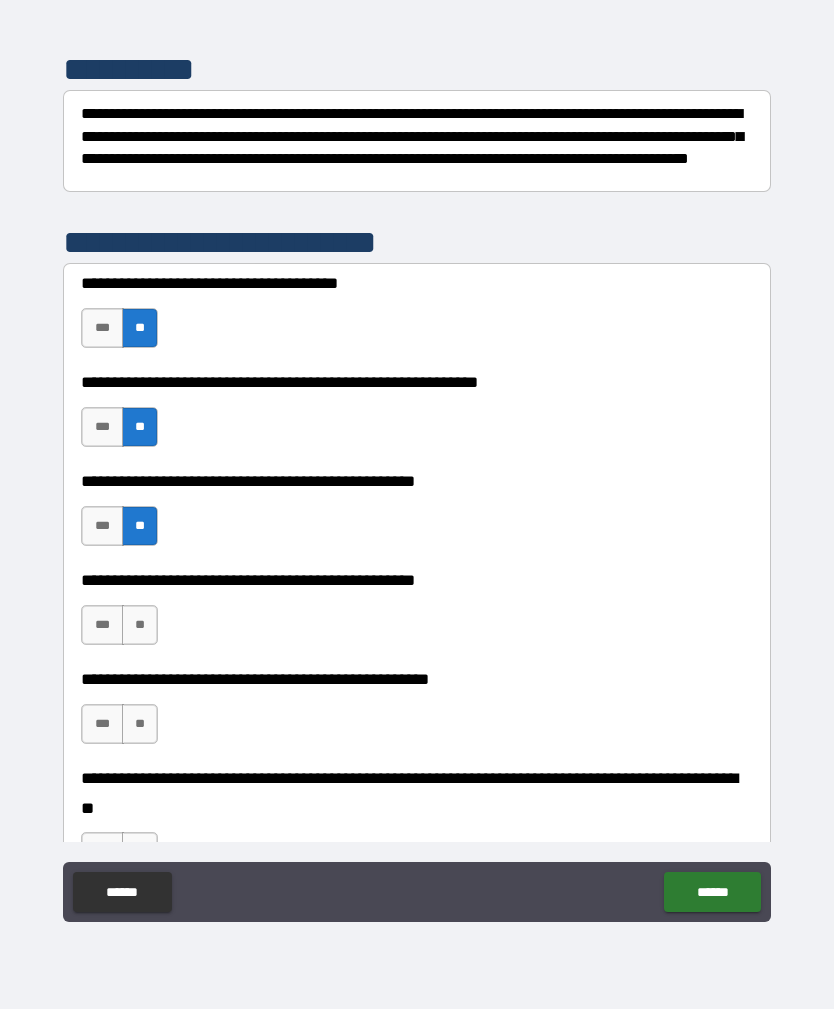 scroll, scrollTop: 252, scrollLeft: 0, axis: vertical 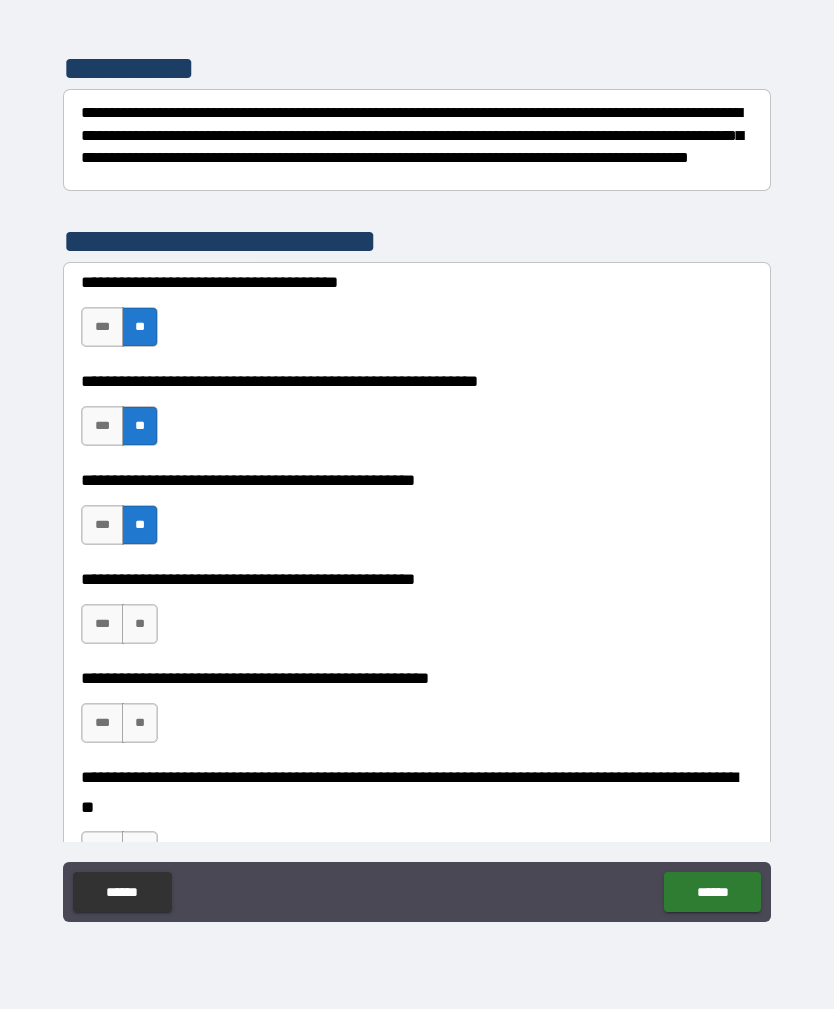 click on "**" at bounding box center [140, 624] 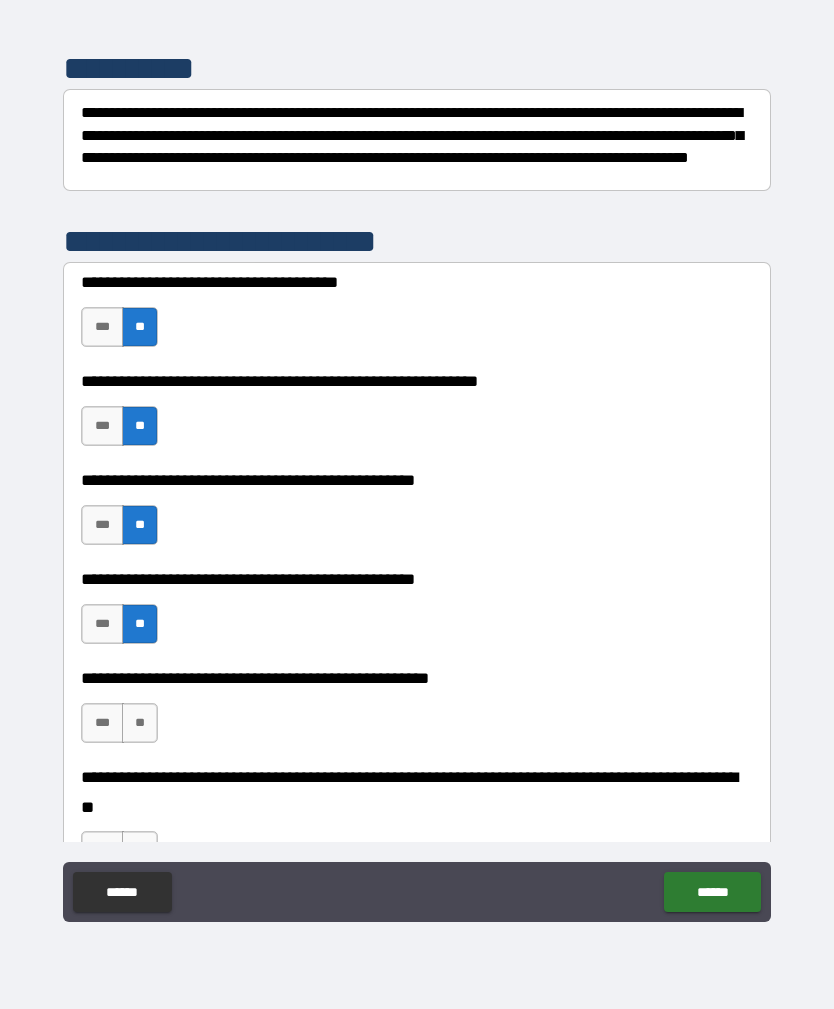 click on "**" at bounding box center (140, 723) 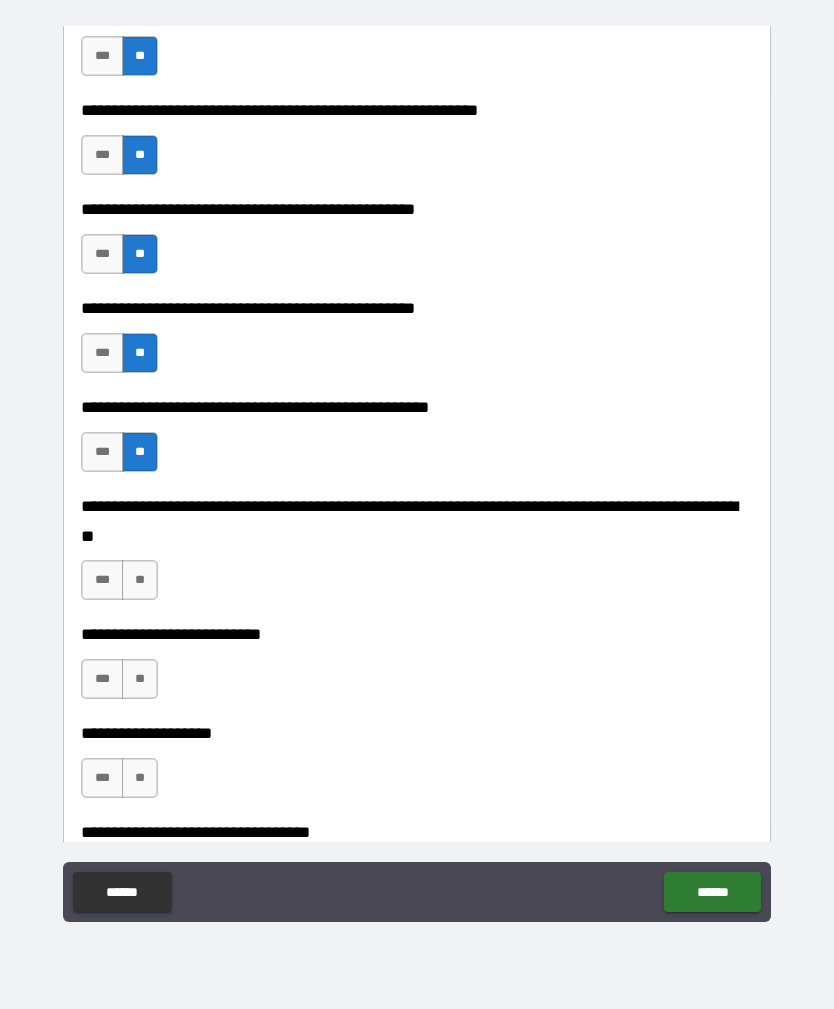 scroll, scrollTop: 524, scrollLeft: 0, axis: vertical 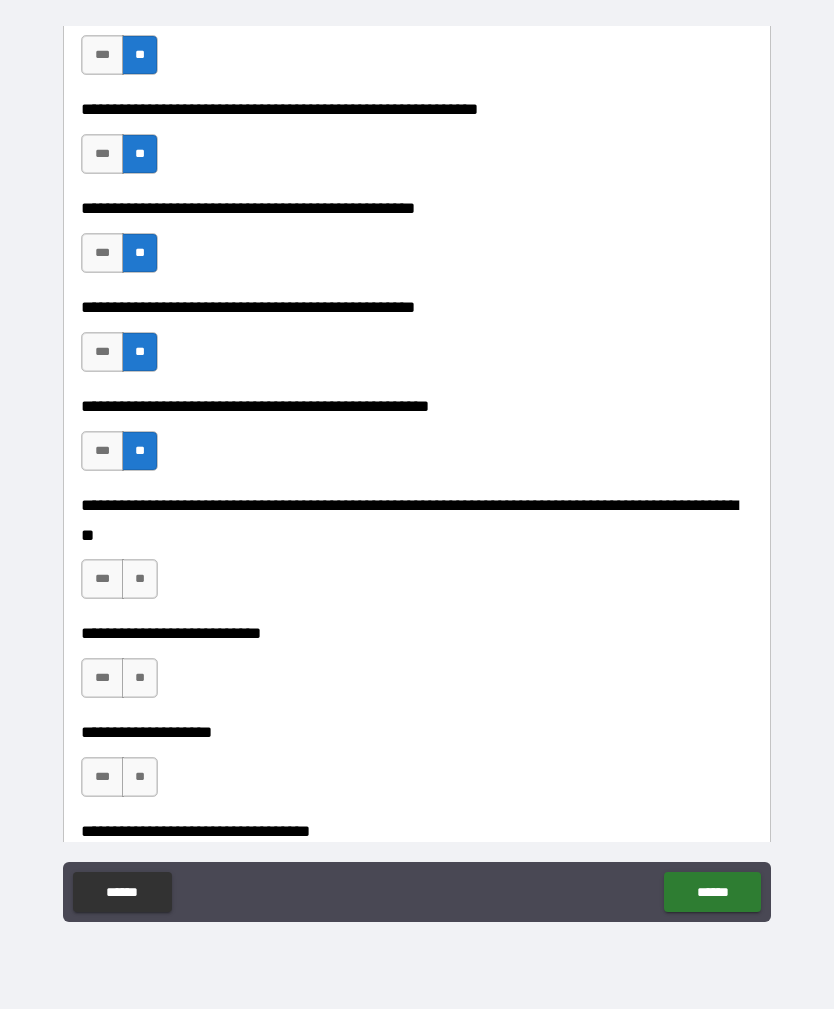 click on "**" at bounding box center [140, 579] 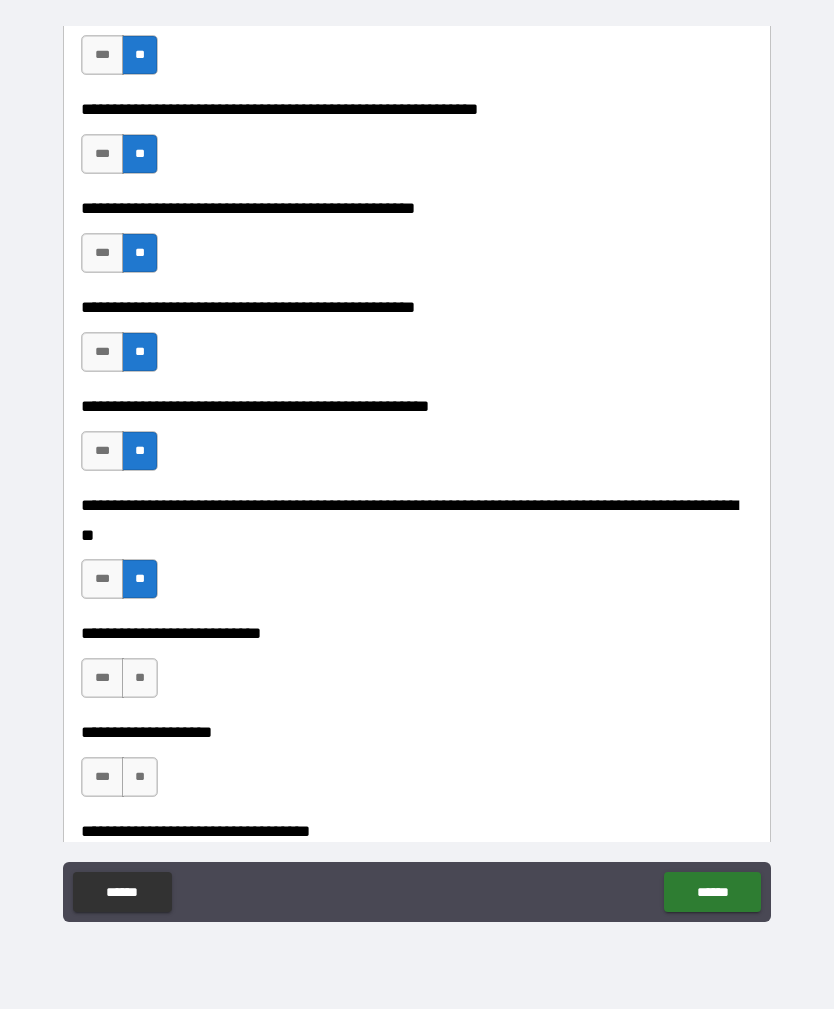 click on "**" at bounding box center [140, 678] 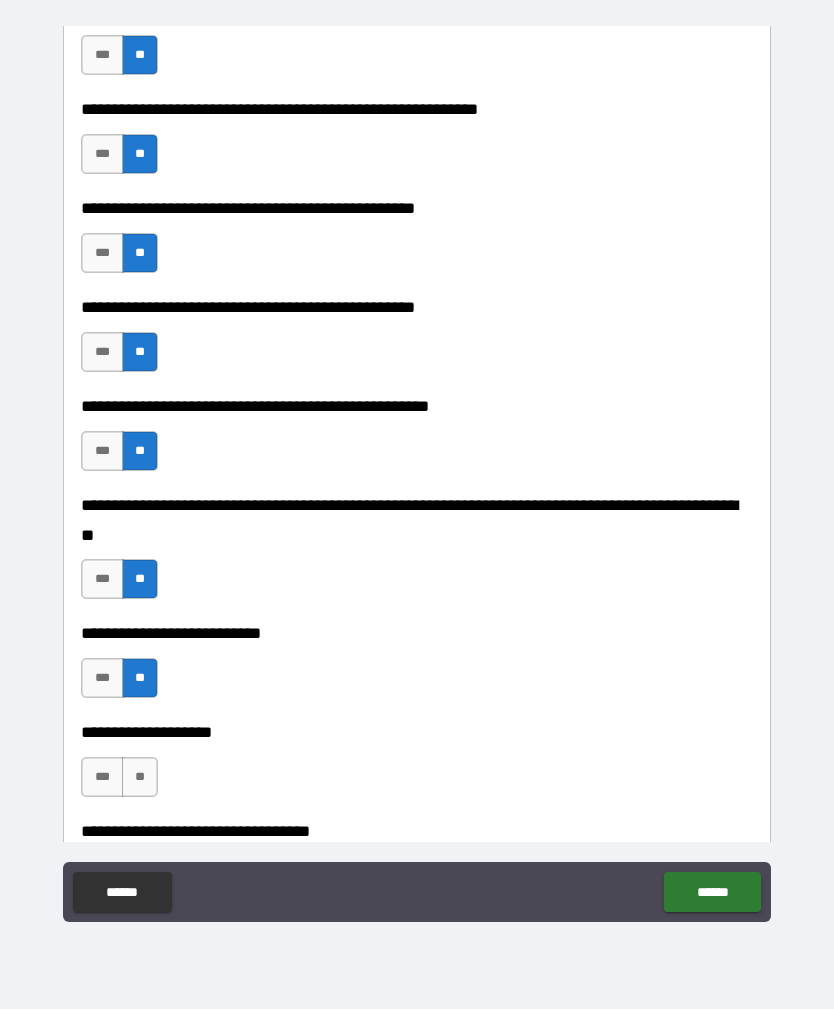scroll, scrollTop: 572, scrollLeft: 0, axis: vertical 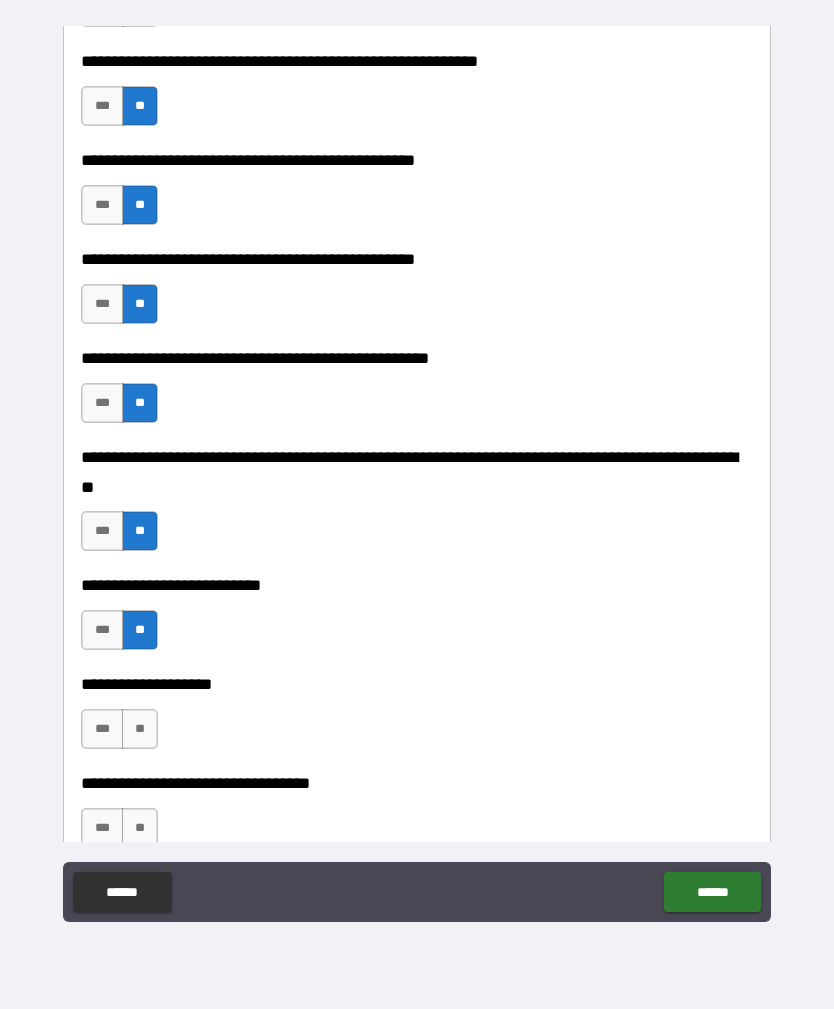 click on "**" at bounding box center (140, 729) 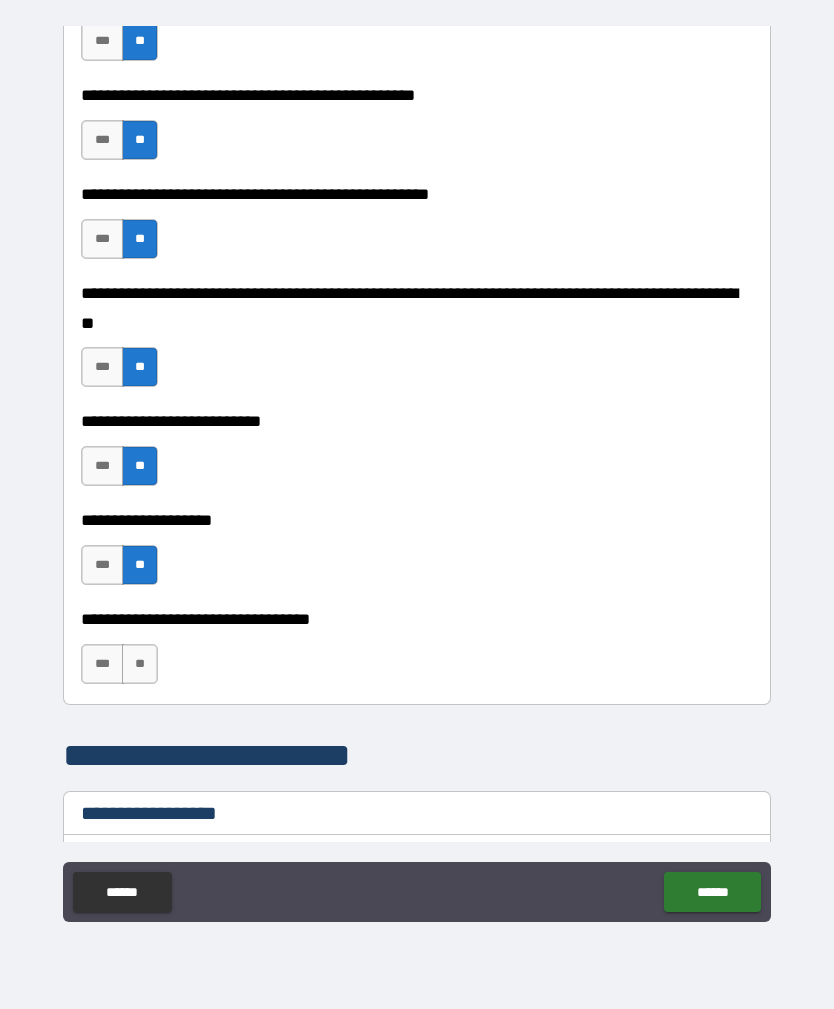 scroll, scrollTop: 737, scrollLeft: 0, axis: vertical 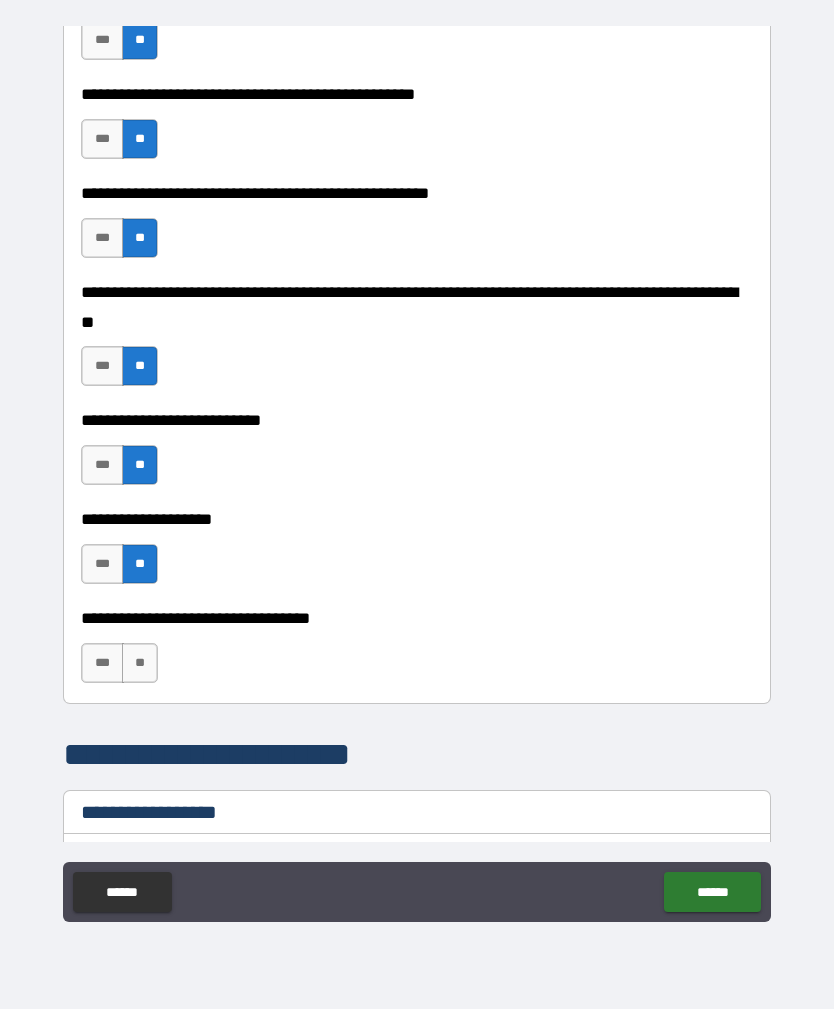 click on "**" at bounding box center (140, 663) 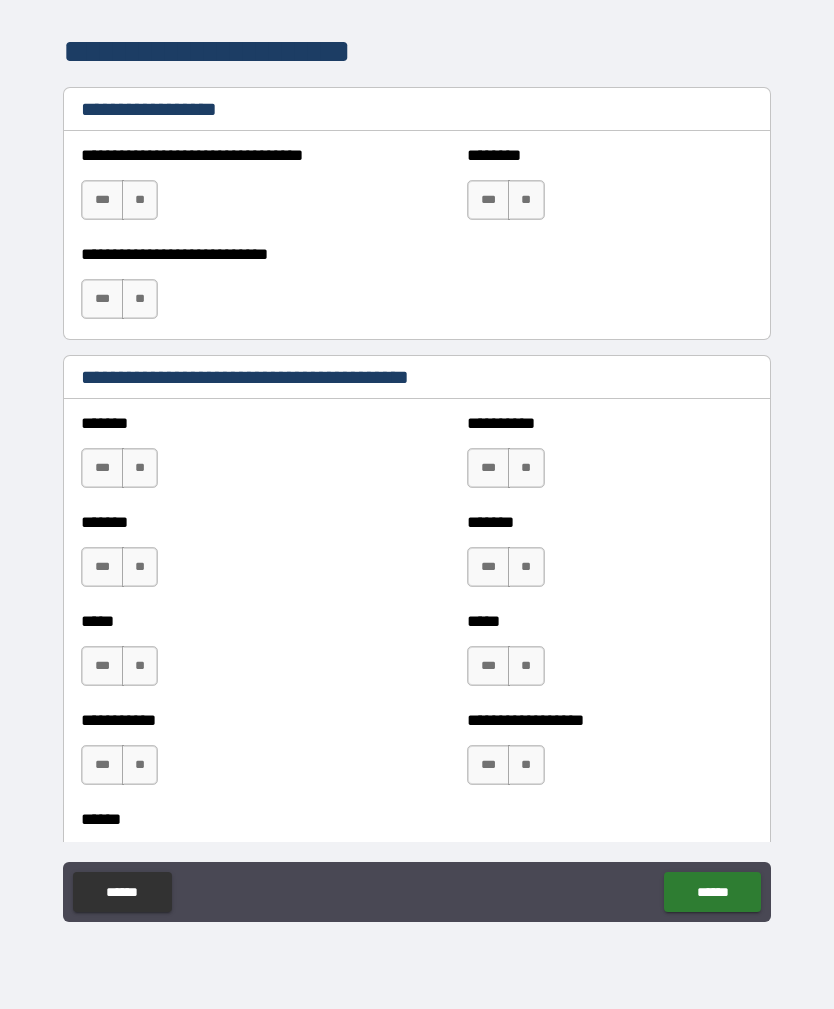 scroll, scrollTop: 1440, scrollLeft: 0, axis: vertical 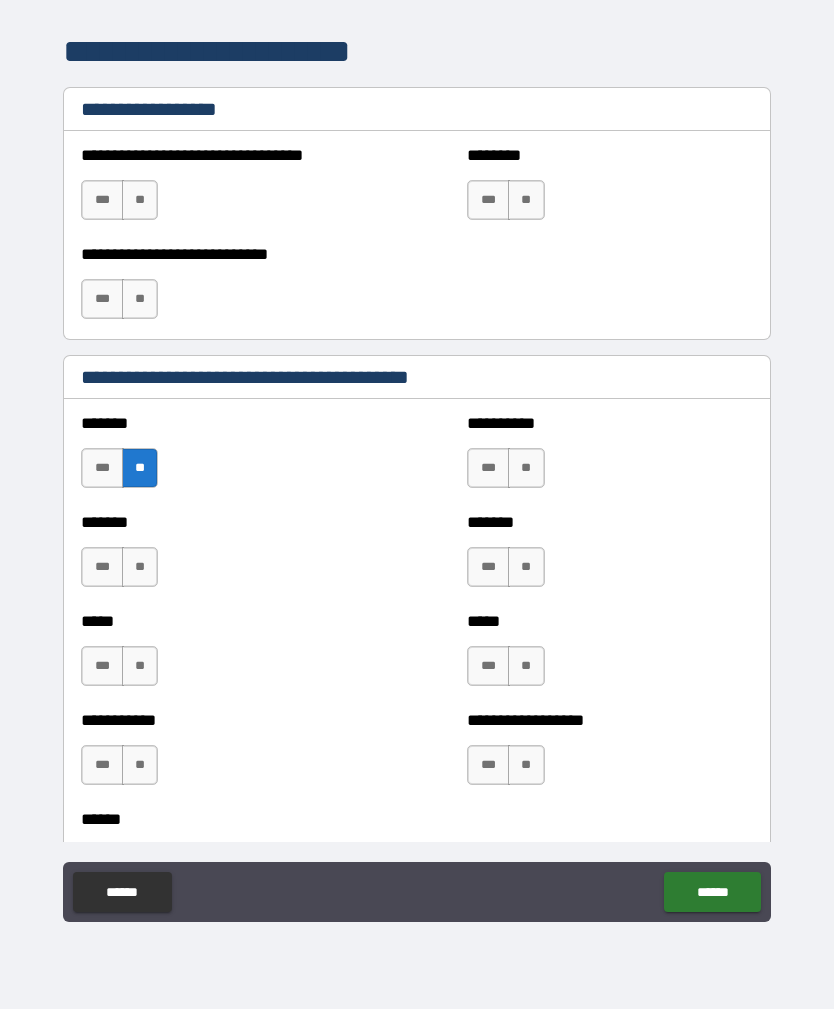 click on "**" at bounding box center [140, 567] 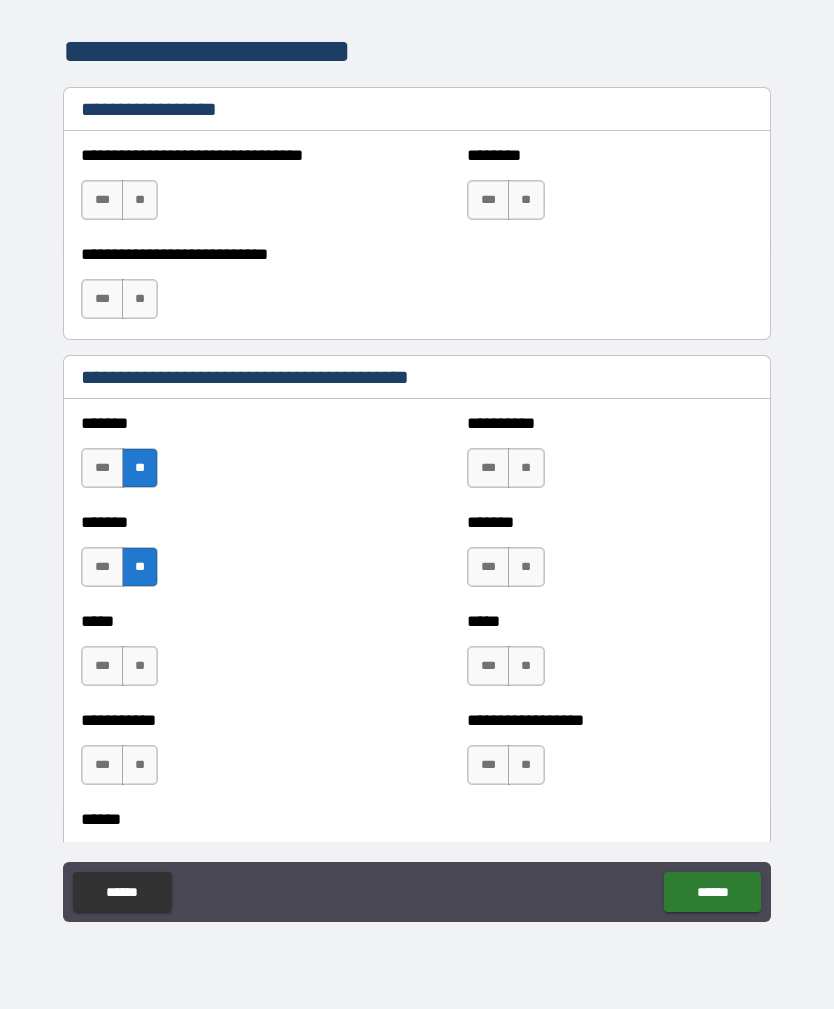 click on "**" at bounding box center [140, 666] 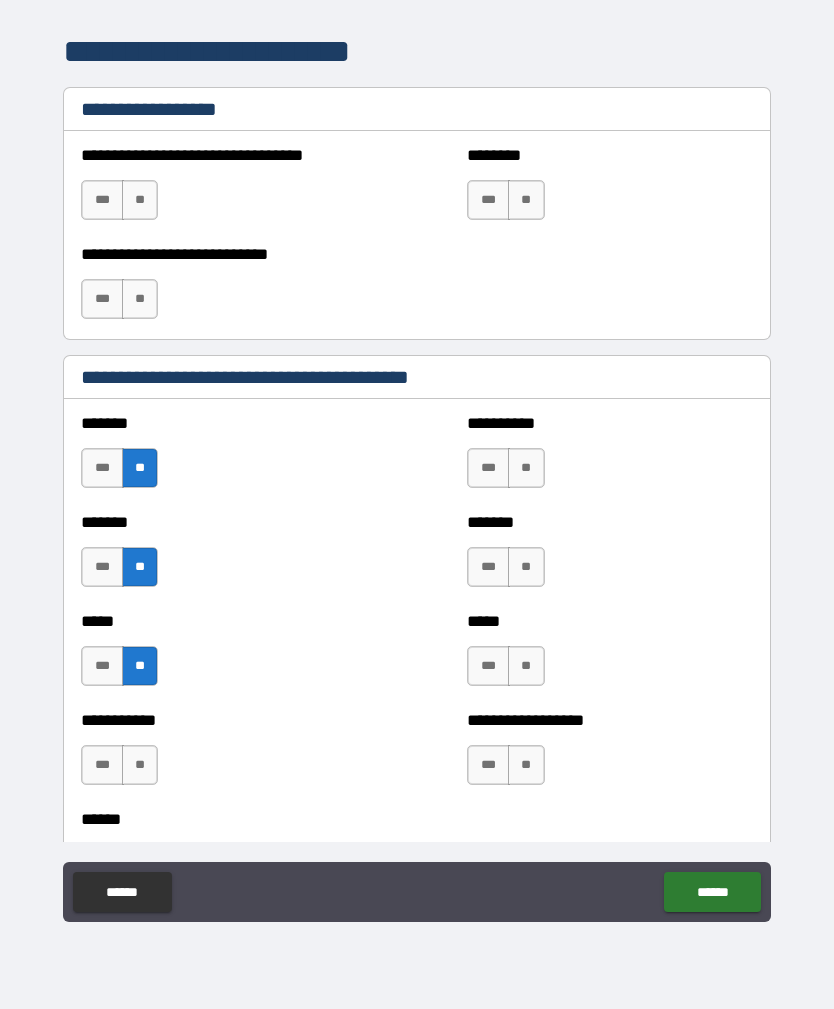 click on "**" at bounding box center (140, 765) 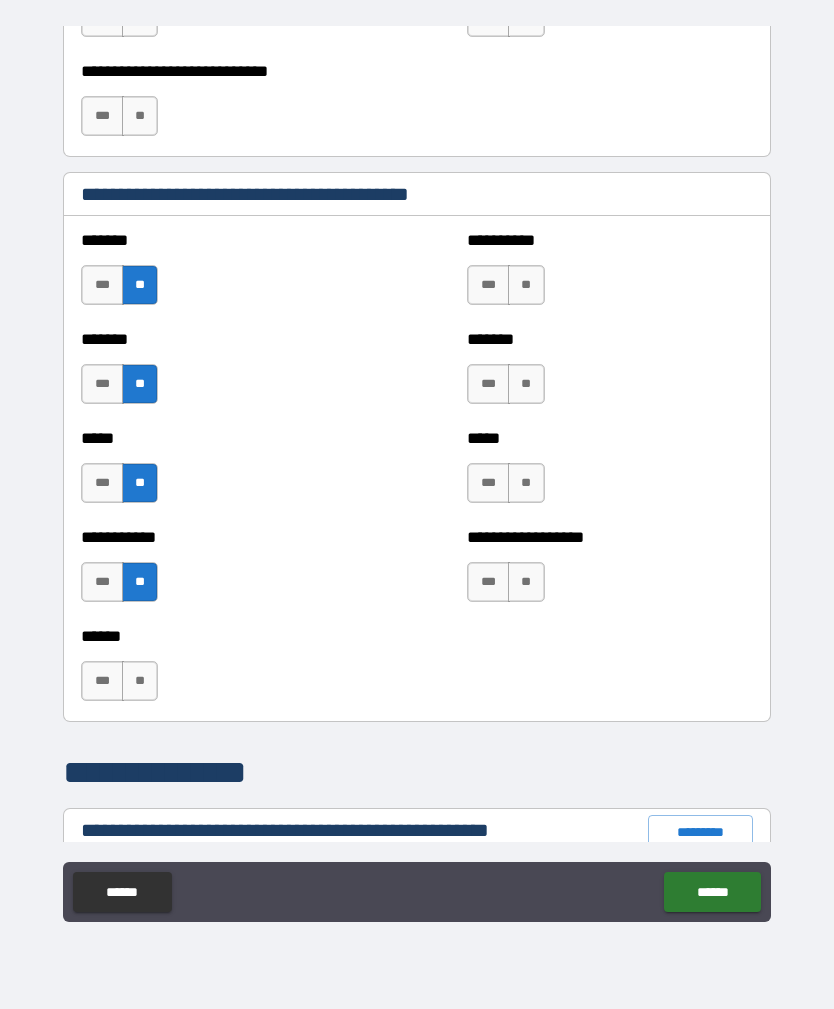 scroll, scrollTop: 1625, scrollLeft: 0, axis: vertical 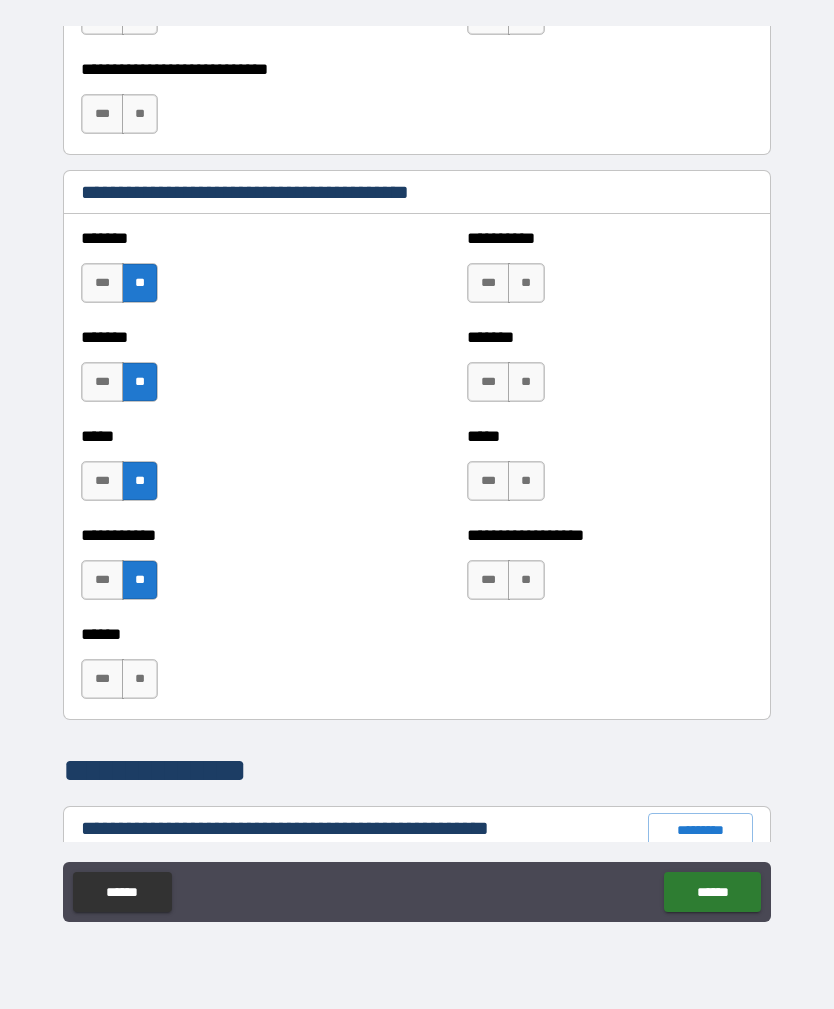 click on "**" at bounding box center (140, 679) 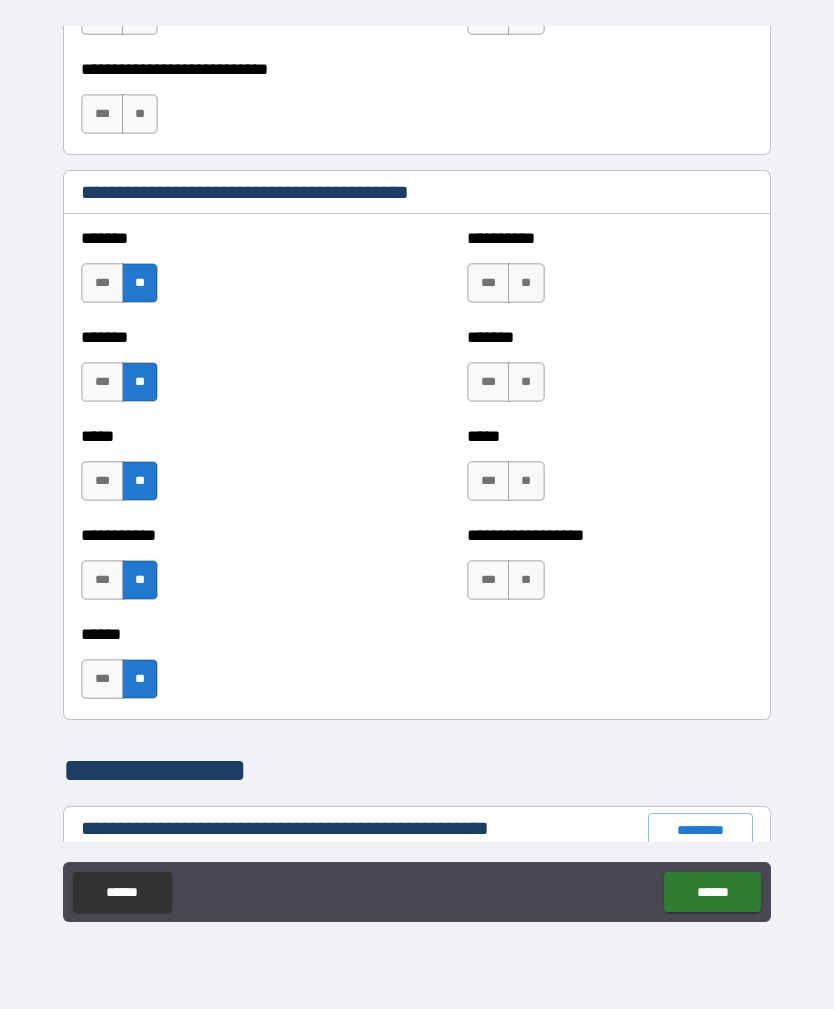 click on "**" at bounding box center (526, 283) 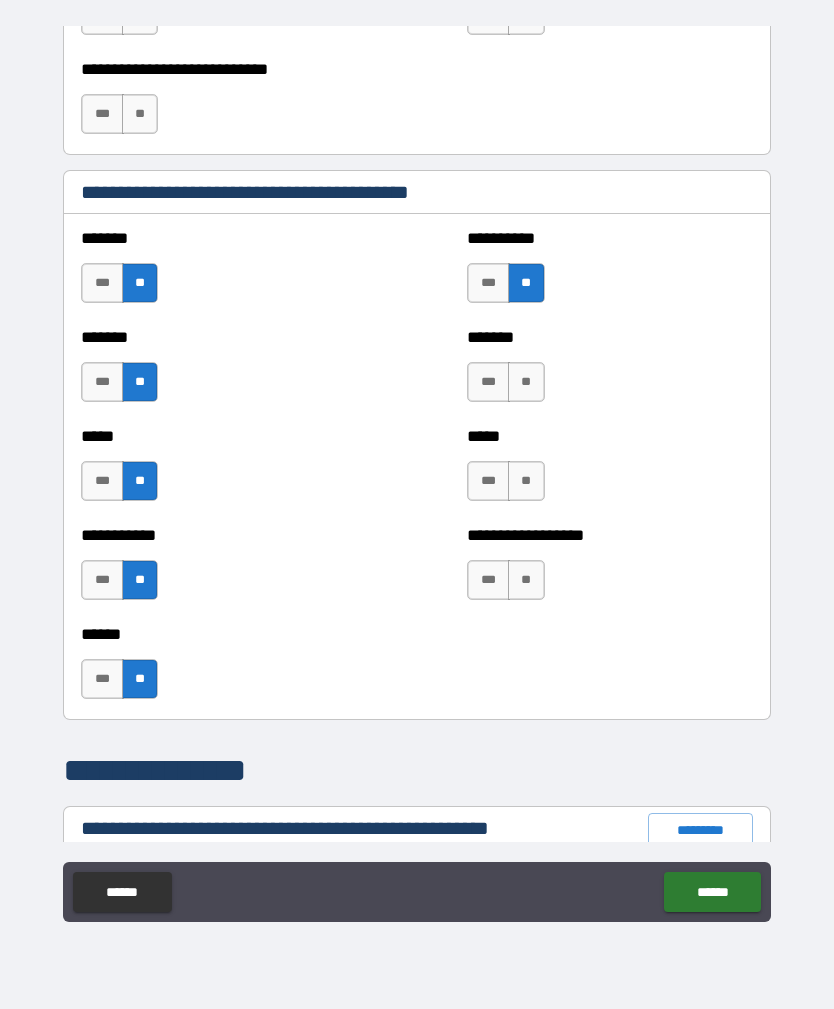click on "**" at bounding box center (526, 382) 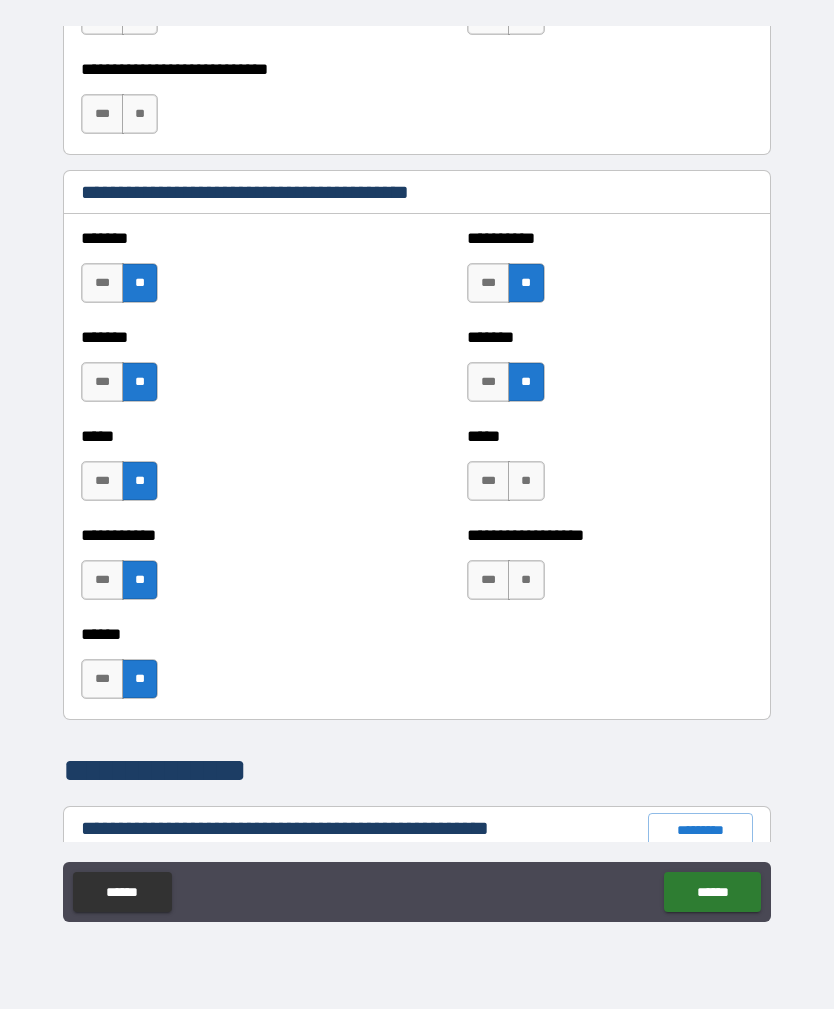 click on "**" at bounding box center (526, 481) 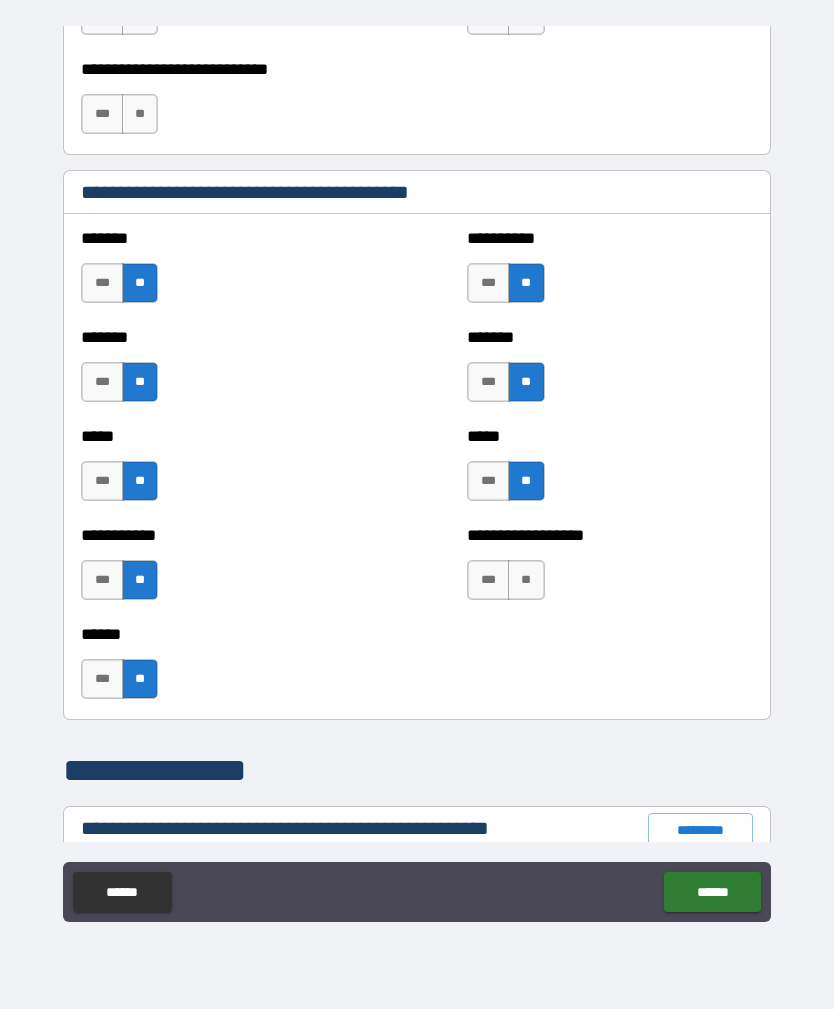 click on "*** **" at bounding box center [508, 585] 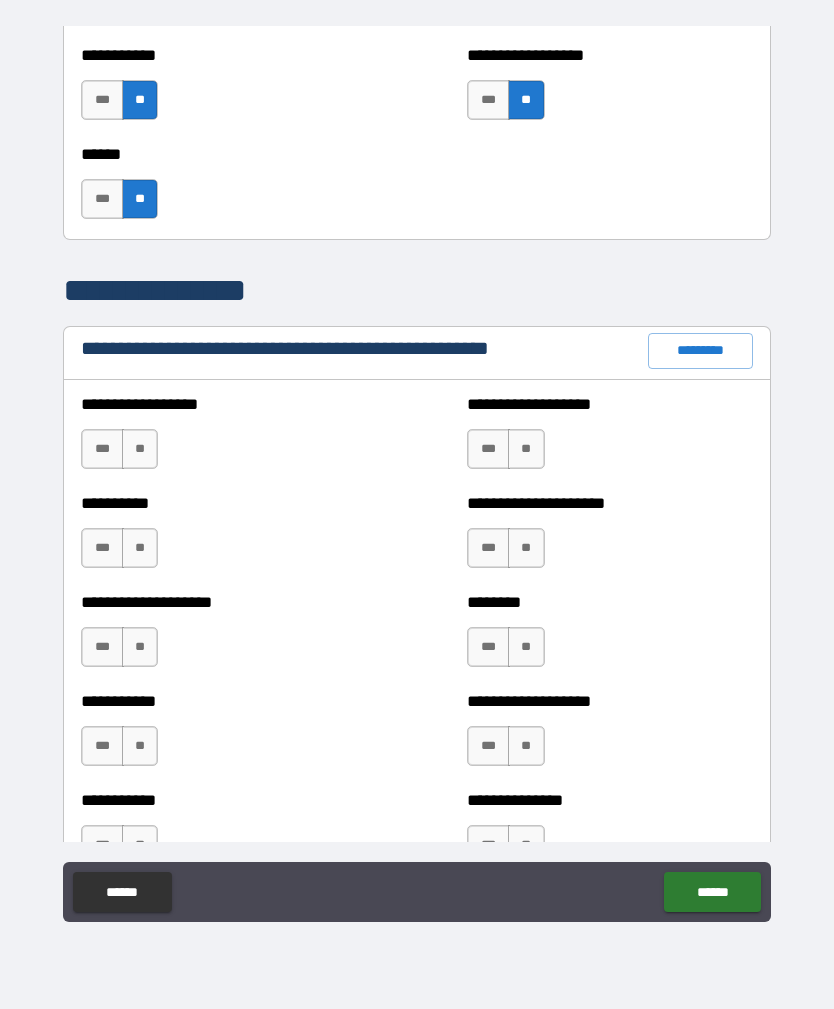 scroll, scrollTop: 2116, scrollLeft: 0, axis: vertical 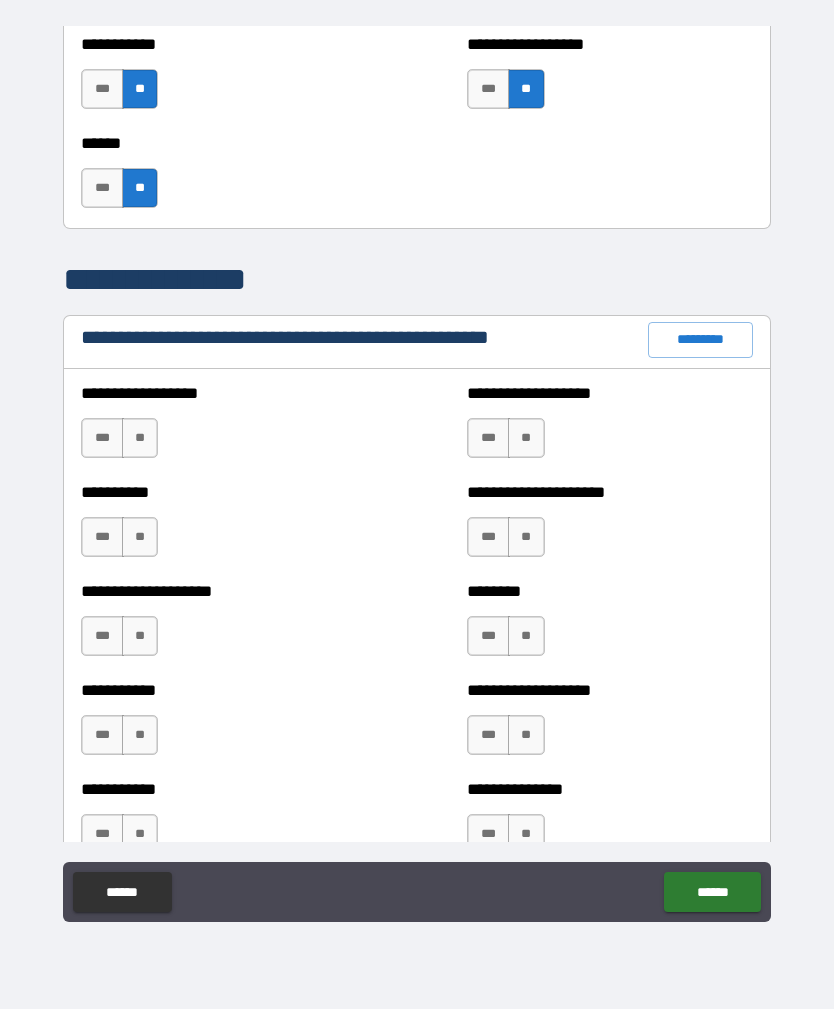 click on "**" at bounding box center (140, 438) 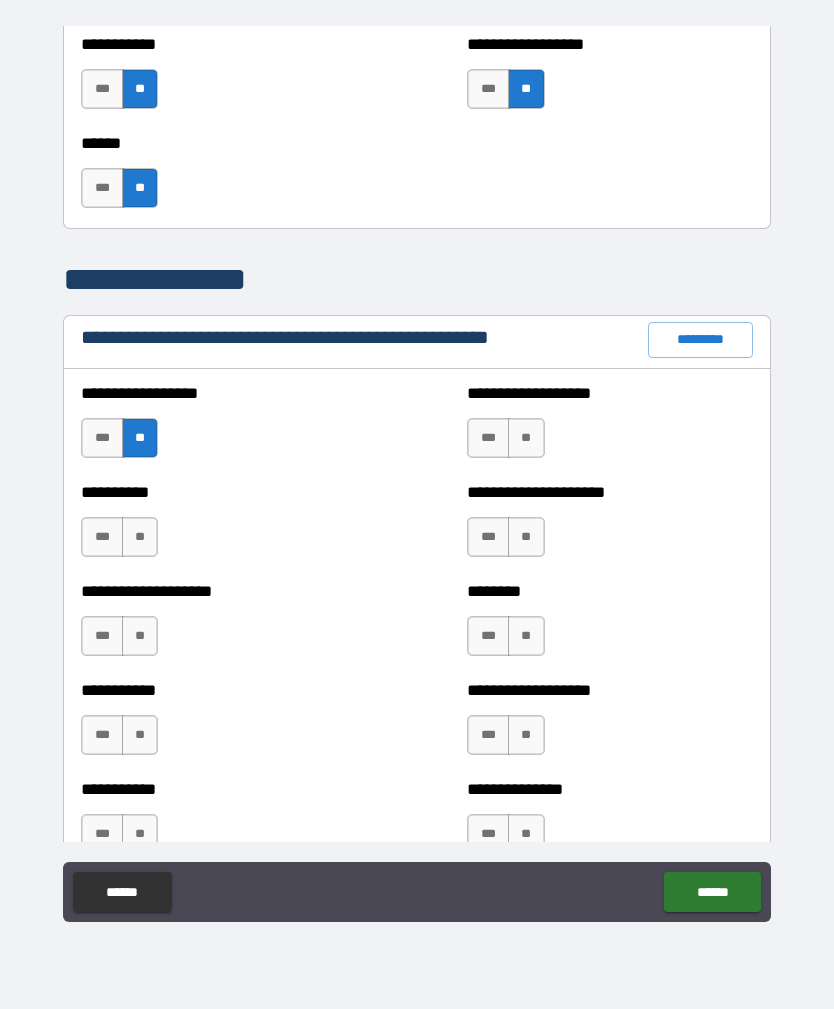 click on "**" at bounding box center (140, 537) 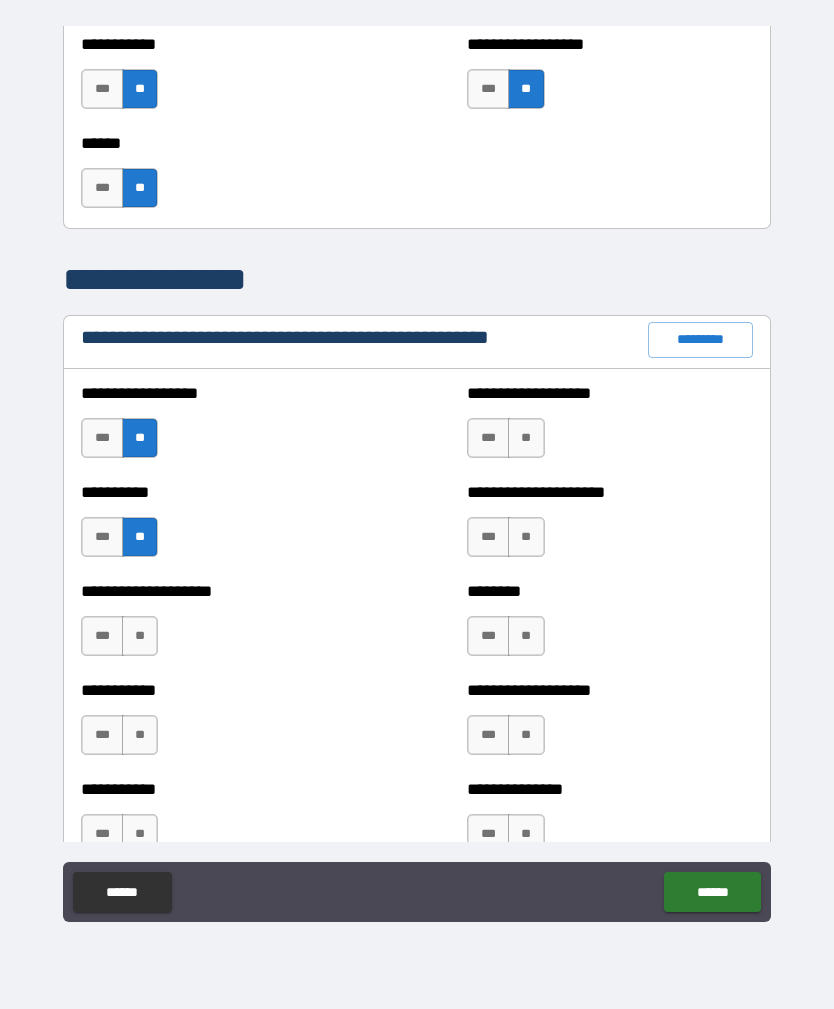 click on "**" at bounding box center (140, 636) 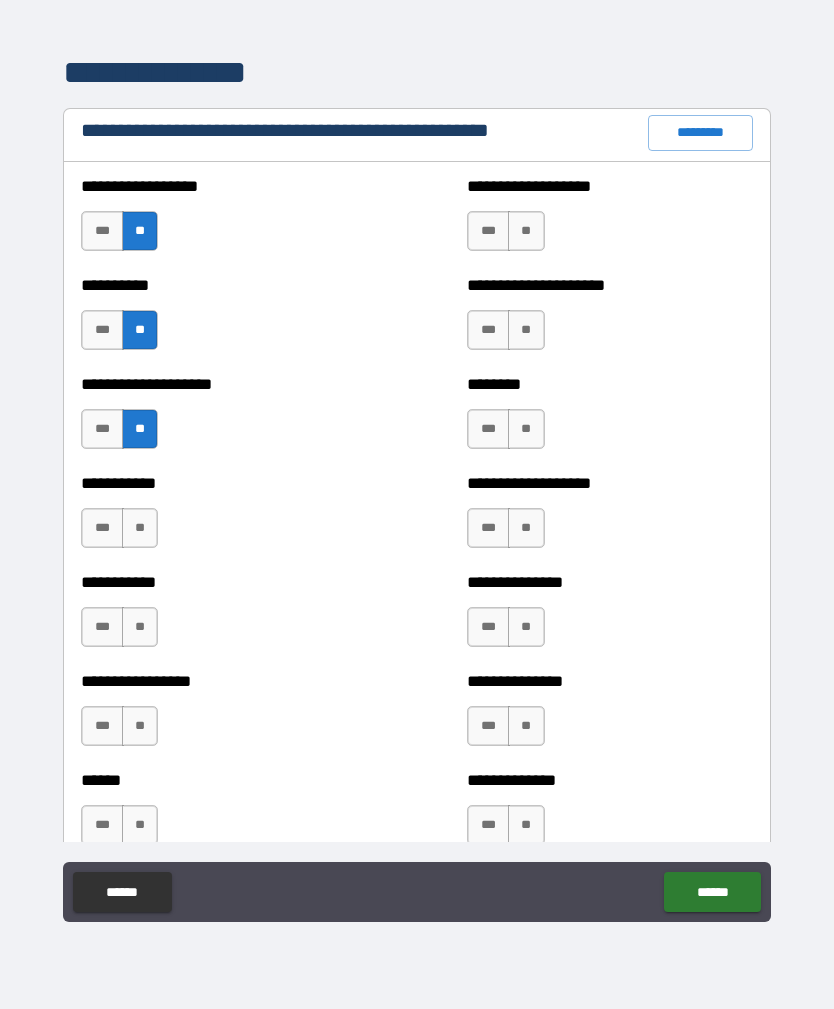 scroll, scrollTop: 2325, scrollLeft: 0, axis: vertical 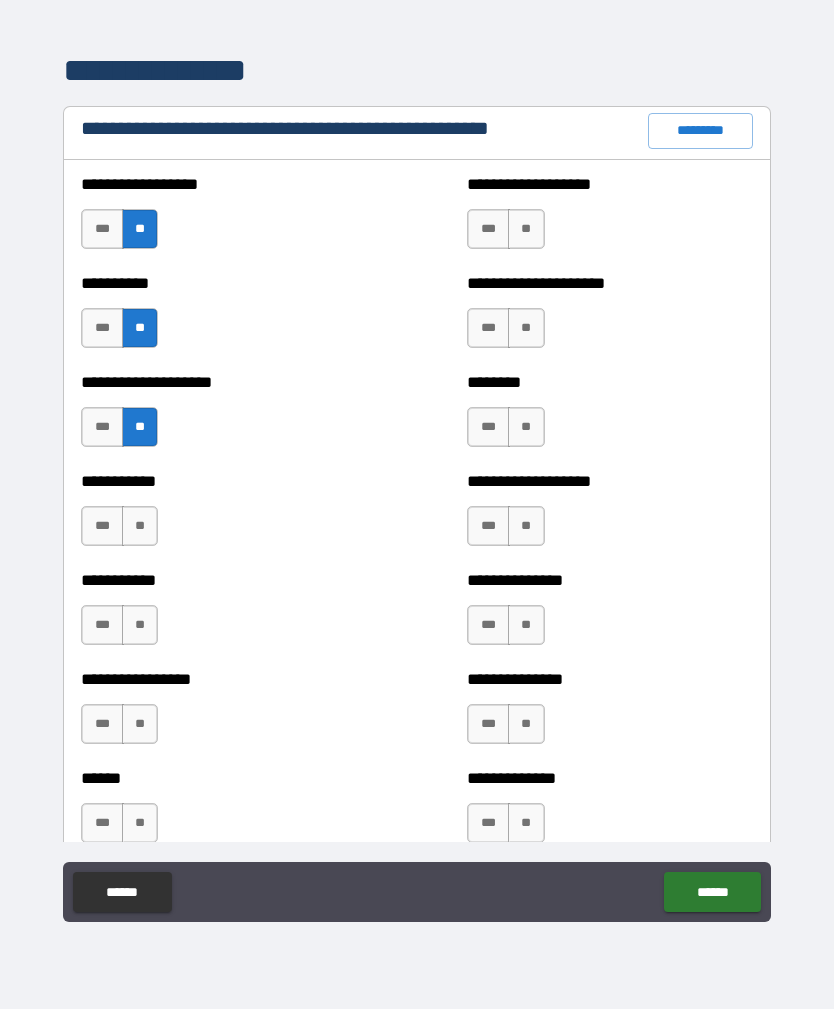 click on "**" at bounding box center [140, 526] 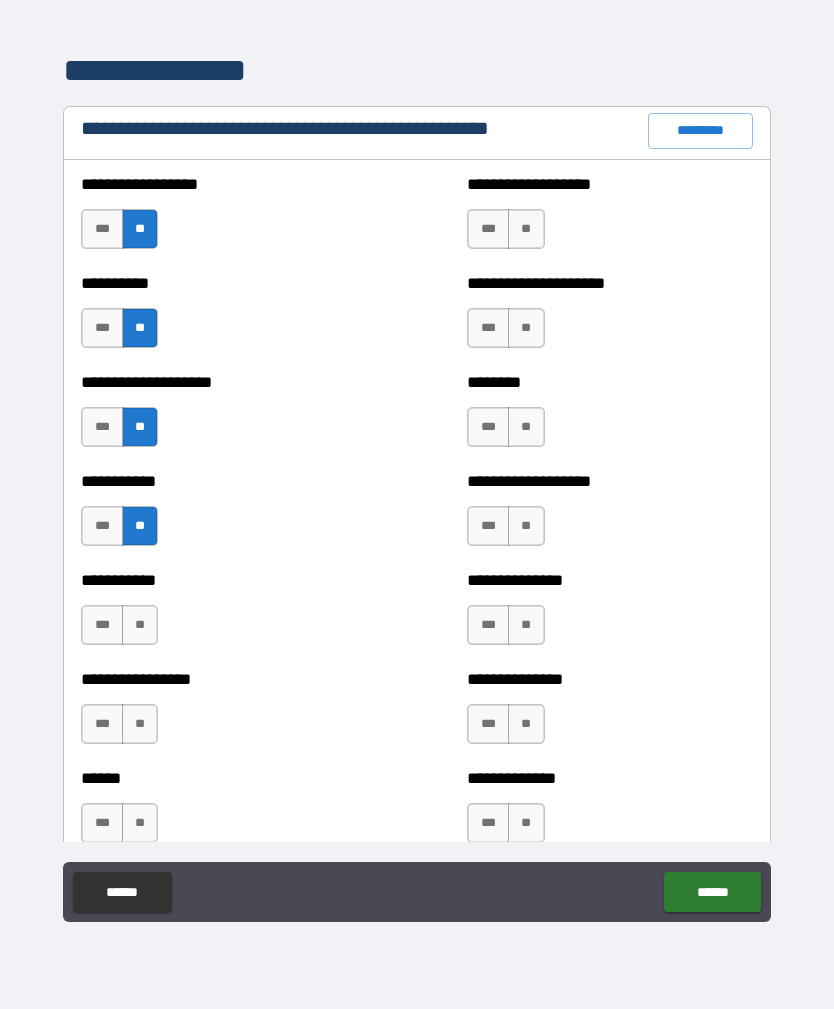 click on "**" at bounding box center [140, 625] 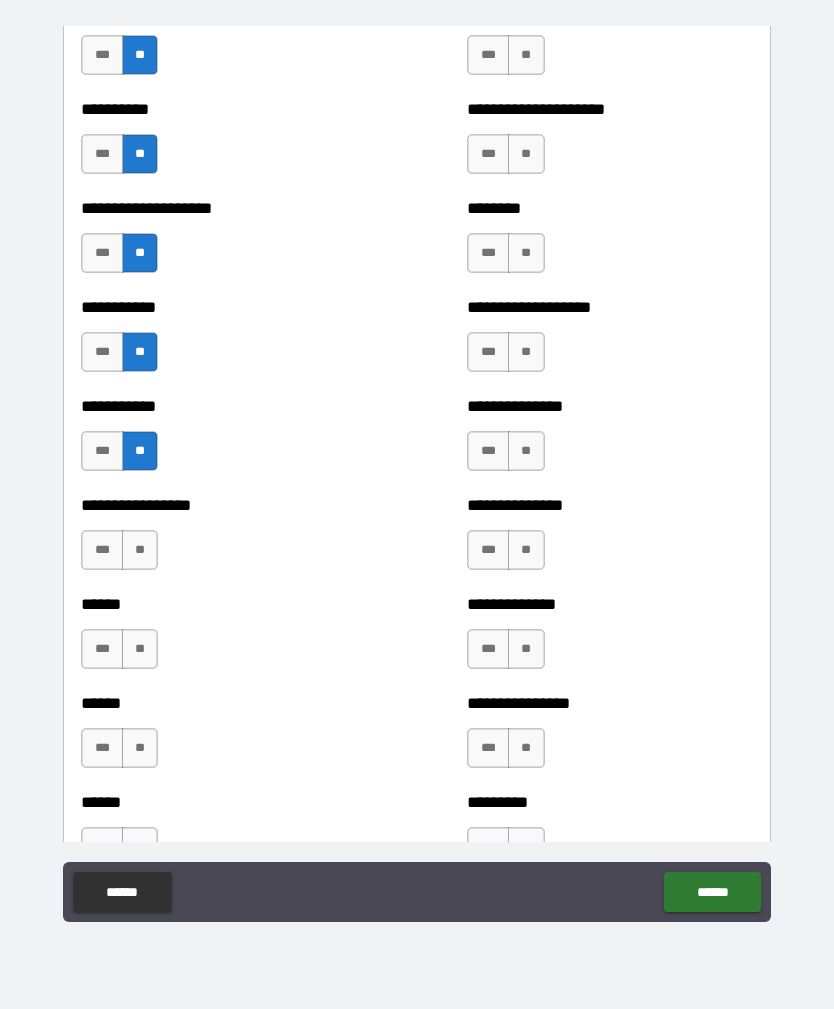 scroll, scrollTop: 2501, scrollLeft: 0, axis: vertical 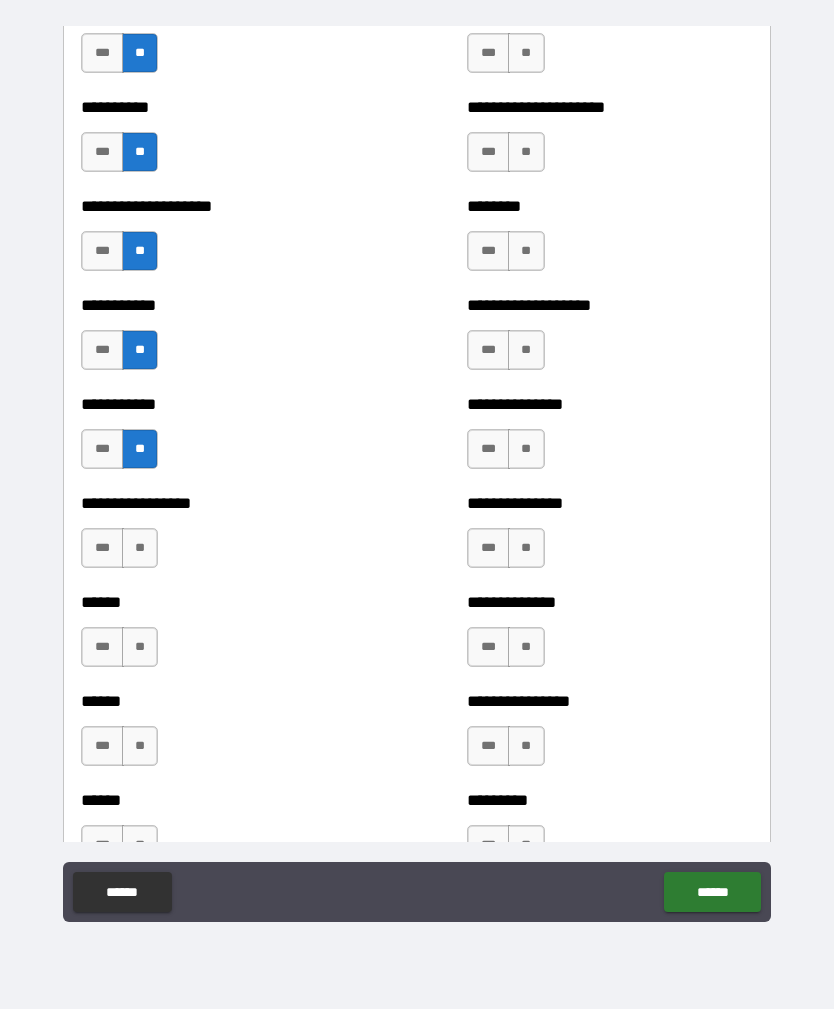 click on "**" at bounding box center (140, 548) 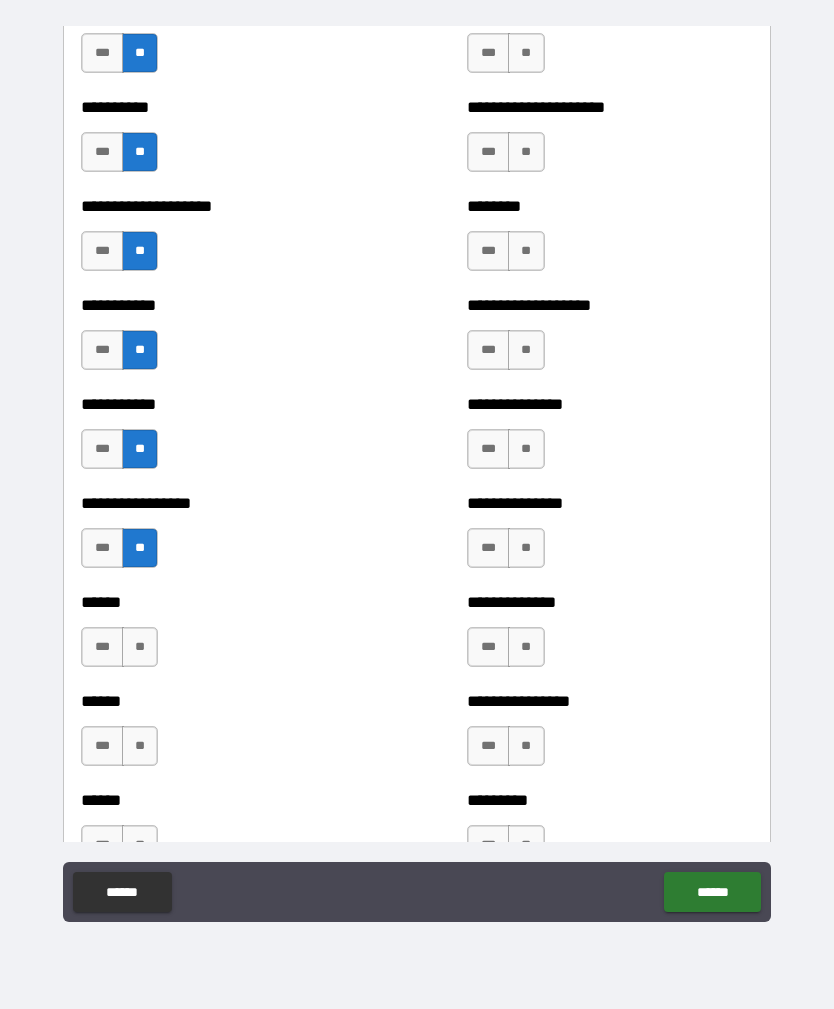 click on "*** **" at bounding box center [122, 652] 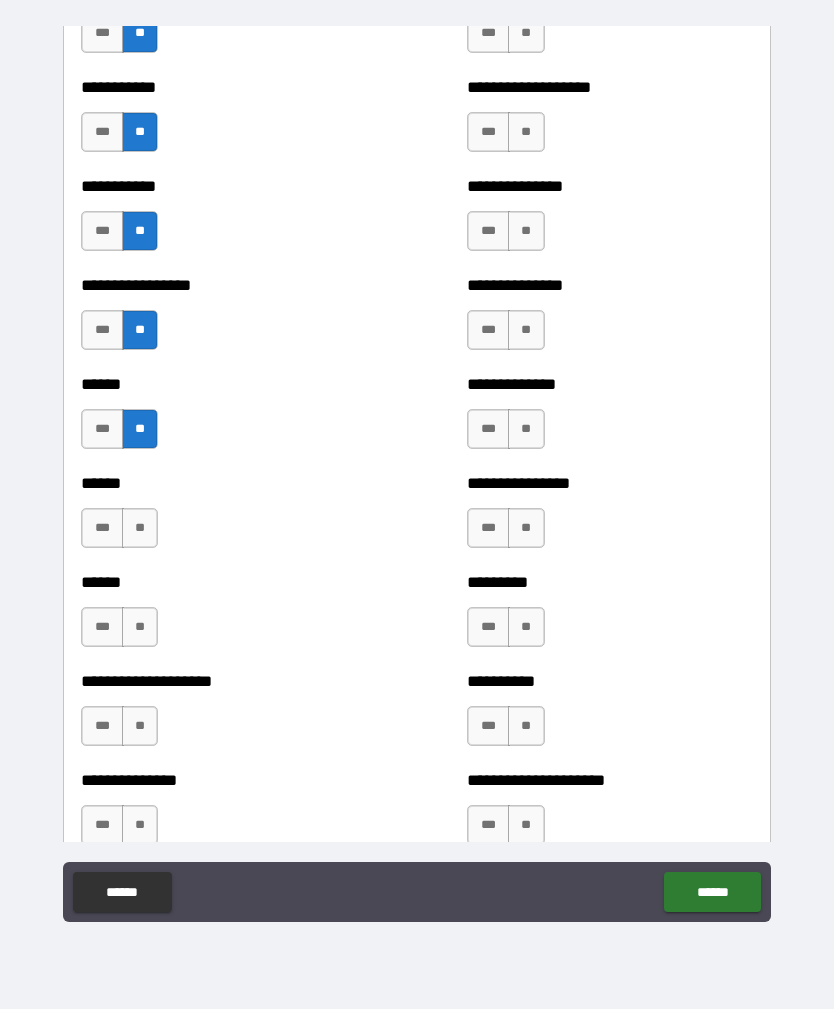 scroll, scrollTop: 2721, scrollLeft: 0, axis: vertical 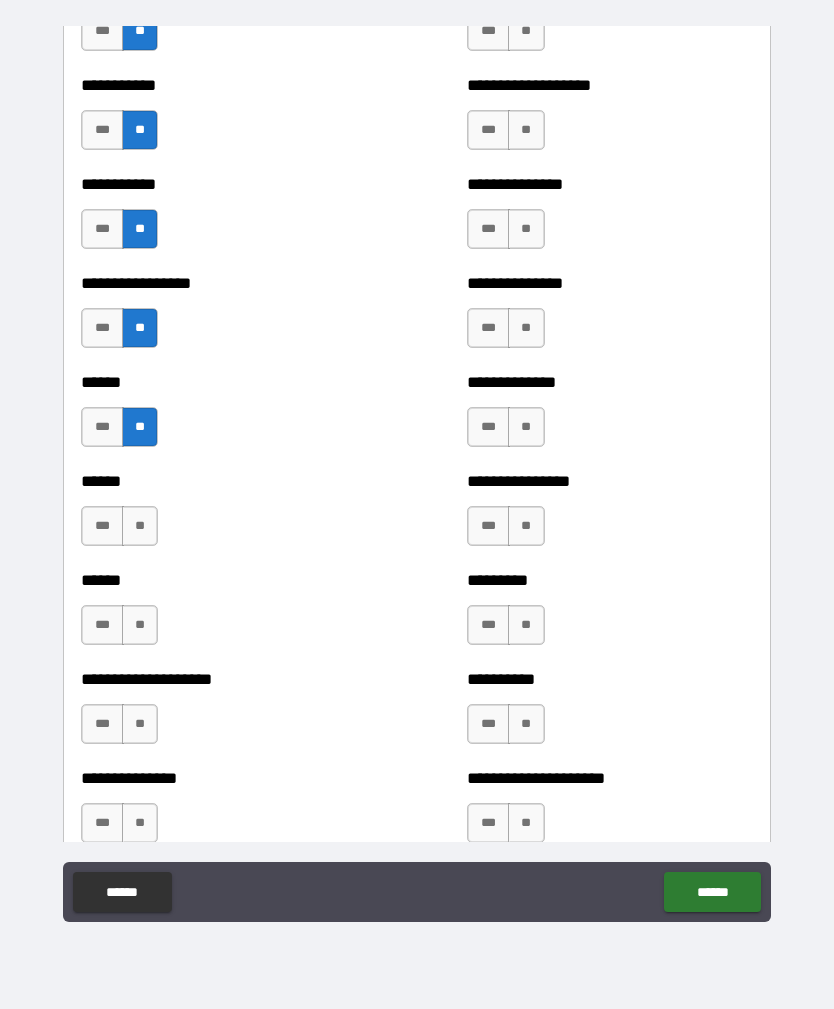 click on "**" at bounding box center (140, 526) 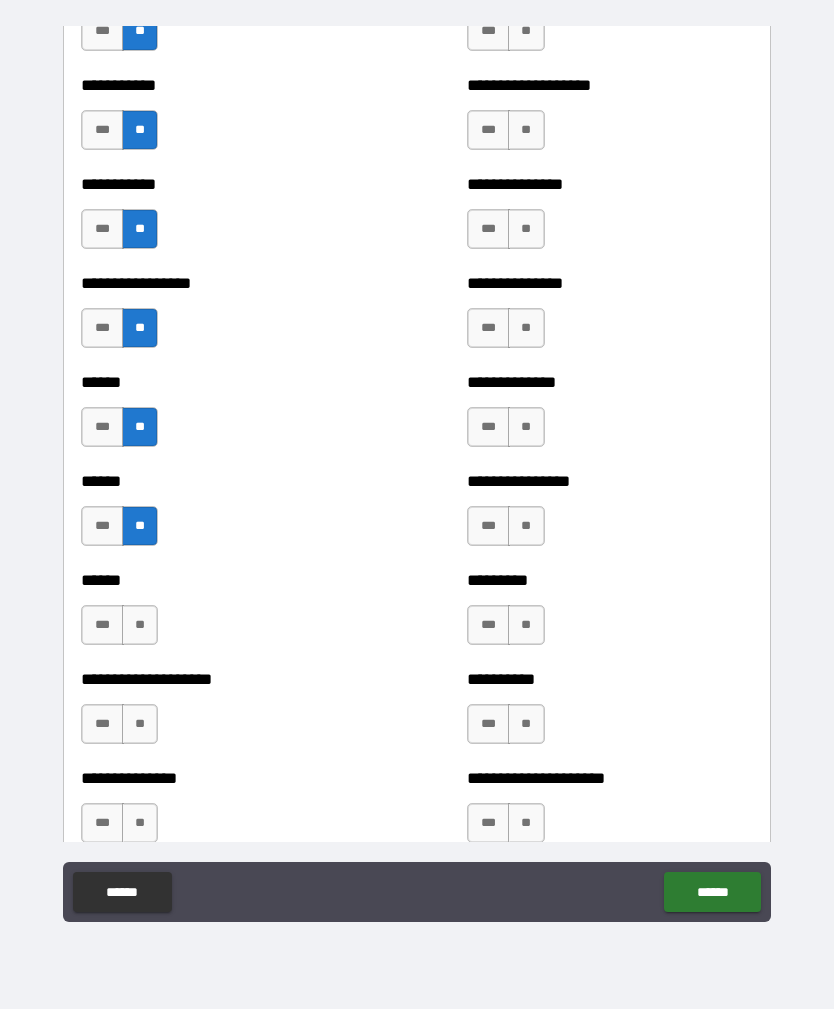 click on "**" at bounding box center (140, 625) 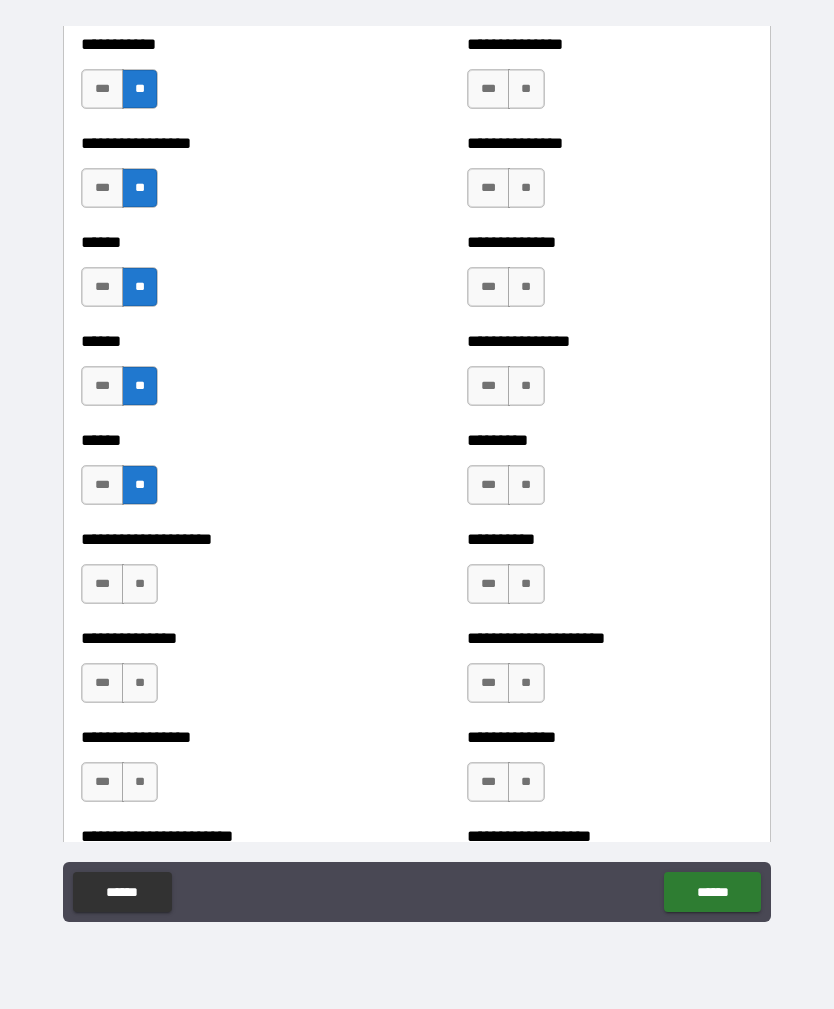 scroll, scrollTop: 2862, scrollLeft: 0, axis: vertical 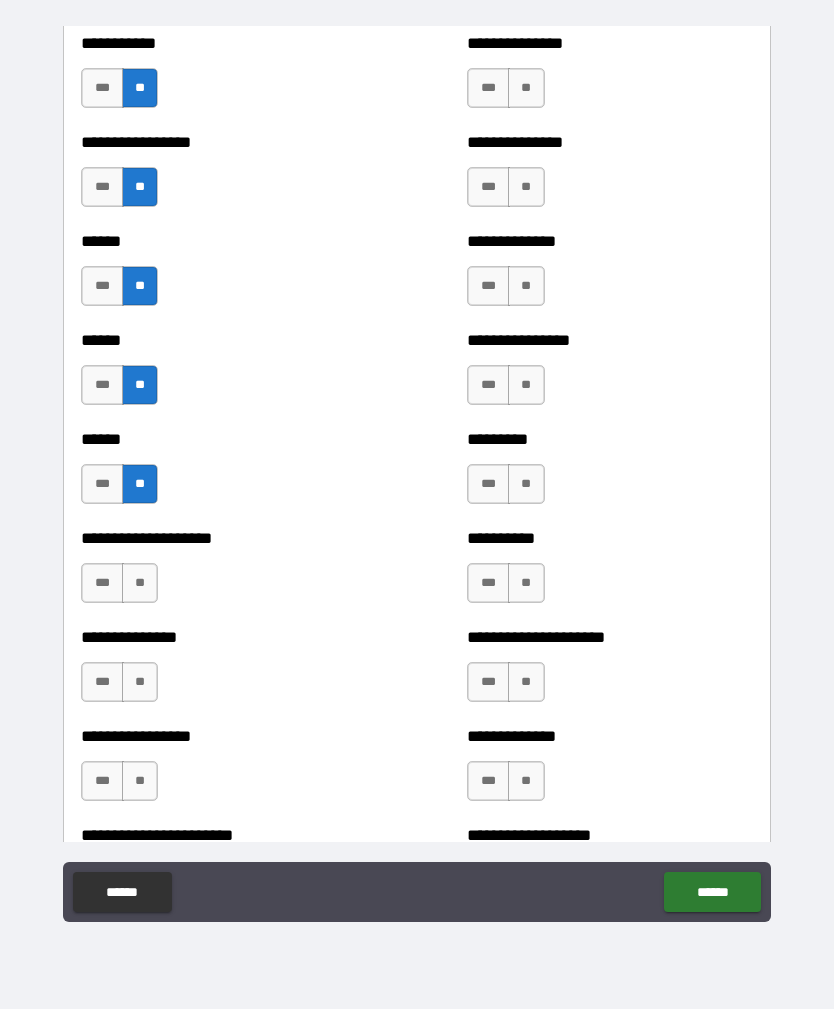 click on "**" at bounding box center [140, 583] 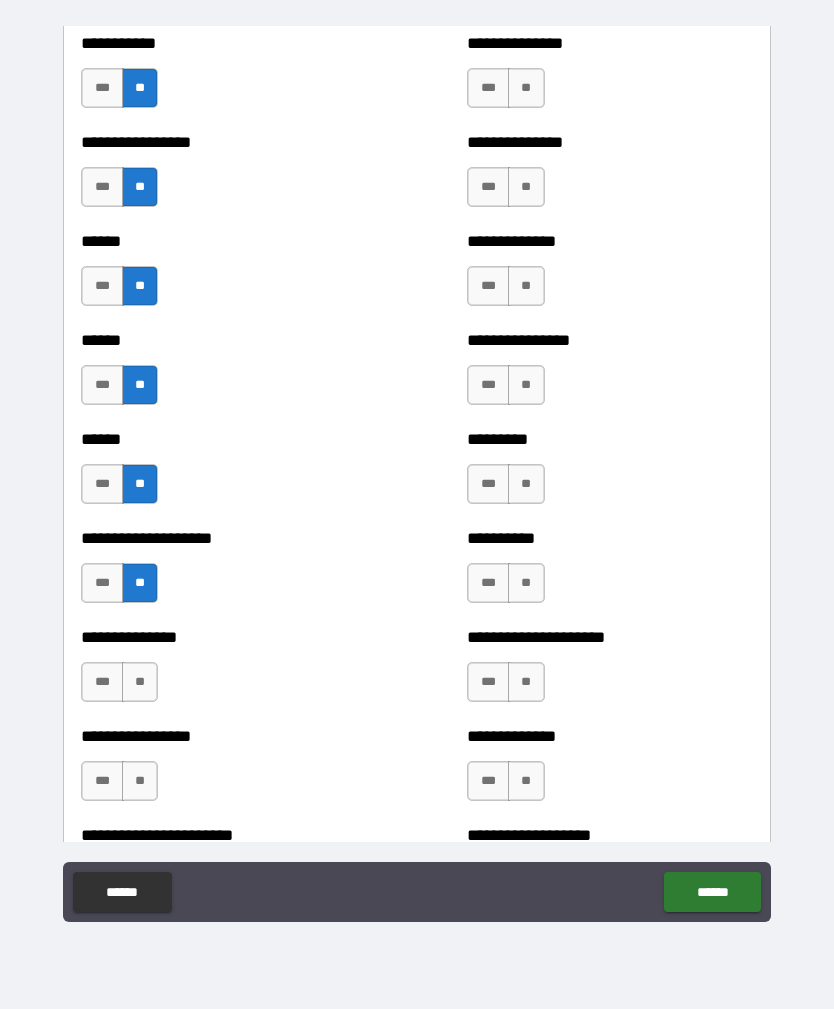 click on "**" at bounding box center [140, 682] 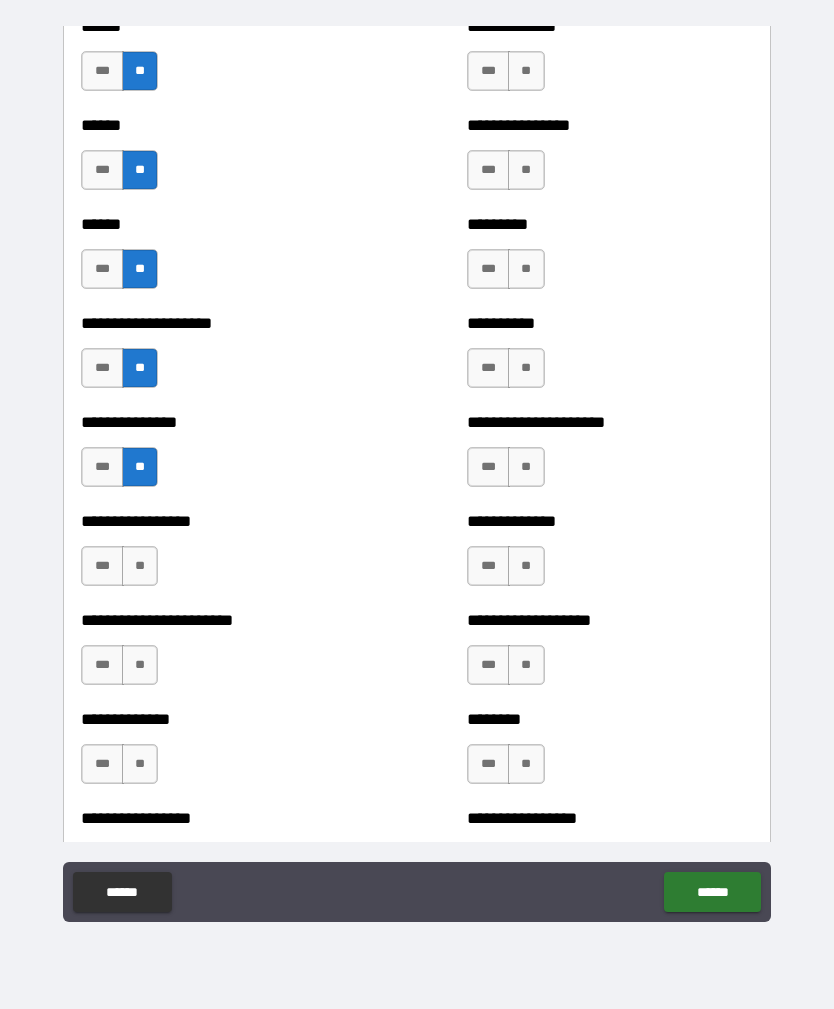 scroll, scrollTop: 3114, scrollLeft: 0, axis: vertical 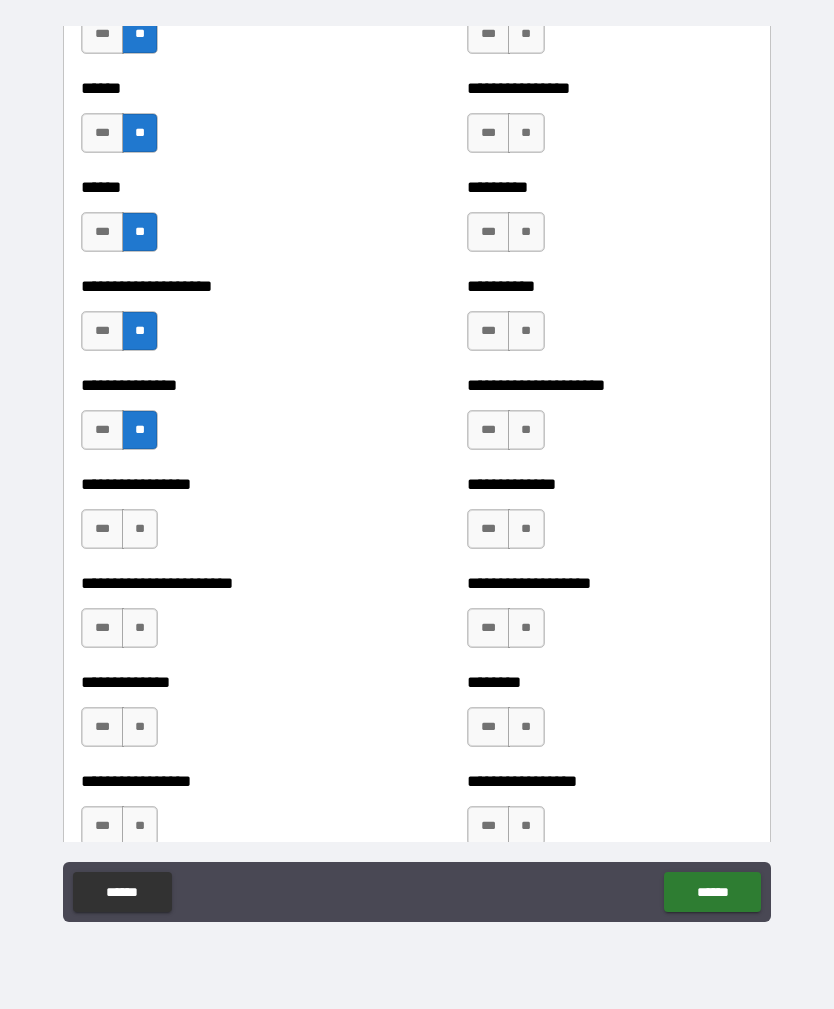 click on "**" at bounding box center (140, 529) 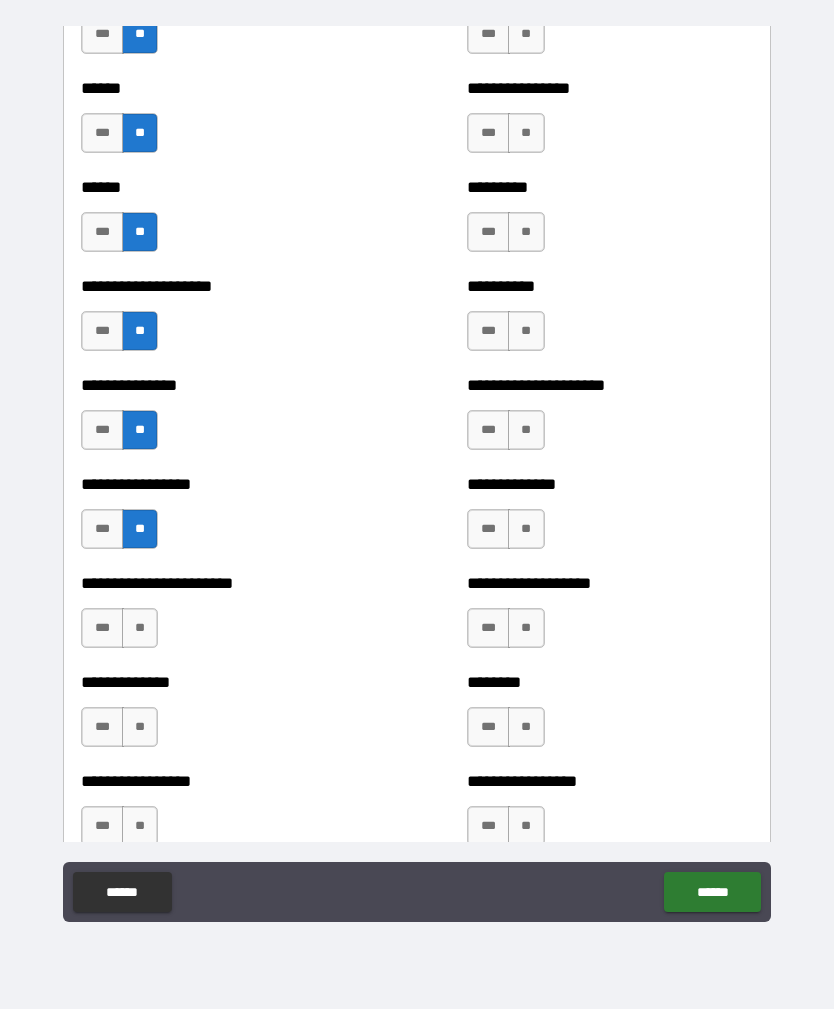 click on "**********" at bounding box center (223, 618) 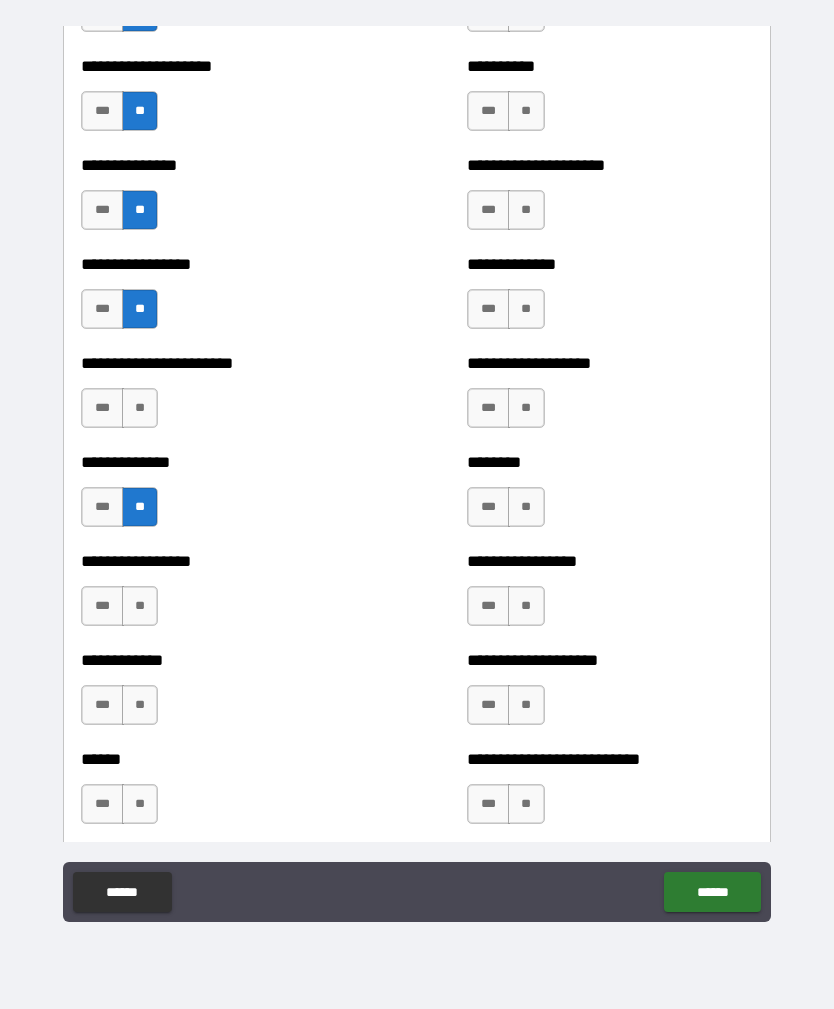 scroll, scrollTop: 3335, scrollLeft: 0, axis: vertical 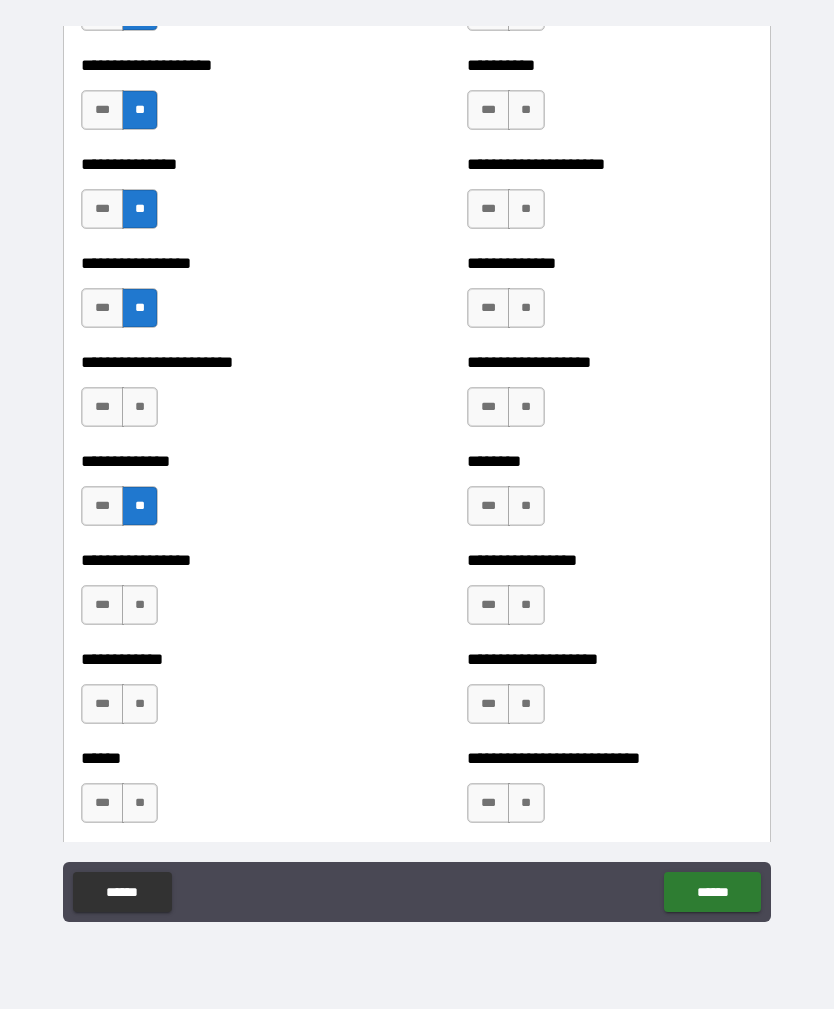 click on "**" at bounding box center (140, 605) 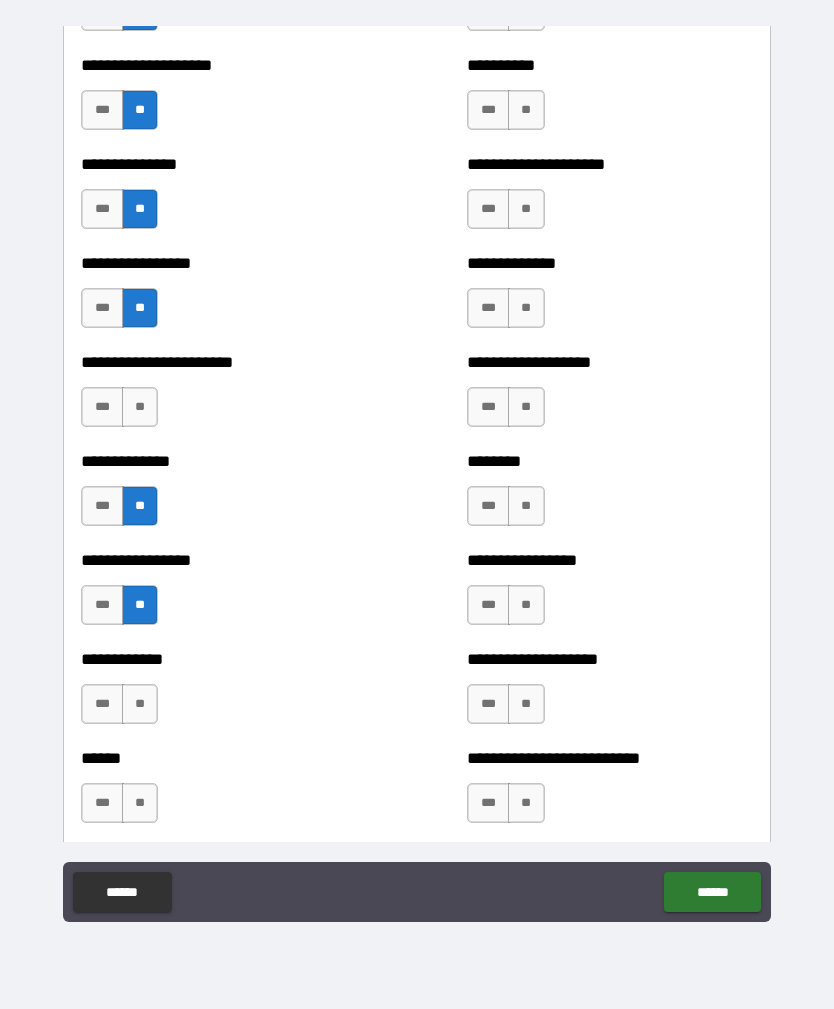 click on "**" at bounding box center [140, 704] 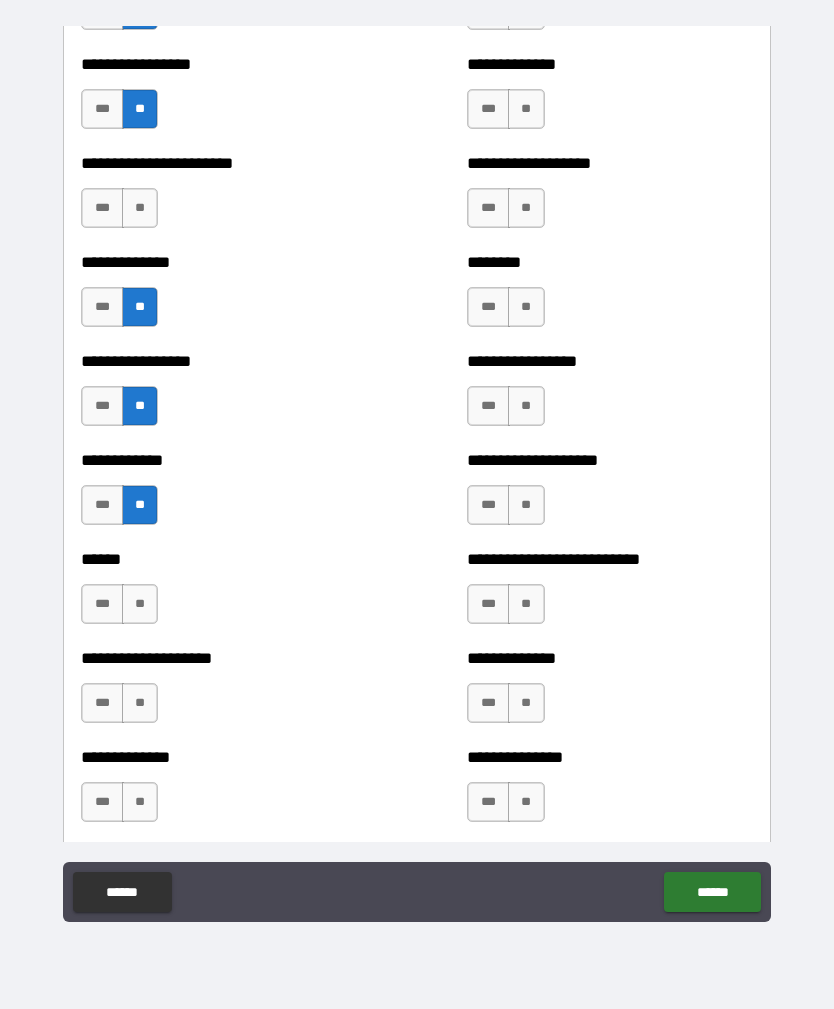 scroll, scrollTop: 3535, scrollLeft: 0, axis: vertical 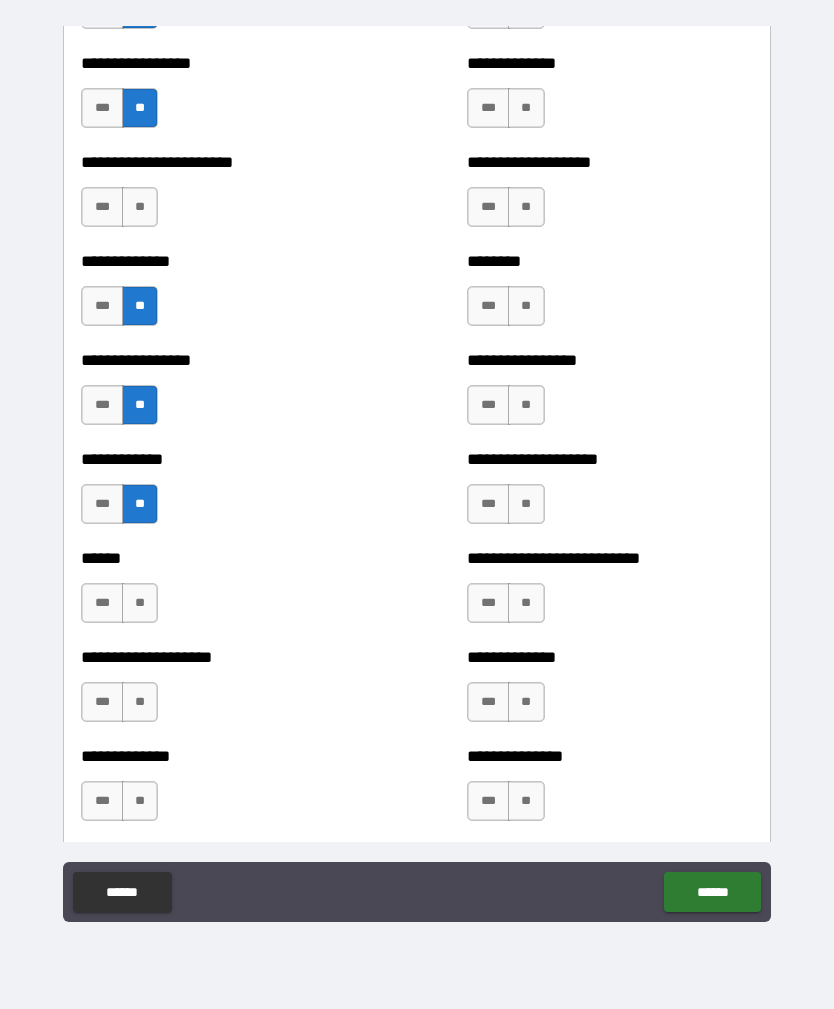 click on "**" at bounding box center [140, 603] 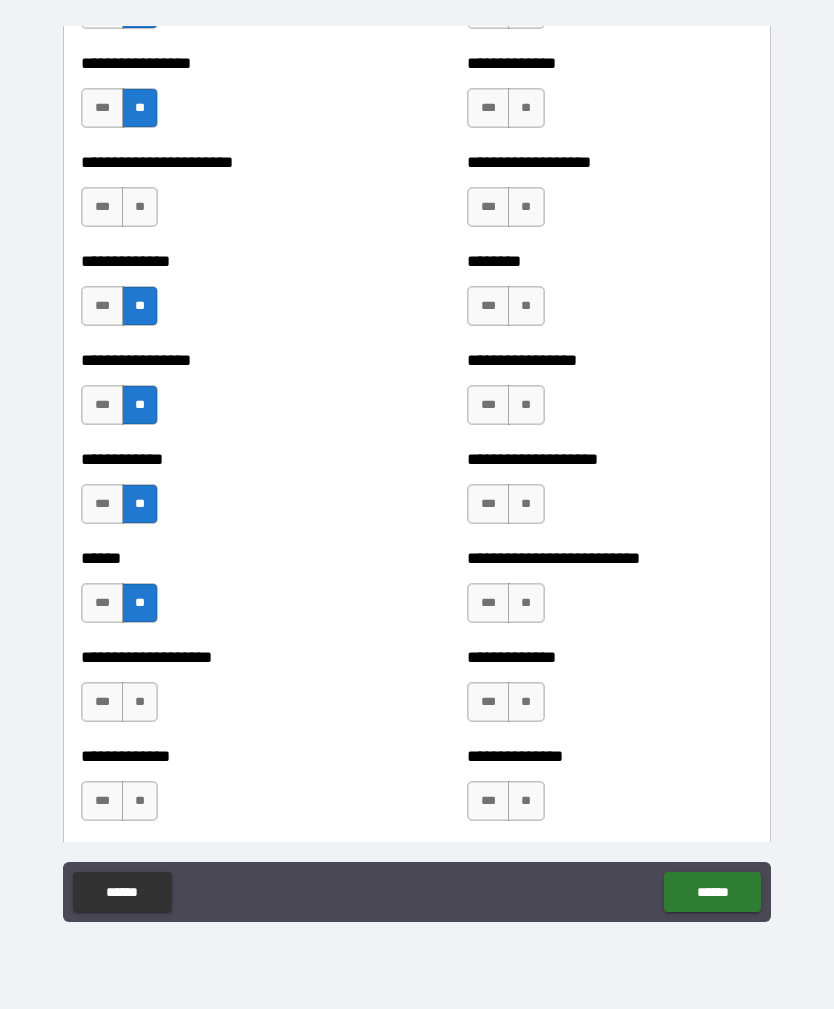 click on "**" at bounding box center (140, 702) 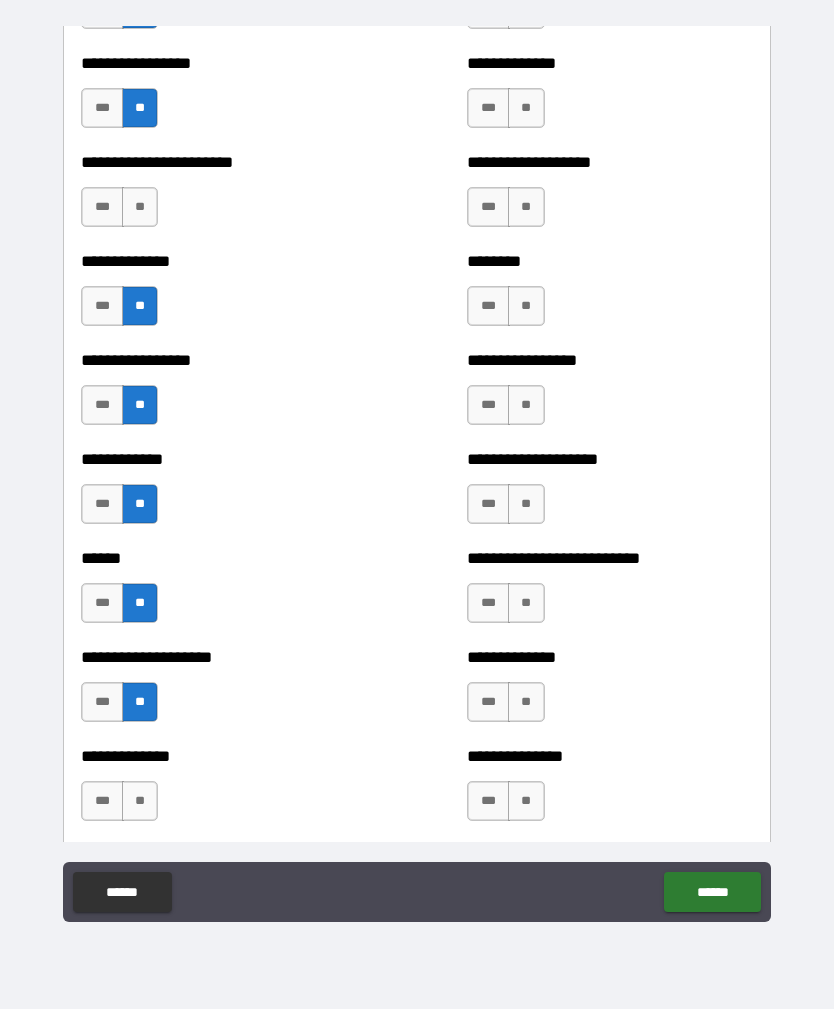 click on "**" at bounding box center (140, 801) 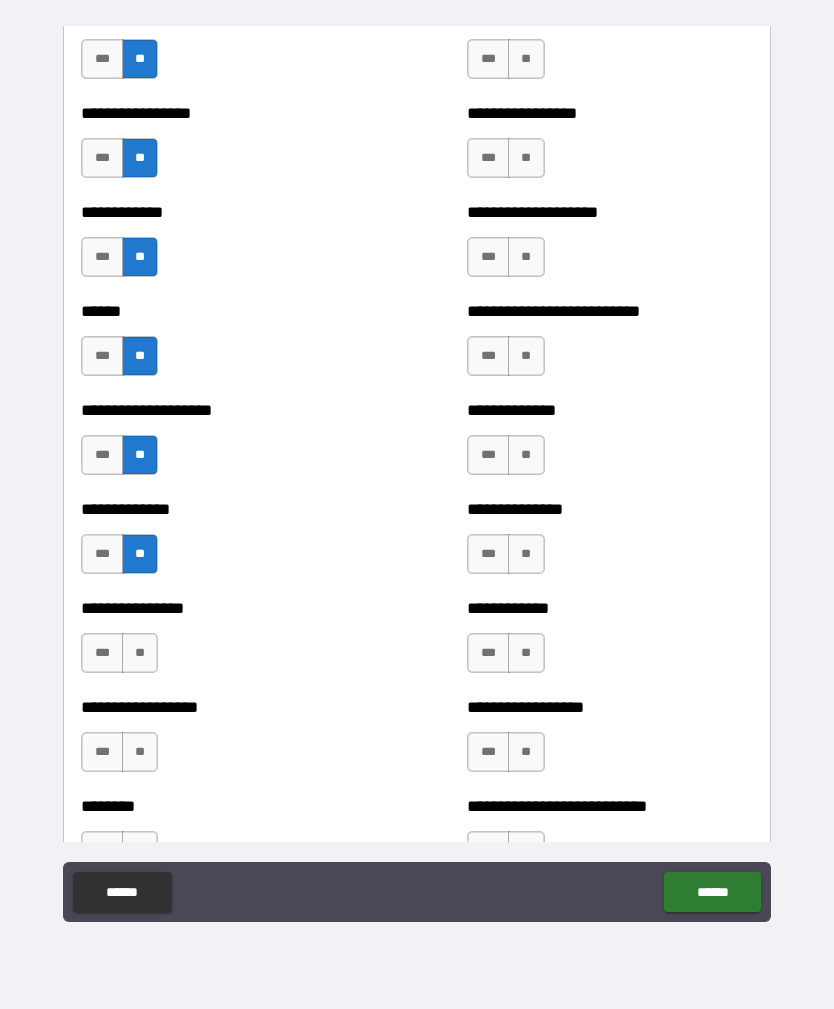 scroll, scrollTop: 3809, scrollLeft: 0, axis: vertical 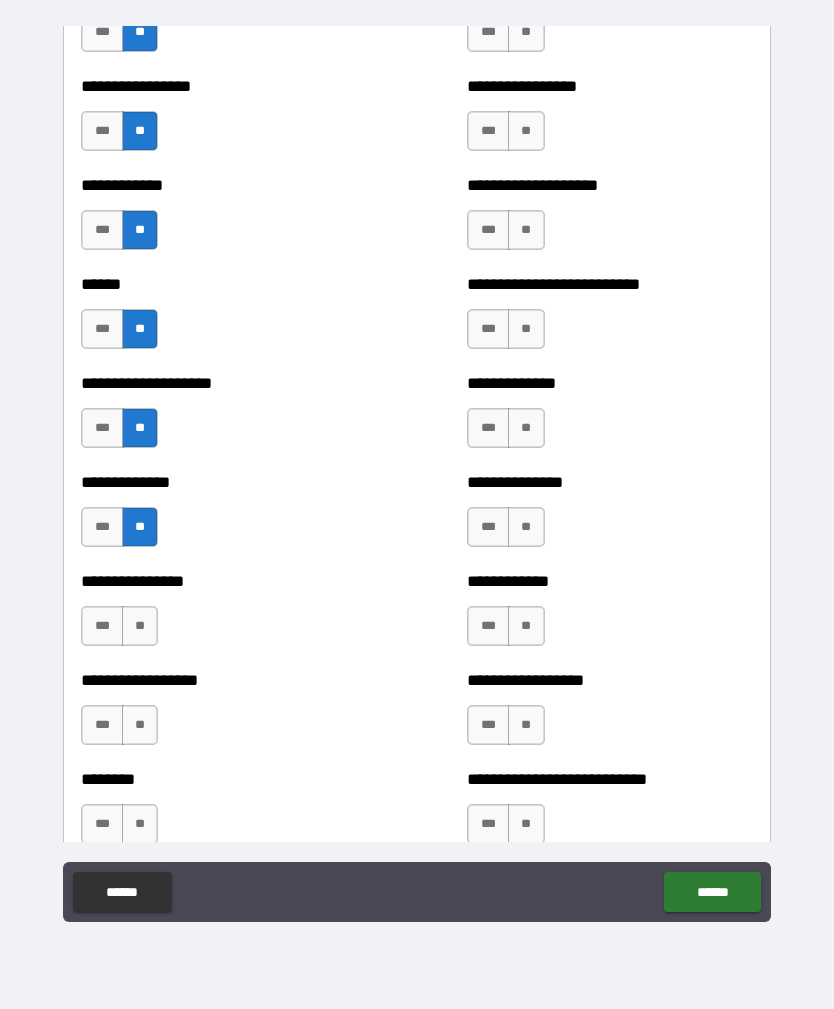 click on "**" at bounding box center [140, 626] 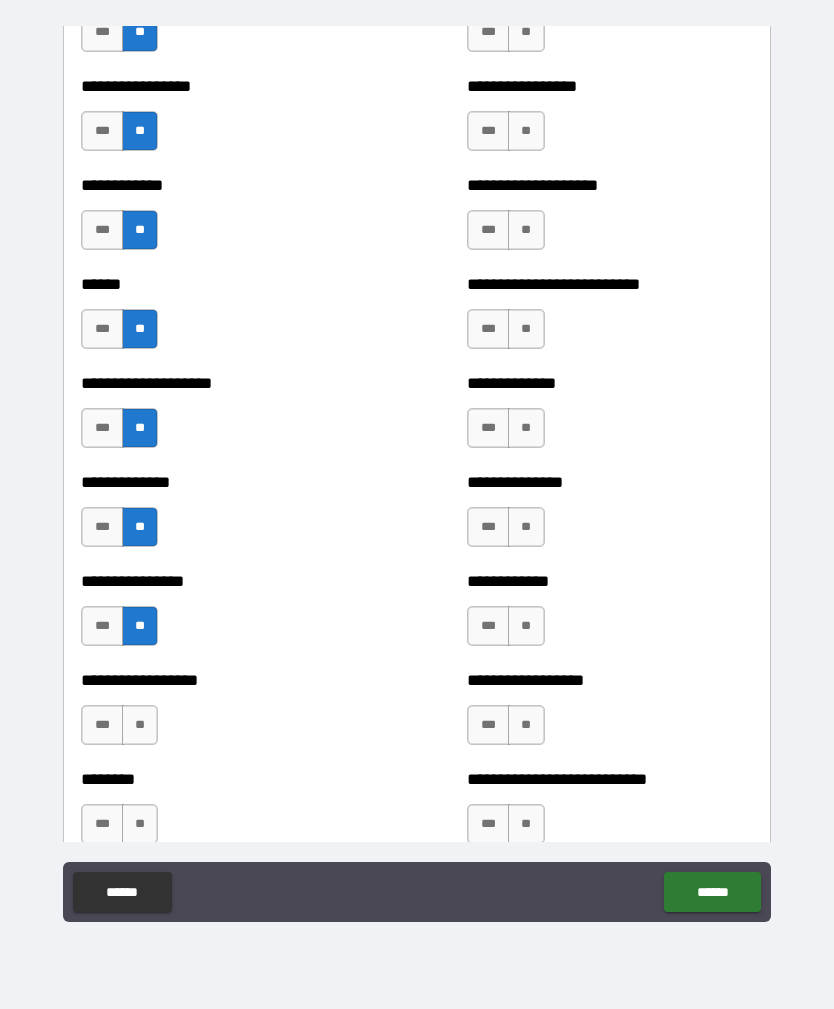 click on "**" at bounding box center [140, 725] 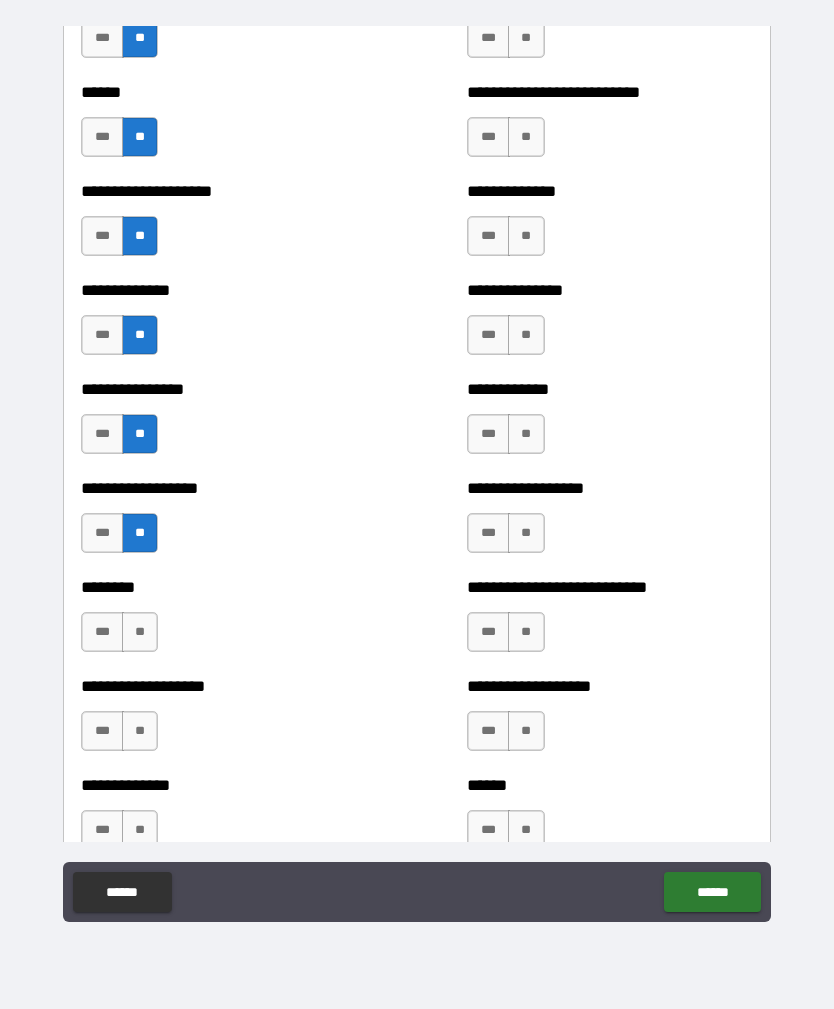scroll, scrollTop: 4002, scrollLeft: 0, axis: vertical 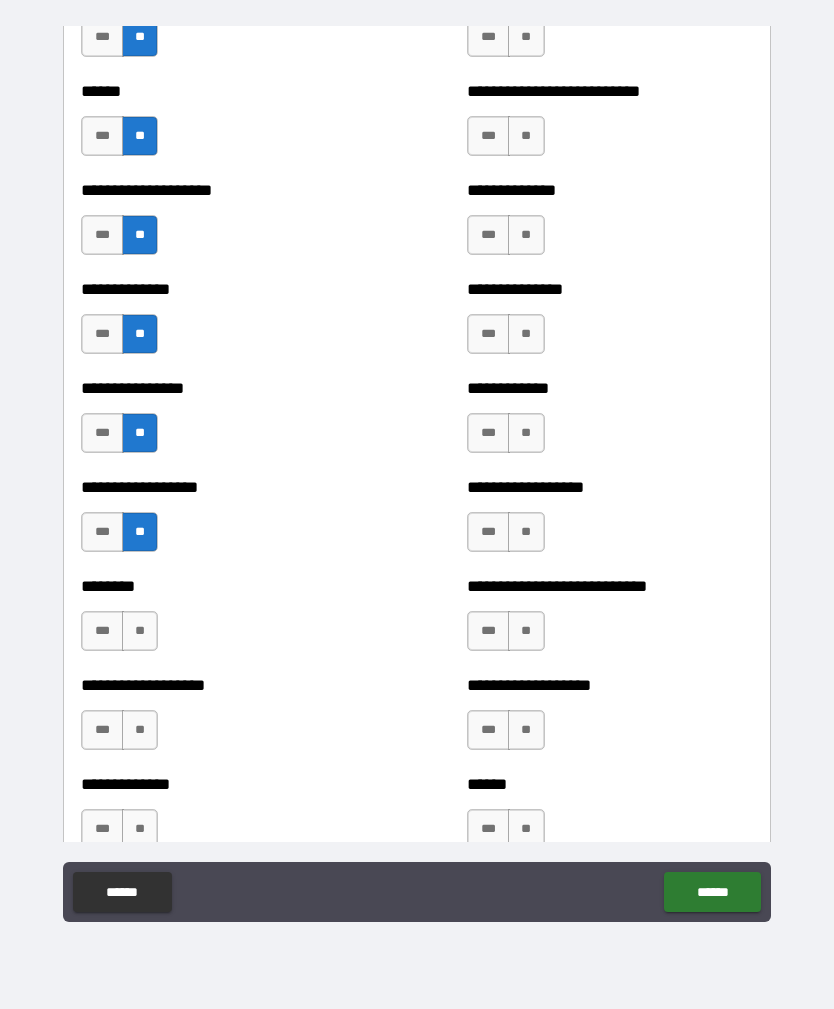 click on "**" at bounding box center (140, 631) 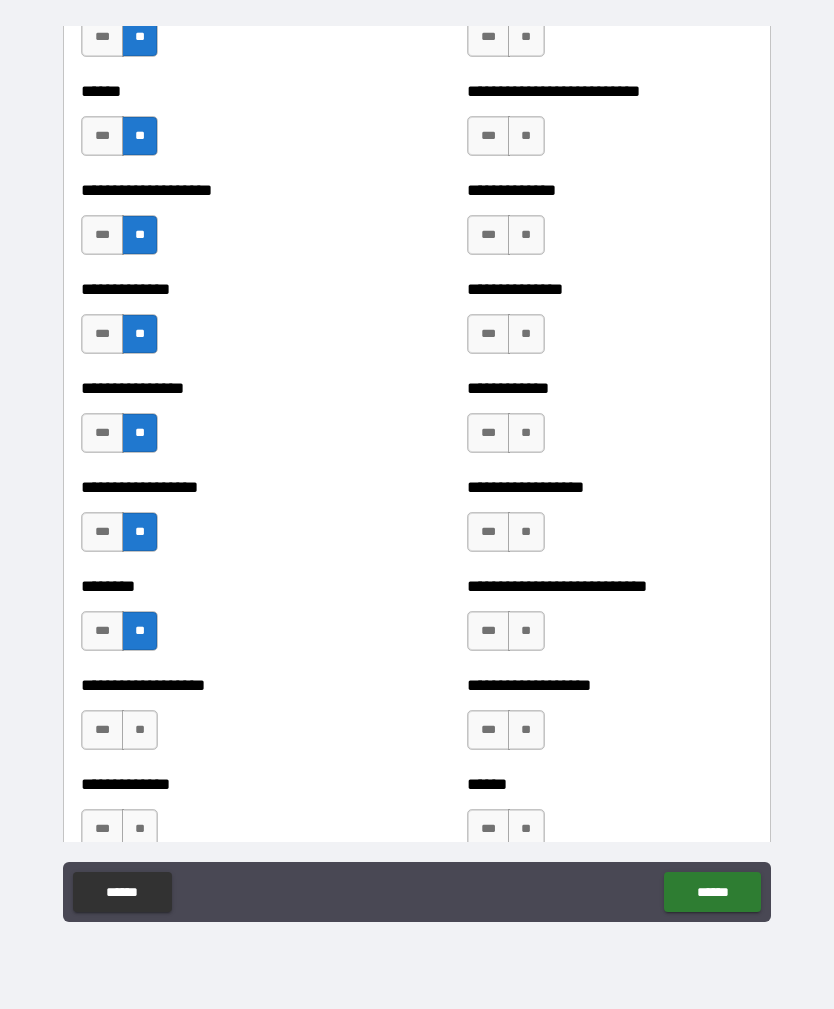 click on "**" at bounding box center [140, 730] 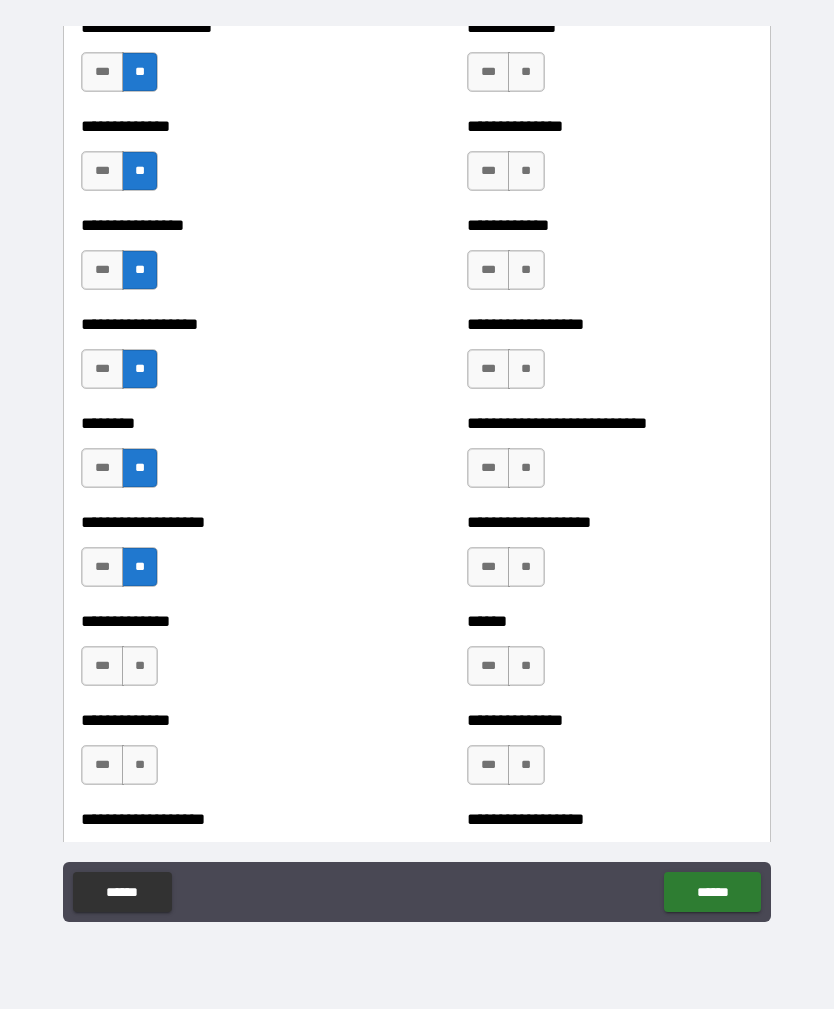 scroll, scrollTop: 4179, scrollLeft: 0, axis: vertical 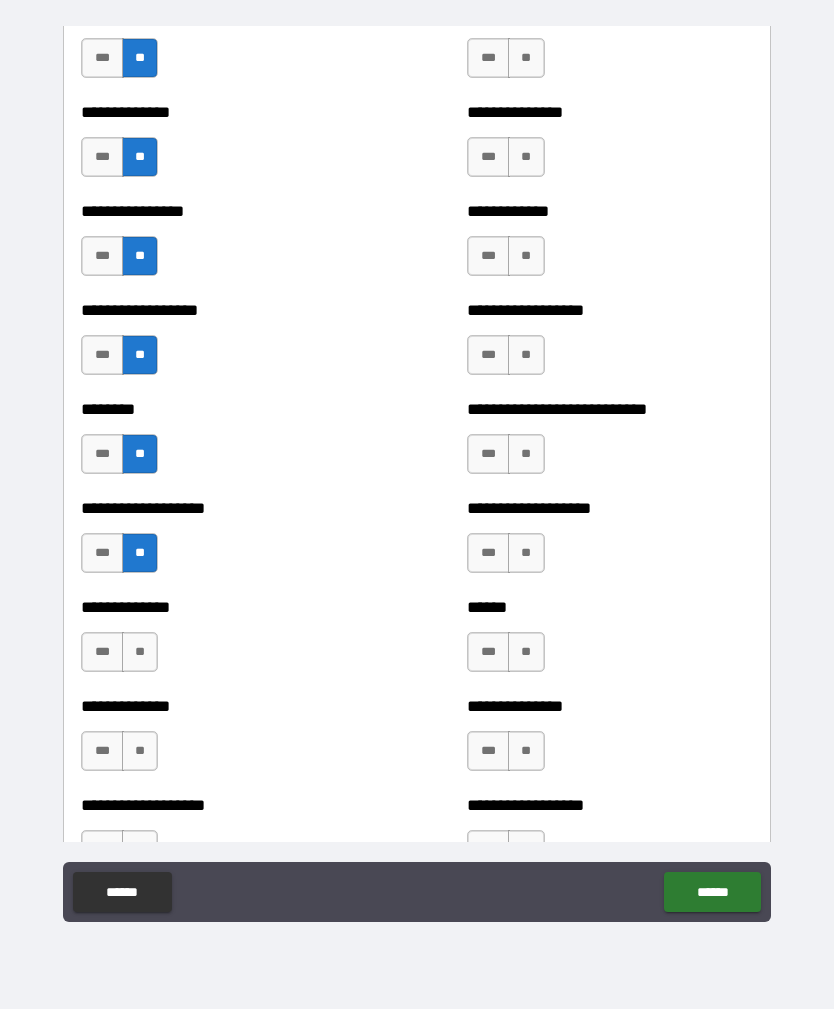 click on "**" at bounding box center (140, 652) 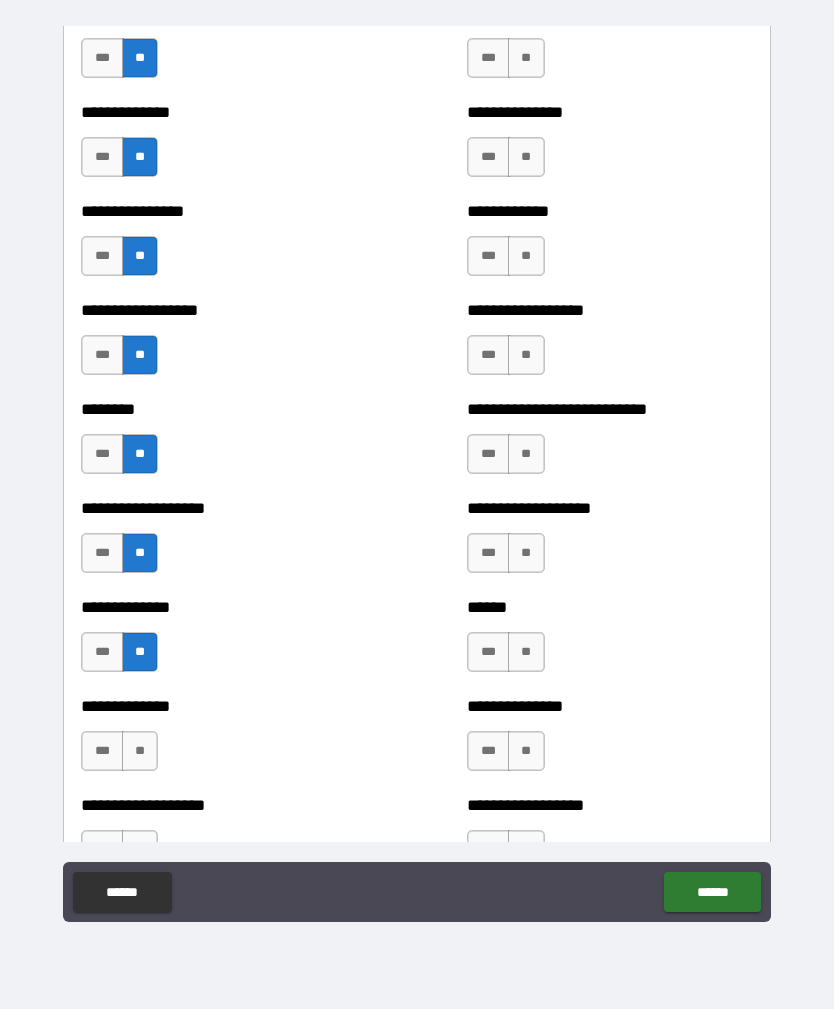 click on "**" at bounding box center (140, 751) 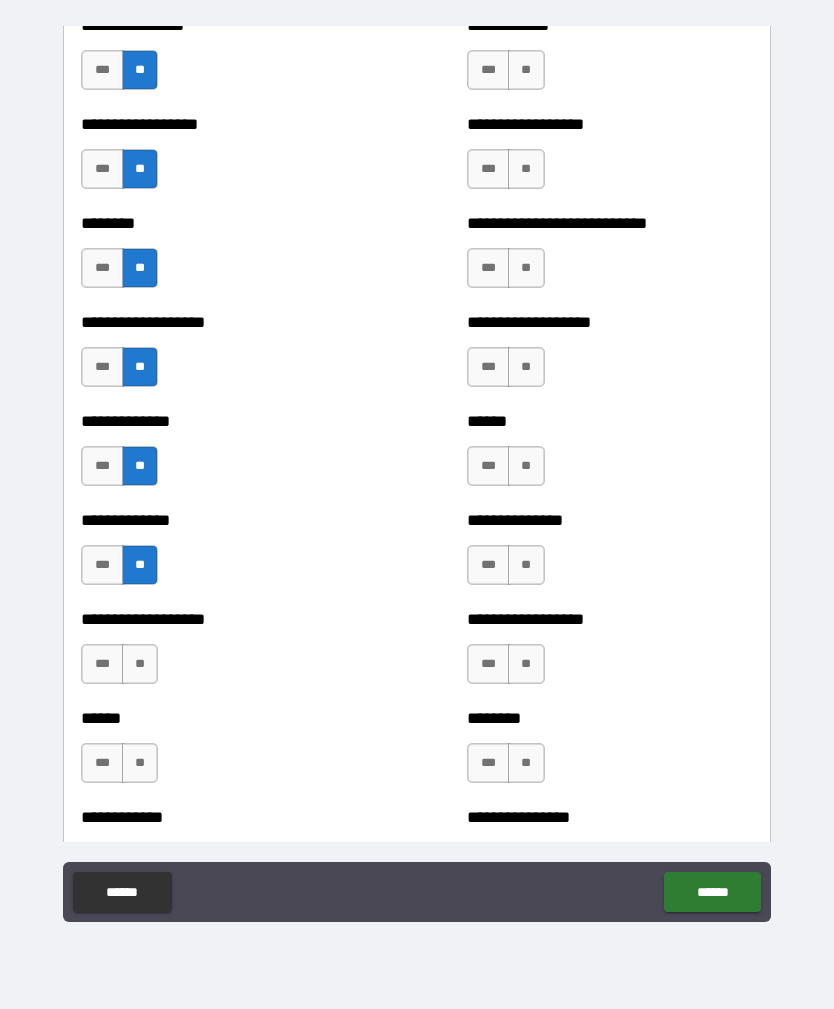 scroll, scrollTop: 4366, scrollLeft: 0, axis: vertical 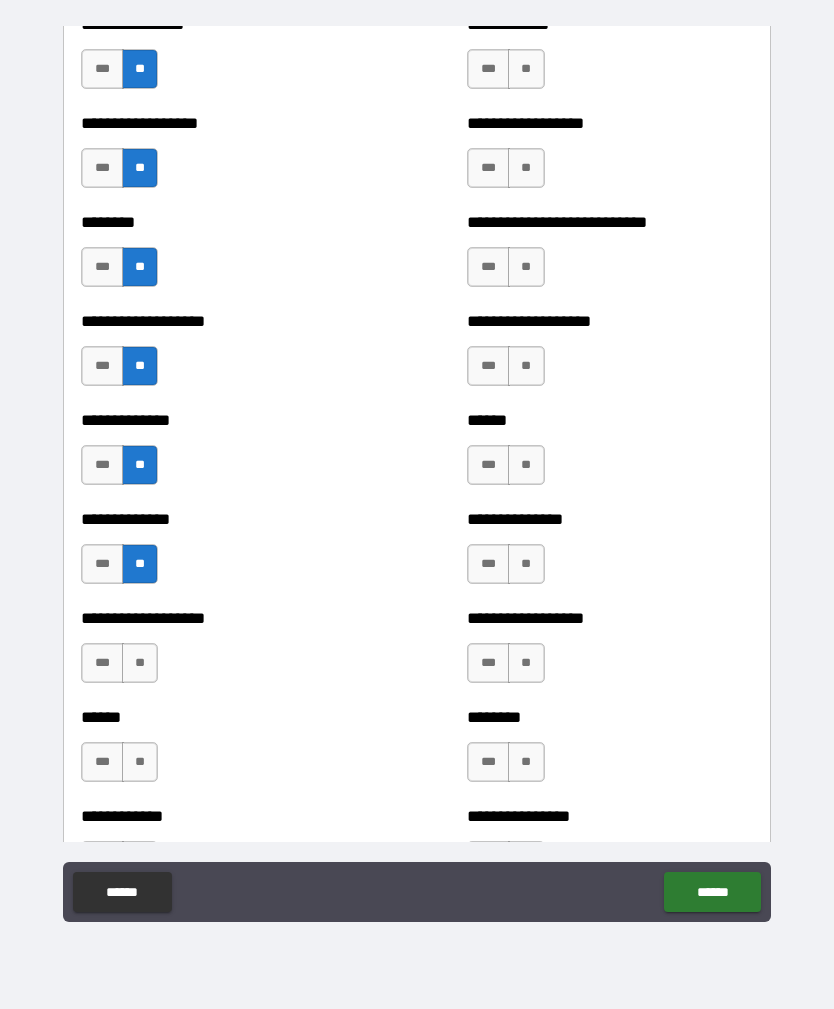 click on "**" at bounding box center [140, 663] 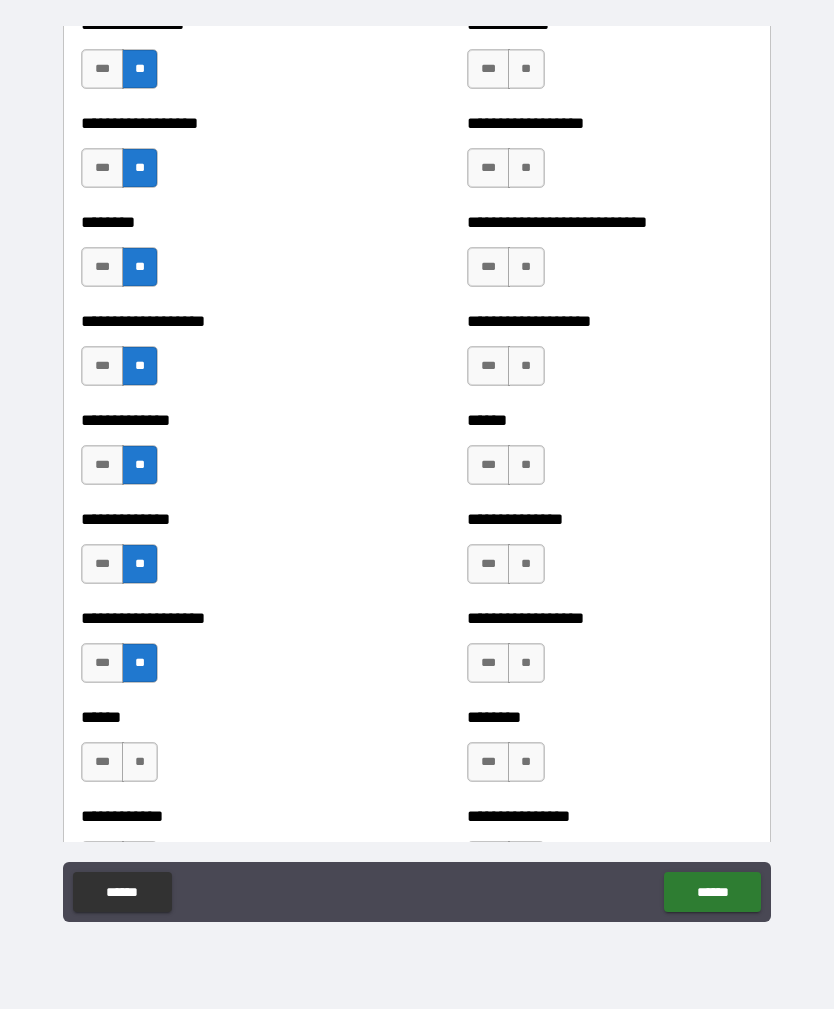 click on "**" at bounding box center (140, 762) 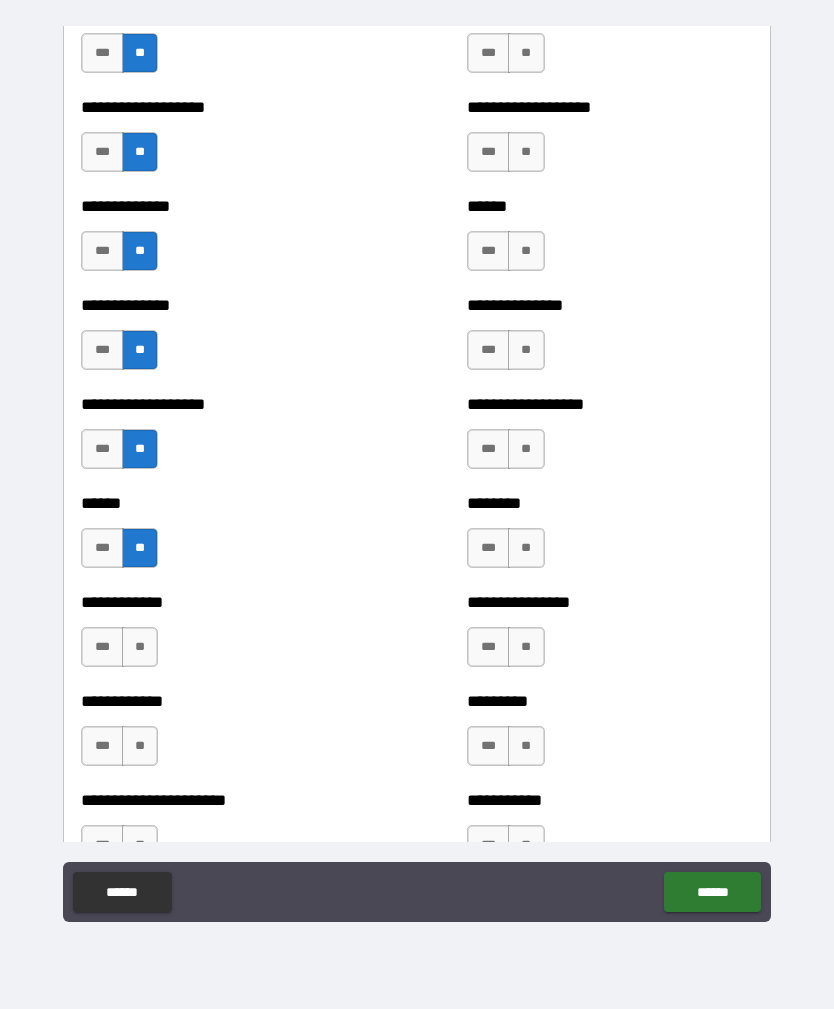 scroll, scrollTop: 4583, scrollLeft: 0, axis: vertical 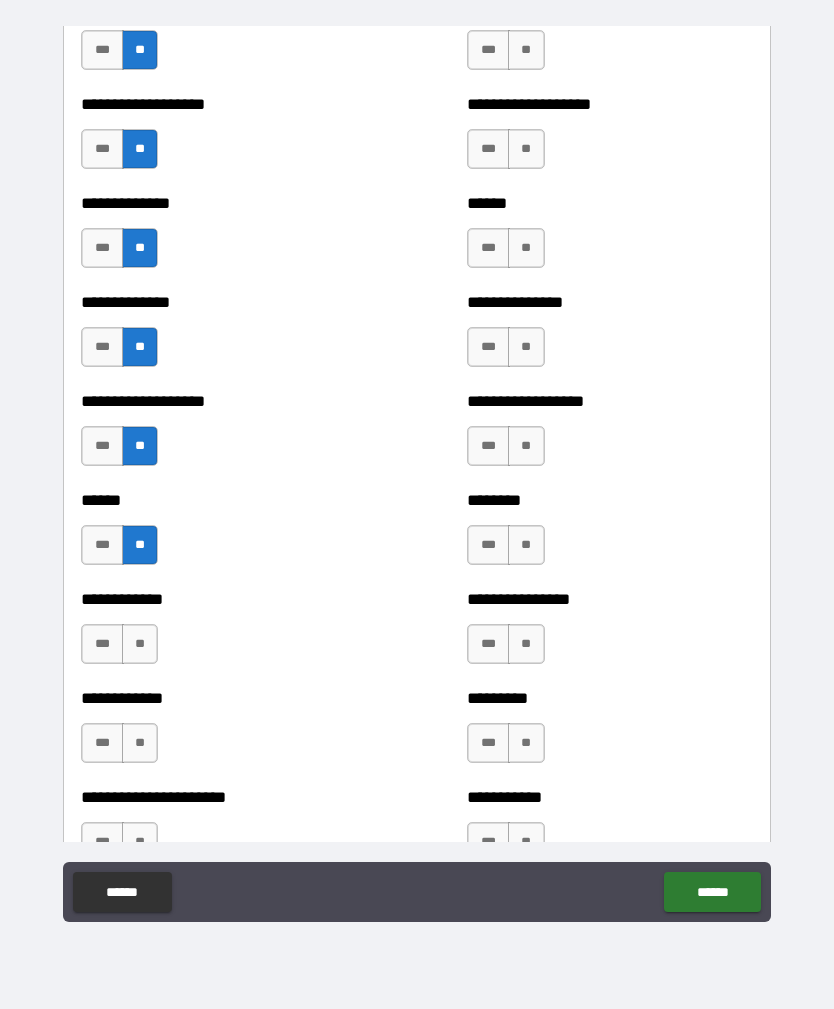 click on "**" at bounding box center (140, 644) 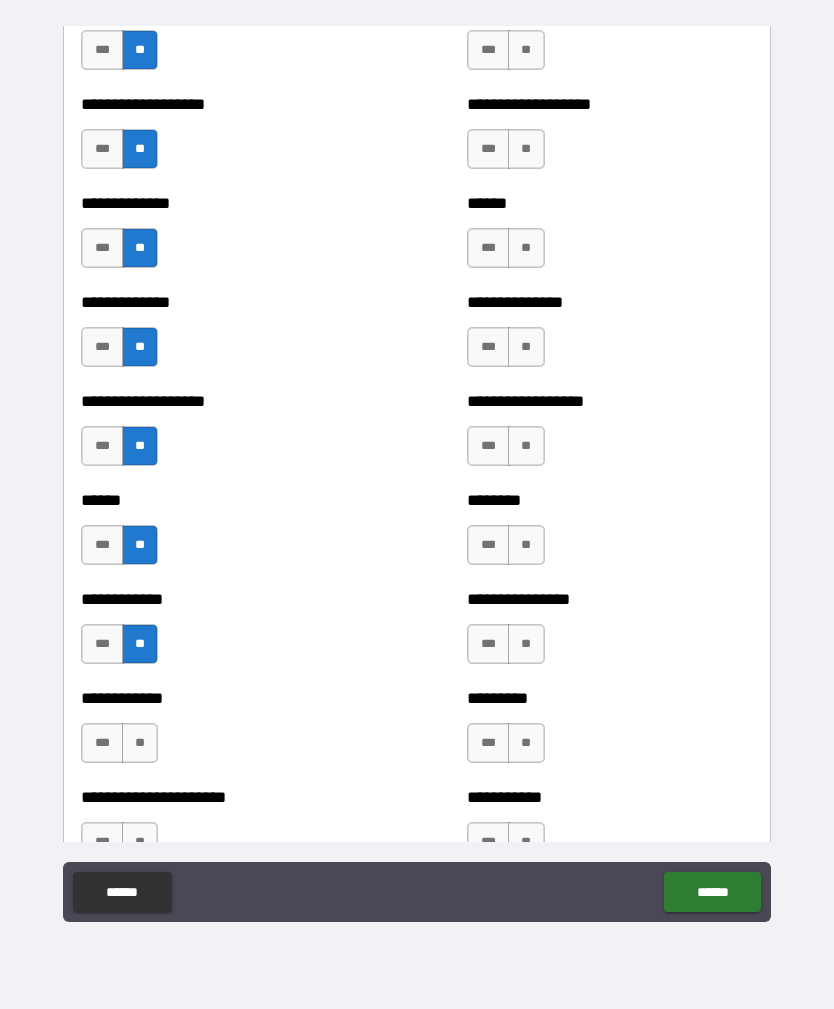 click on "**" at bounding box center (140, 743) 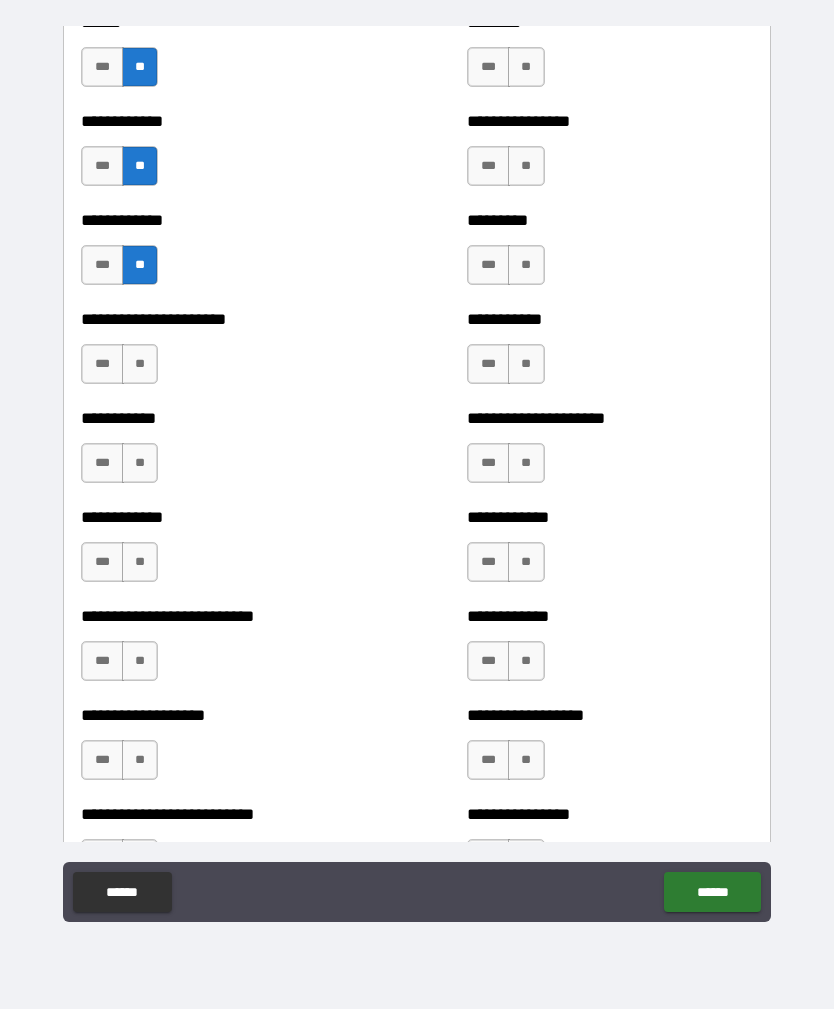 scroll, scrollTop: 5063, scrollLeft: 0, axis: vertical 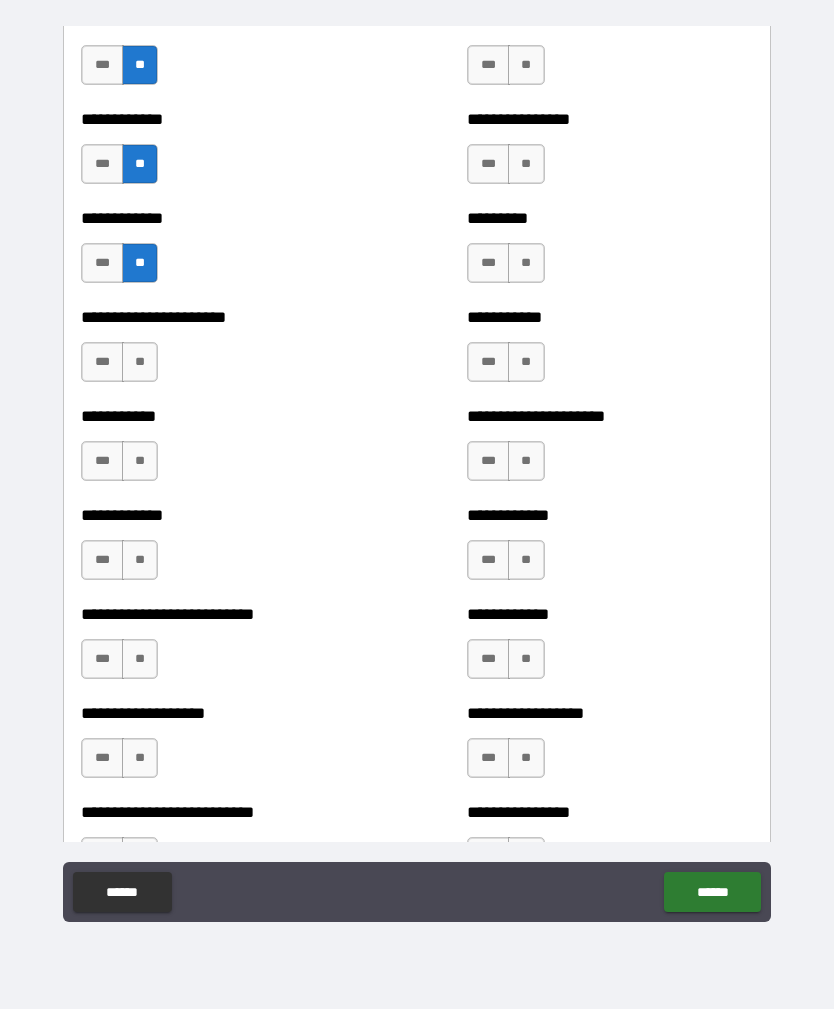 click on "**" at bounding box center (140, 362) 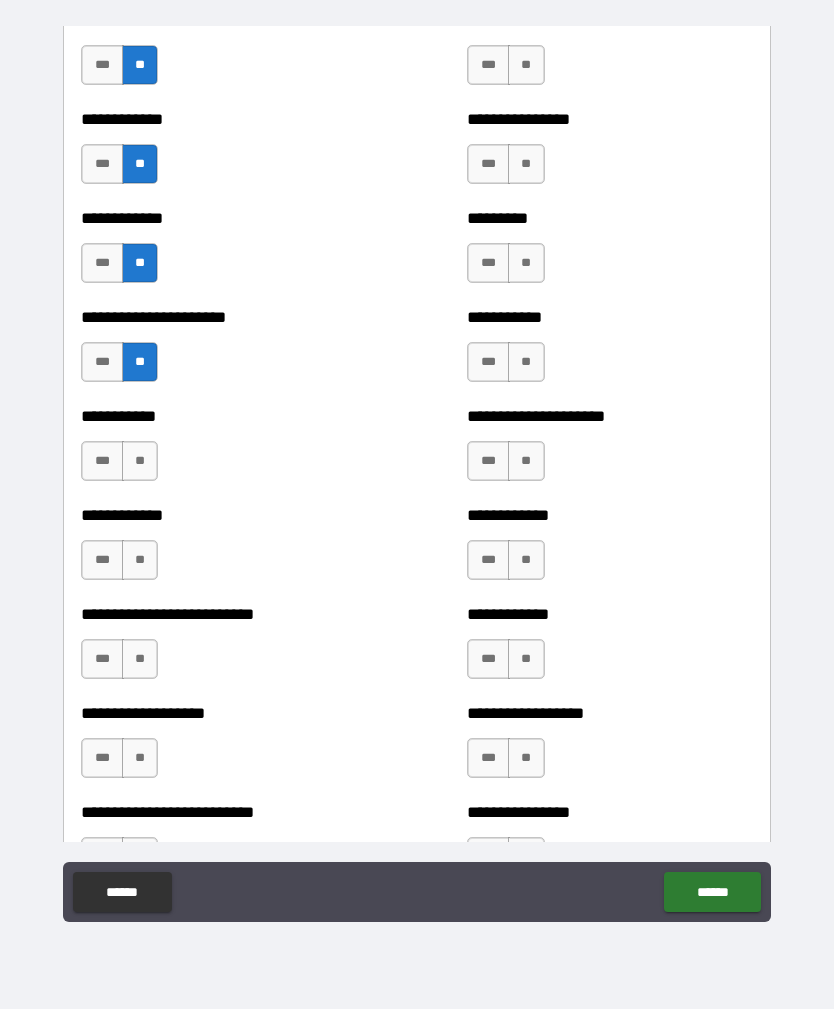 click on "**" at bounding box center [140, 461] 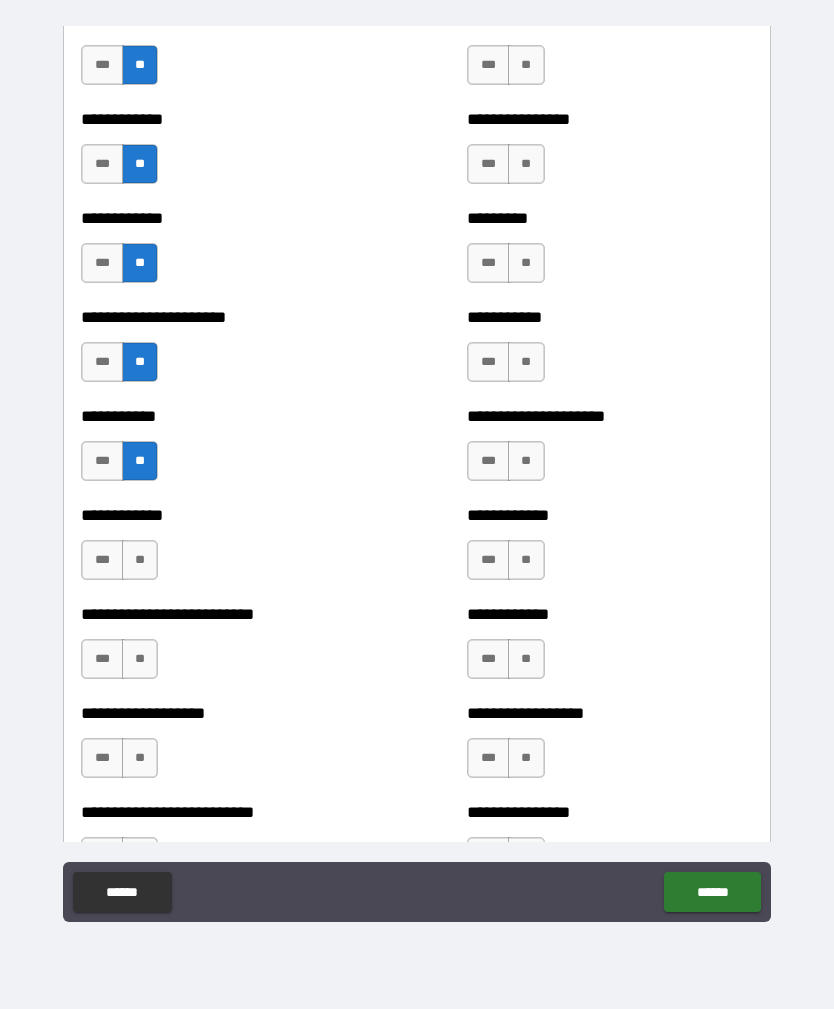 click on "**" at bounding box center [140, 560] 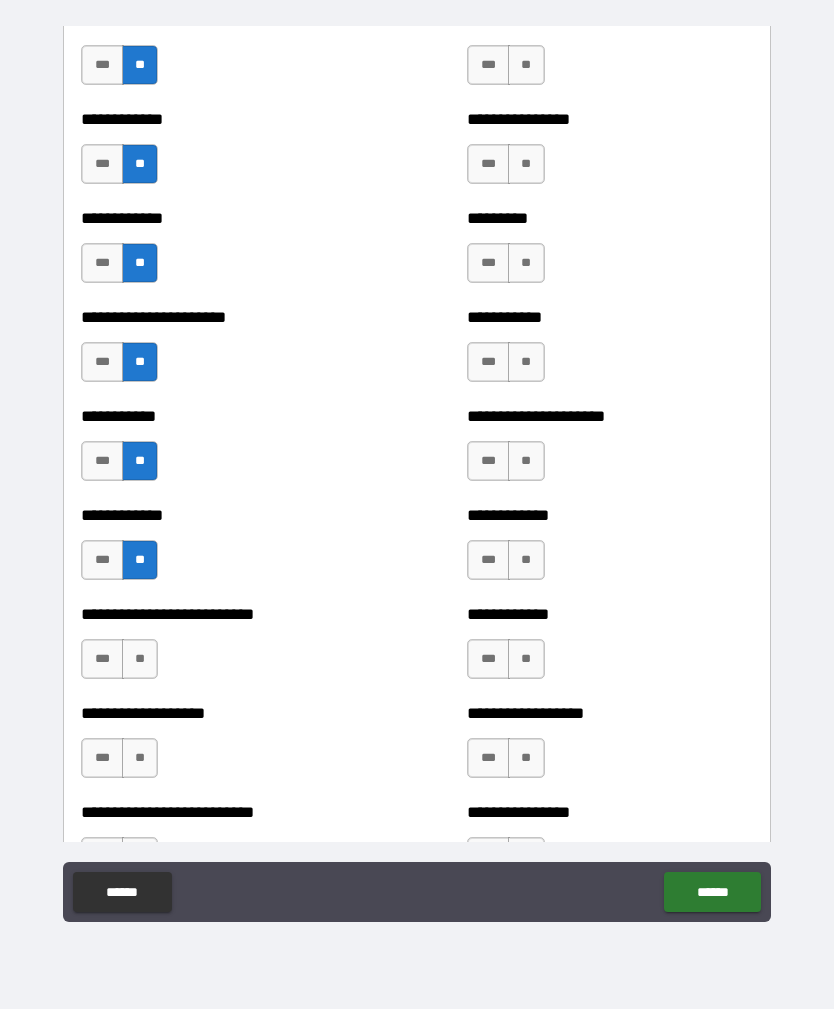click on "**" at bounding box center [140, 659] 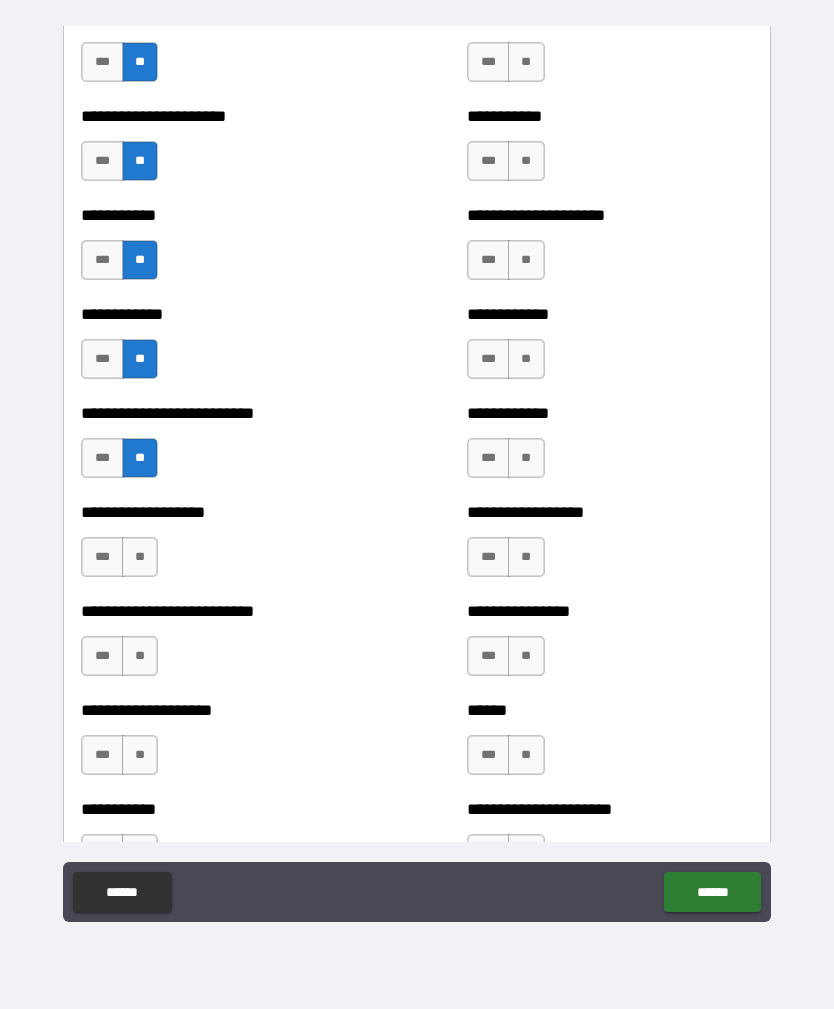 scroll, scrollTop: 5265, scrollLeft: 0, axis: vertical 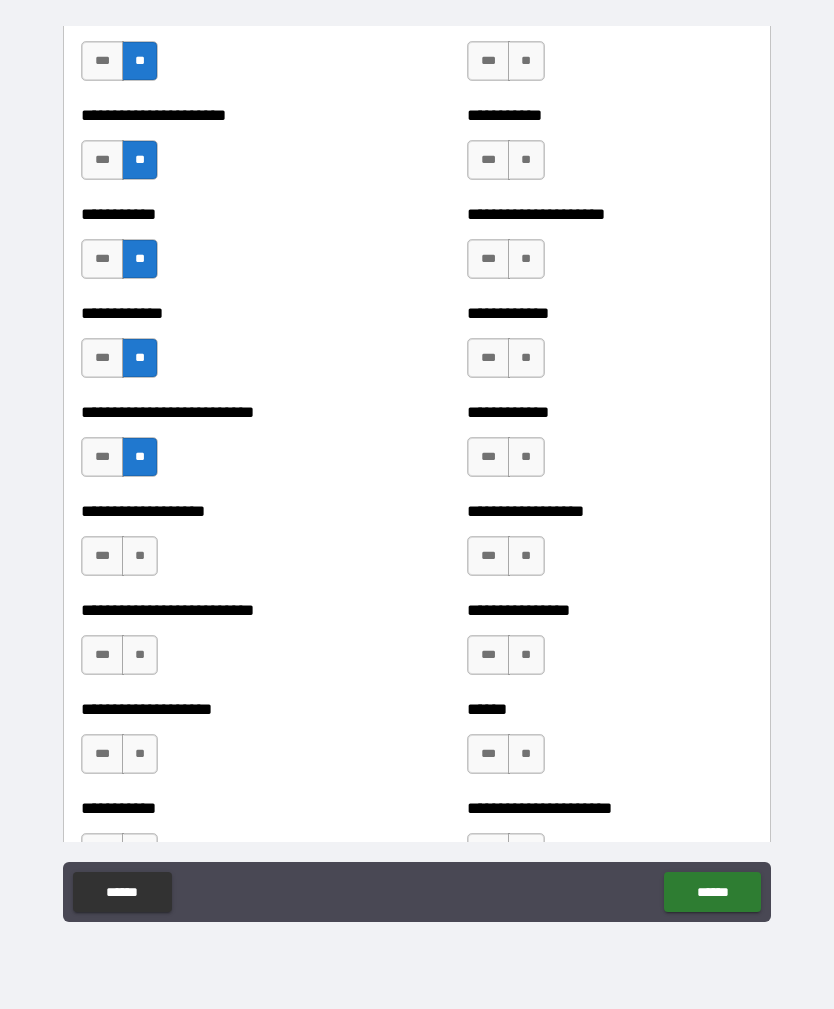 click on "**" at bounding box center (140, 556) 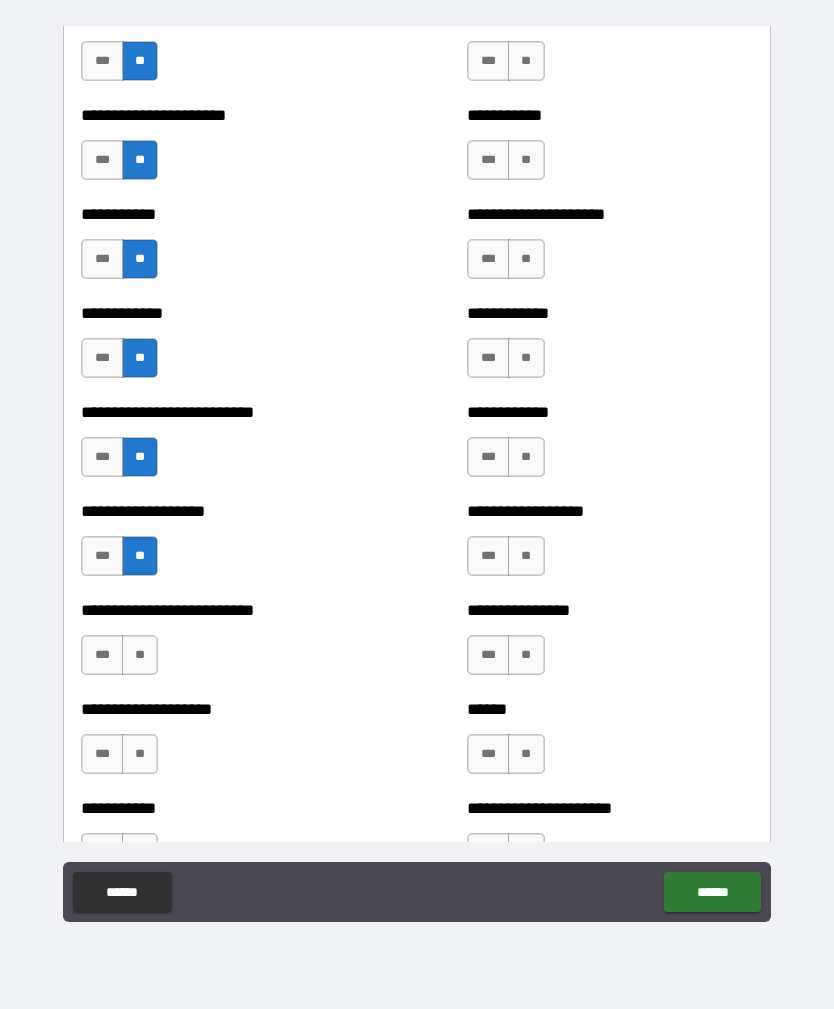 click on "**" at bounding box center [140, 655] 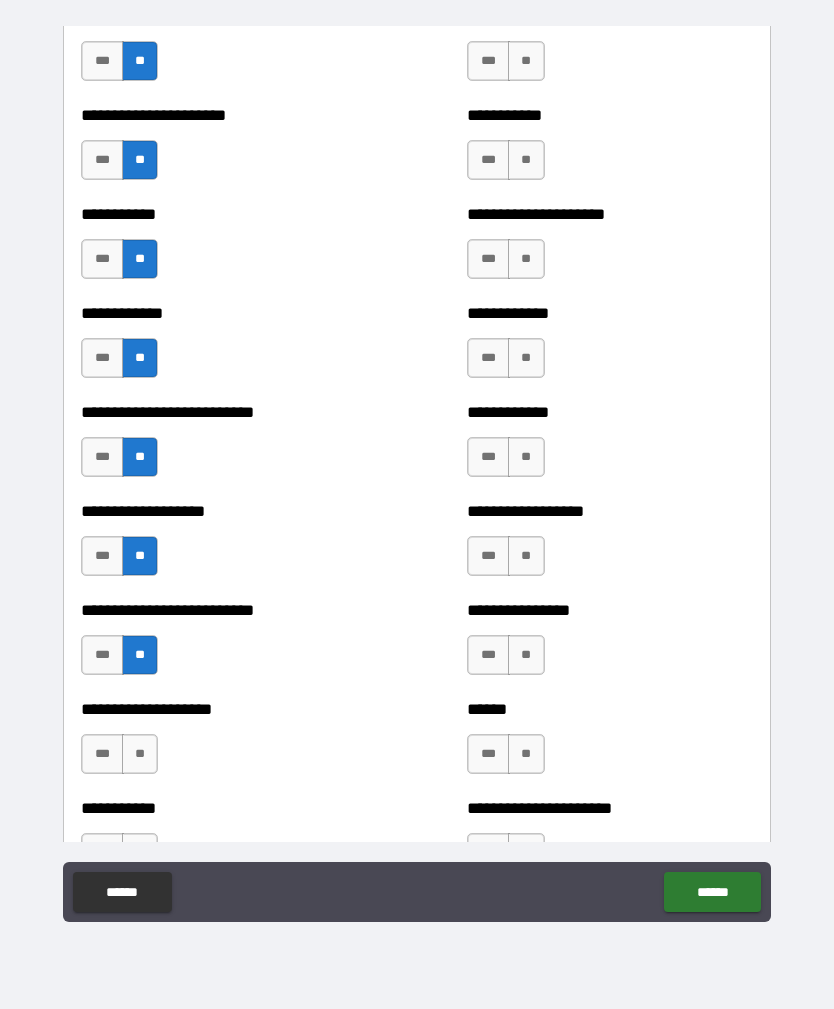 click on "**" at bounding box center (140, 754) 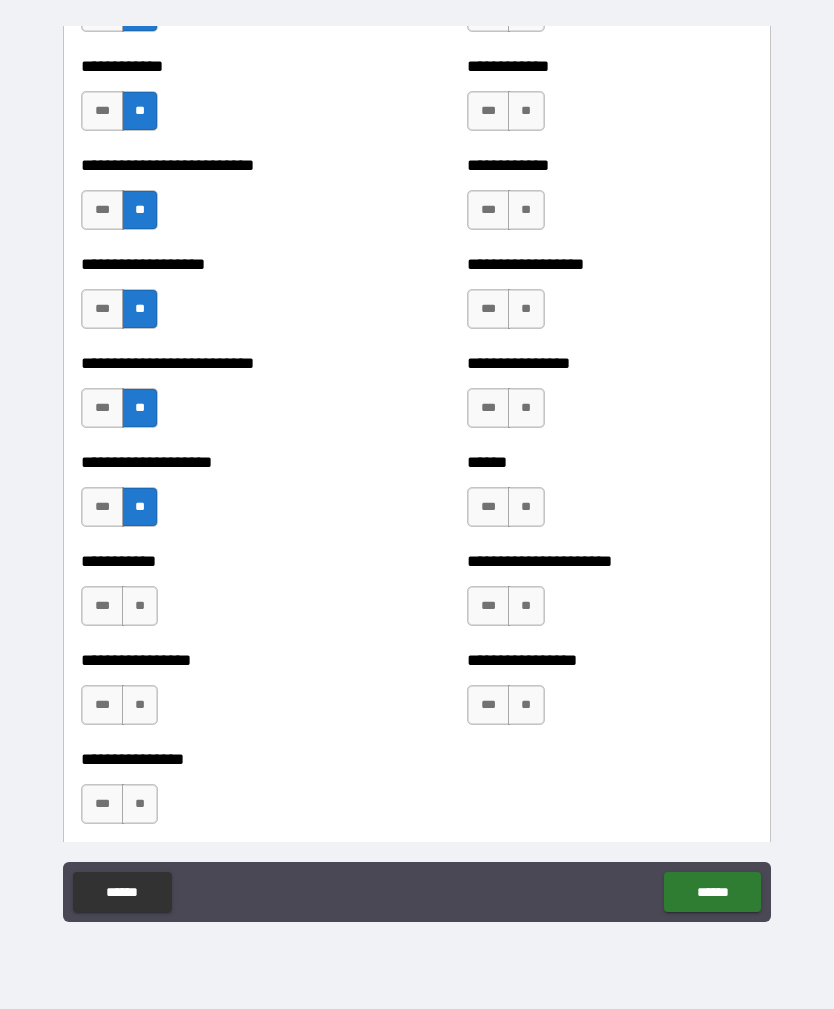 scroll, scrollTop: 5518, scrollLeft: 0, axis: vertical 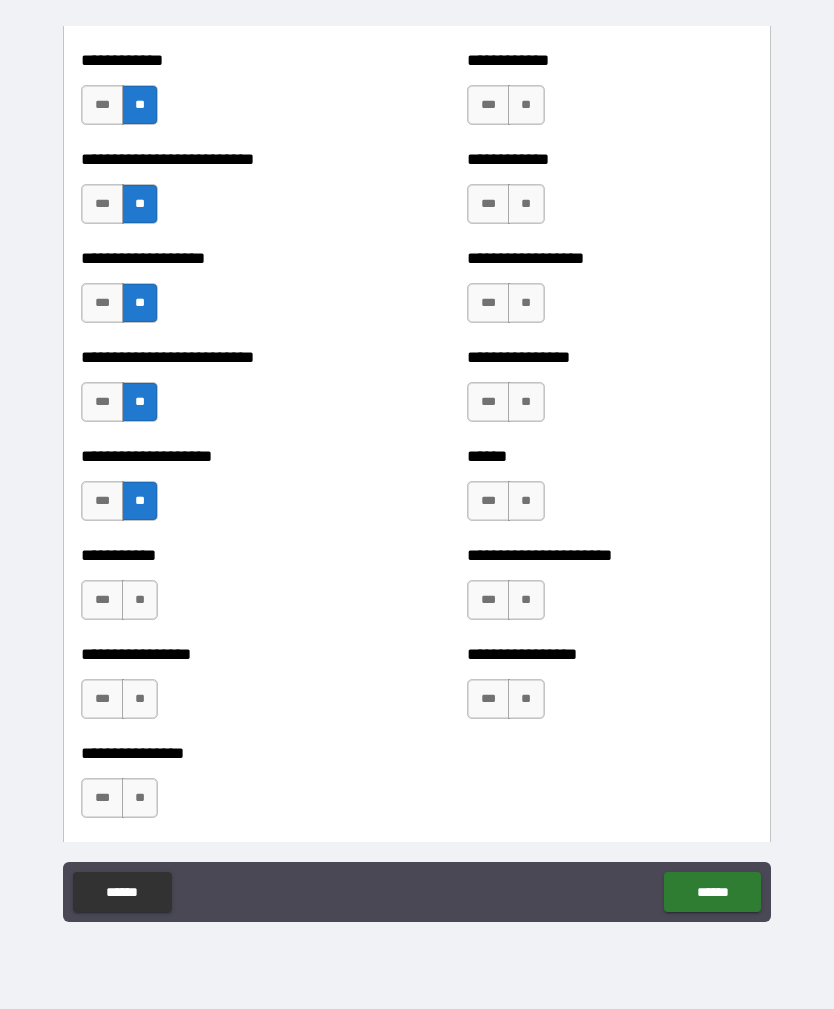 click on "**" at bounding box center (140, 600) 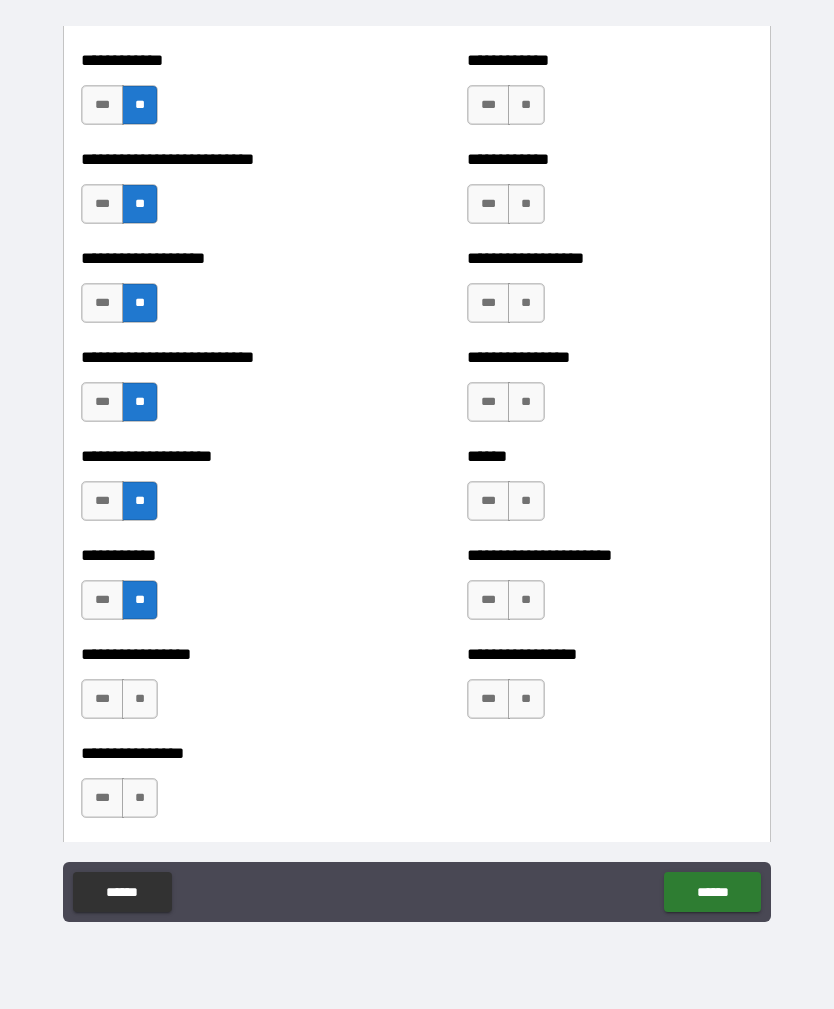 click on "**" at bounding box center [140, 699] 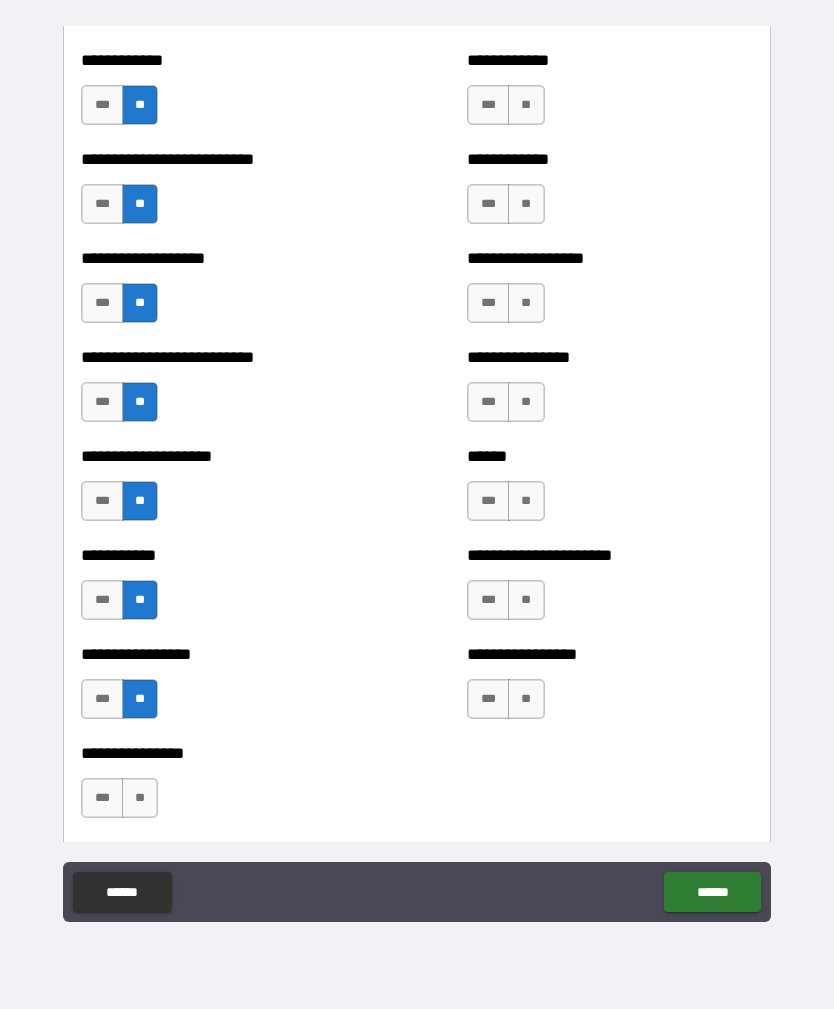 click on "**" at bounding box center [140, 798] 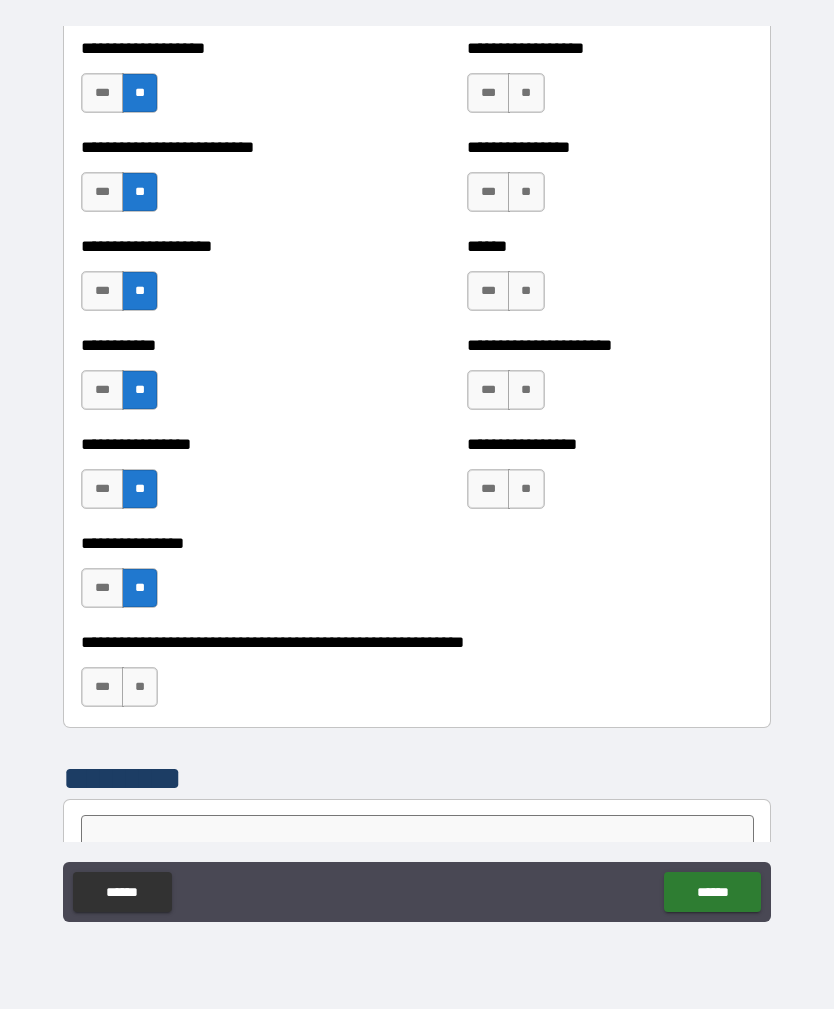 scroll, scrollTop: 5729, scrollLeft: 0, axis: vertical 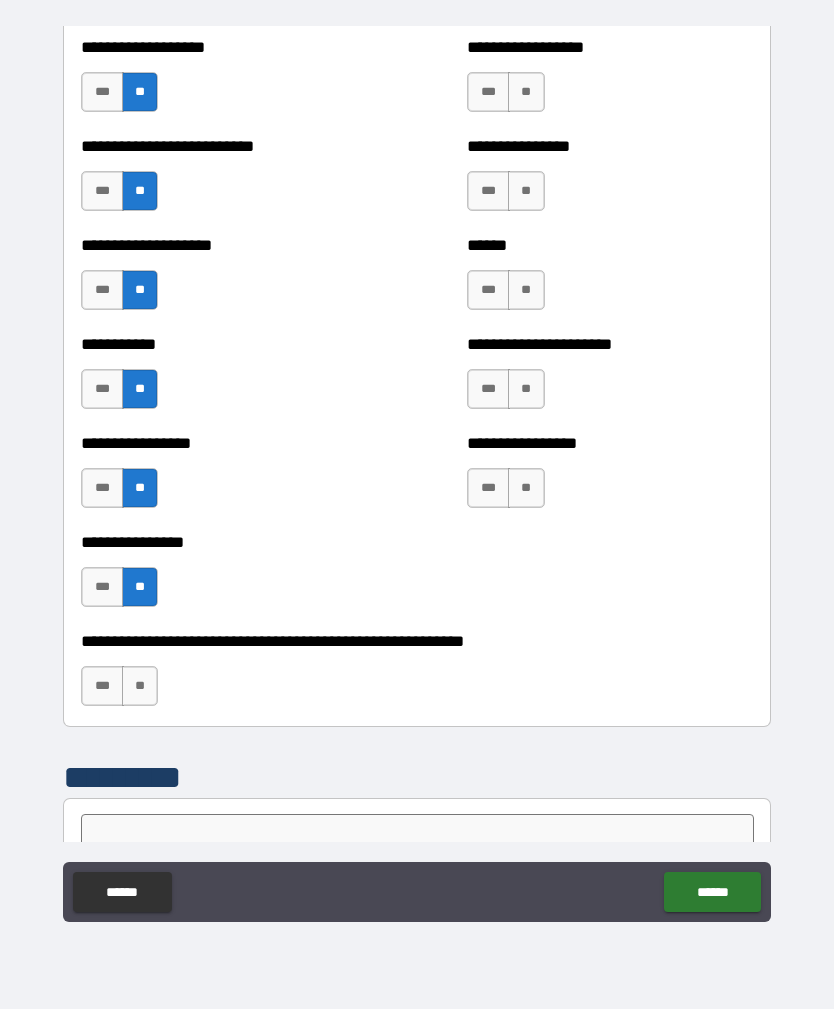 click on "**" at bounding box center (140, 686) 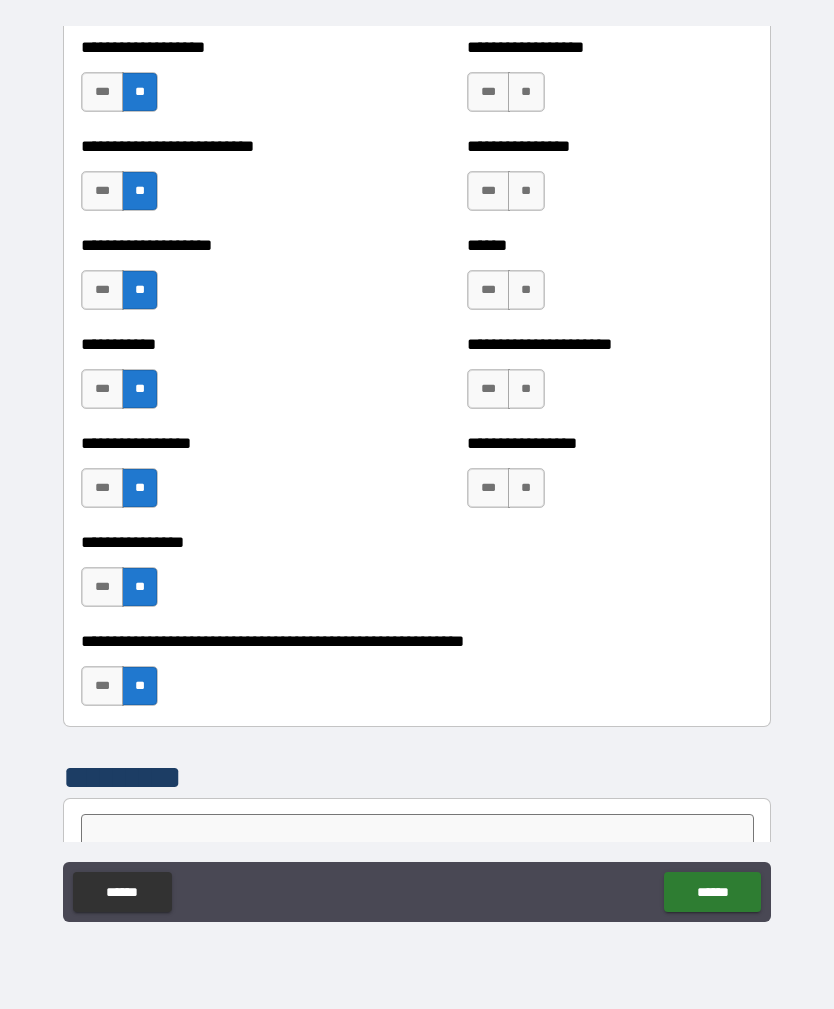 click on "**" at bounding box center [526, 488] 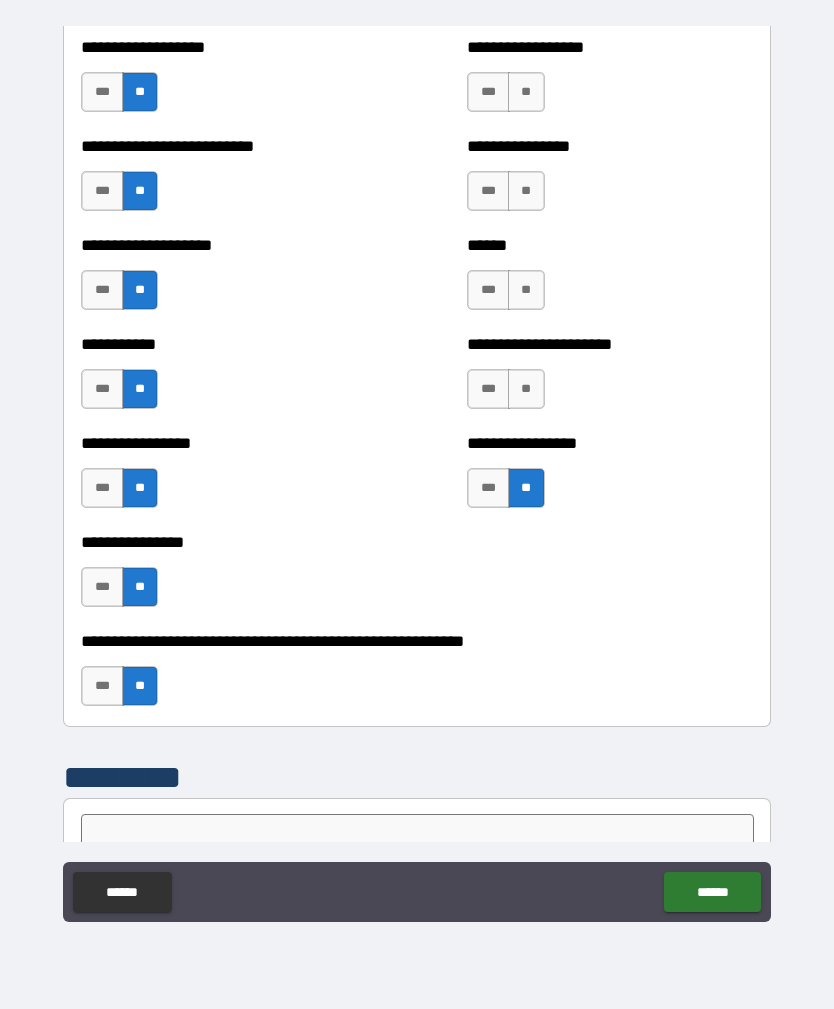 click on "**********" at bounding box center [609, 379] 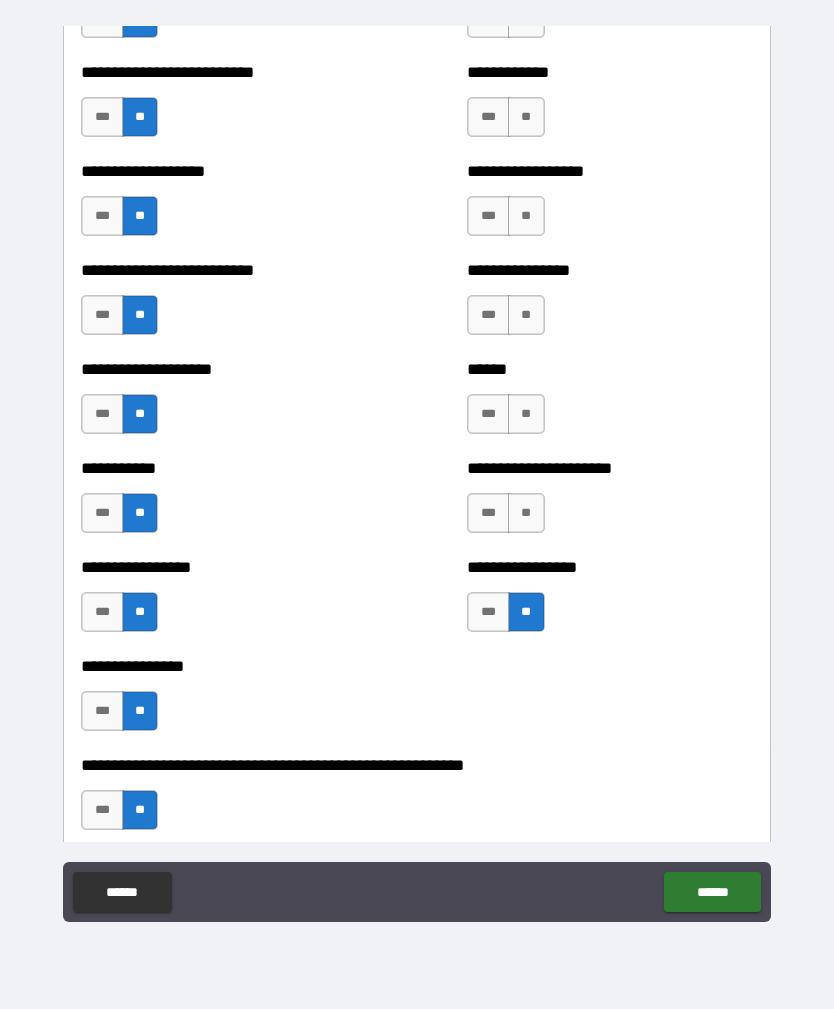 scroll, scrollTop: 5604, scrollLeft: 0, axis: vertical 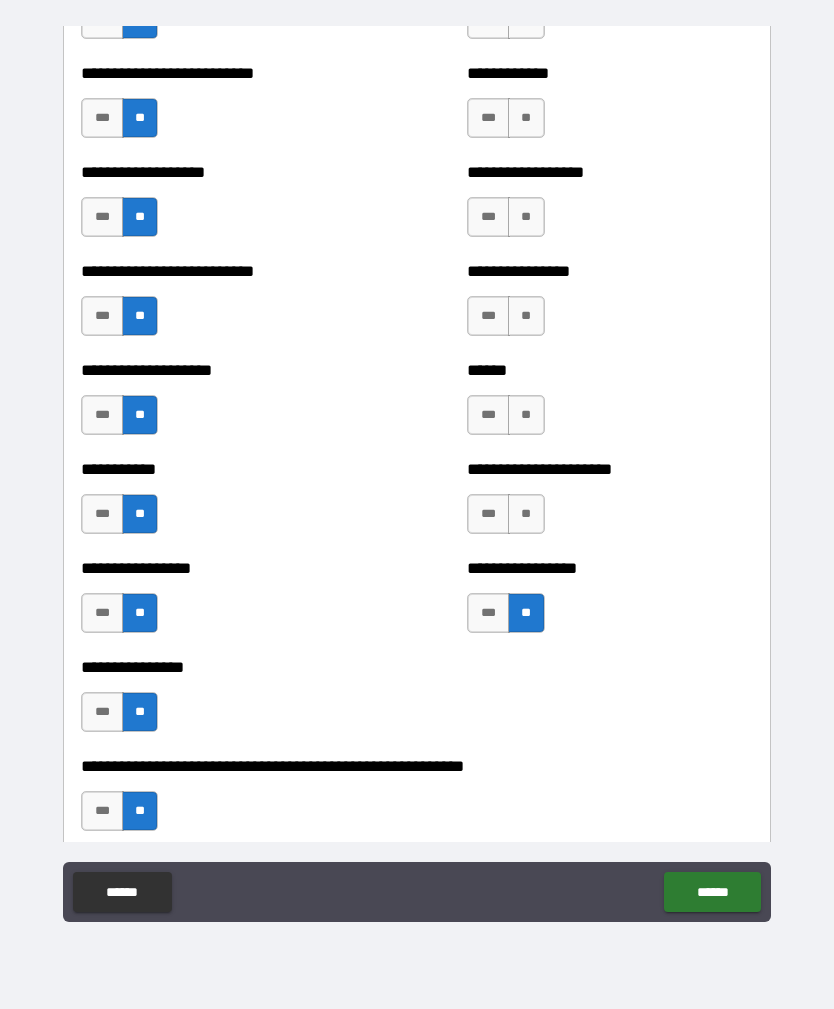 click on "**" at bounding box center [526, 514] 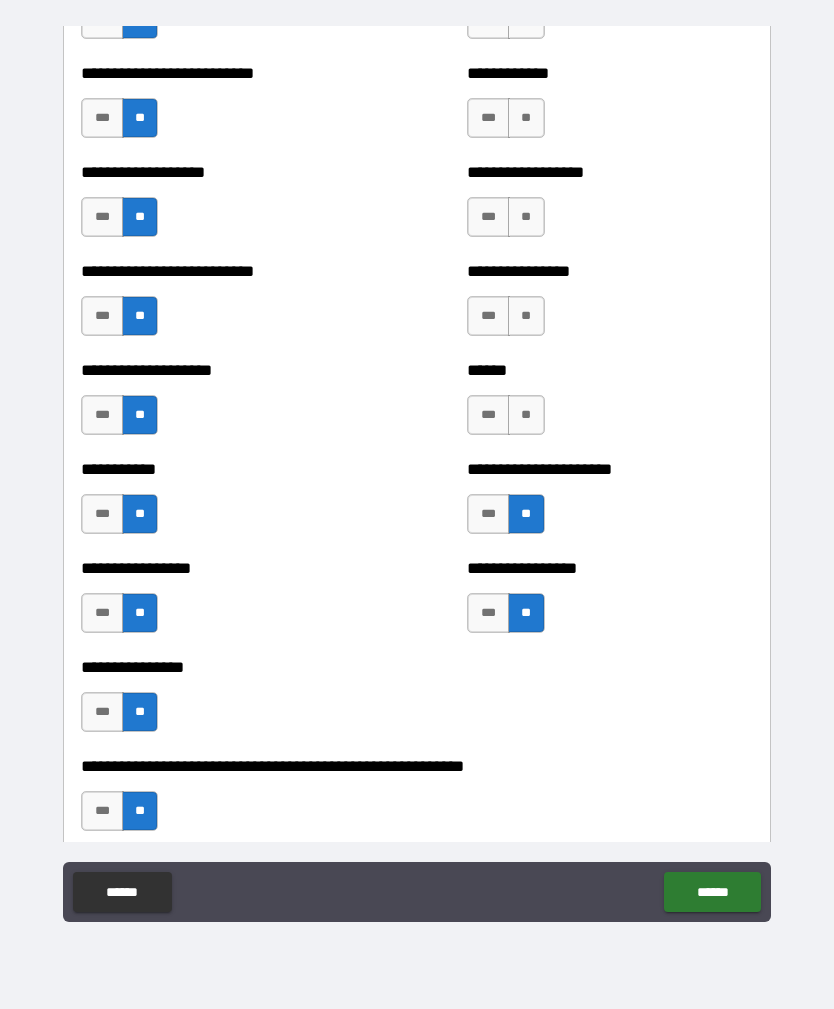 click on "**" at bounding box center [526, 415] 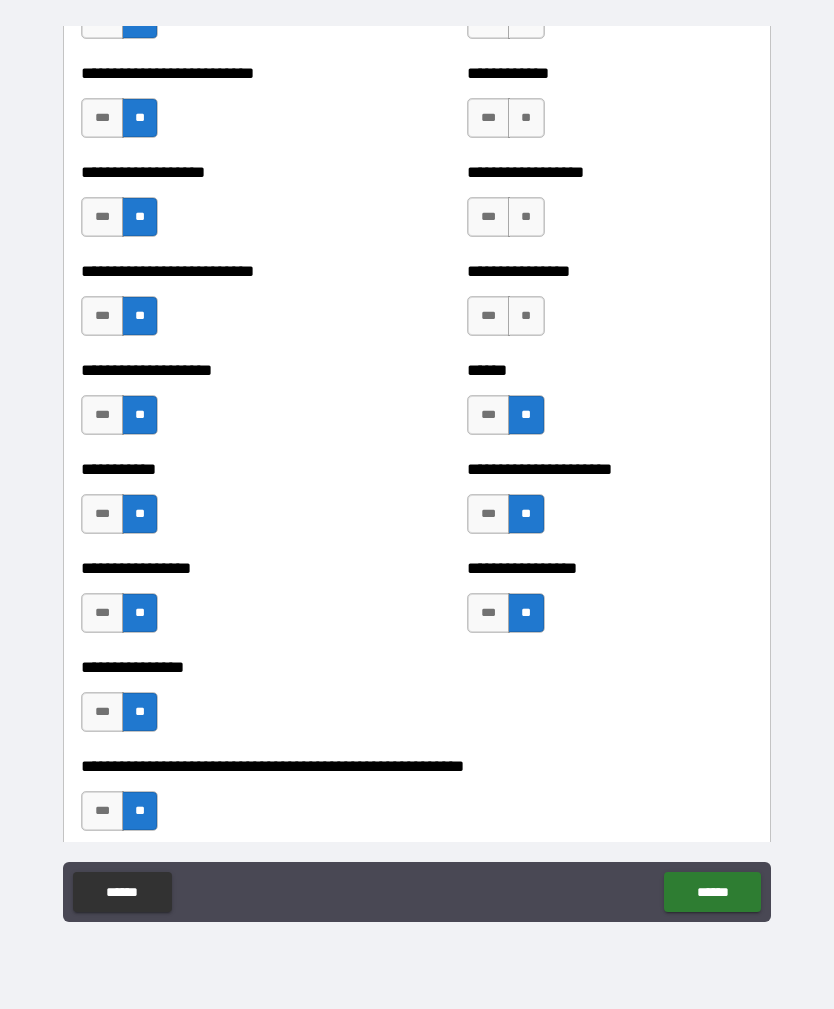 click on "**" at bounding box center (526, 316) 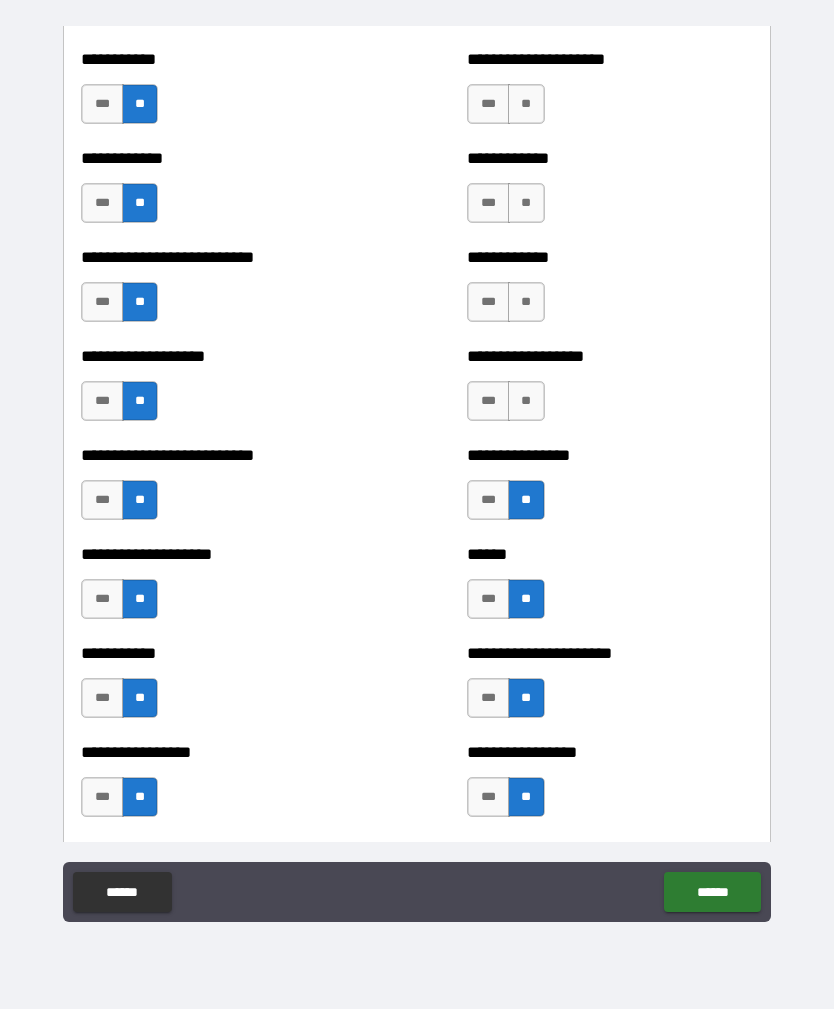 scroll, scrollTop: 5410, scrollLeft: 0, axis: vertical 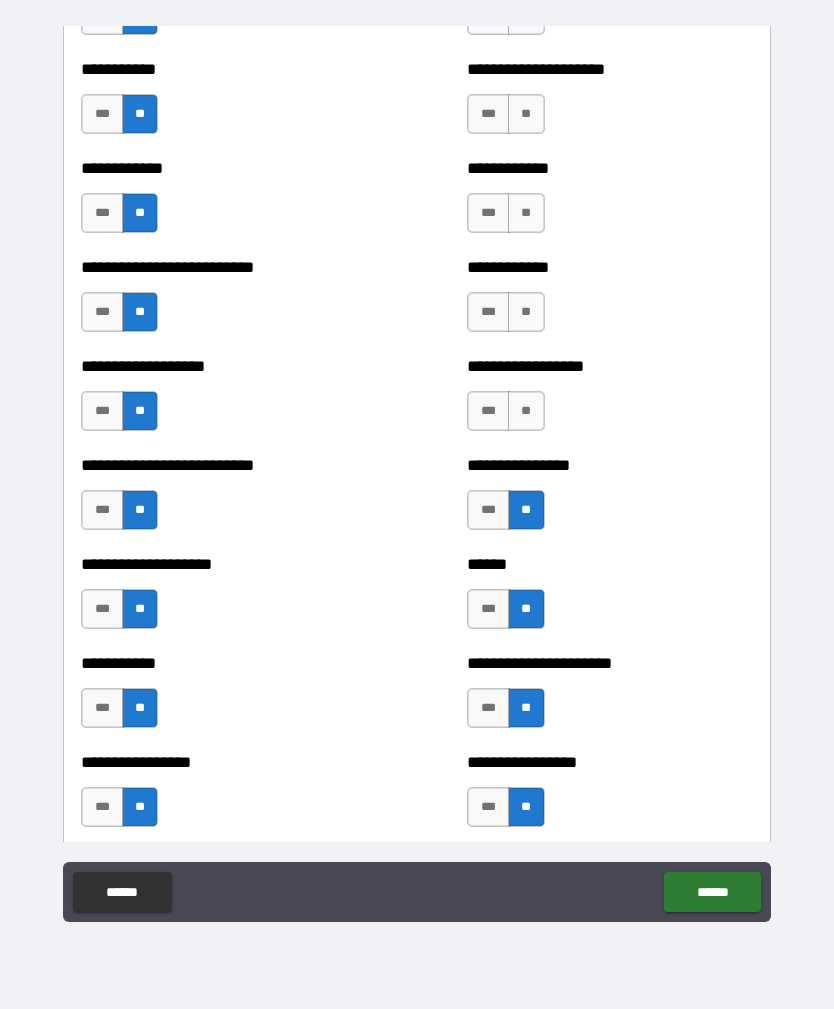 click on "**" at bounding box center (526, 411) 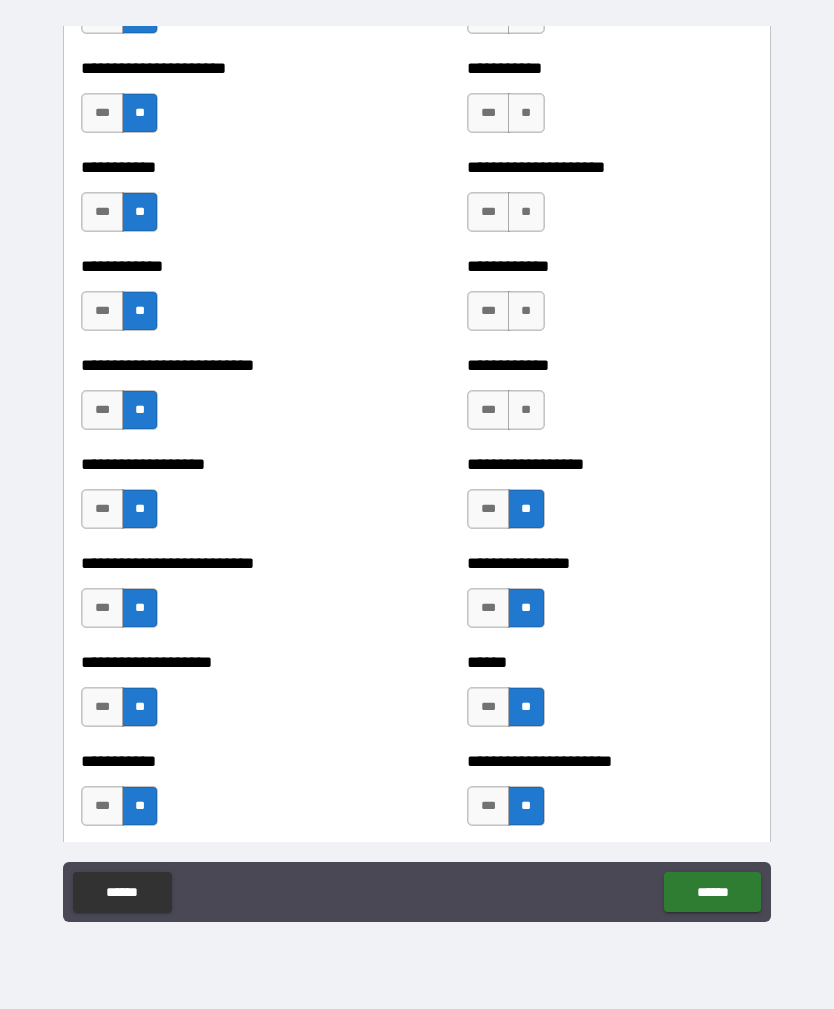 scroll, scrollTop: 5295, scrollLeft: 0, axis: vertical 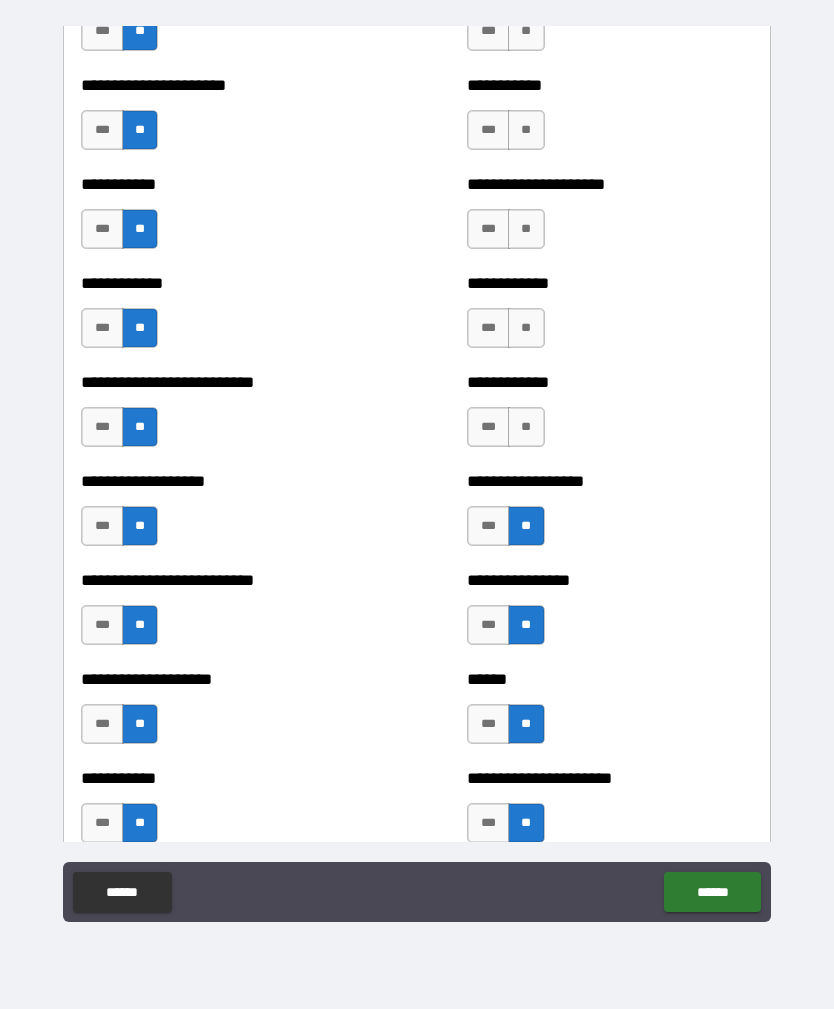 click on "**" at bounding box center (526, 427) 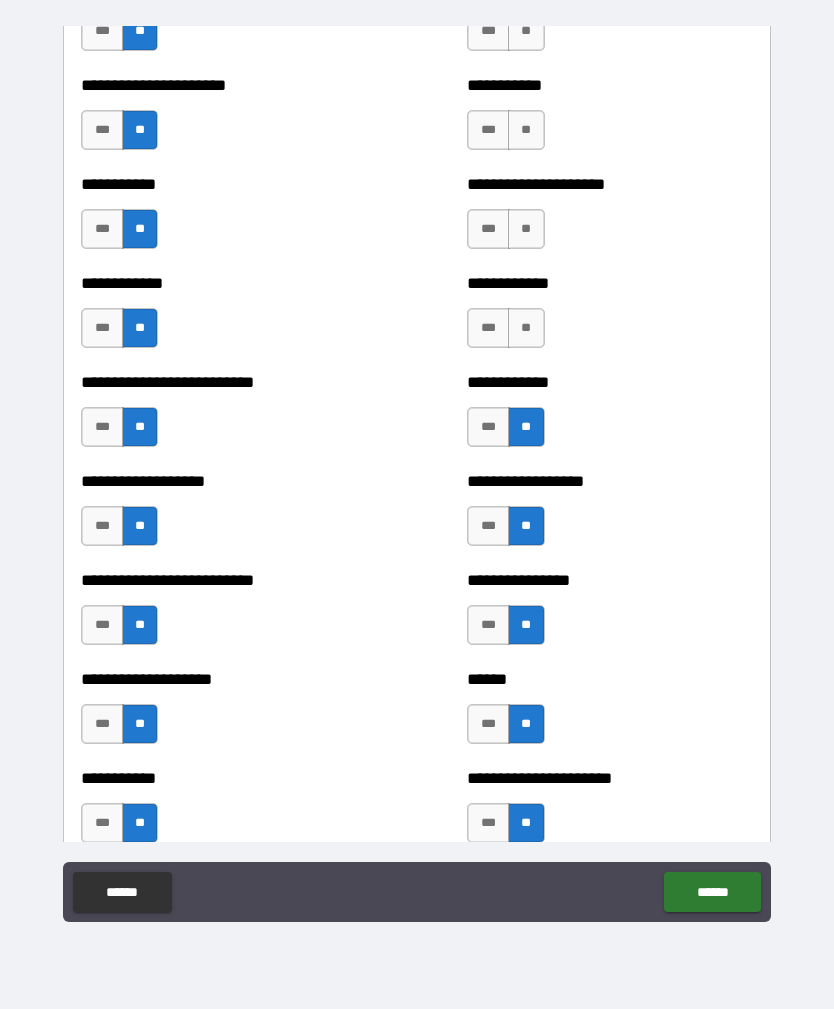 click on "**" at bounding box center (526, 328) 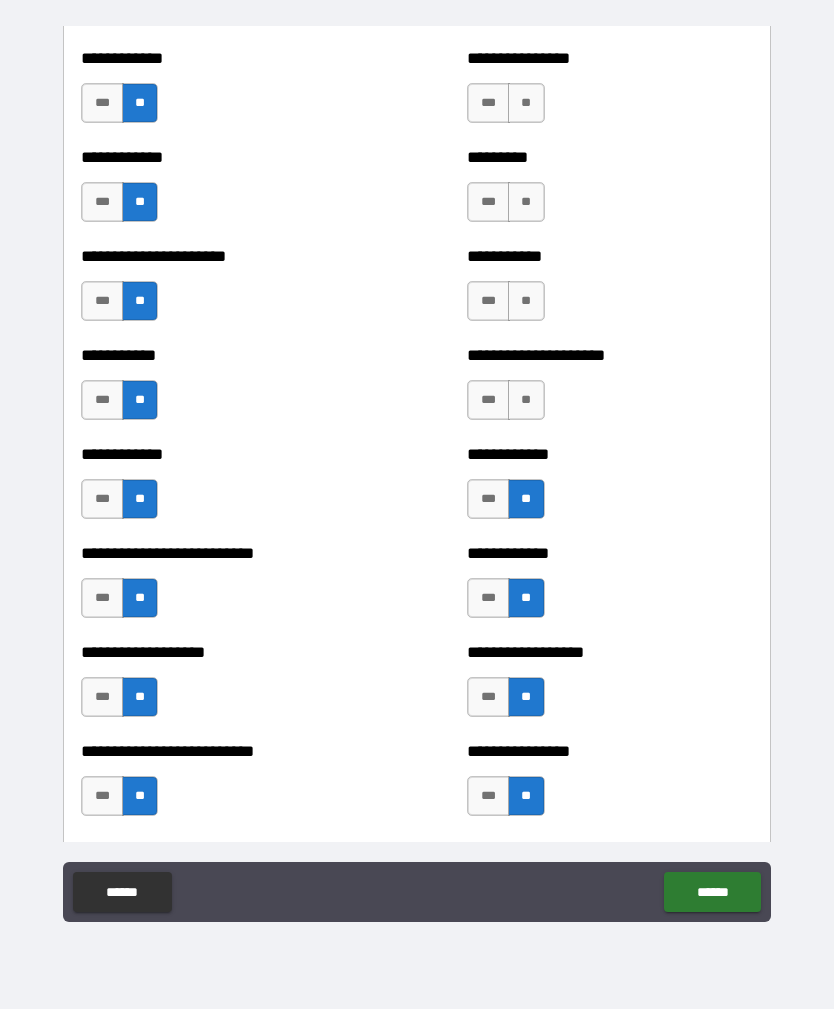 scroll, scrollTop: 5122, scrollLeft: 0, axis: vertical 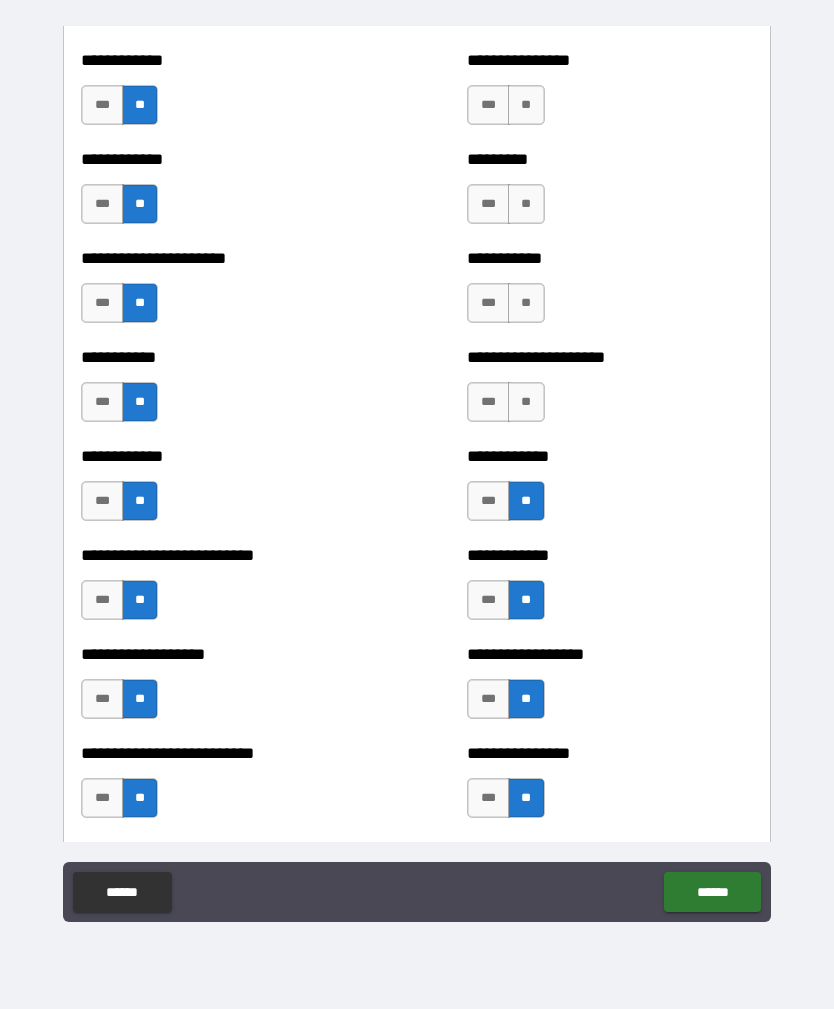 click on "**" at bounding box center (526, 402) 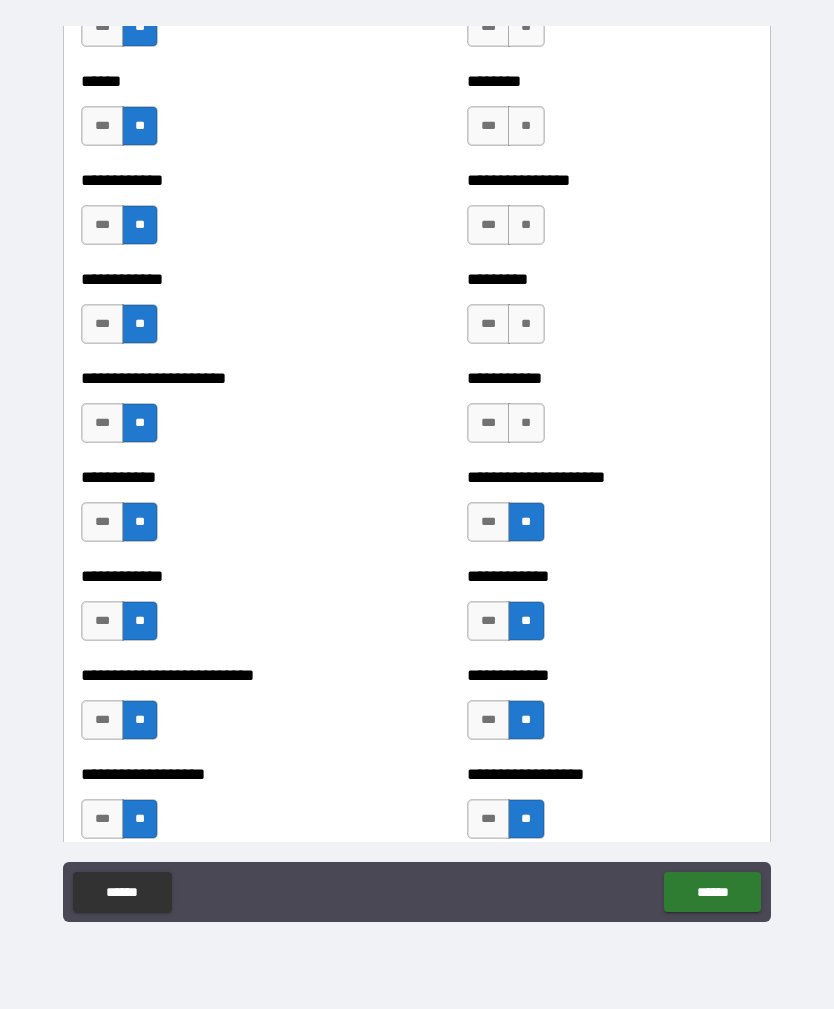 scroll, scrollTop: 4981, scrollLeft: 0, axis: vertical 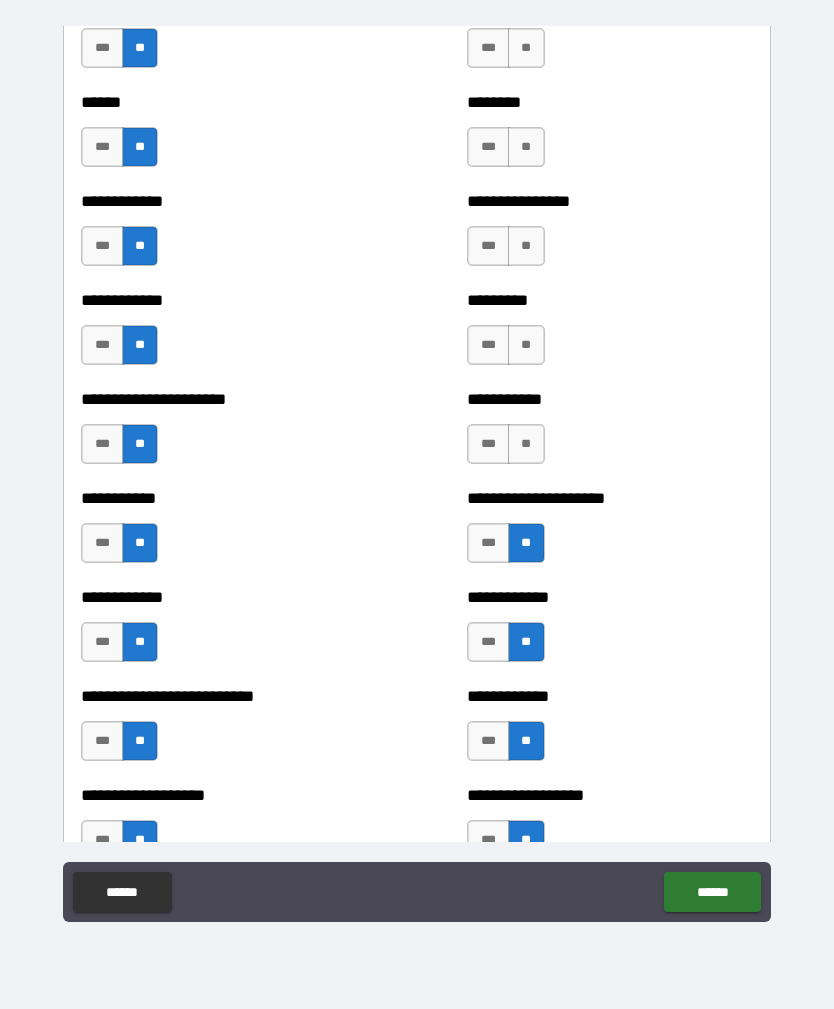click on "**" at bounding box center (526, 444) 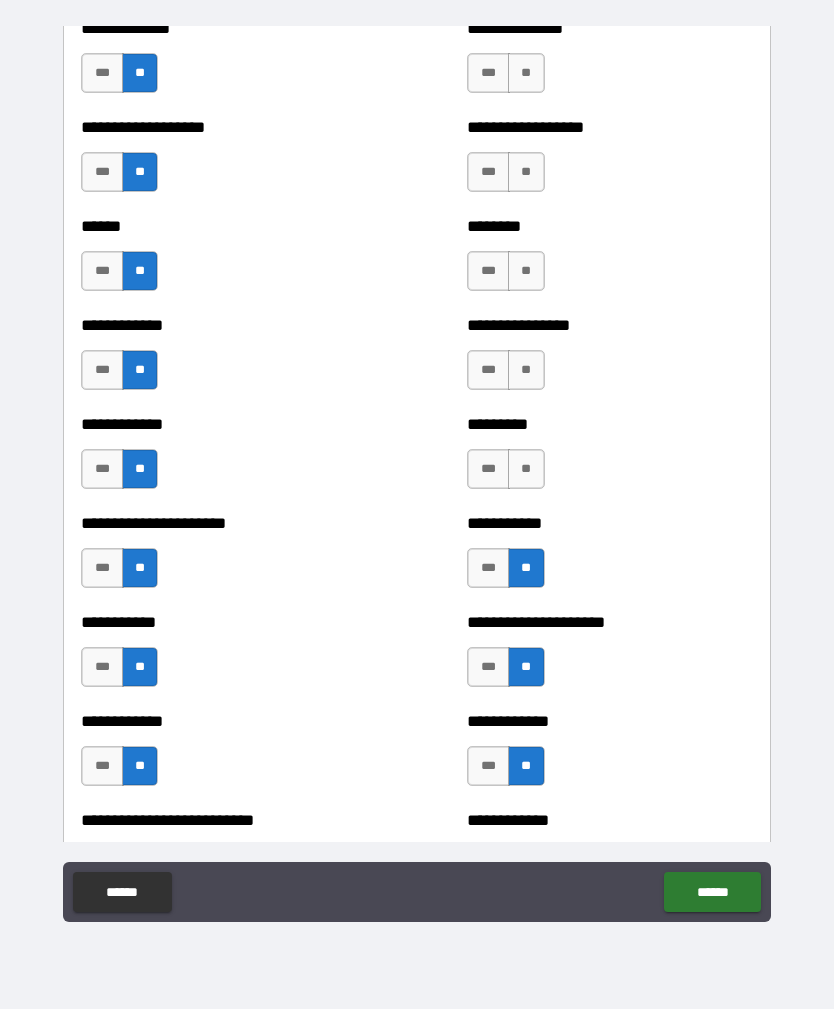 scroll, scrollTop: 4856, scrollLeft: 0, axis: vertical 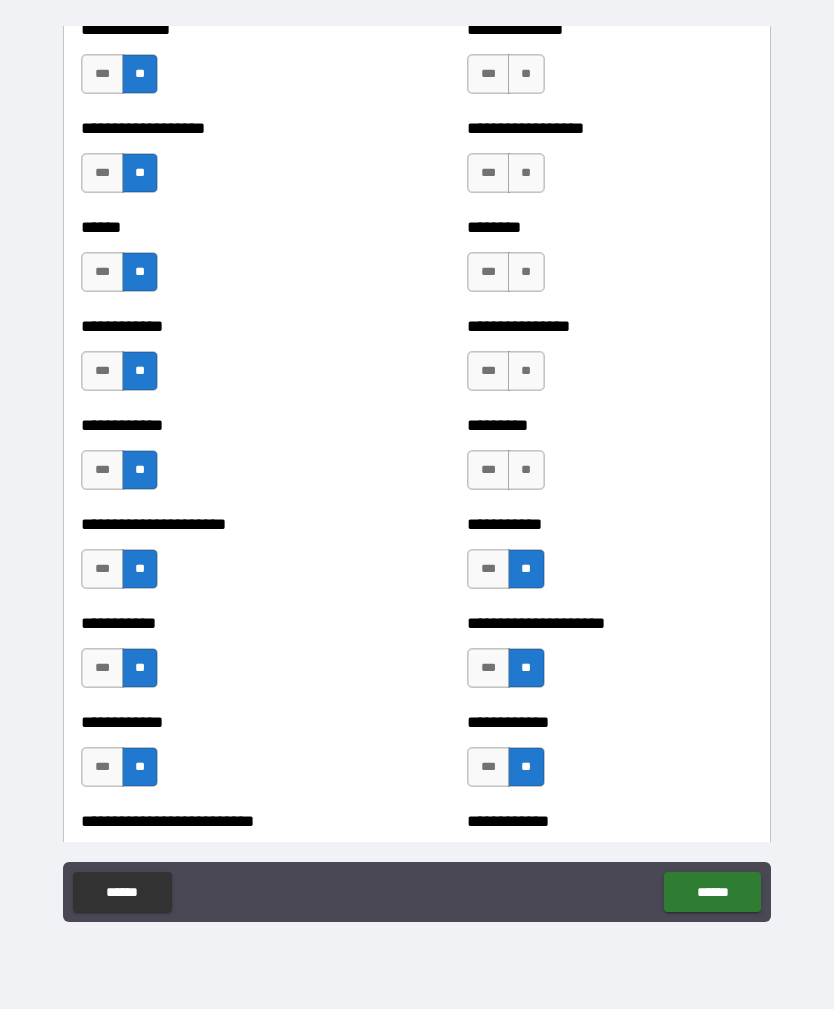 click on "**" at bounding box center [526, 470] 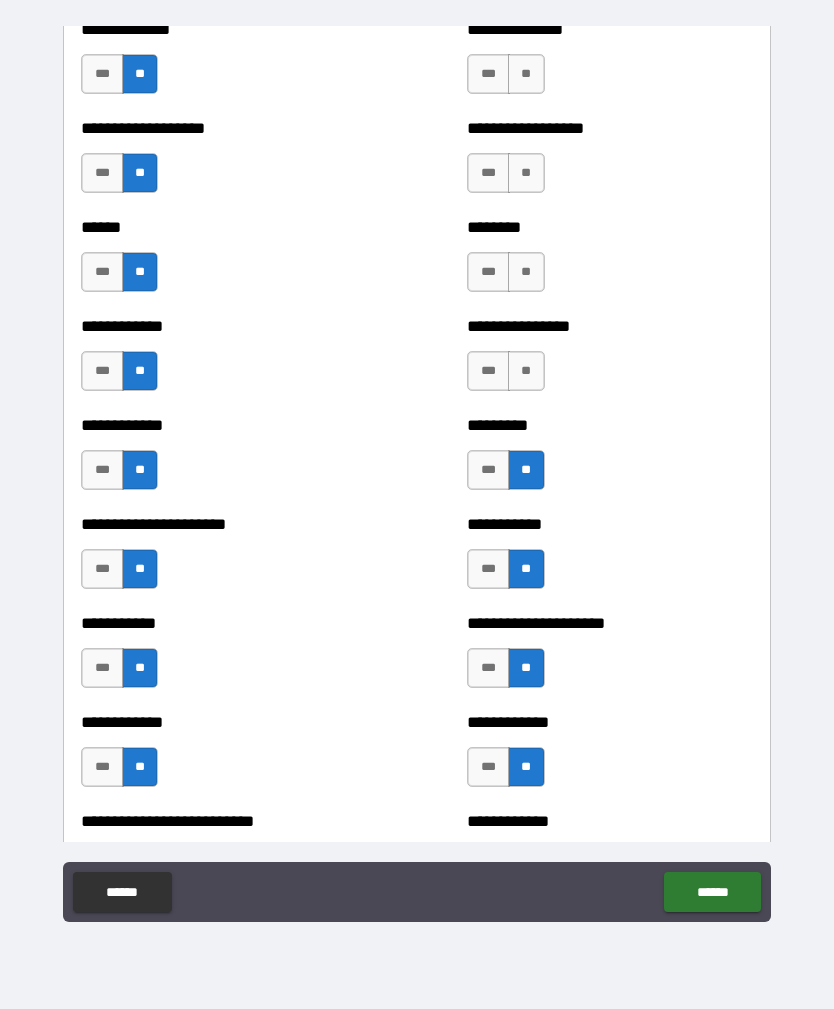 click on "**" at bounding box center [526, 371] 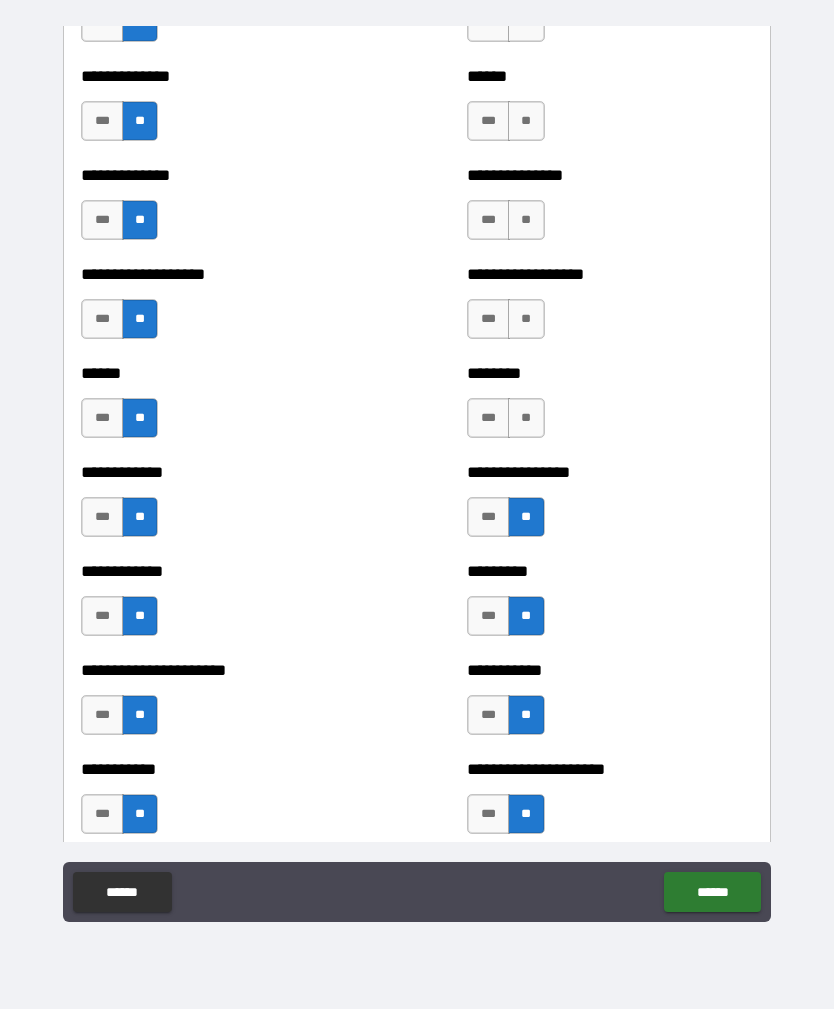 scroll, scrollTop: 4707, scrollLeft: 0, axis: vertical 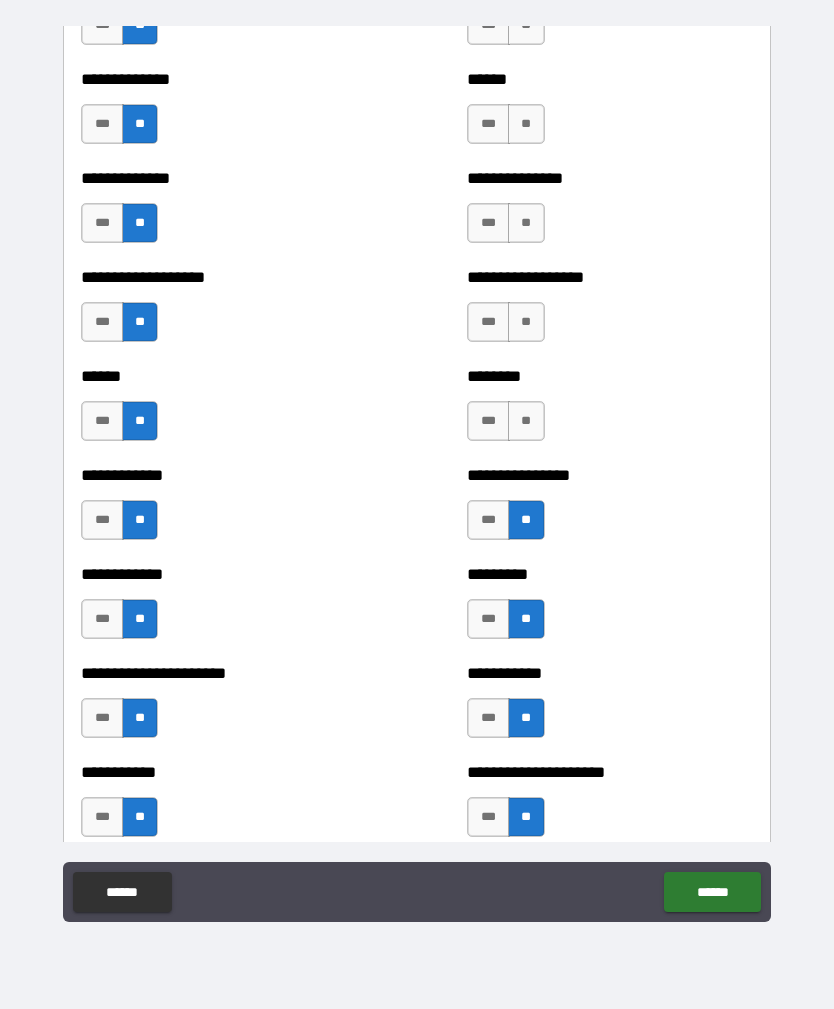click on "**" at bounding box center [526, 421] 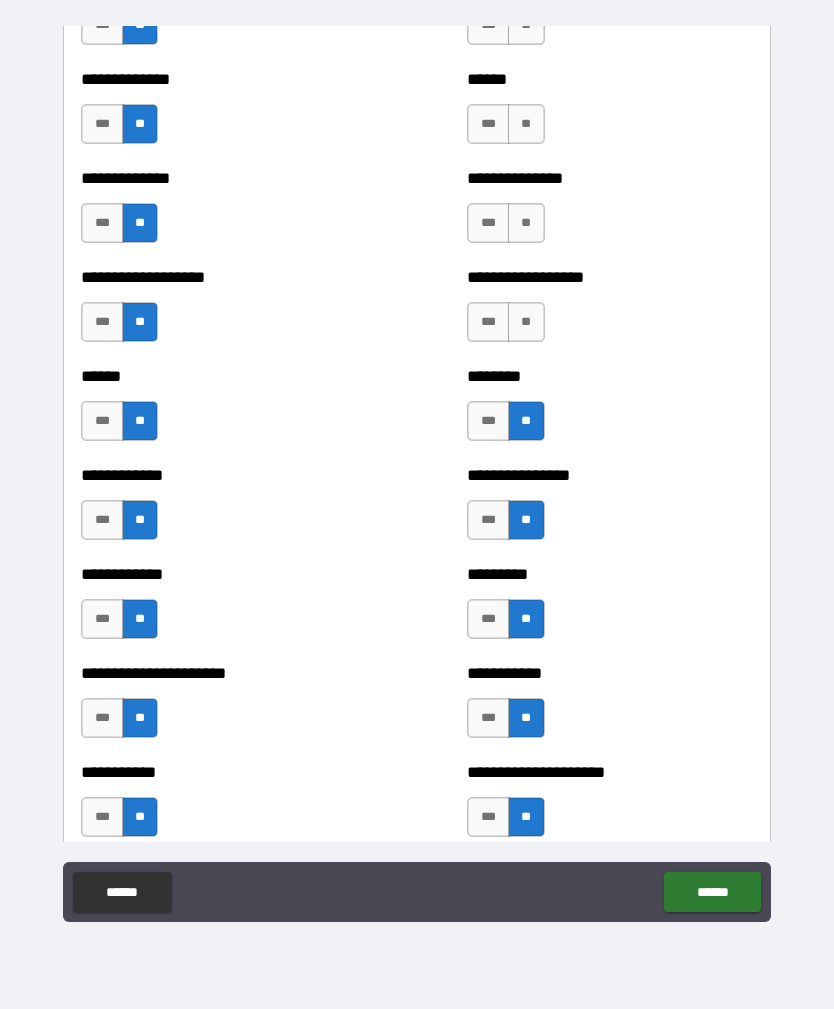 click on "**" at bounding box center [526, 322] 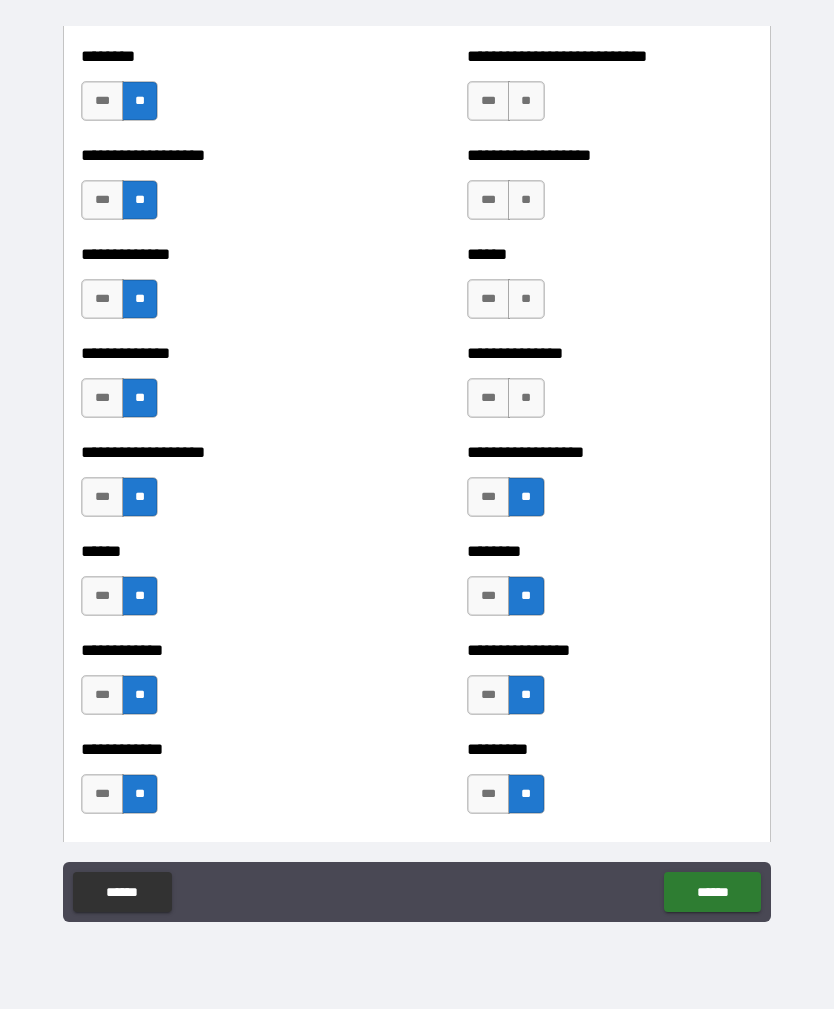 scroll, scrollTop: 4513, scrollLeft: 0, axis: vertical 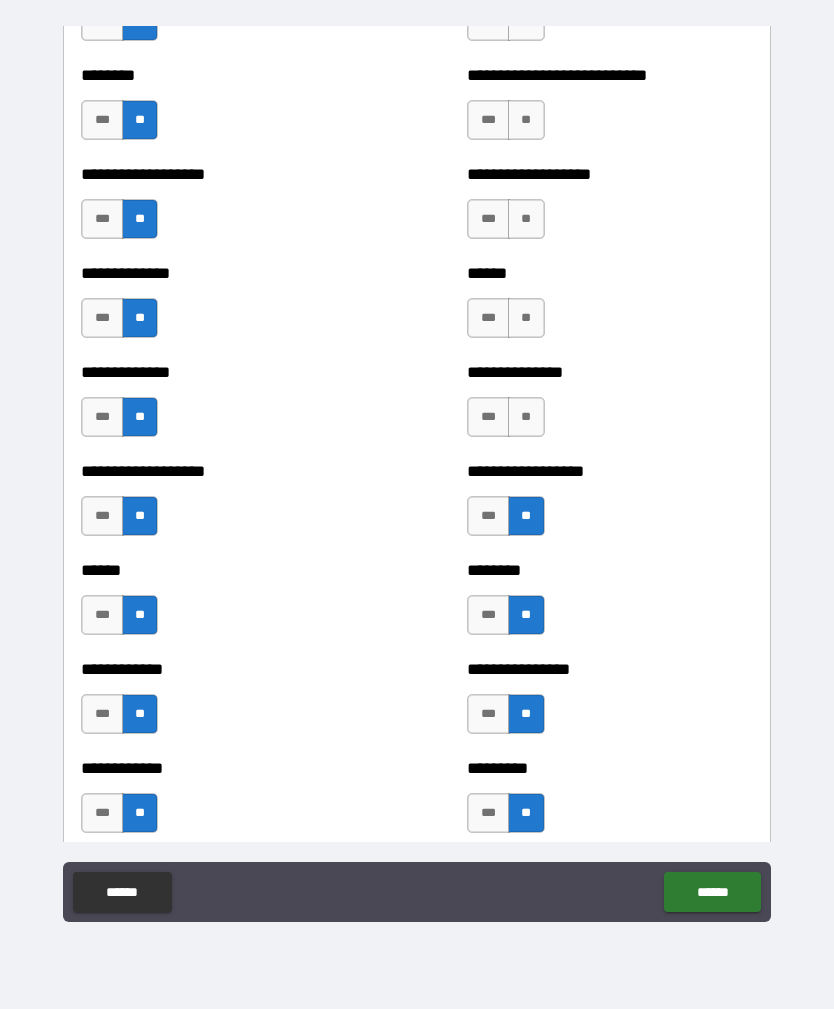 click on "**" at bounding box center [526, 417] 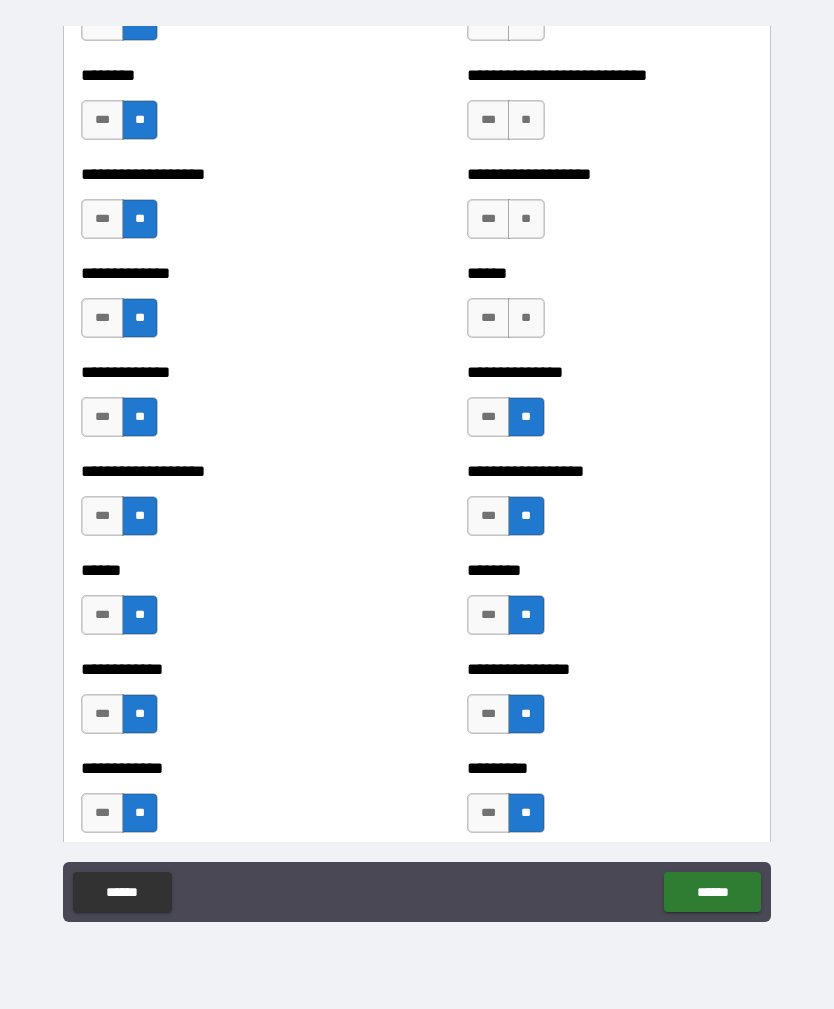 click on "**" at bounding box center [526, 318] 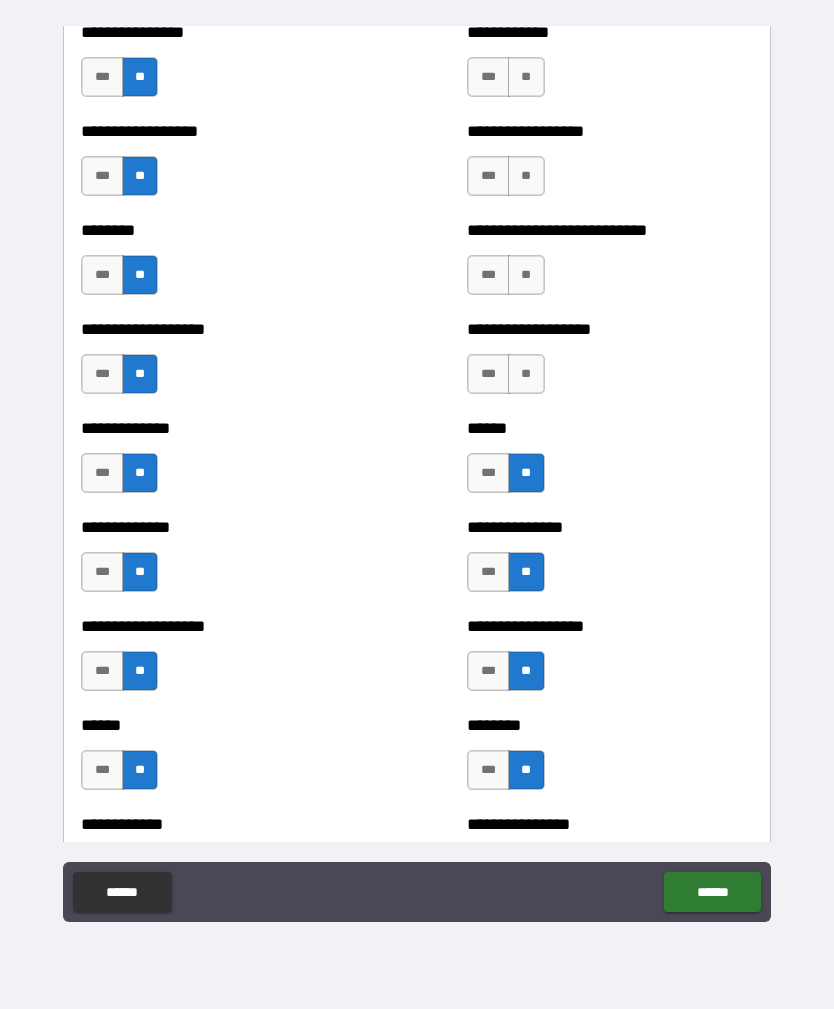scroll, scrollTop: 4355, scrollLeft: 0, axis: vertical 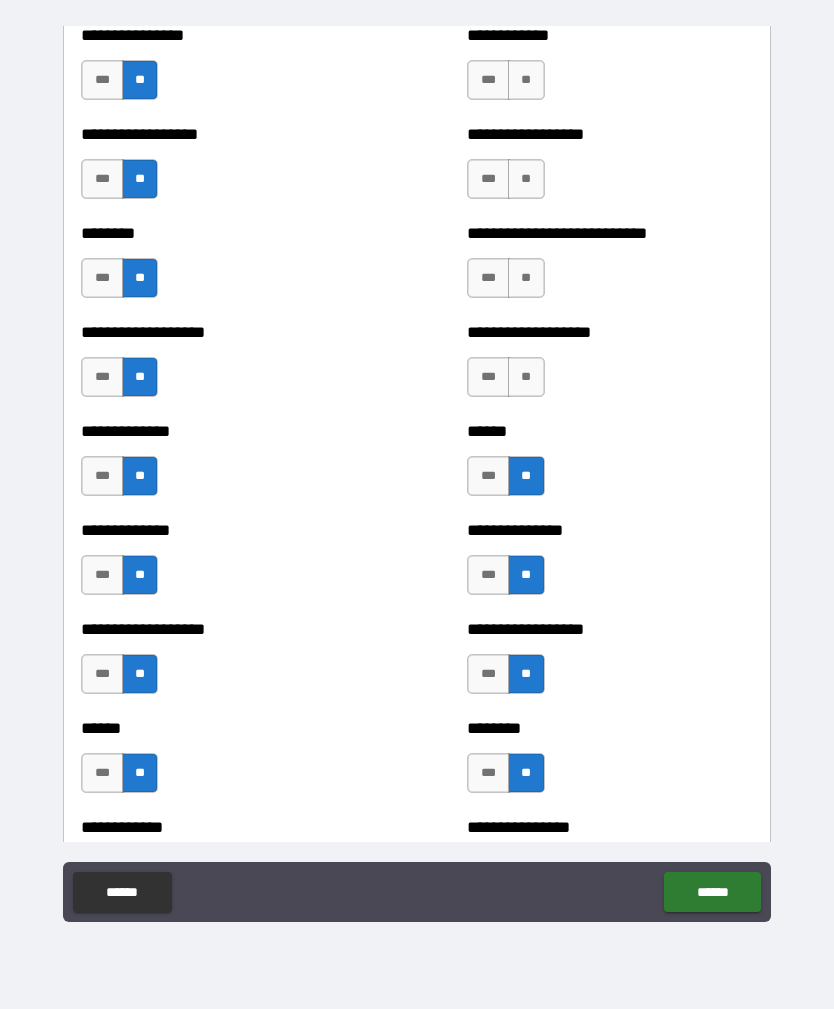 click on "**" at bounding box center [526, 377] 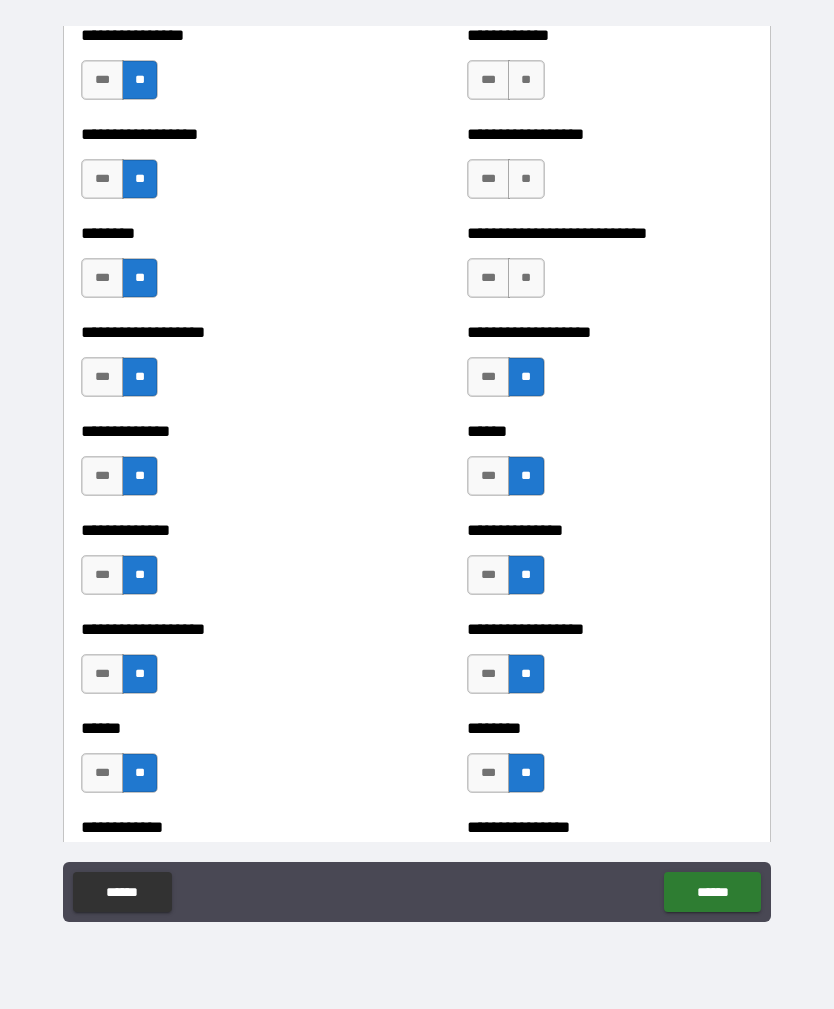 click on "**********" at bounding box center (609, 268) 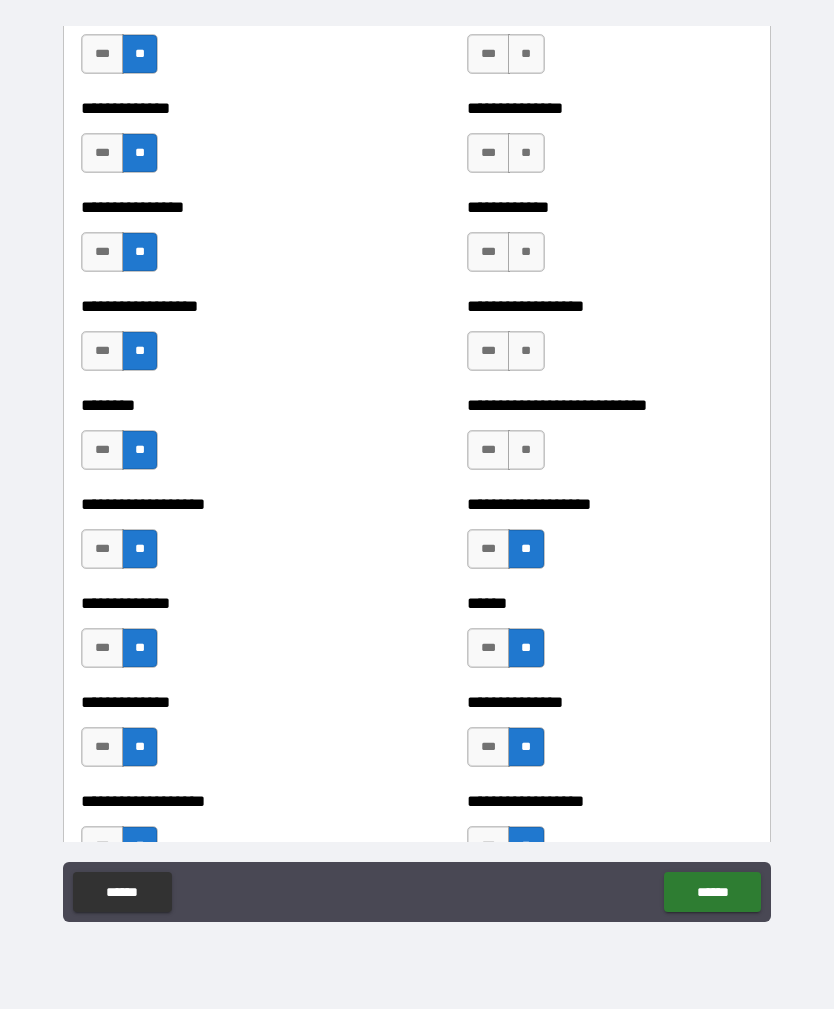 scroll, scrollTop: 4183, scrollLeft: 0, axis: vertical 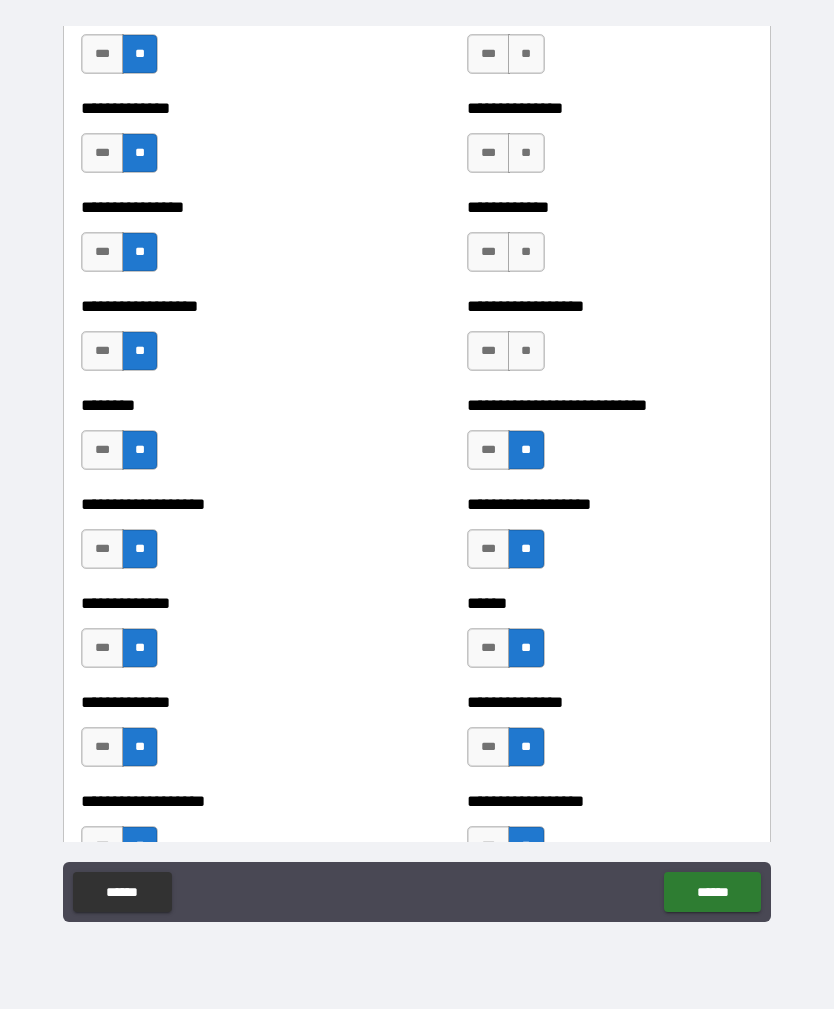click on "**" at bounding box center [526, 351] 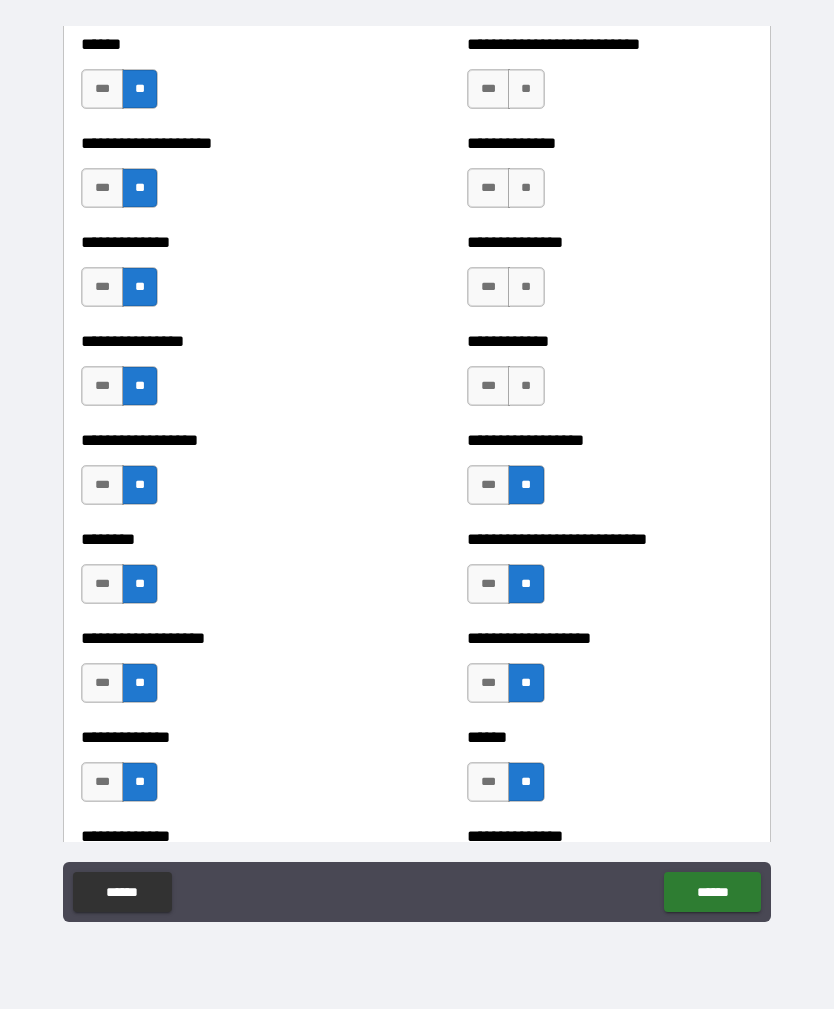 scroll, scrollTop: 4024, scrollLeft: 0, axis: vertical 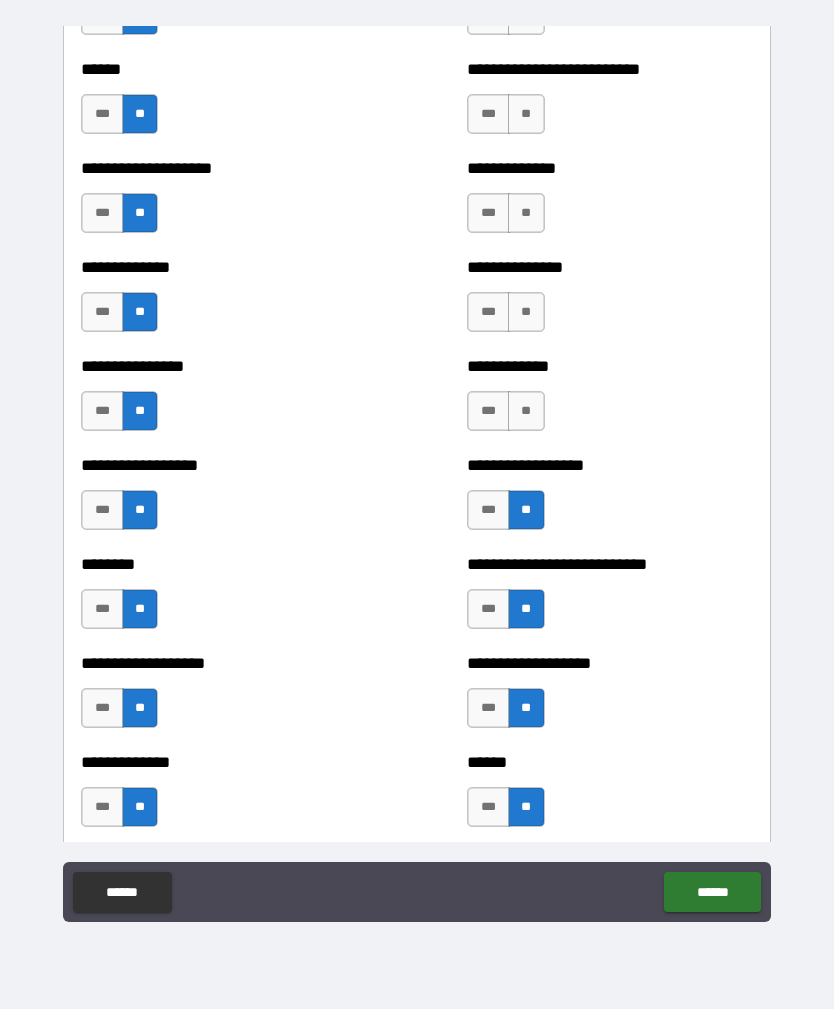 click on "**" at bounding box center (526, 411) 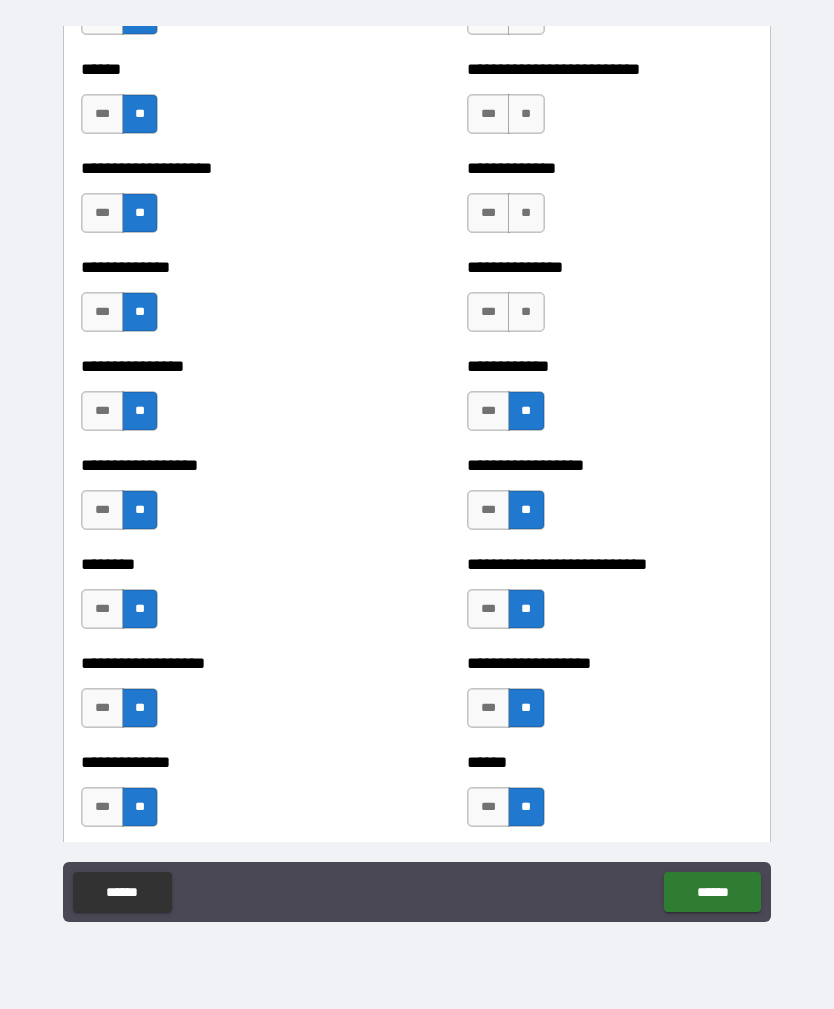 click on "**" at bounding box center (526, 312) 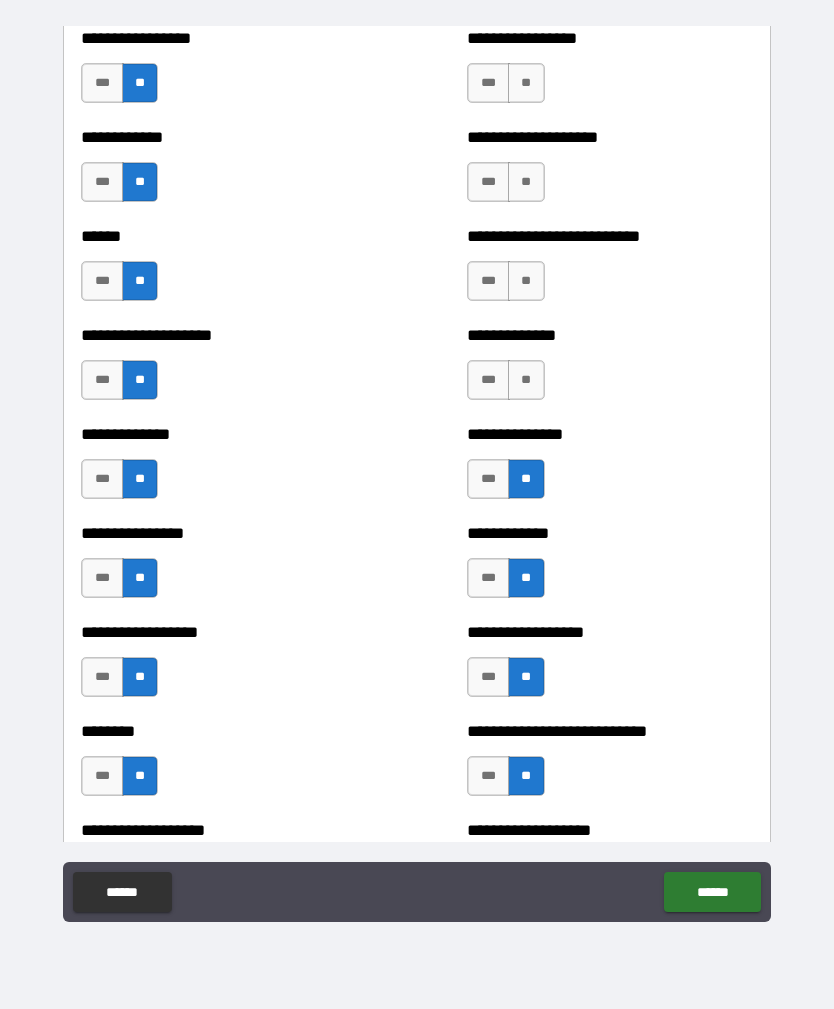 scroll, scrollTop: 3844, scrollLeft: 0, axis: vertical 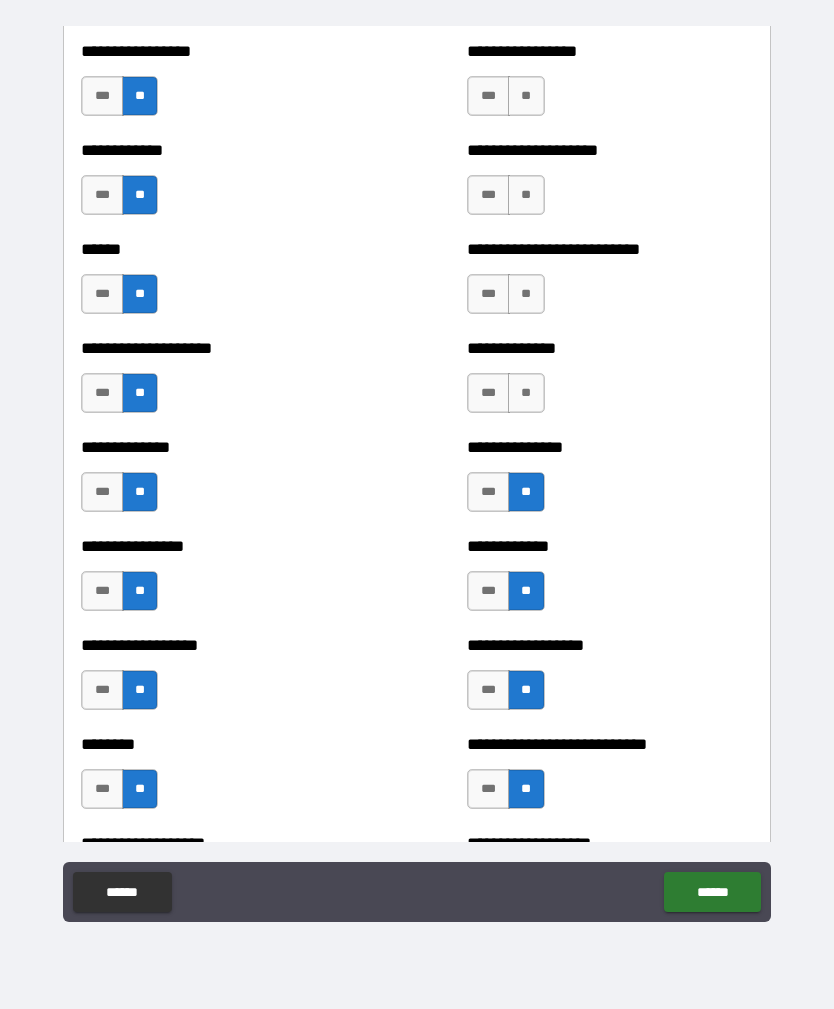 click on "**" at bounding box center [526, 393] 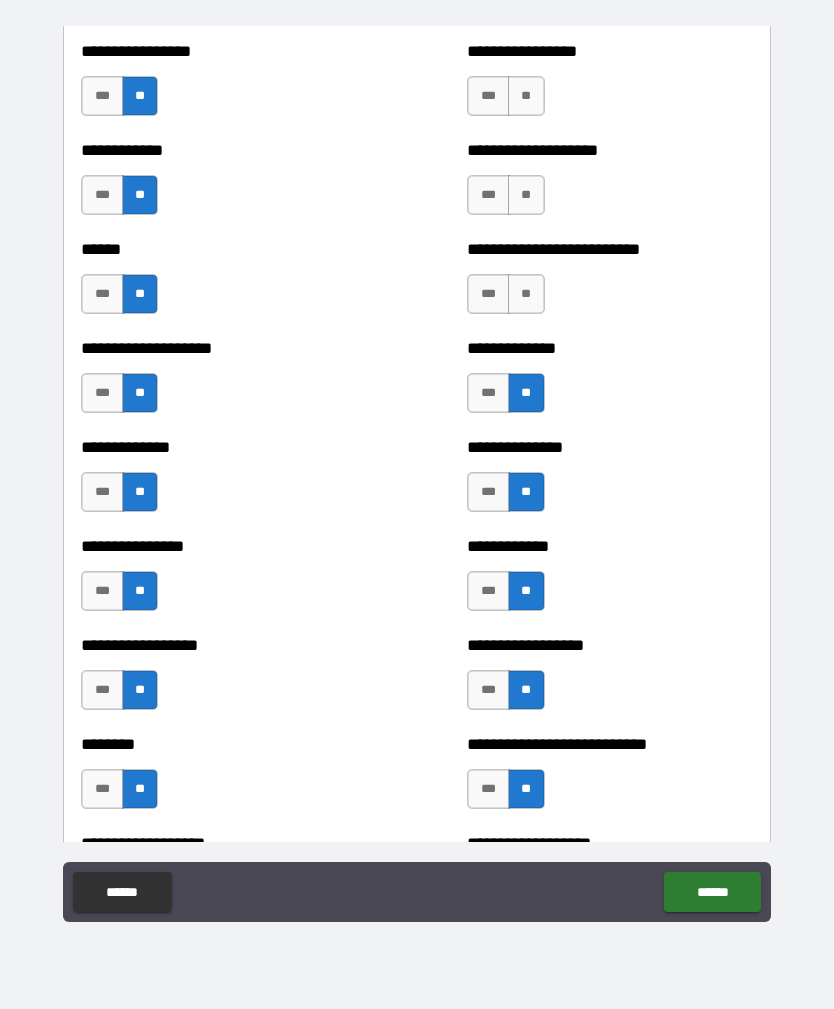 click on "*** **" at bounding box center (508, 299) 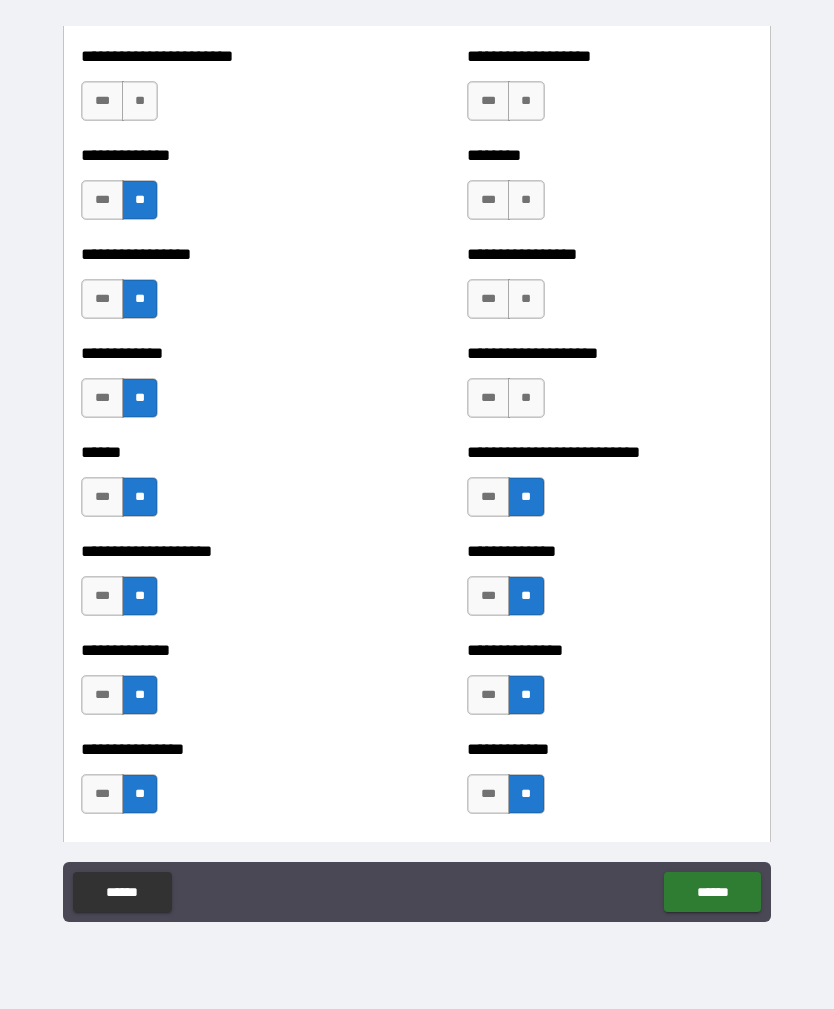 scroll, scrollTop: 3643, scrollLeft: 0, axis: vertical 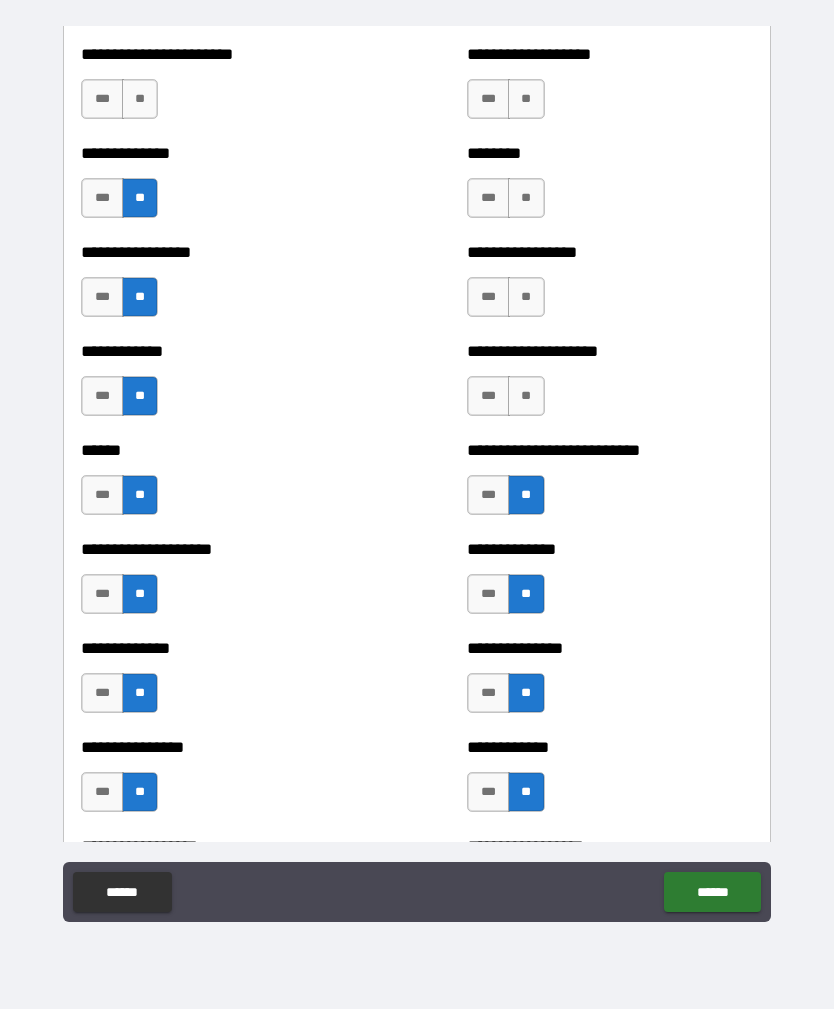 click on "**" at bounding box center [526, 396] 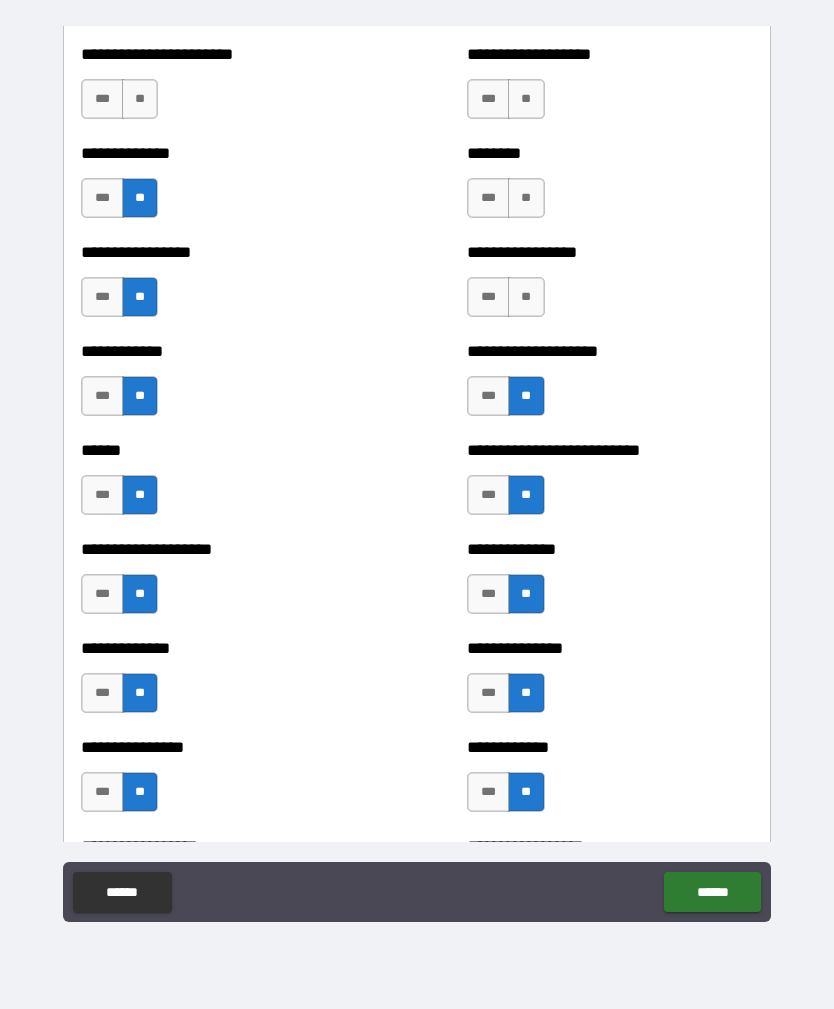 click on "**" at bounding box center (526, 297) 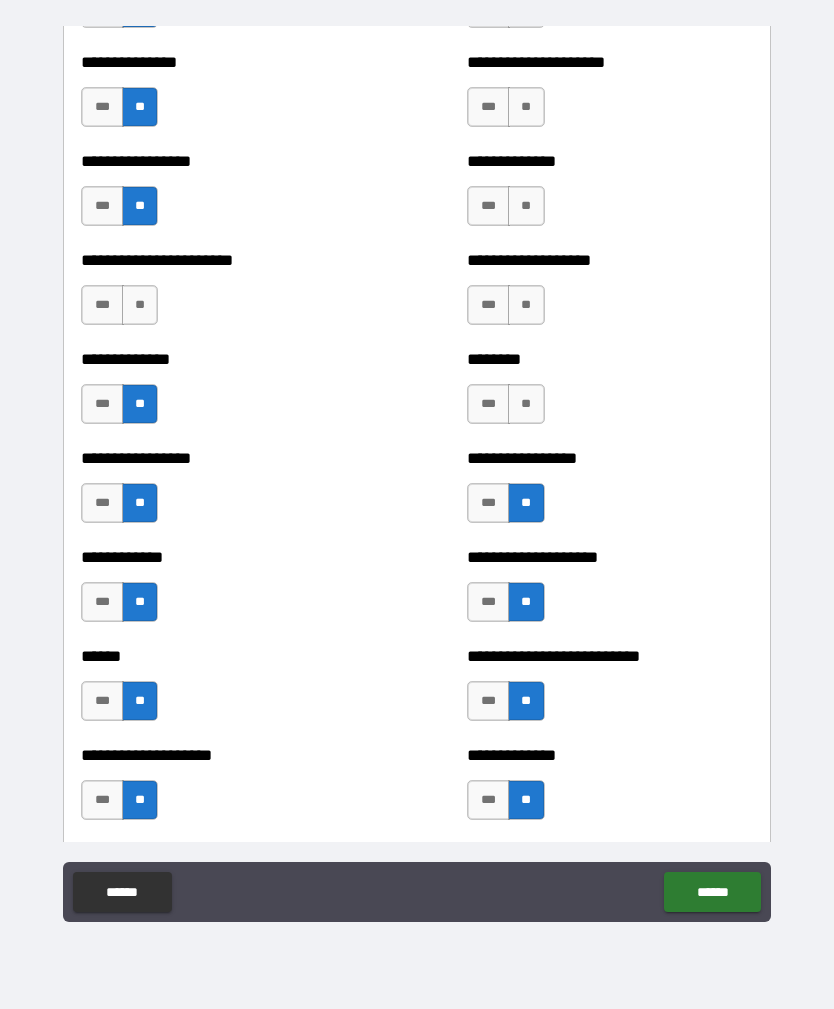scroll, scrollTop: 3432, scrollLeft: 0, axis: vertical 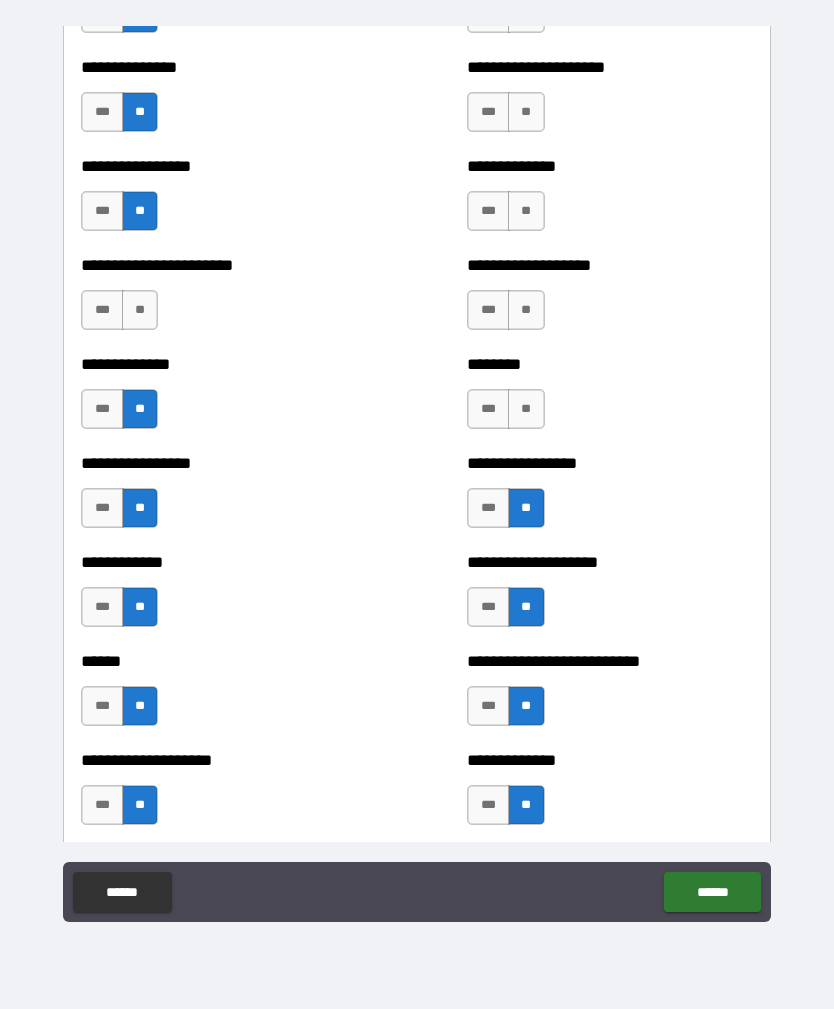 click on "**" at bounding box center (526, 409) 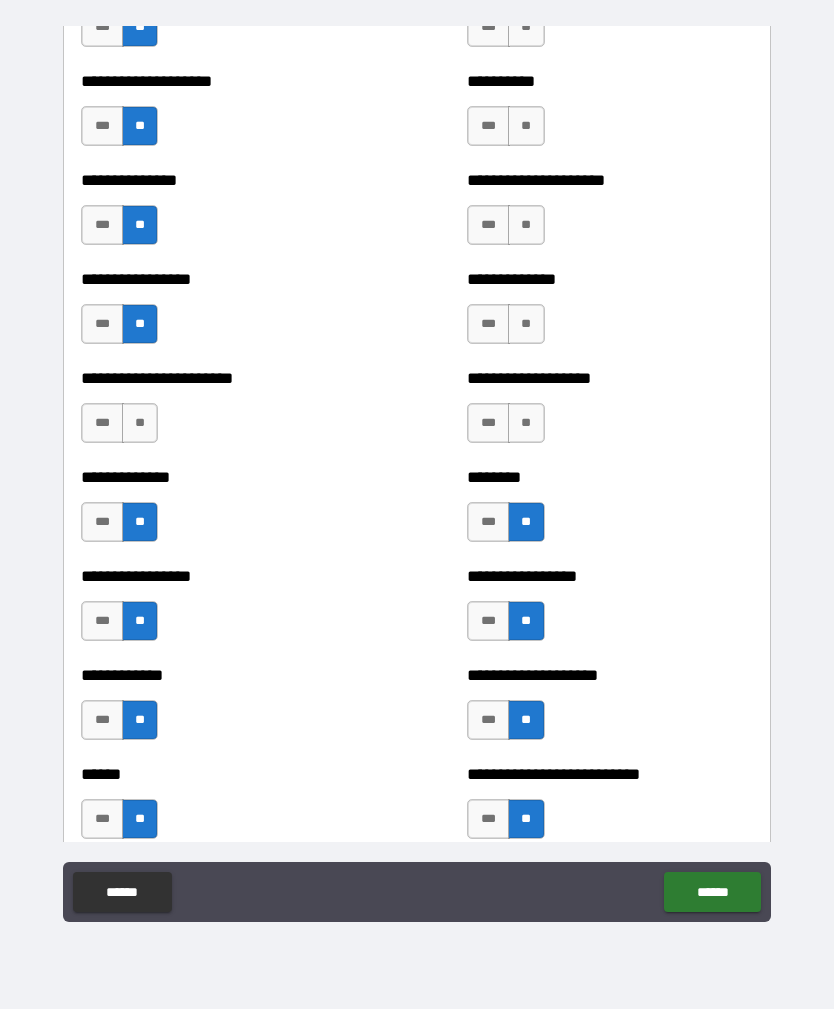 scroll, scrollTop: 3320, scrollLeft: 0, axis: vertical 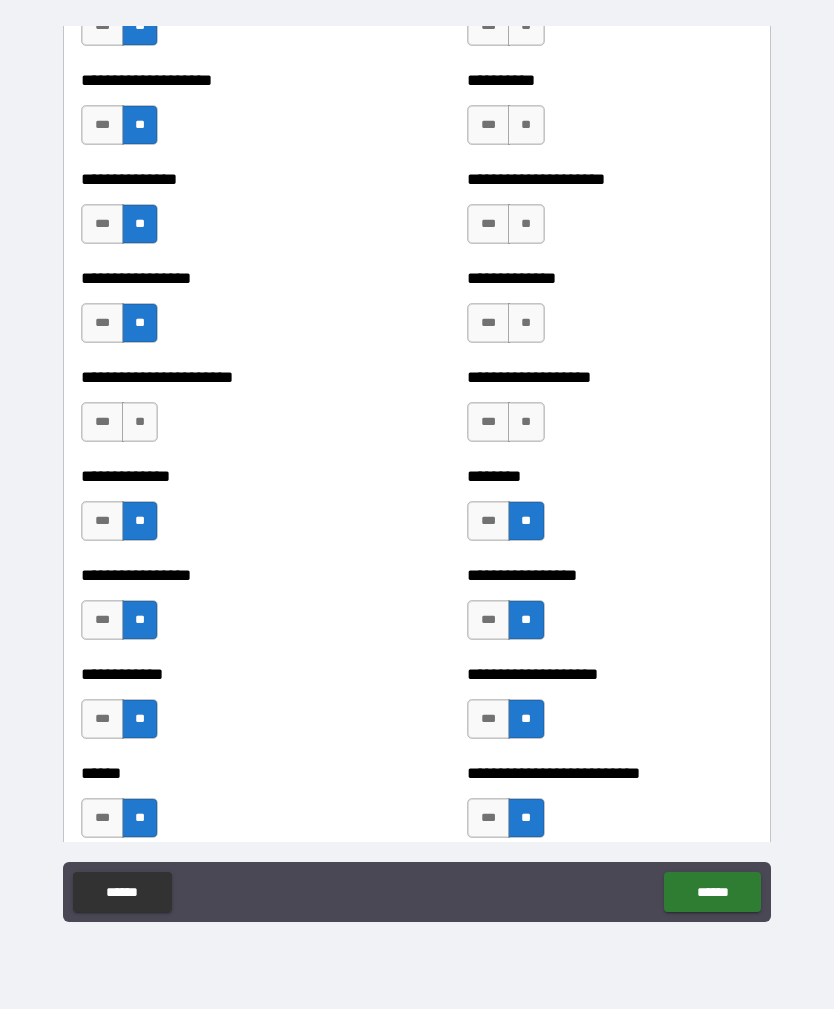 click on "**********" at bounding box center (609, 412) 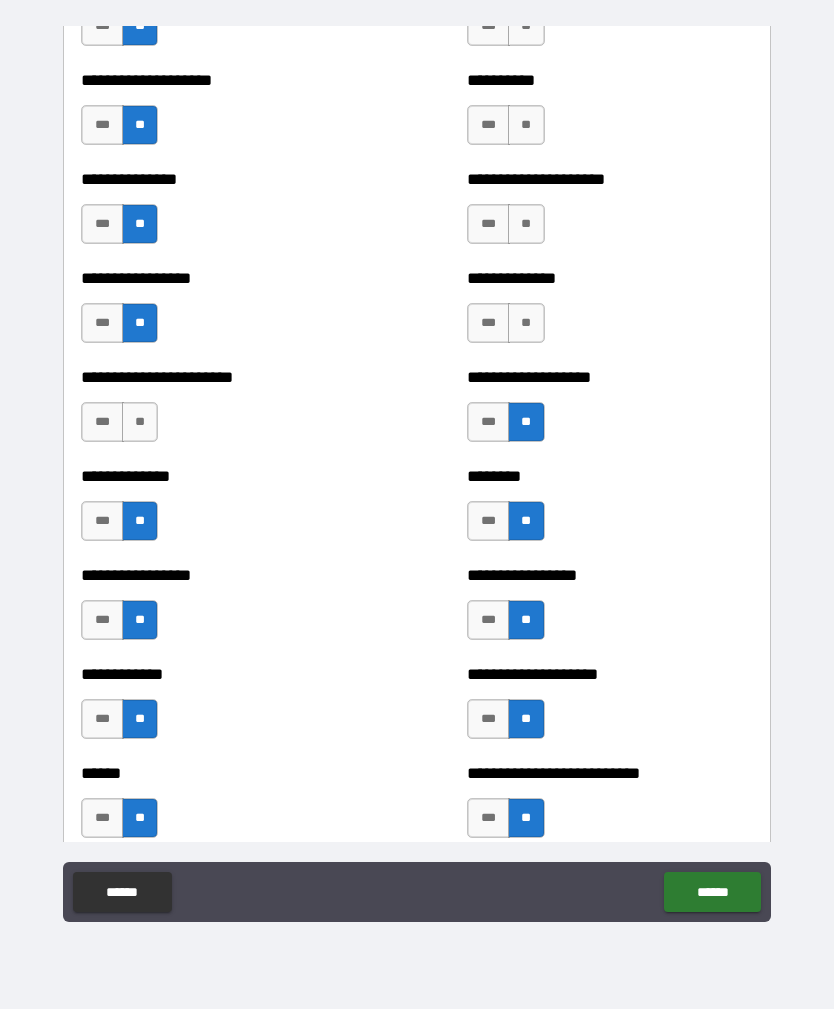 click on "**" at bounding box center [526, 323] 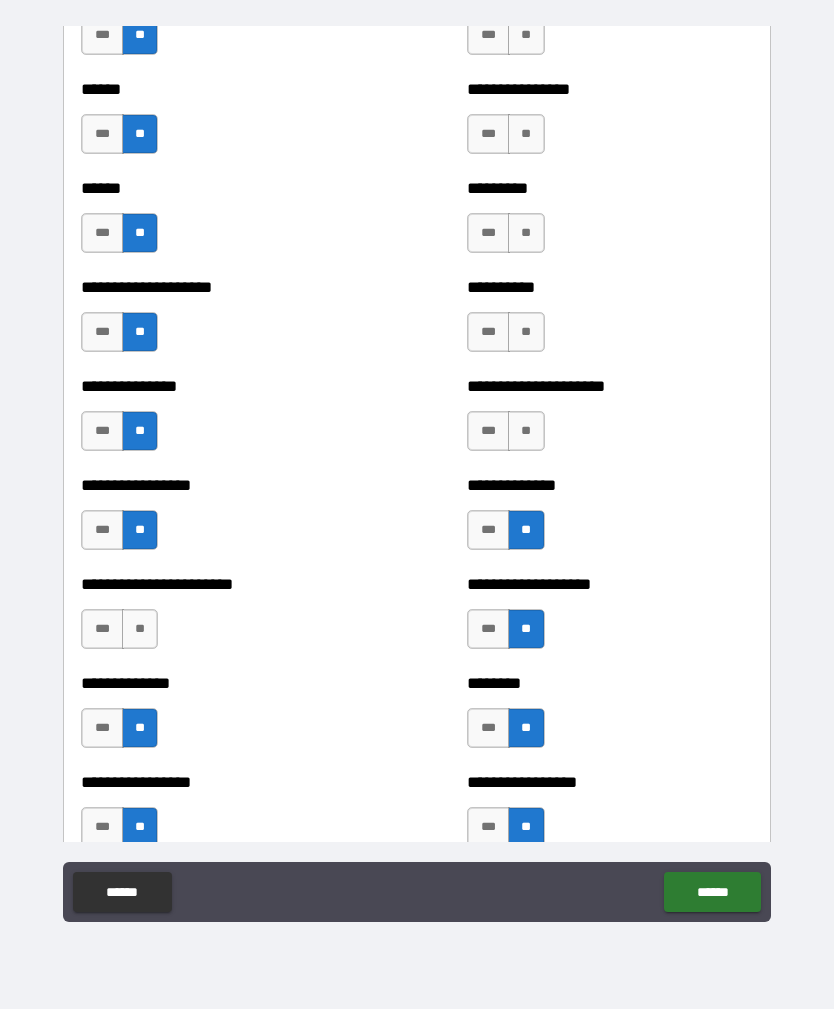 scroll, scrollTop: 3094, scrollLeft: 0, axis: vertical 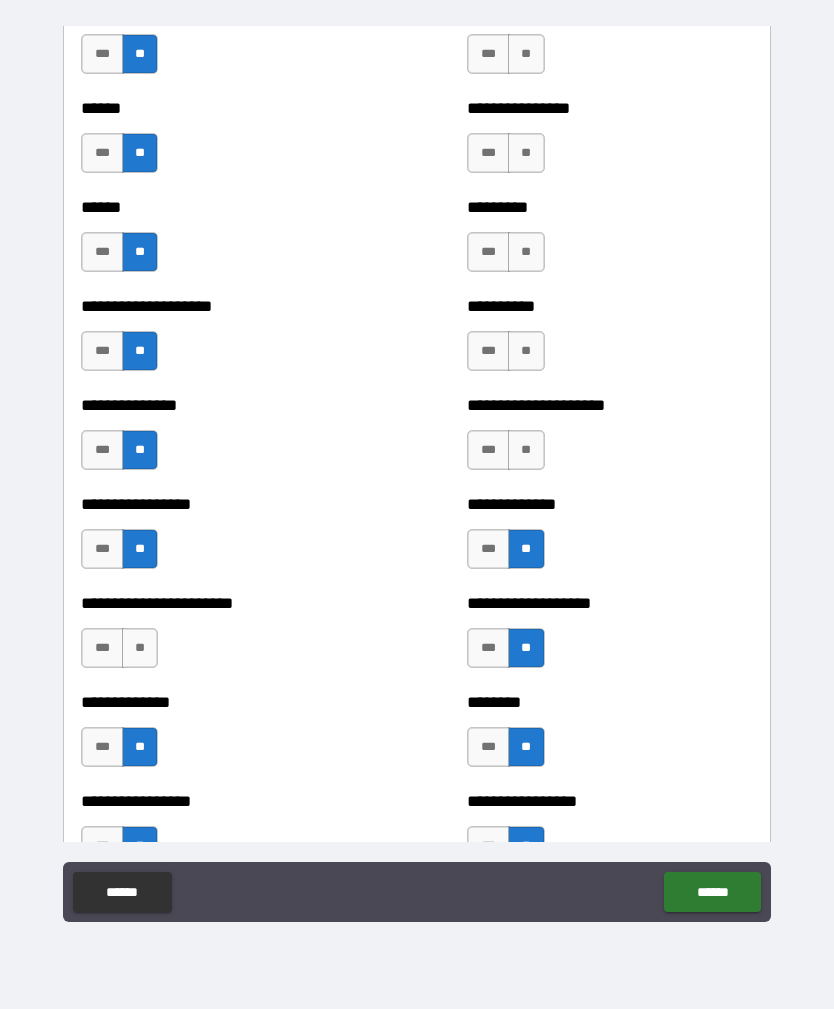 click on "**" at bounding box center [526, 450] 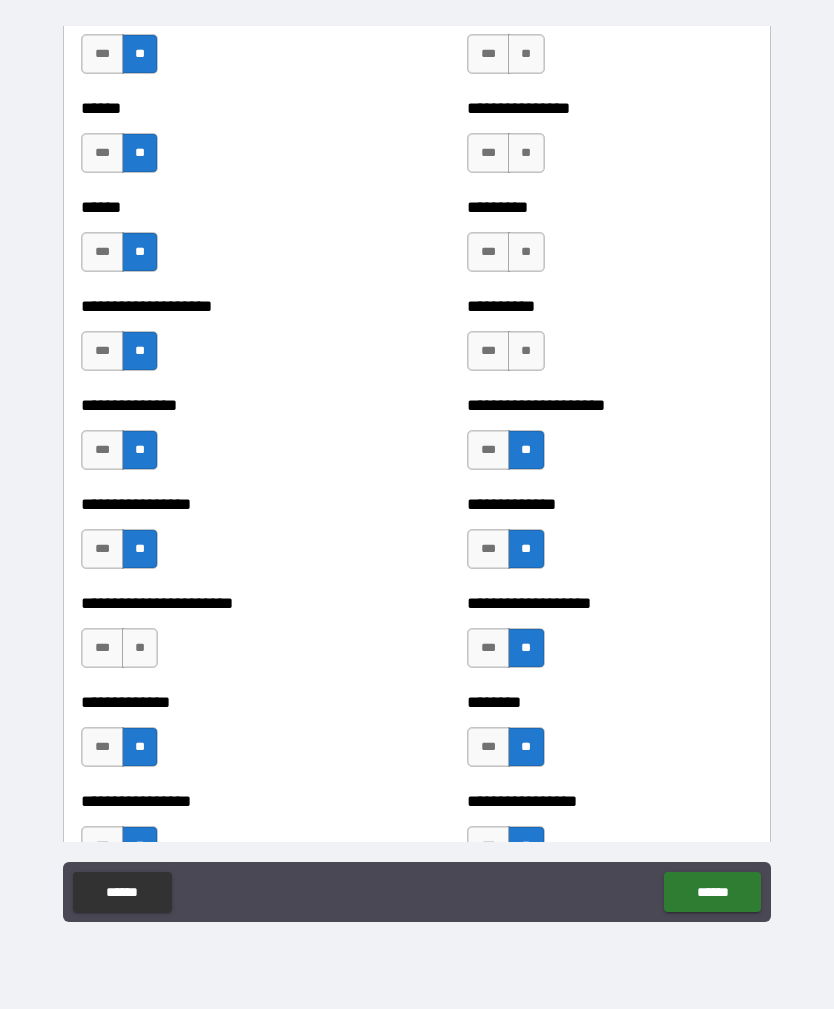 click on "**" at bounding box center (526, 351) 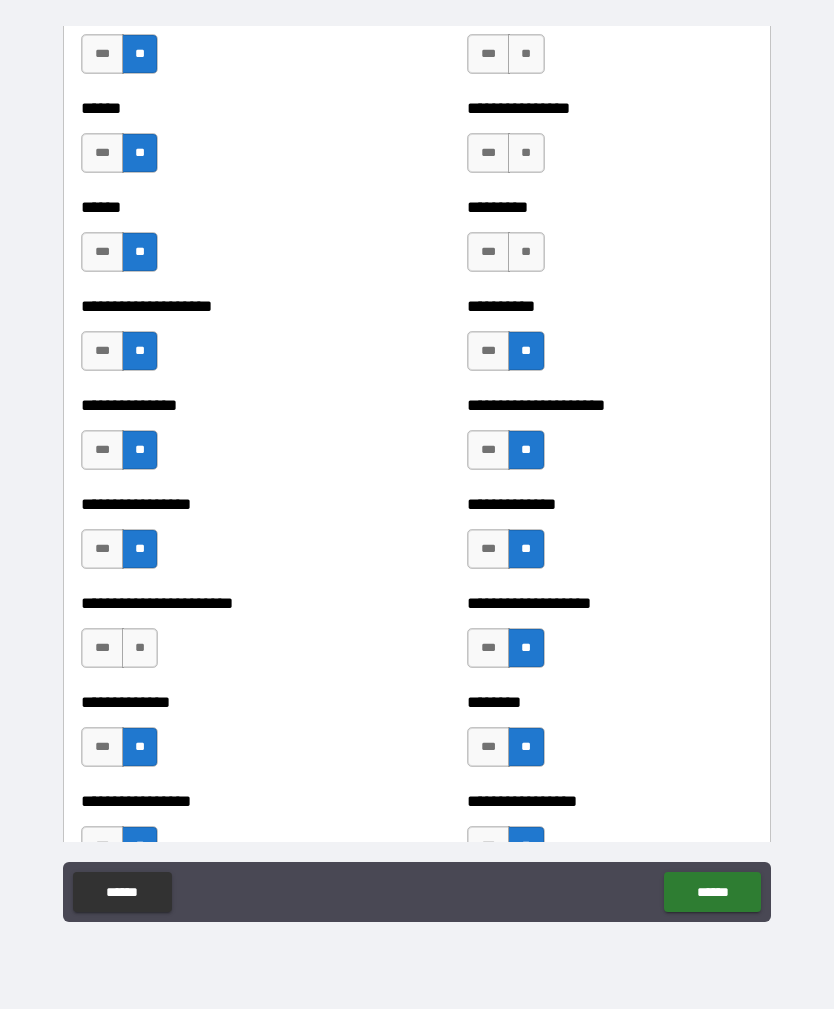 click on "**" at bounding box center (526, 252) 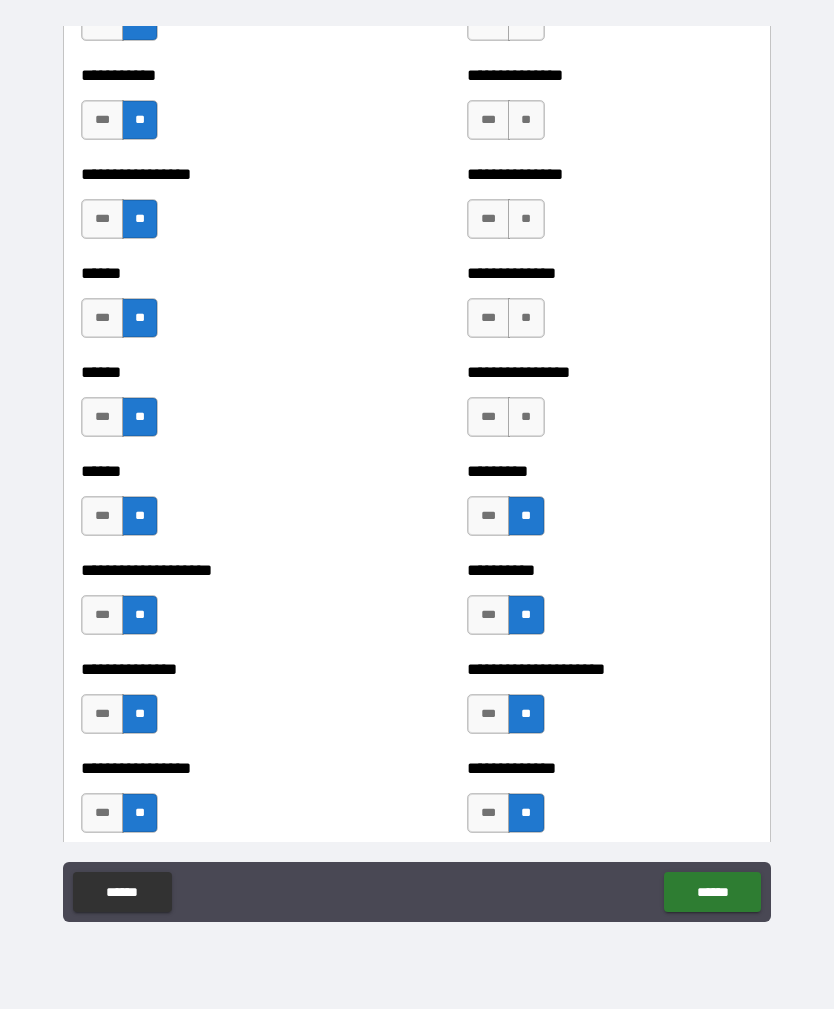 scroll, scrollTop: 2827, scrollLeft: 0, axis: vertical 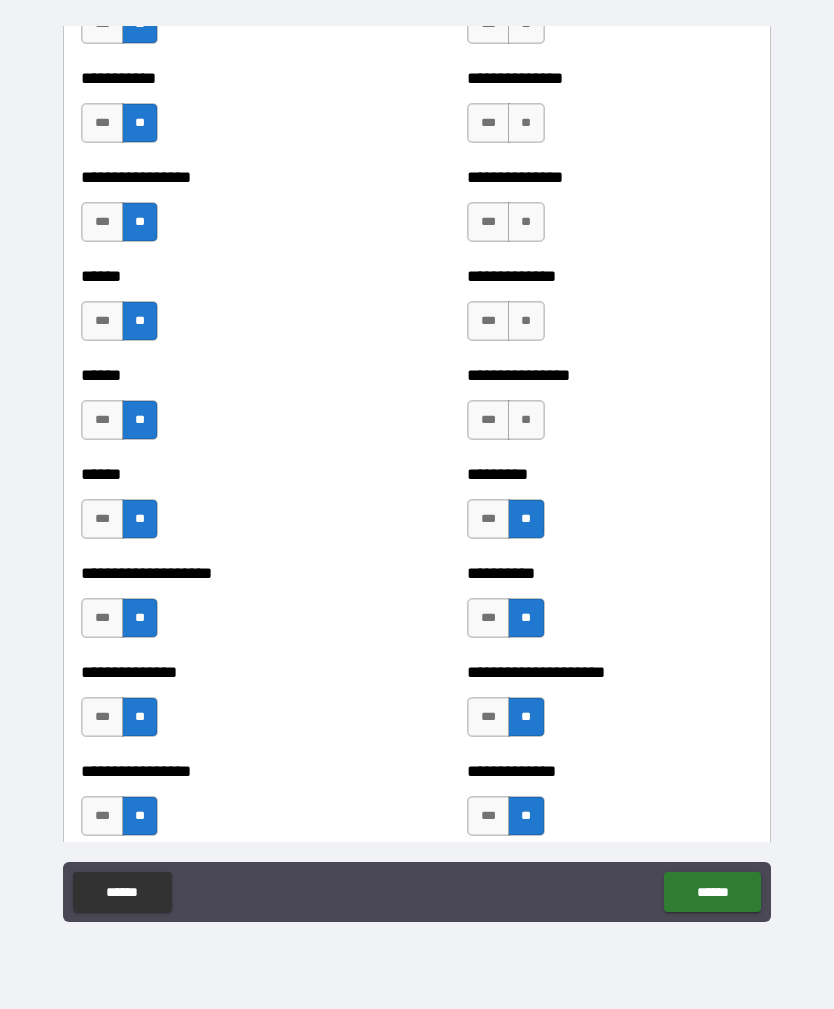 click on "**" at bounding box center [526, 420] 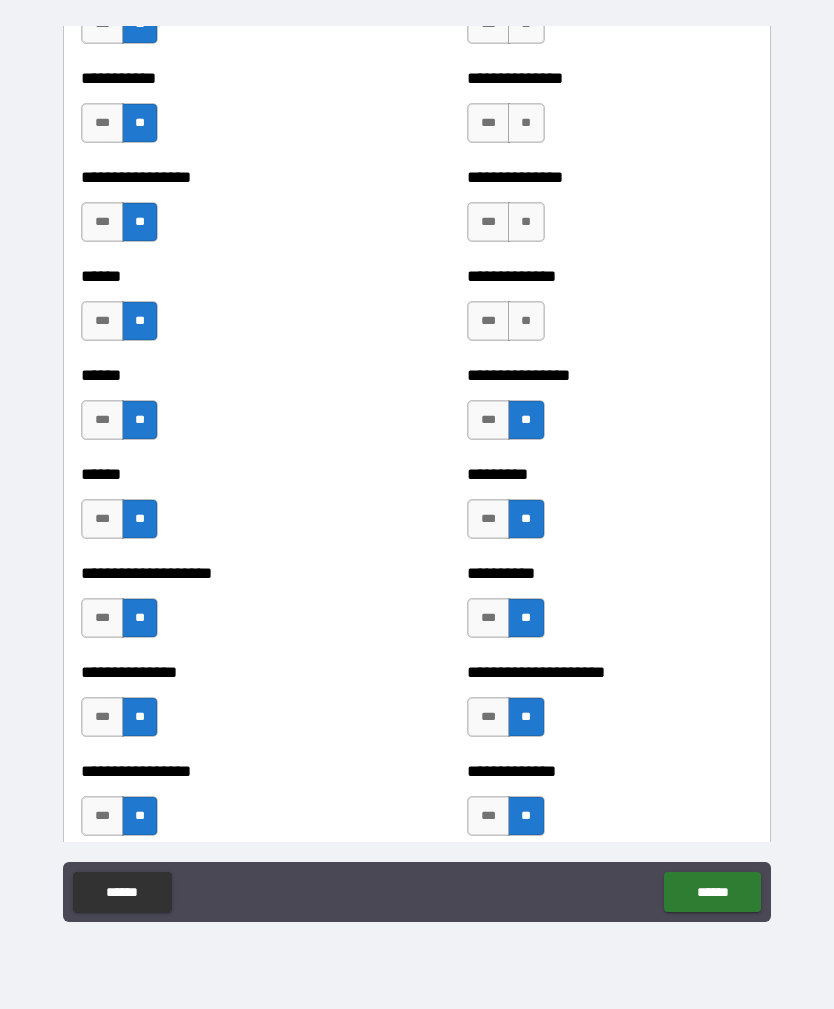 click on "**" at bounding box center [526, 321] 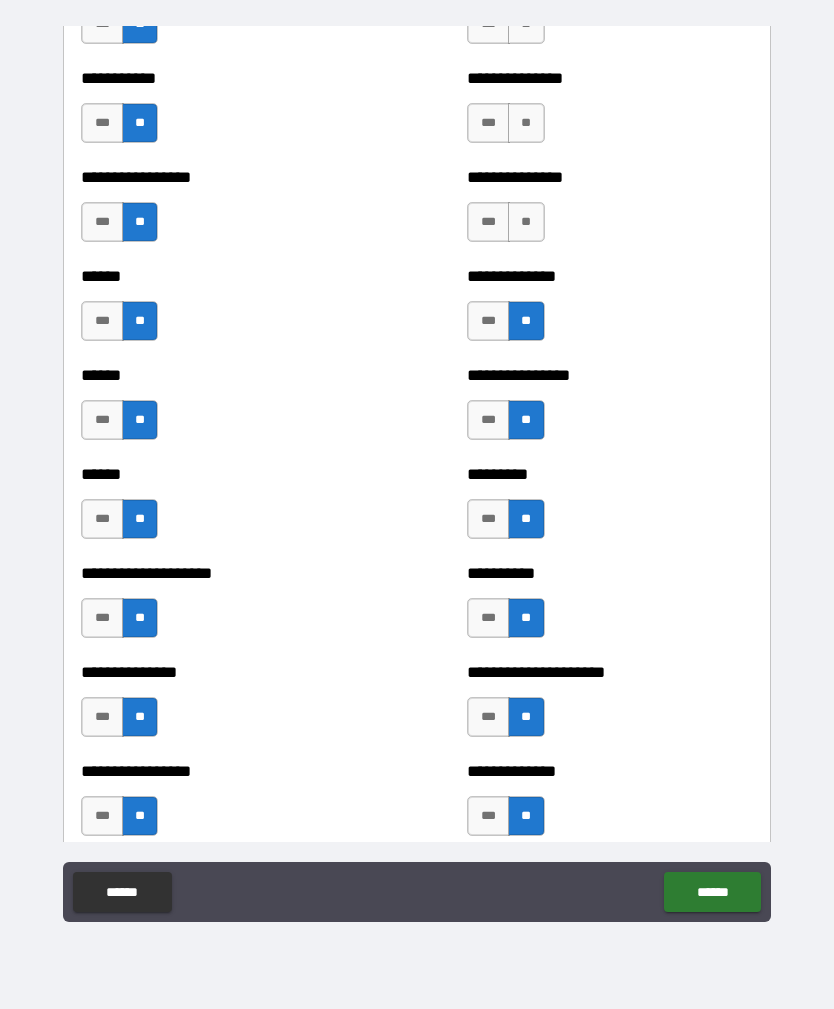 click on "**" at bounding box center (526, 222) 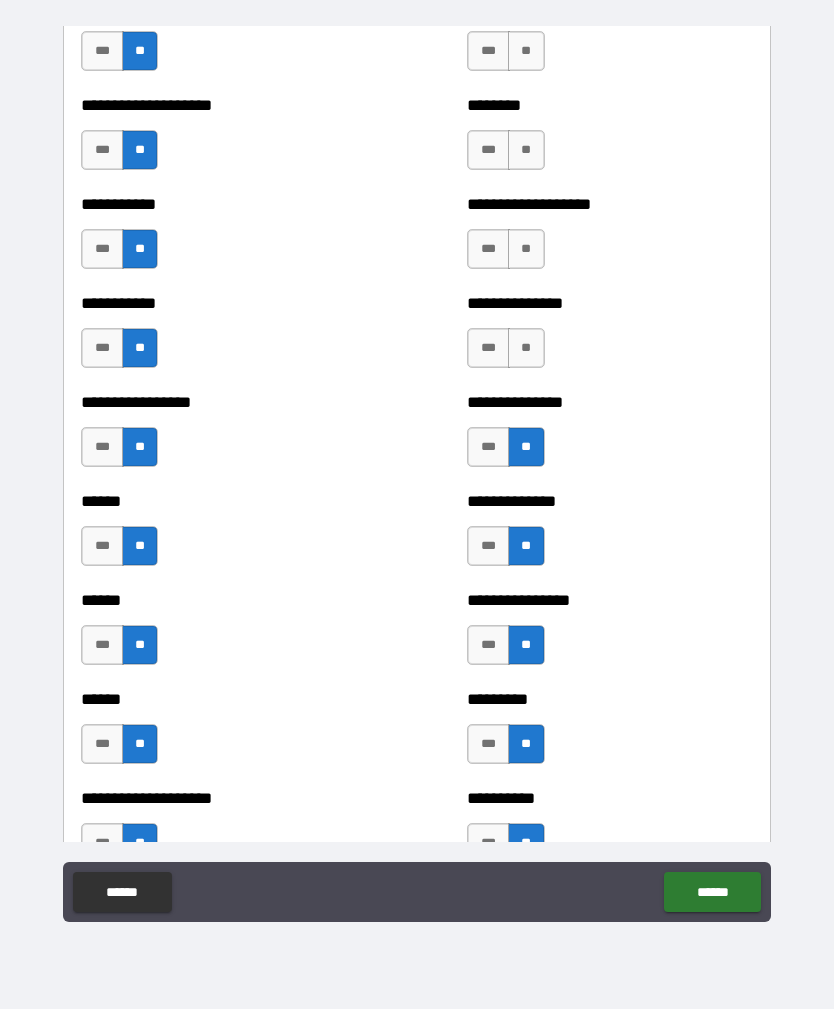 scroll, scrollTop: 2580, scrollLeft: 0, axis: vertical 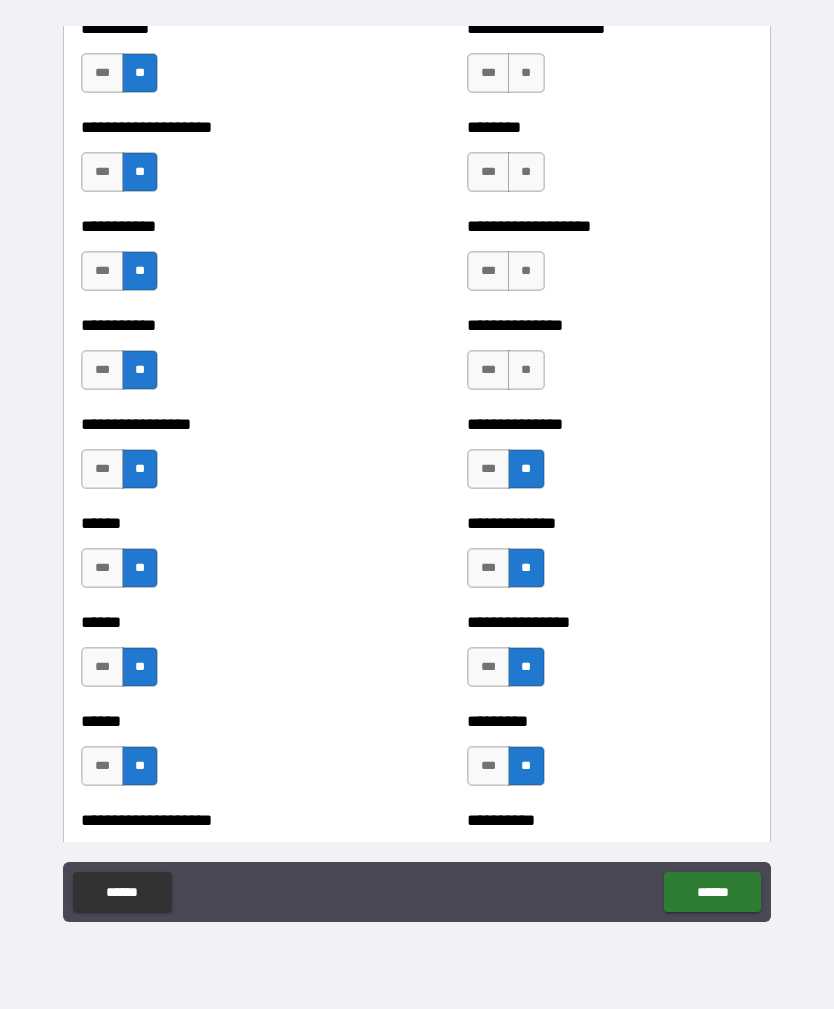 click on "**" at bounding box center [526, 370] 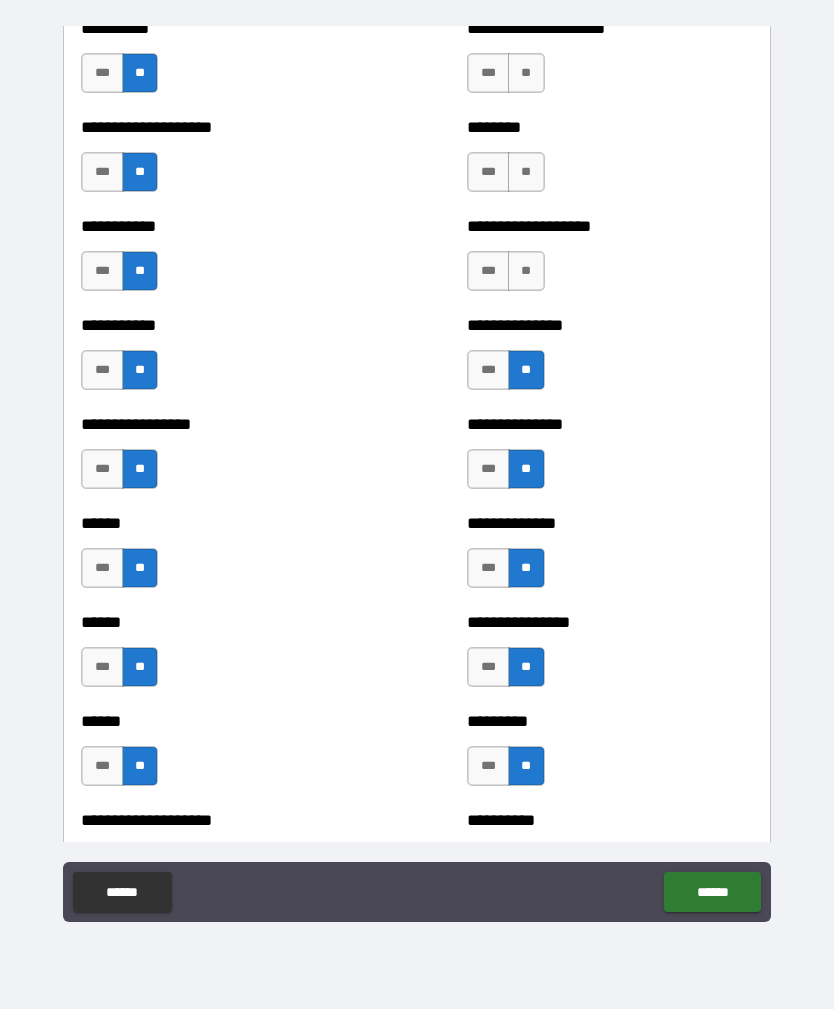 click on "**" at bounding box center [526, 271] 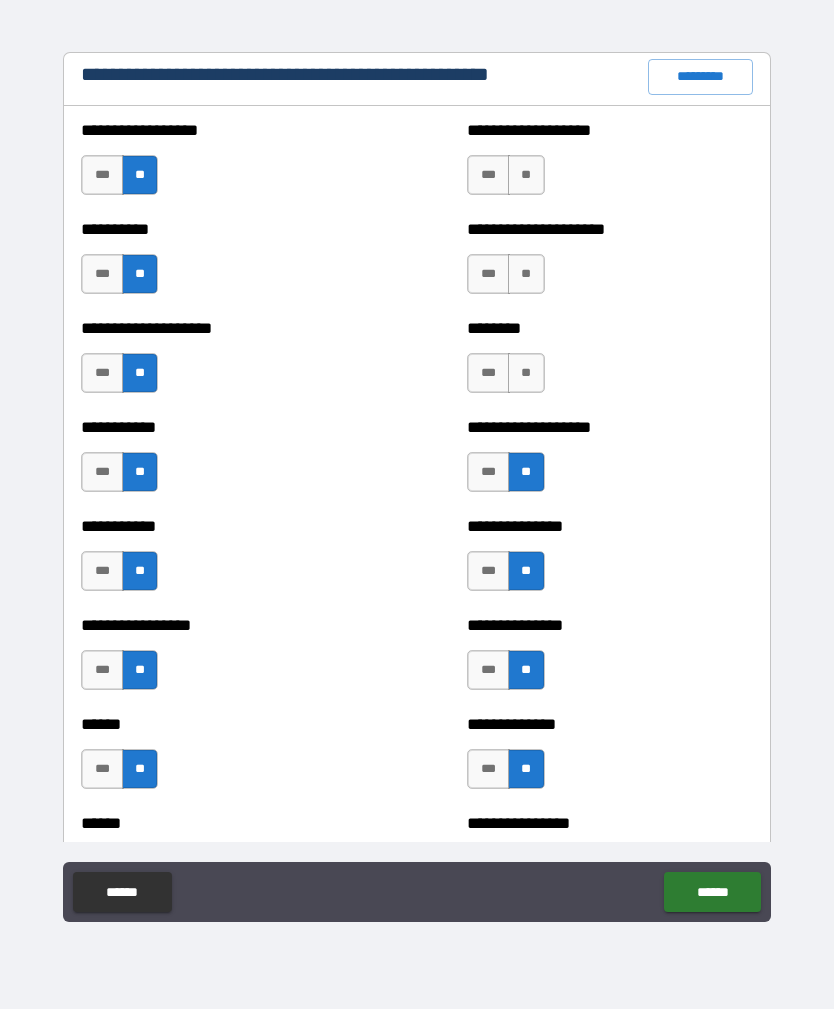 scroll, scrollTop: 2359, scrollLeft: 0, axis: vertical 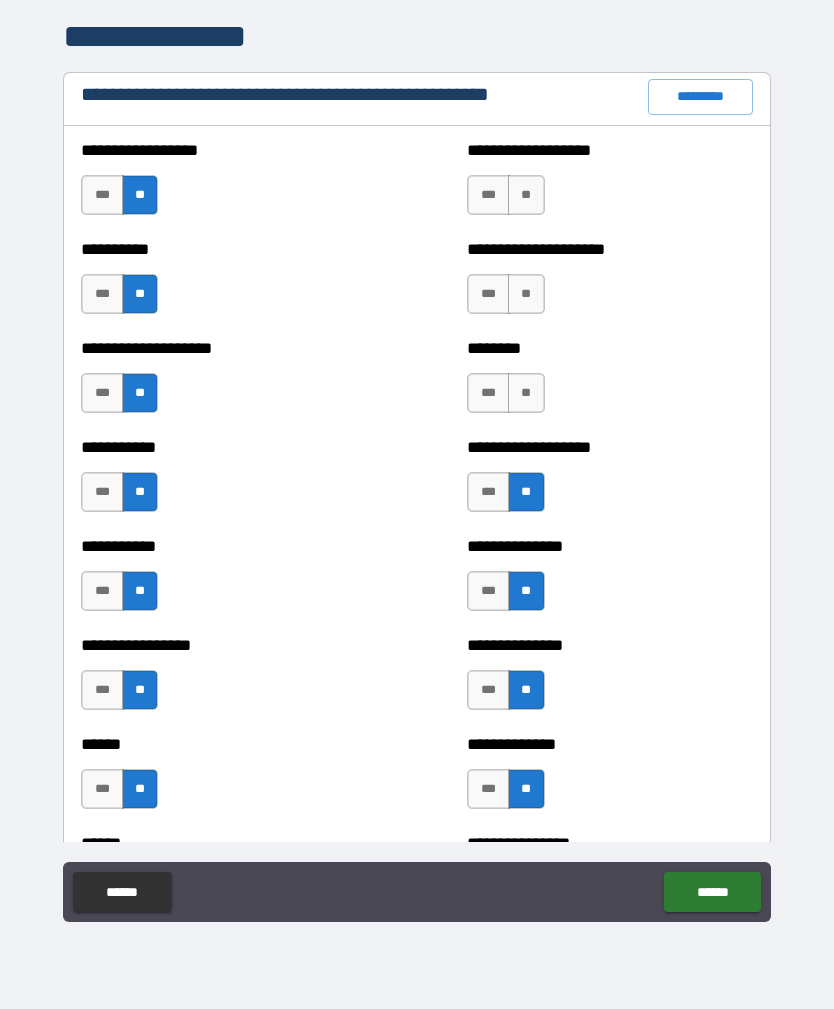 click on "**" at bounding box center [526, 393] 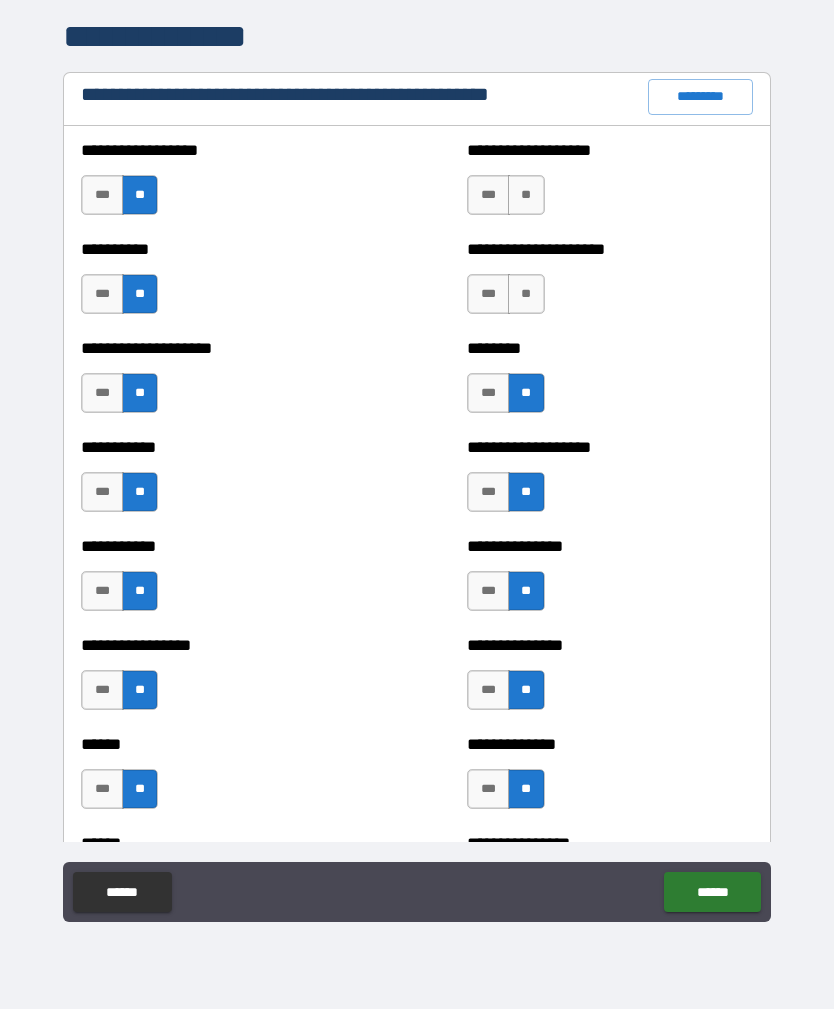 click on "**" at bounding box center [526, 294] 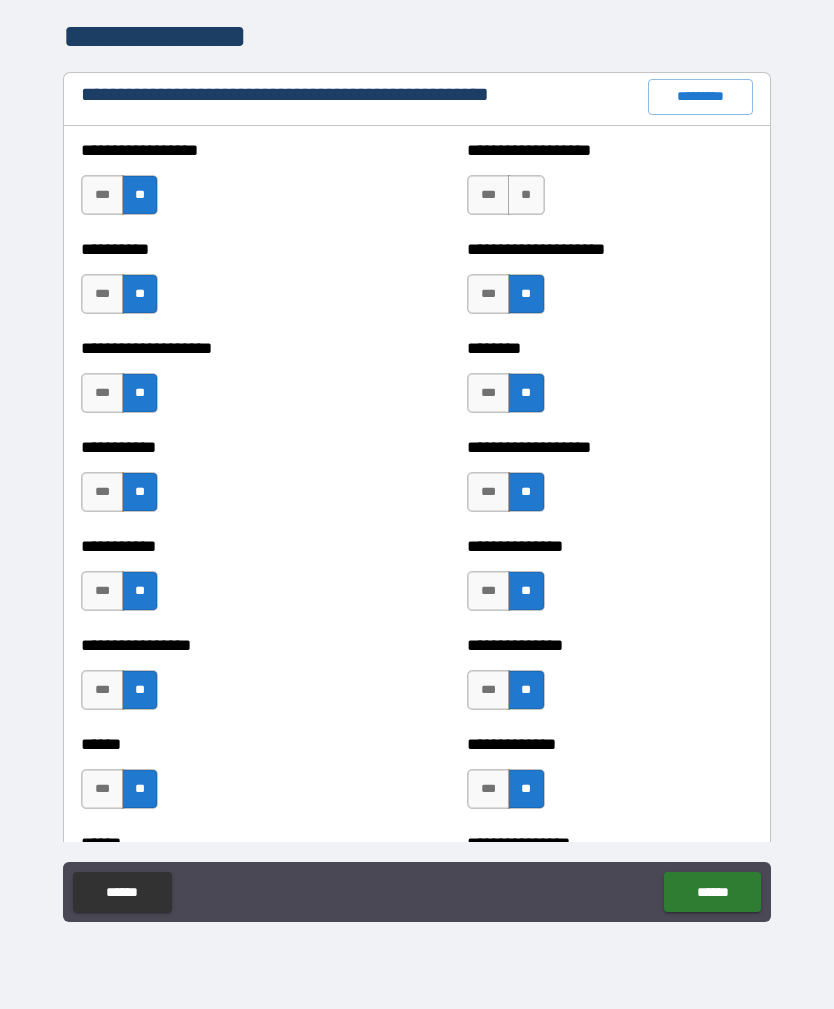 click on "**" at bounding box center [526, 195] 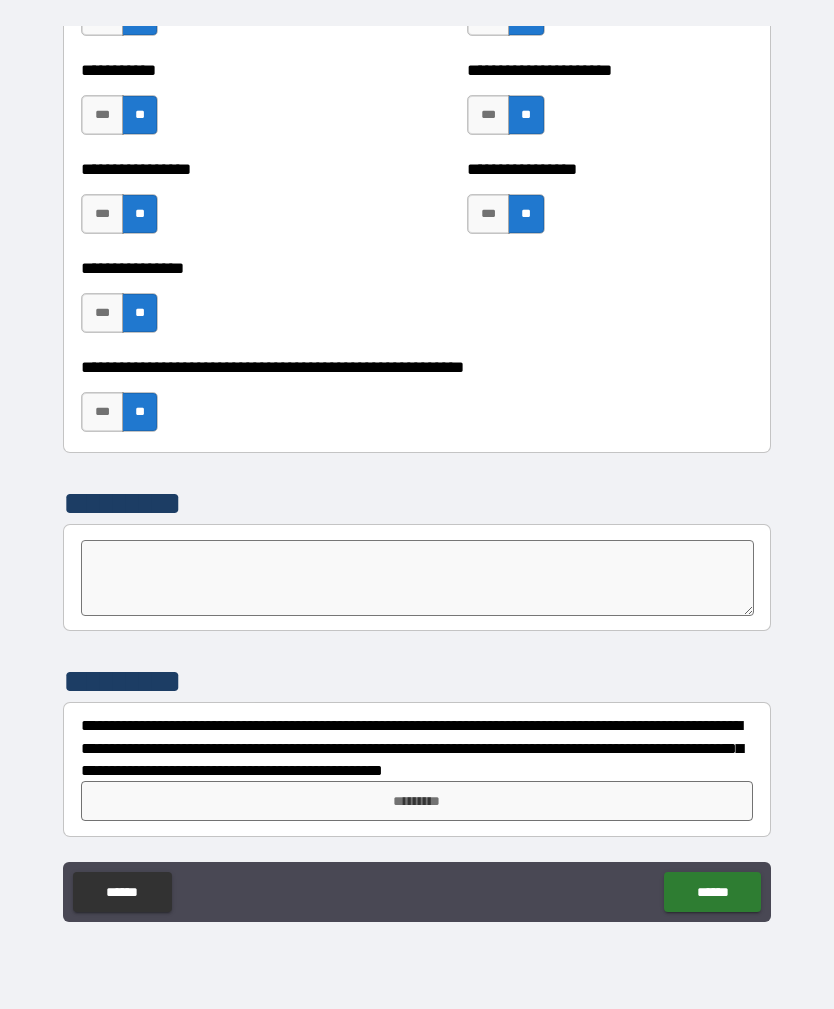 scroll, scrollTop: 6003, scrollLeft: 0, axis: vertical 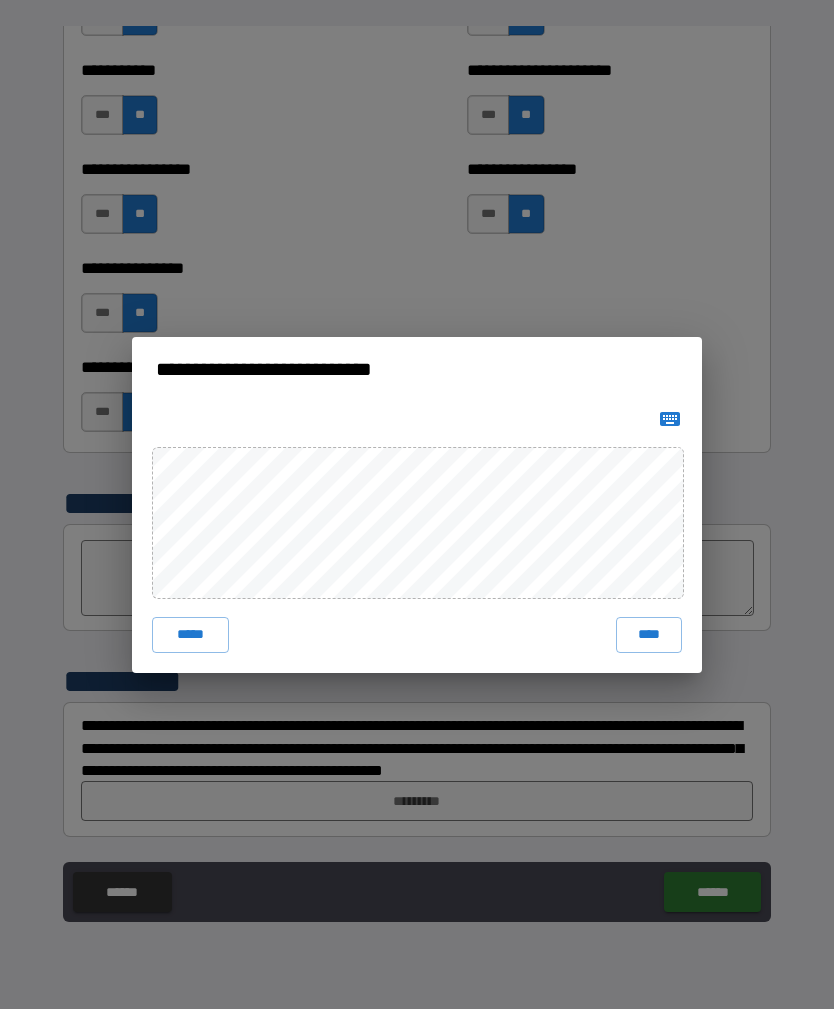 click on "****" at bounding box center [649, 635] 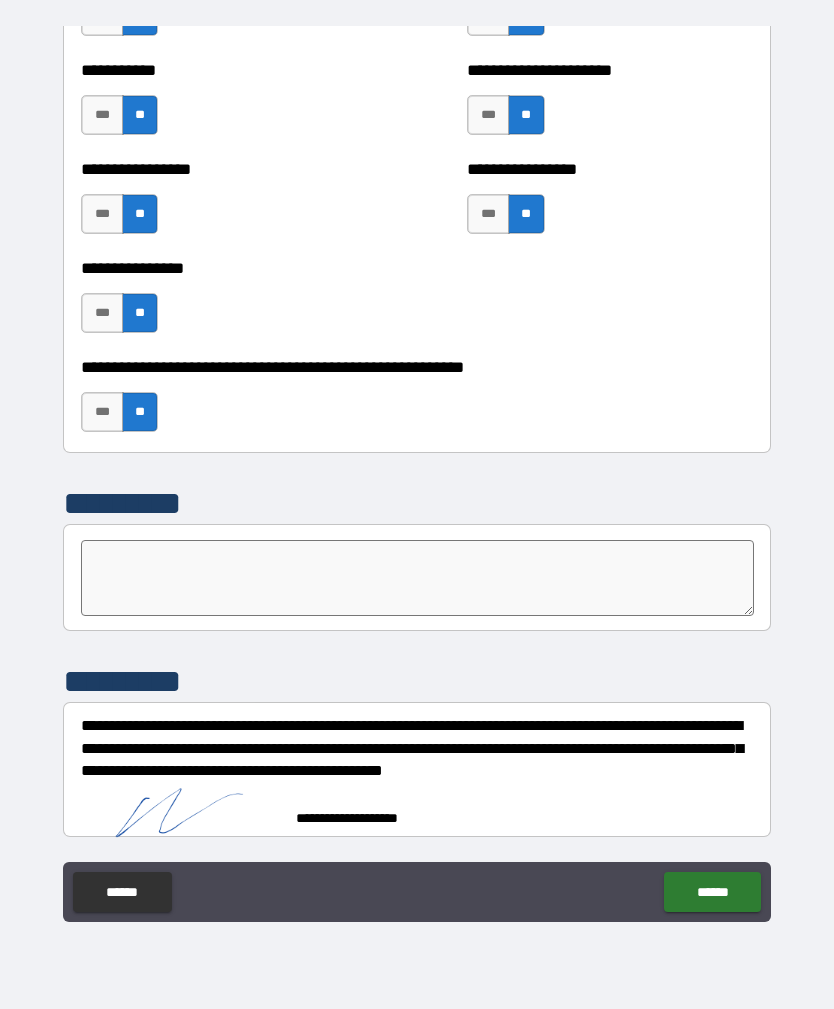 scroll, scrollTop: 5993, scrollLeft: 0, axis: vertical 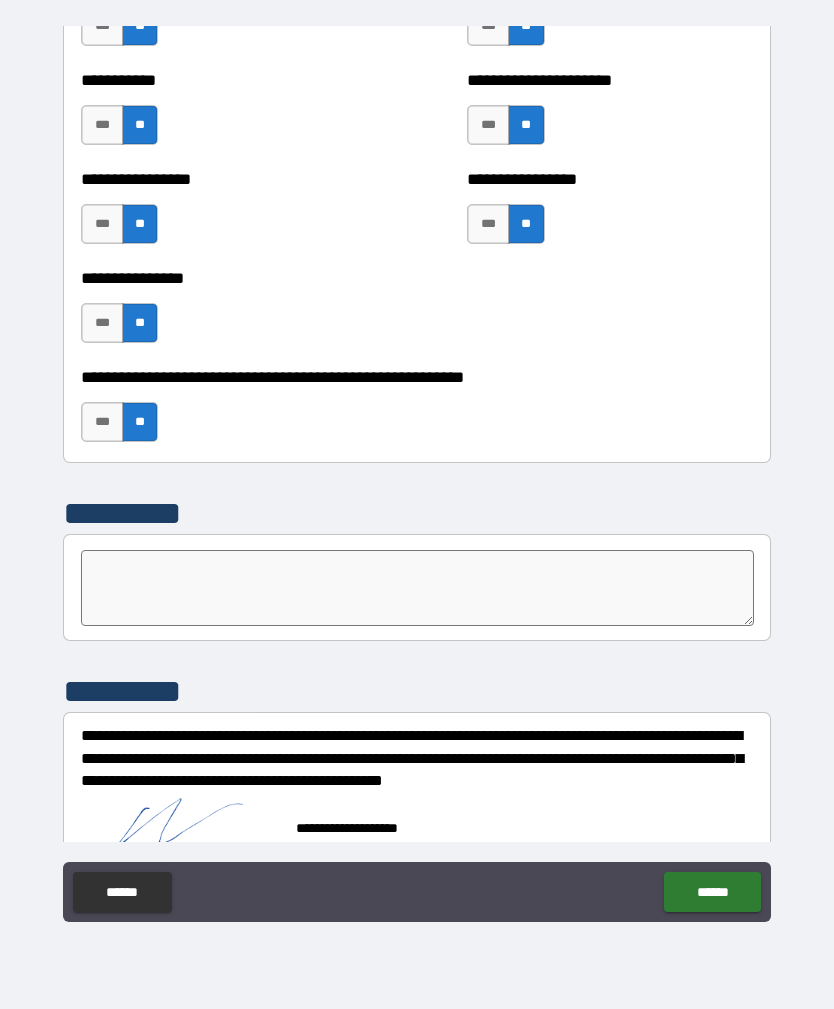 click on "******" at bounding box center (712, 892) 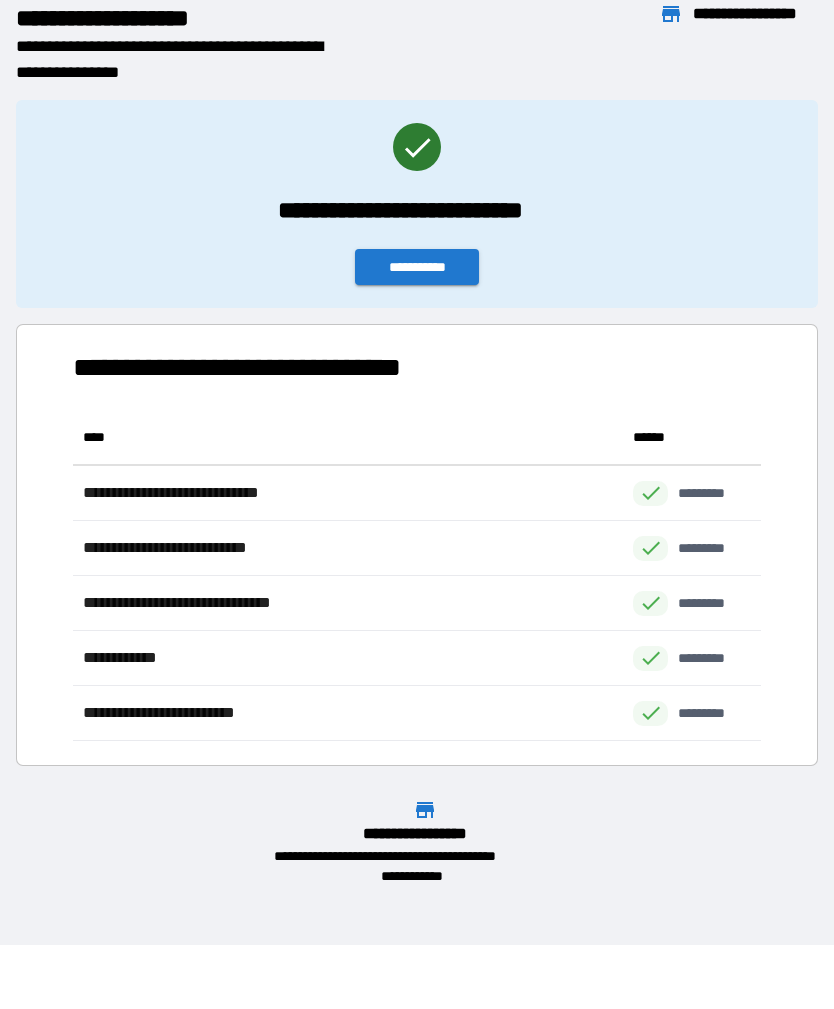 scroll, scrollTop: 1, scrollLeft: 1, axis: both 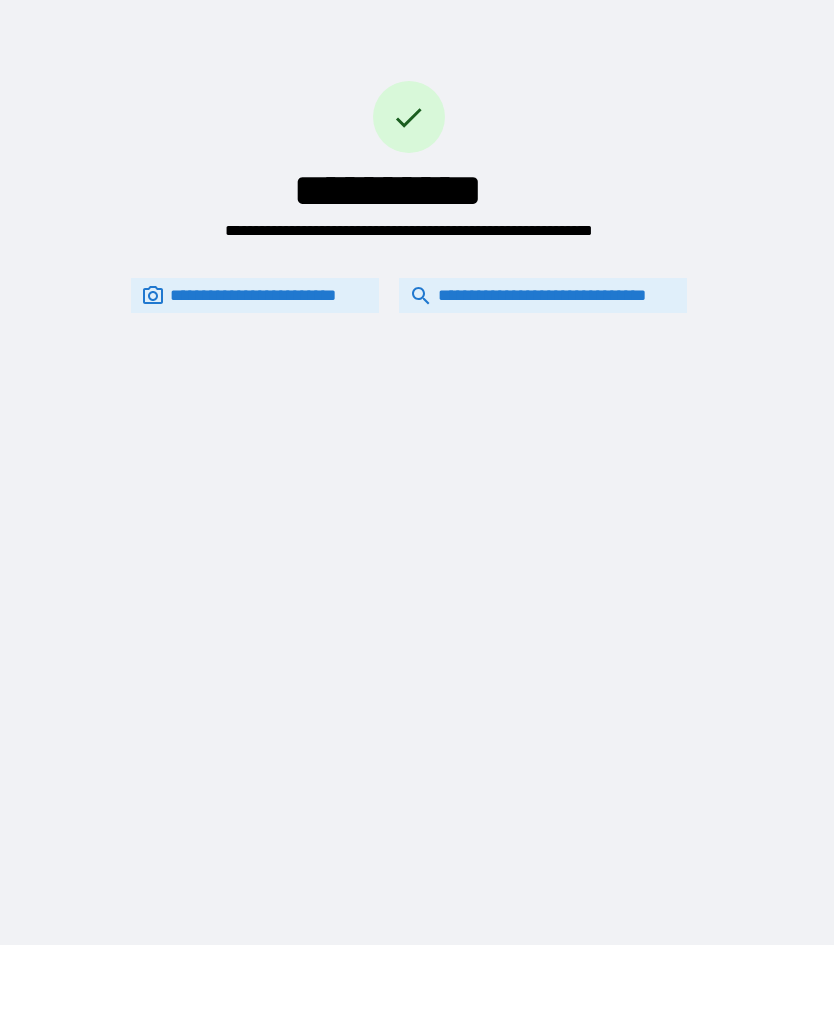click on "**********" at bounding box center [543, 295] 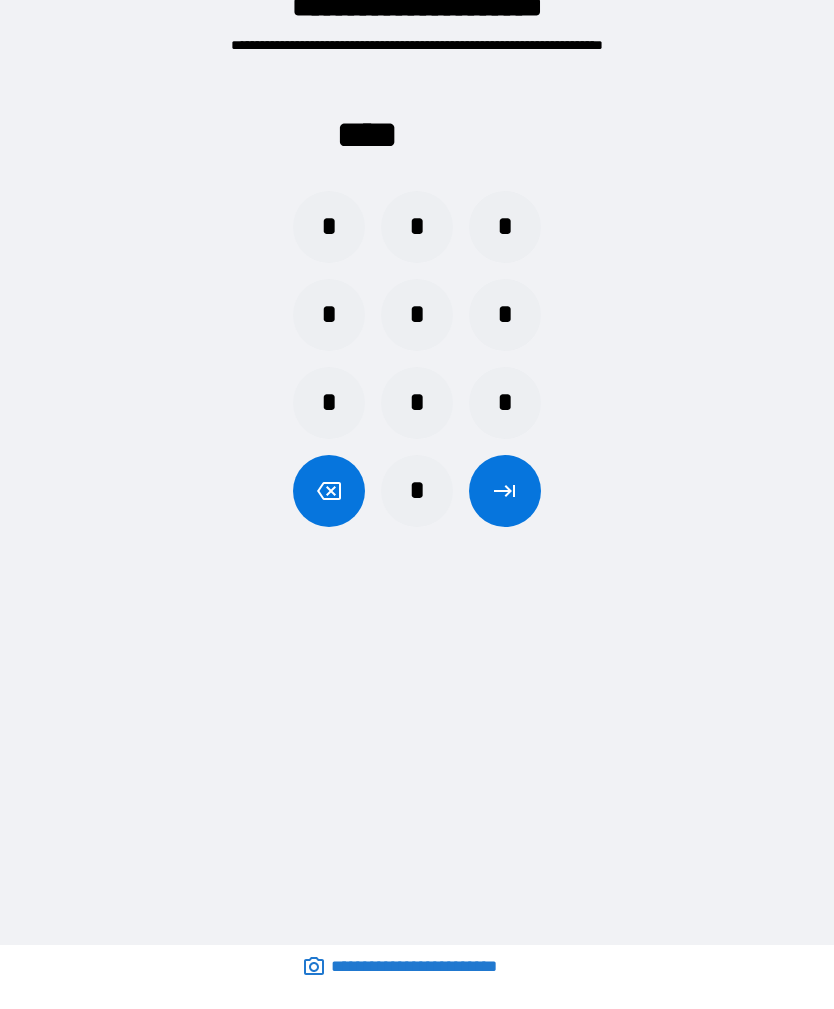 click on "*" at bounding box center [505, 403] 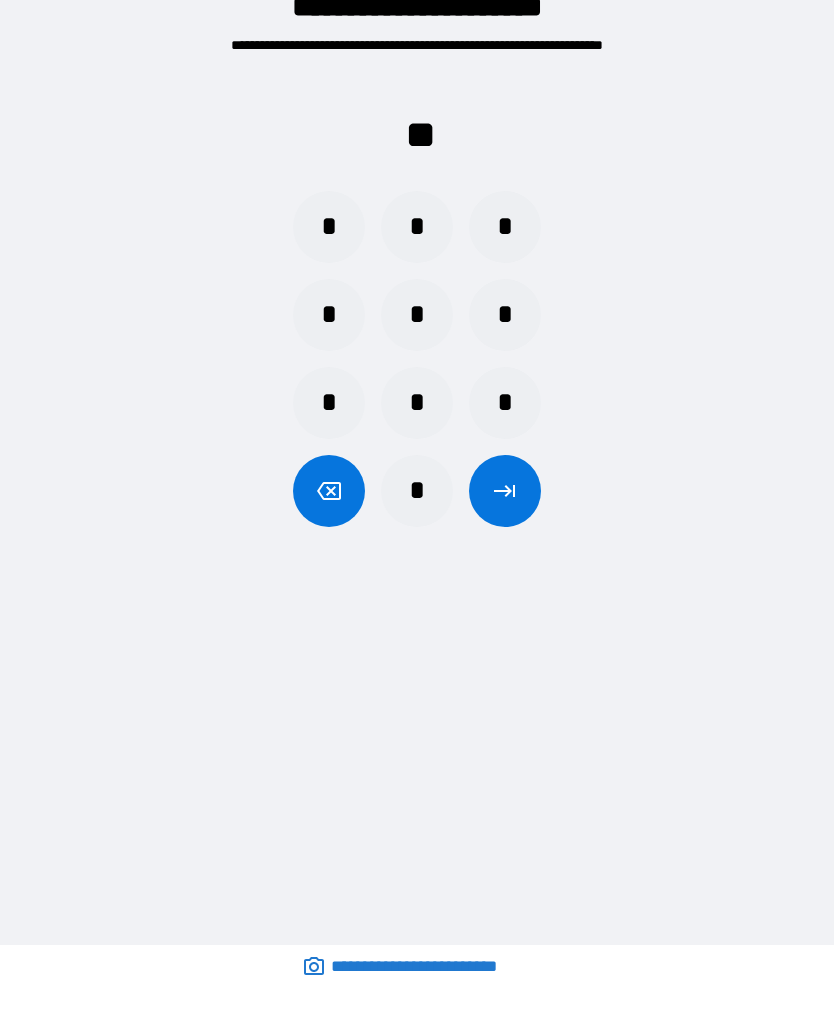click on "*" at bounding box center (505, 403) 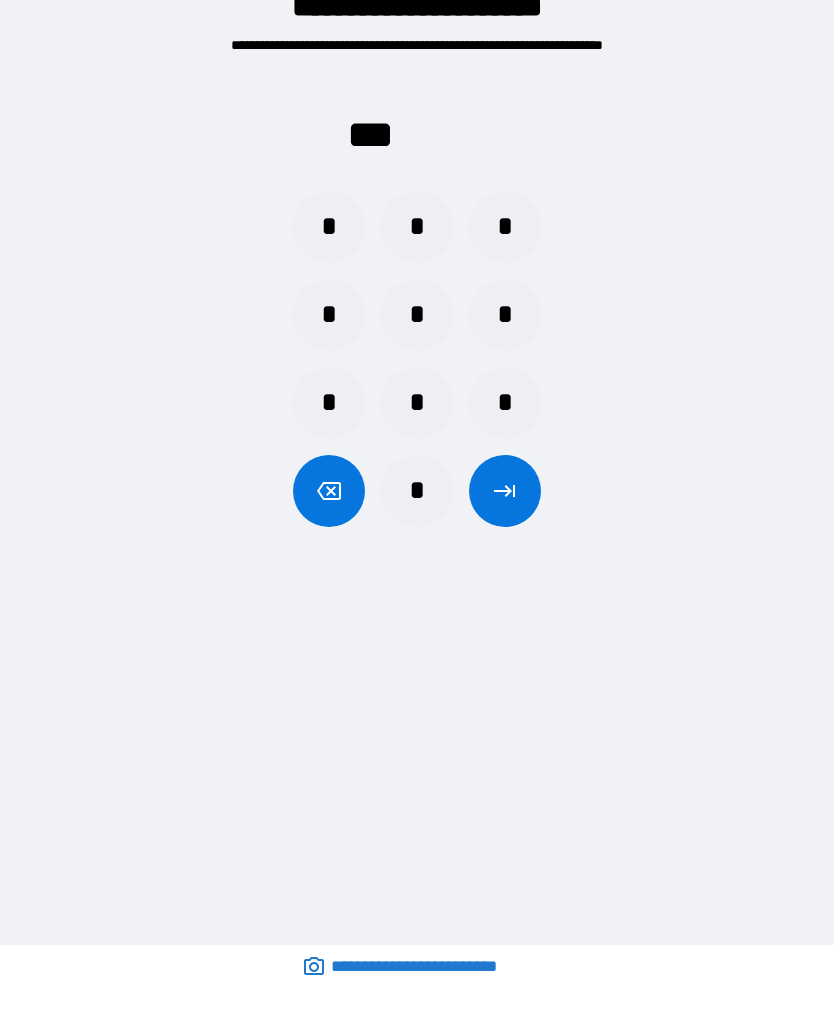 click on "*" at bounding box center [417, 403] 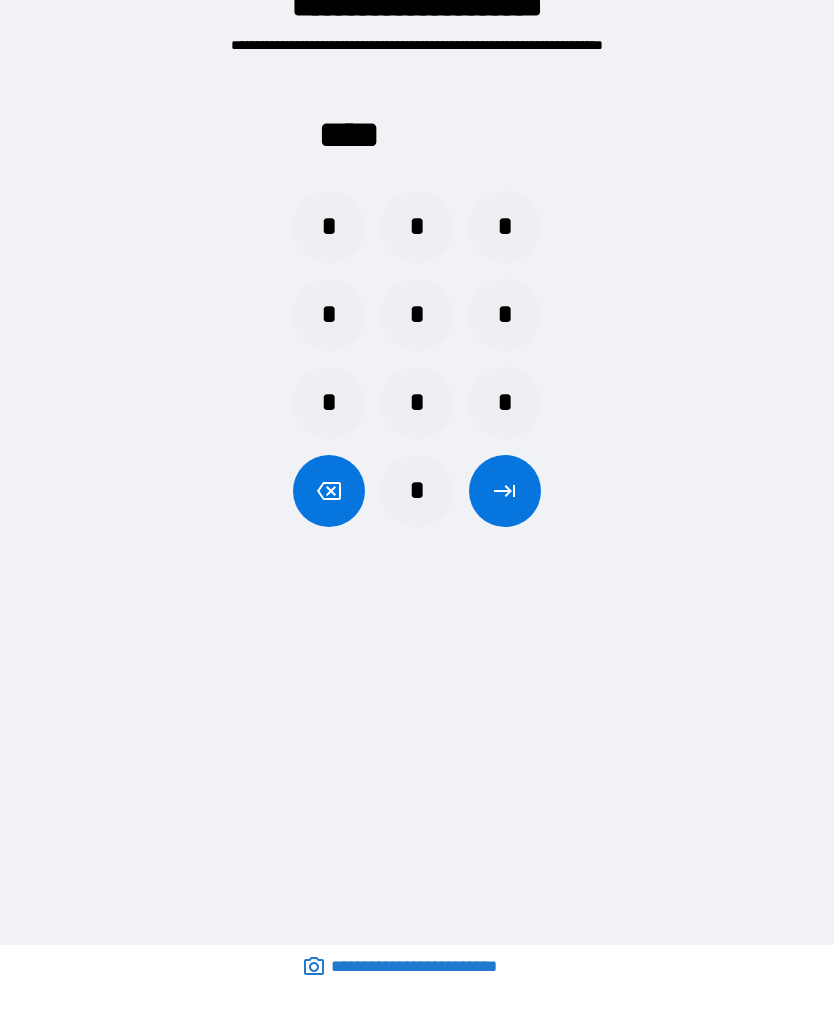 click at bounding box center [505, 491] 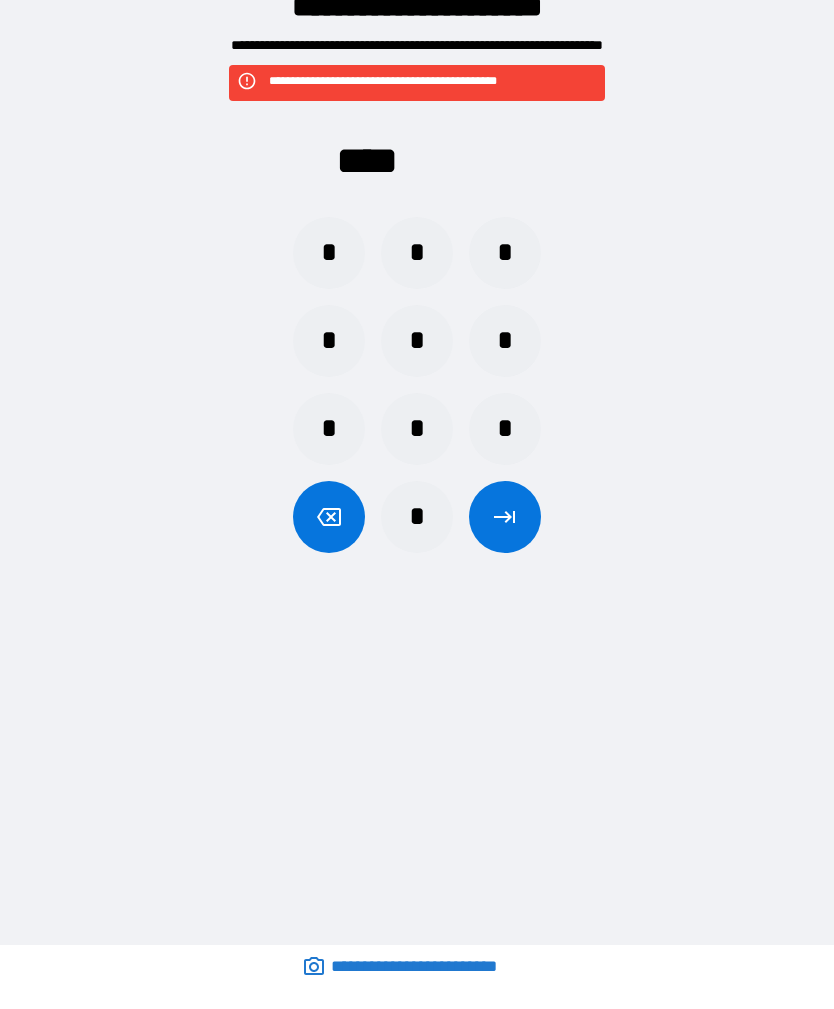 click on "*" at bounding box center [417, 341] 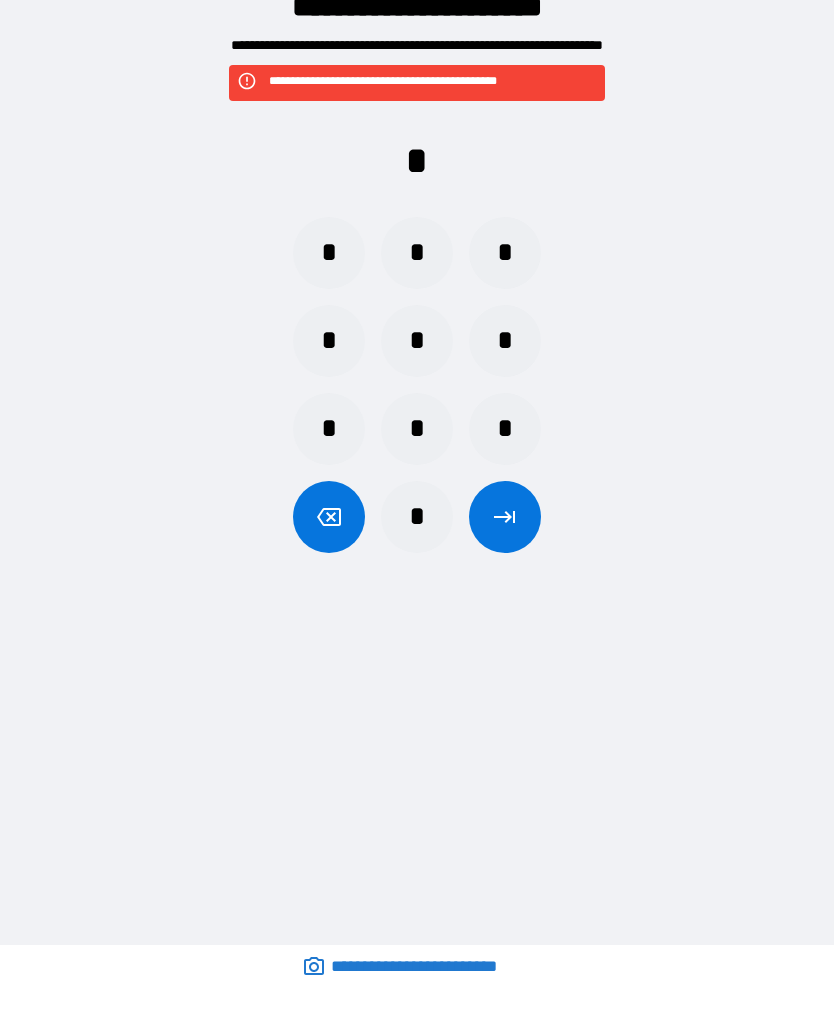 click on "*" at bounding box center (417, 429) 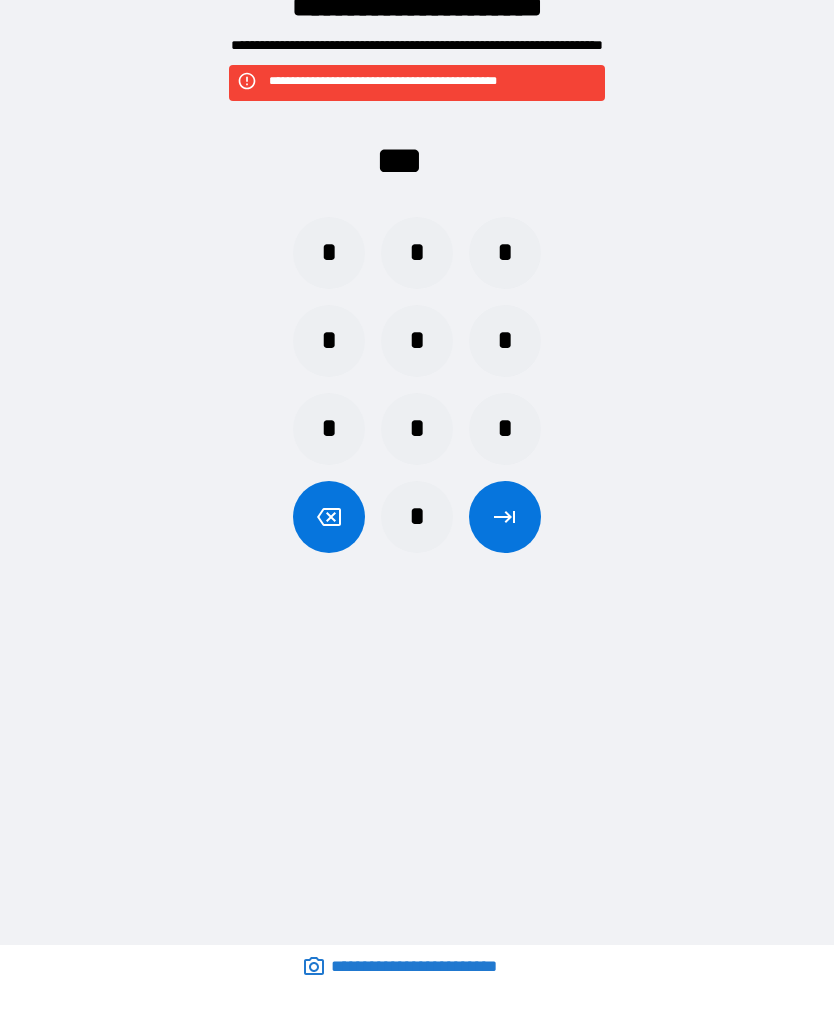click on "*" at bounding box center (329, 341) 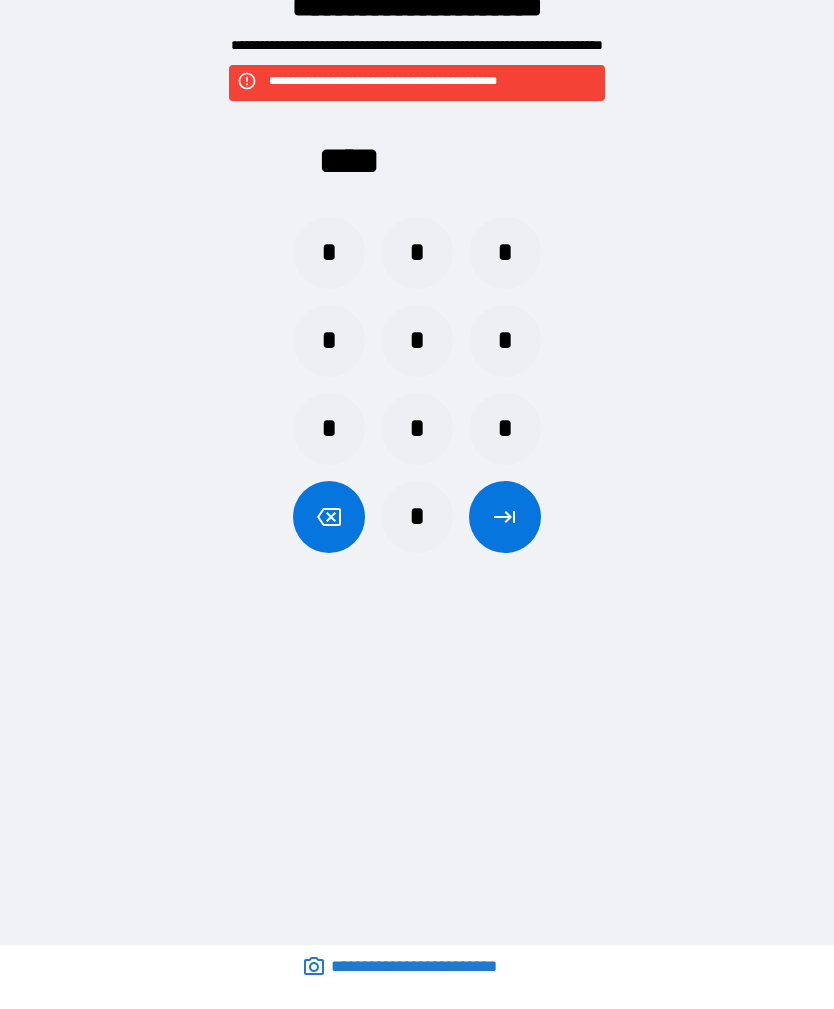 click at bounding box center [505, 517] 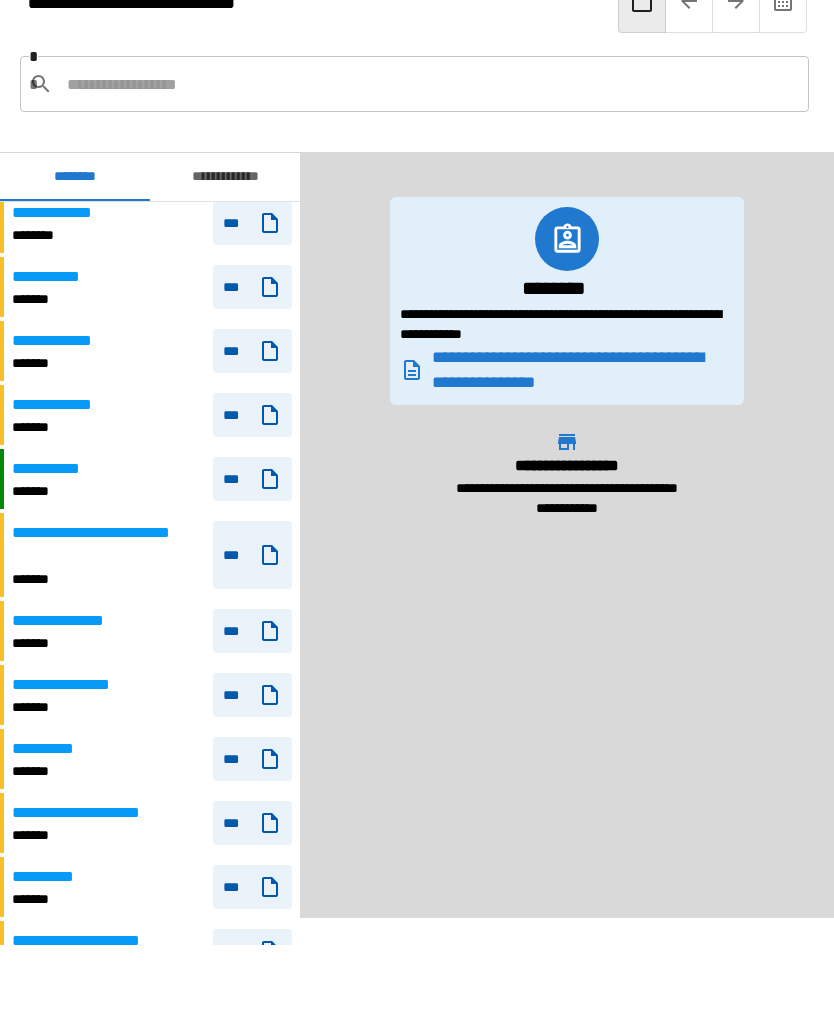scroll, scrollTop: 489, scrollLeft: 0, axis: vertical 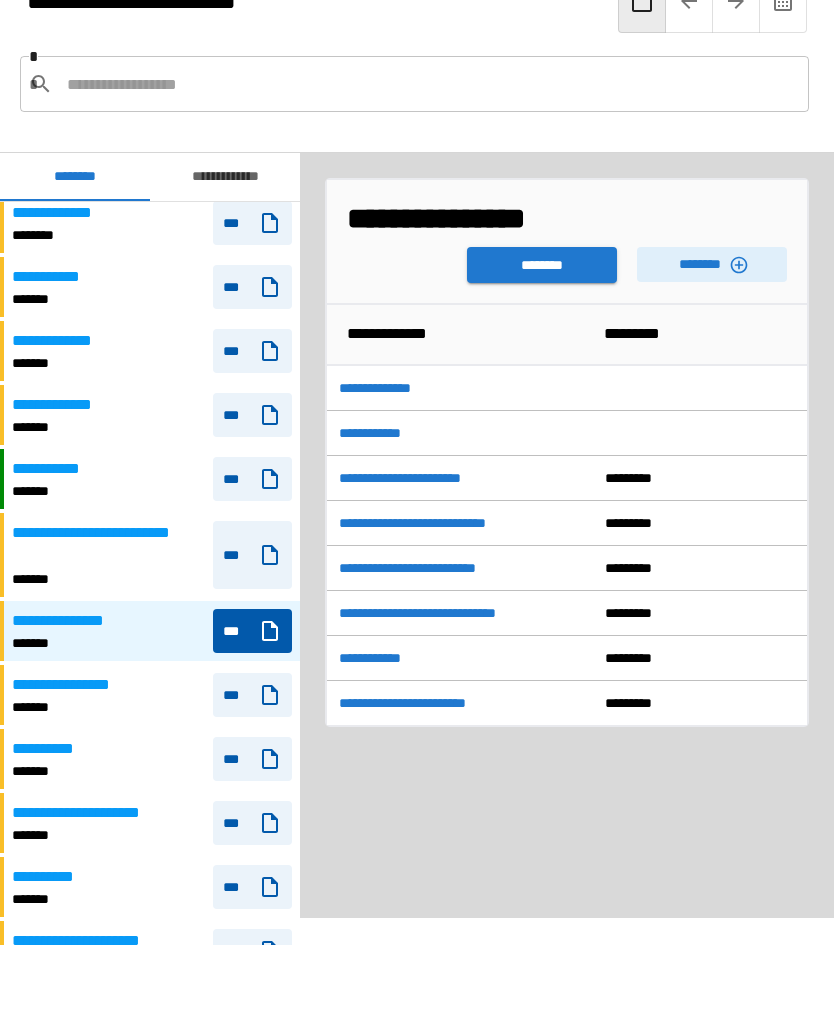 click on "********" at bounding box center [712, 264] 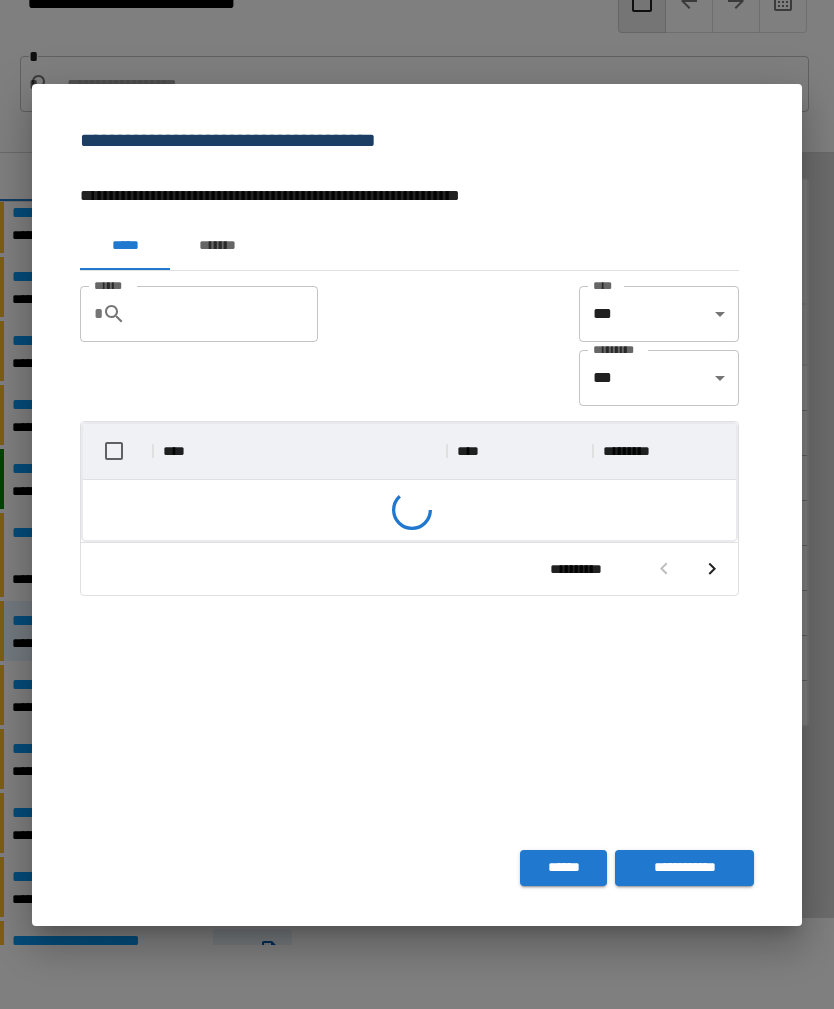 scroll, scrollTop: 1, scrollLeft: 1, axis: both 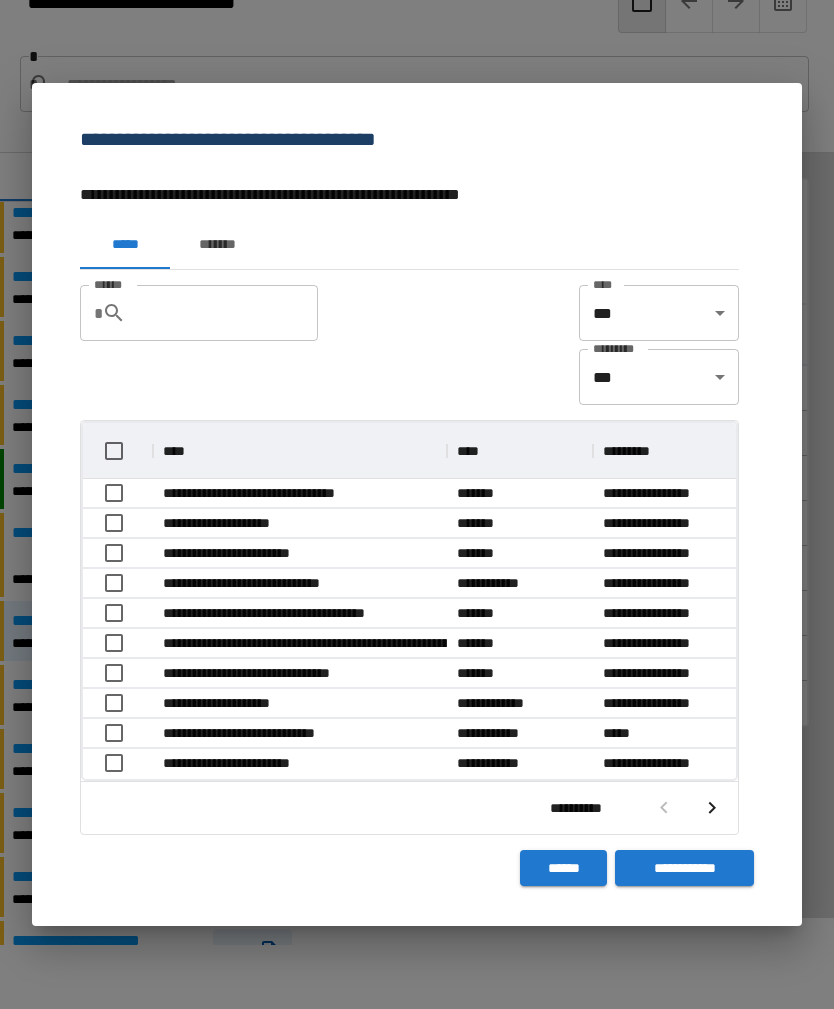 click 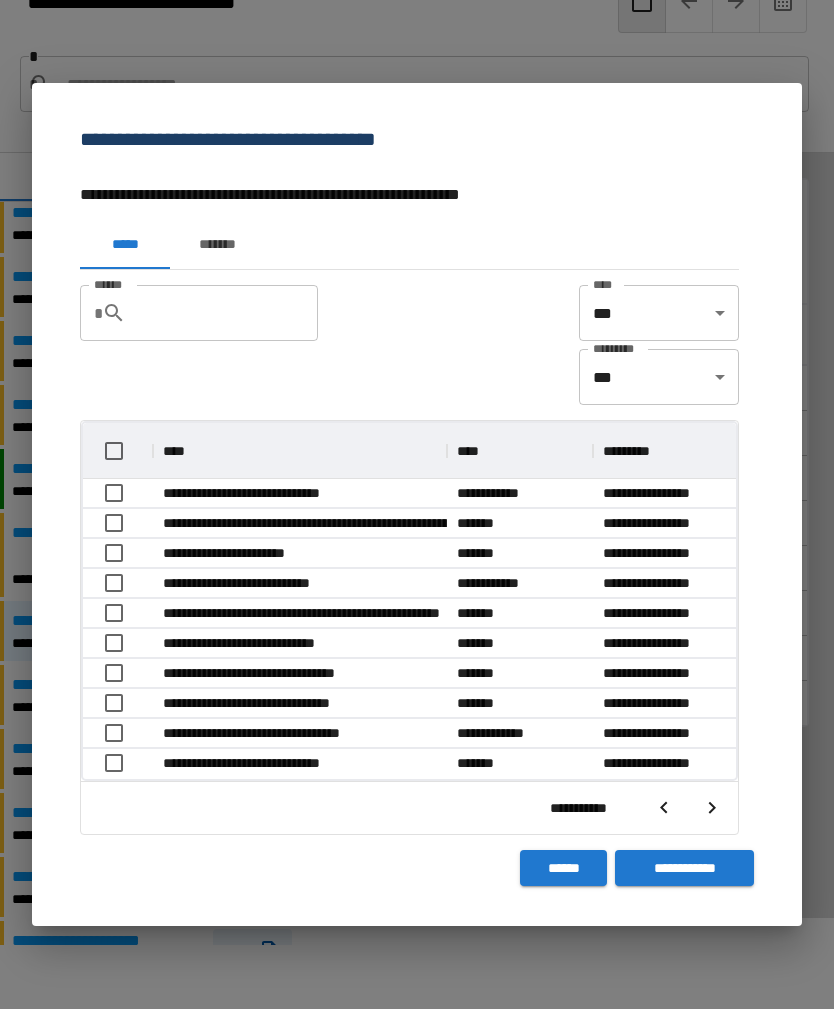 scroll, scrollTop: 356, scrollLeft: 653, axis: both 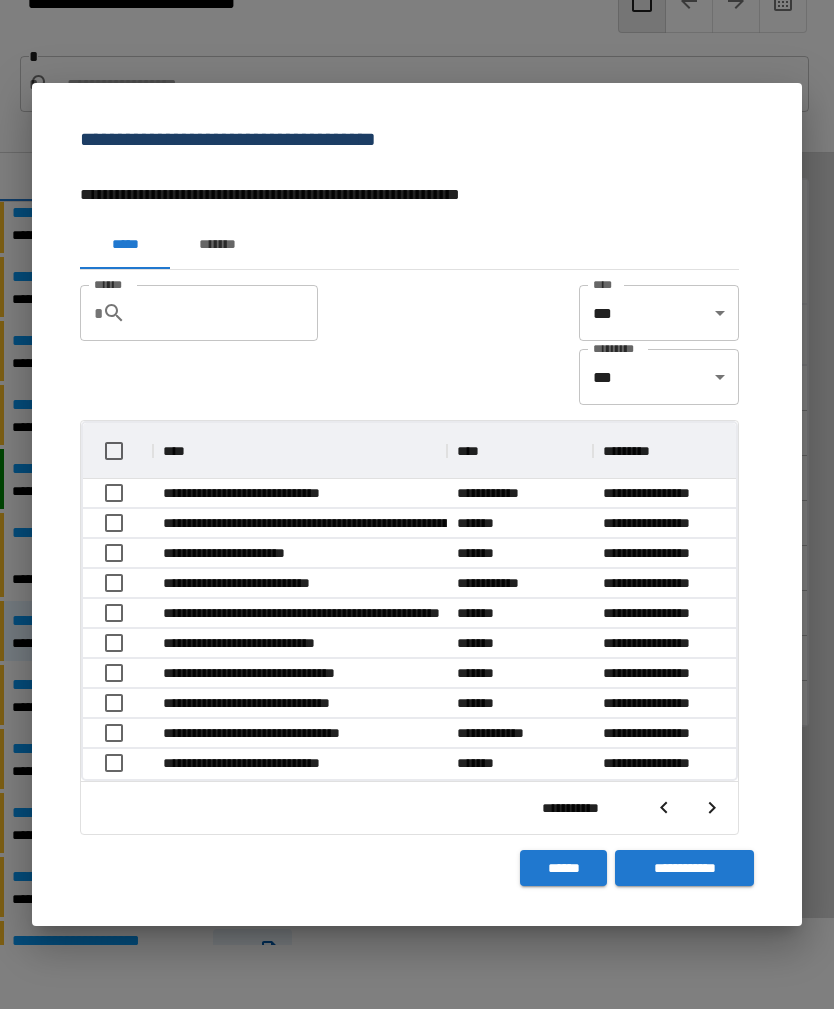 click 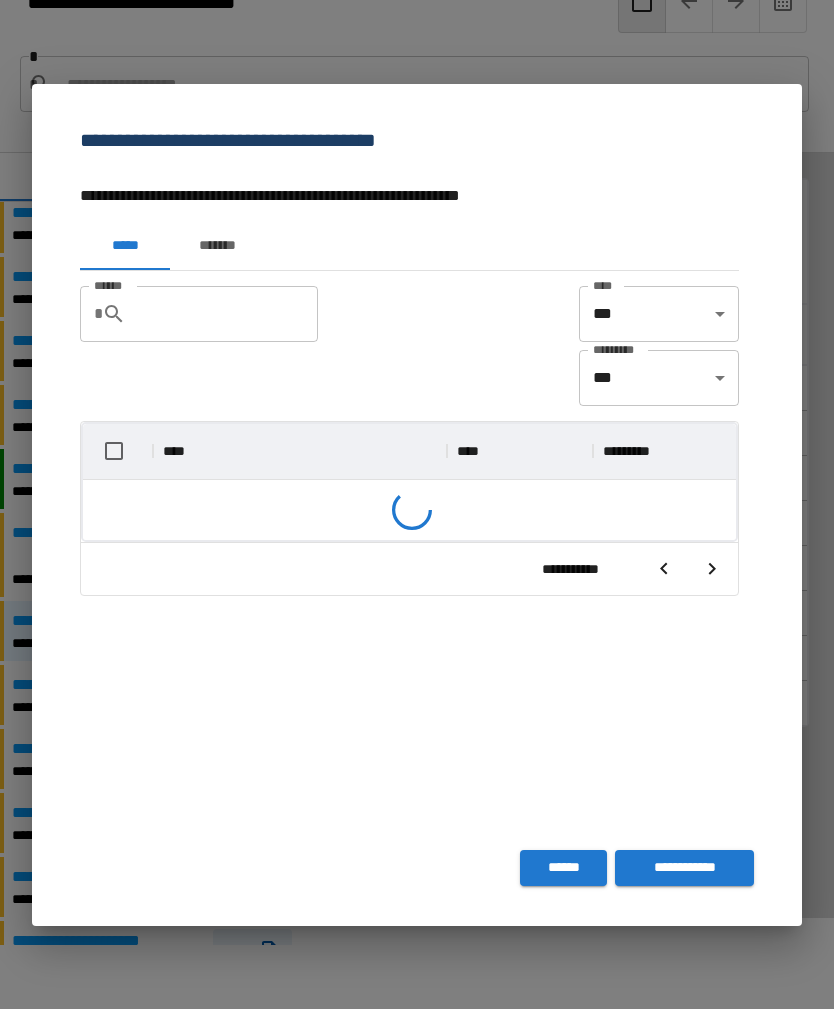 scroll, scrollTop: 356, scrollLeft: 653, axis: both 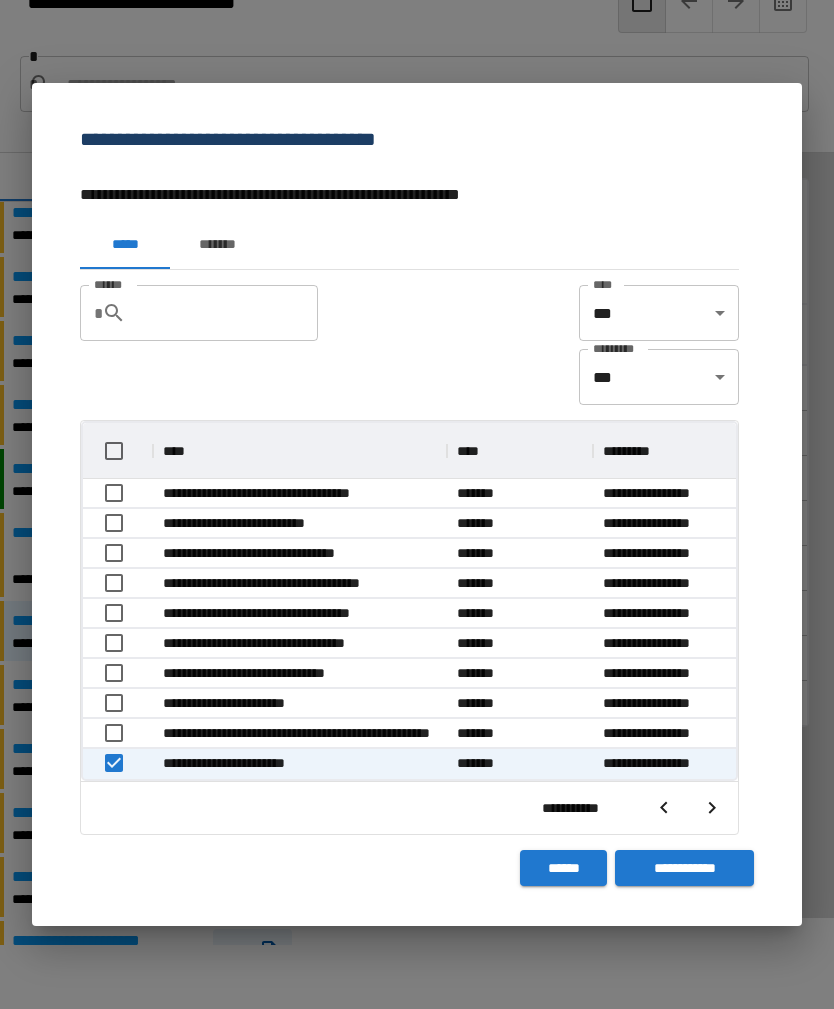 click on "**********" at bounding box center [684, 868] 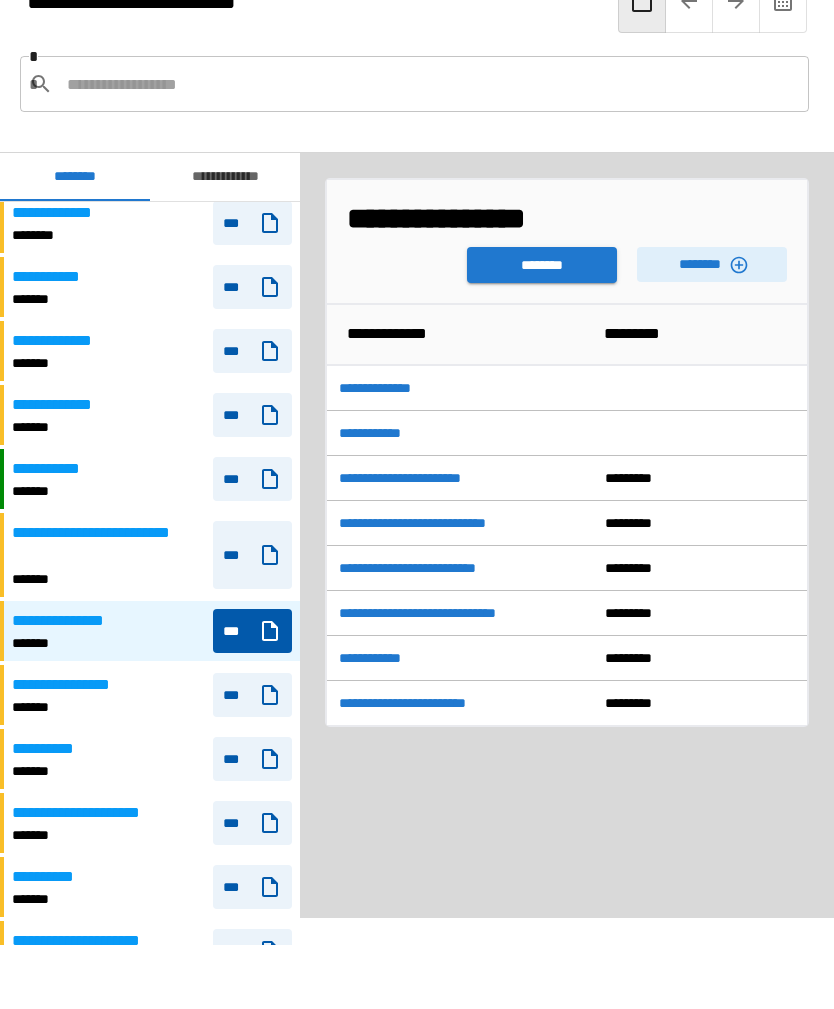 click on "**********" at bounding box center (512, 218) 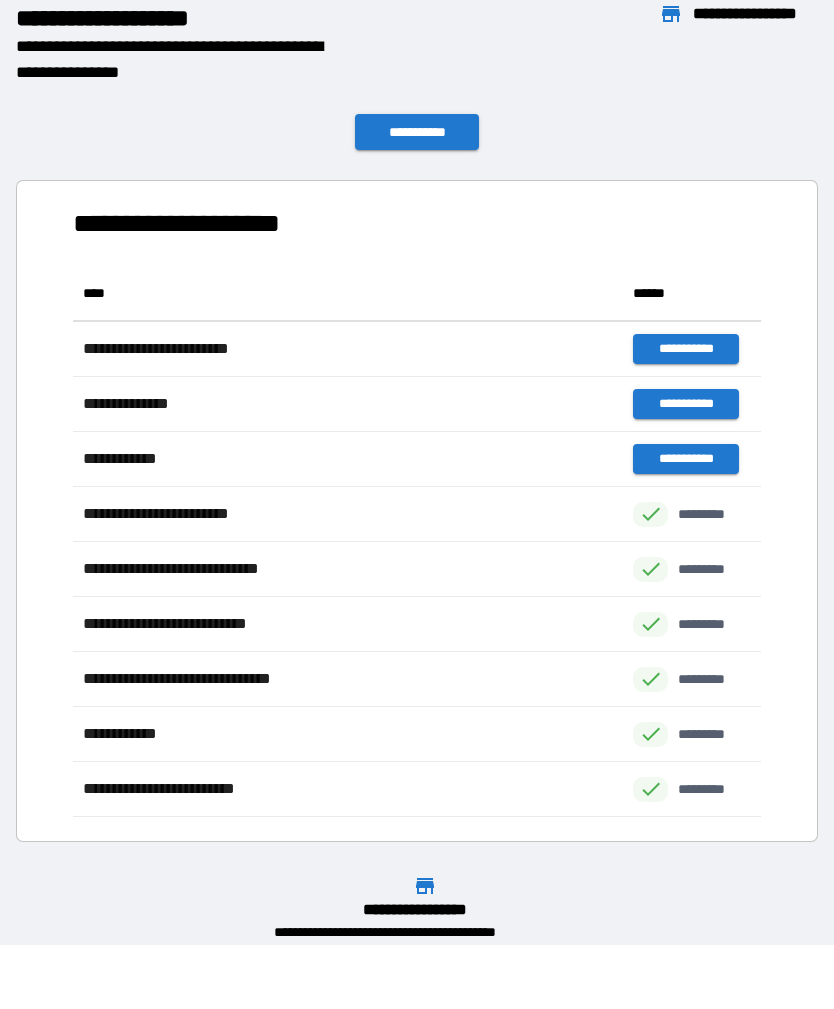 scroll, scrollTop: 1, scrollLeft: 1, axis: both 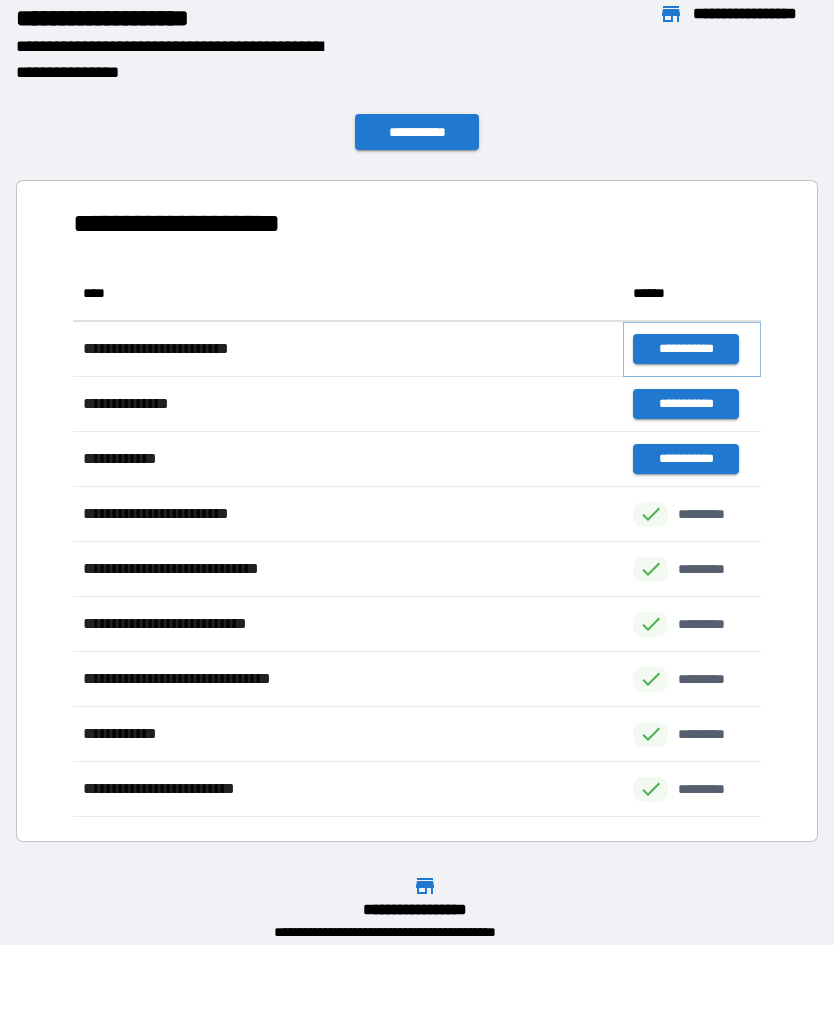 click on "**********" at bounding box center (685, 349) 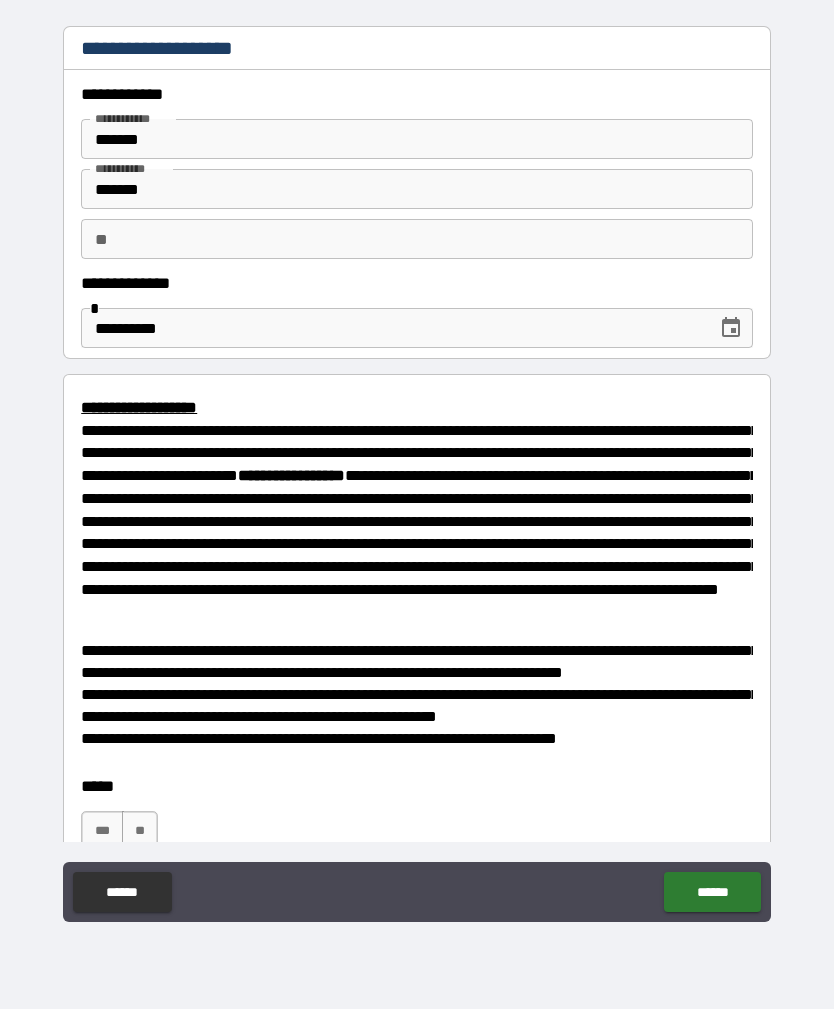 type on "*" 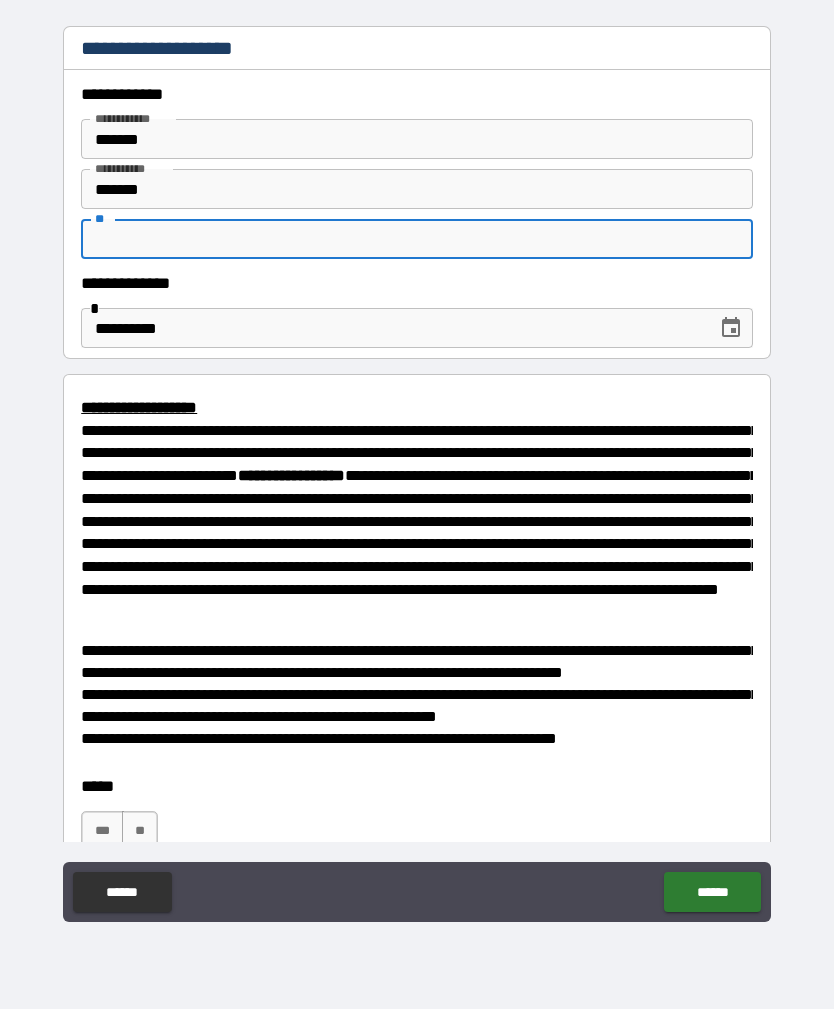 type on "*" 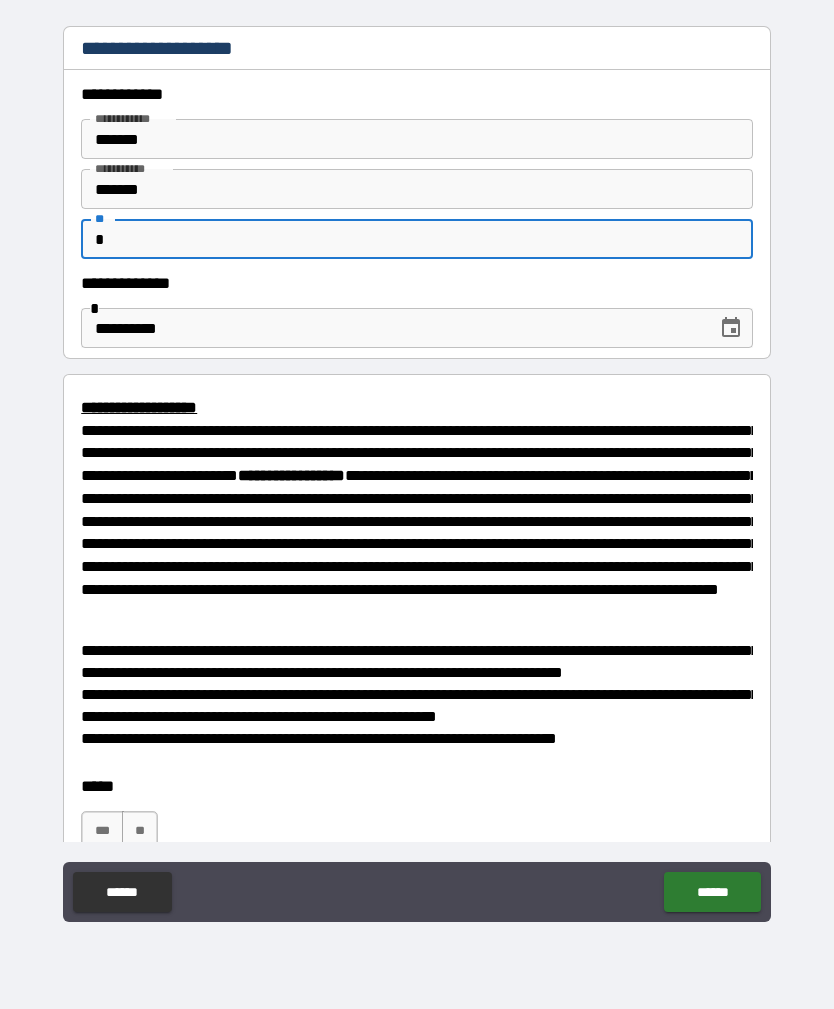 type on "*" 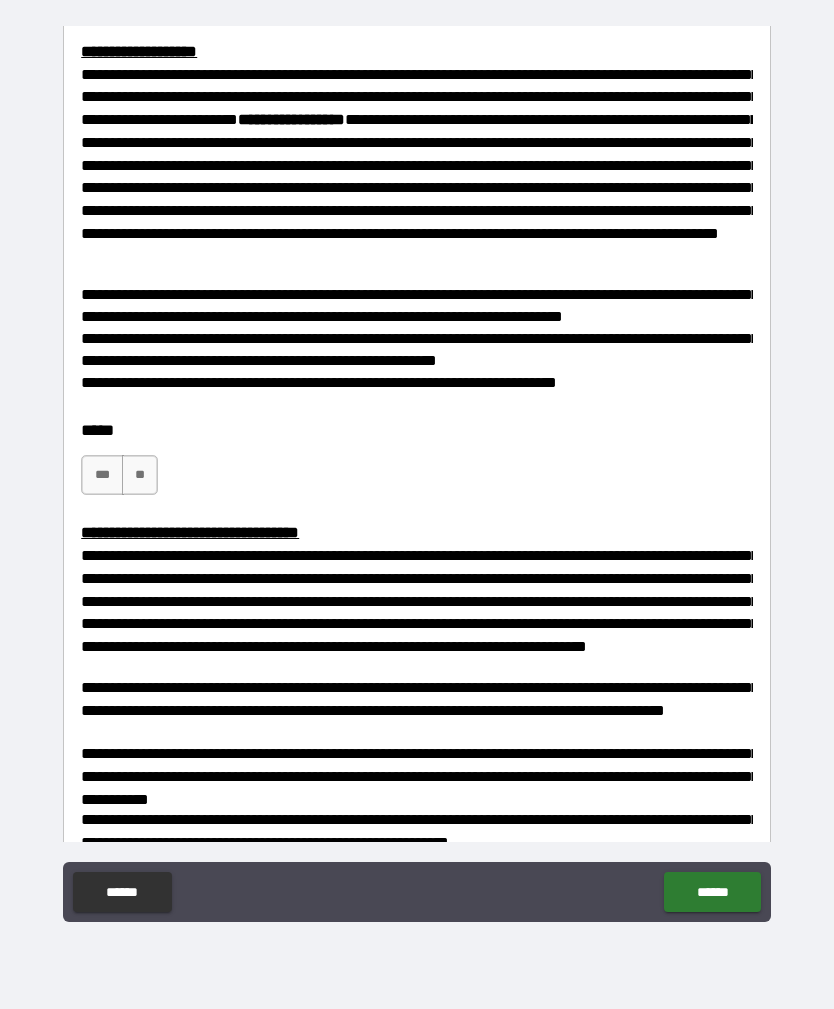 scroll, scrollTop: 365, scrollLeft: 0, axis: vertical 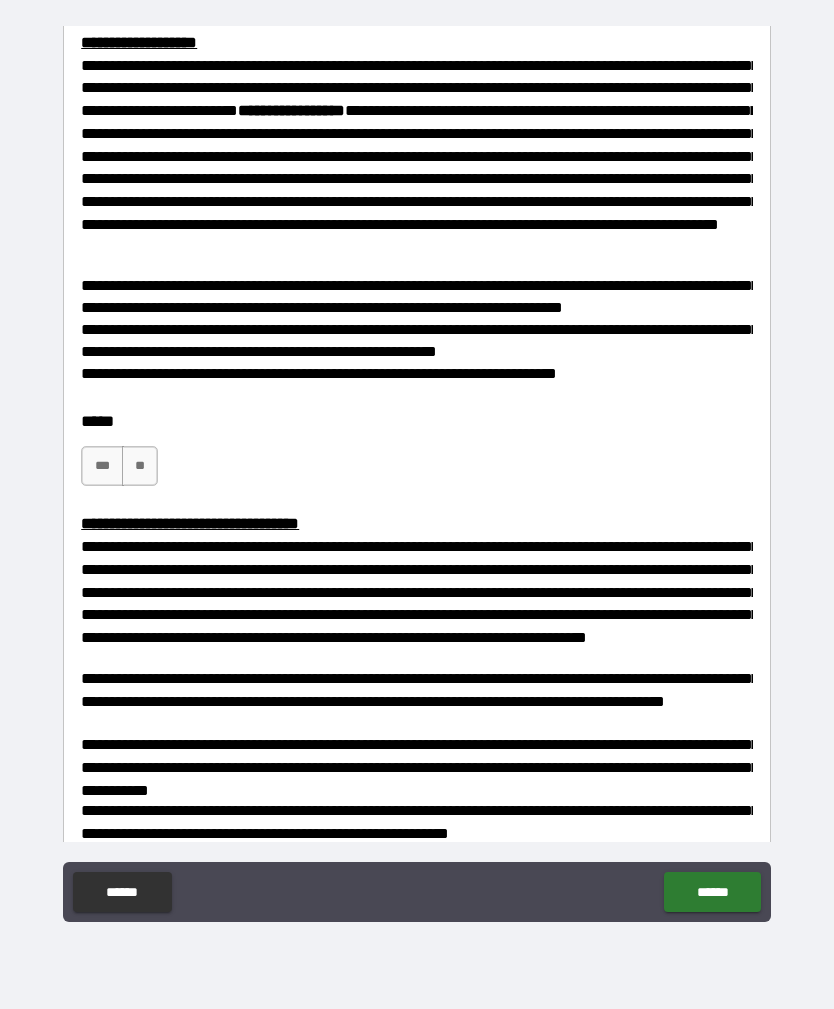 type on "*" 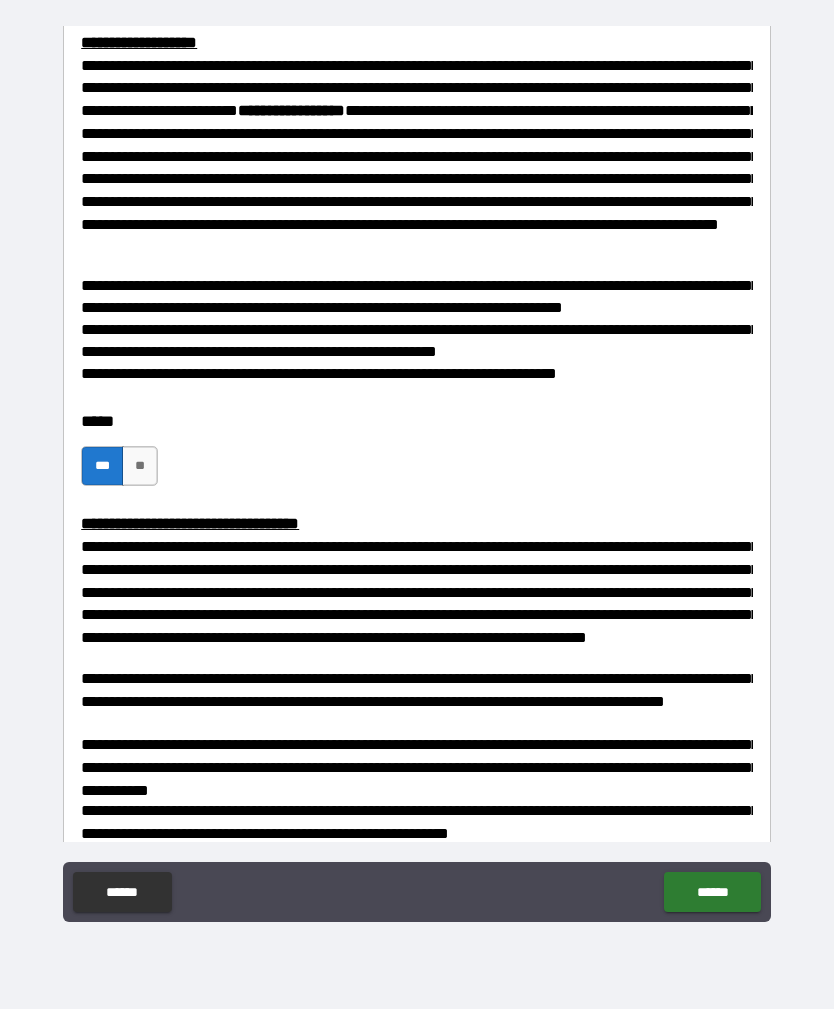 type on "*" 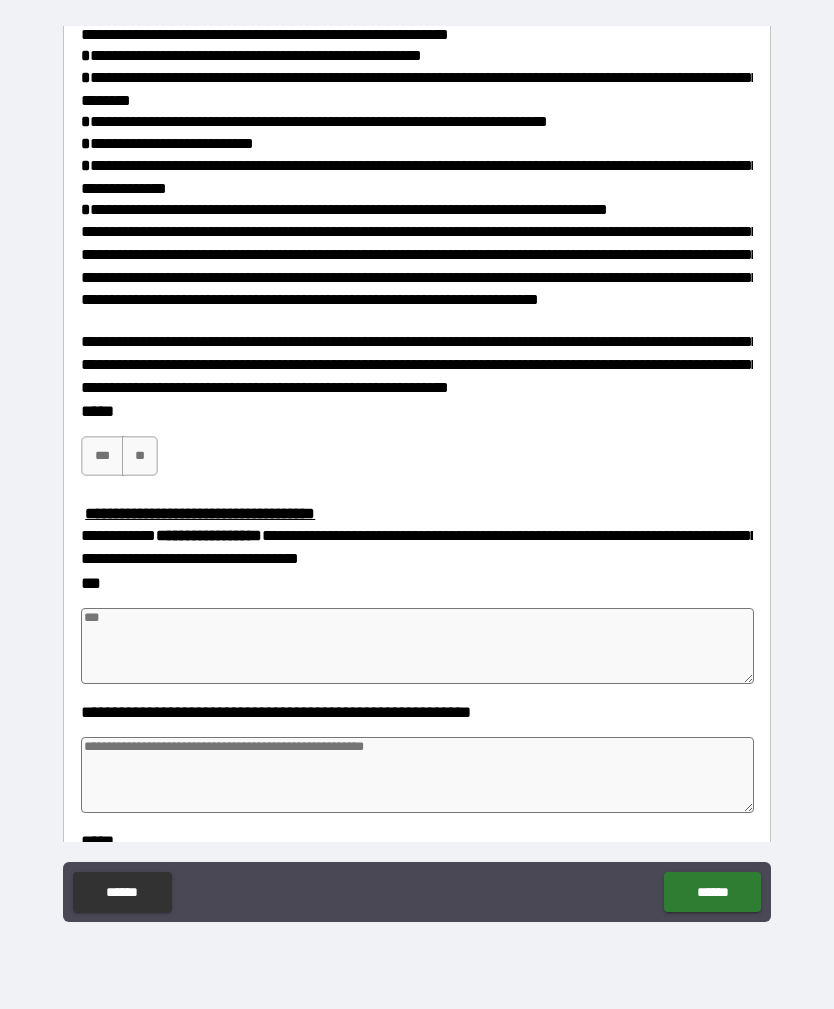 scroll, scrollTop: 1163, scrollLeft: 0, axis: vertical 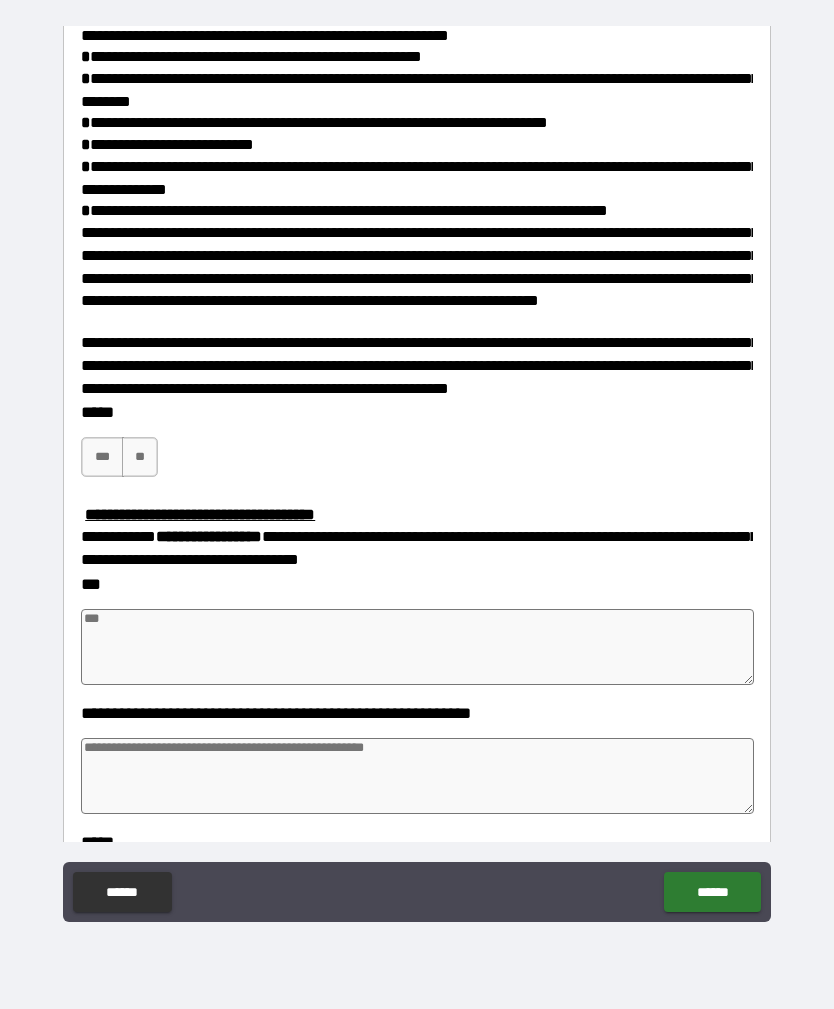 click on "***" at bounding box center (102, 457) 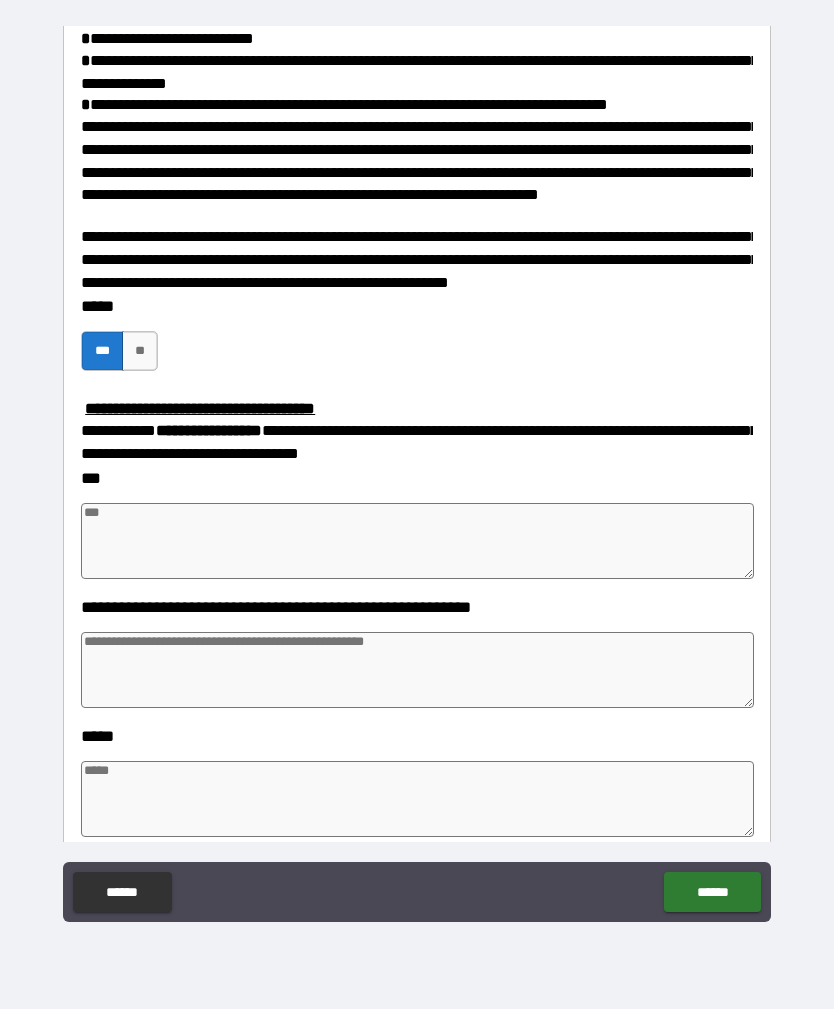 scroll, scrollTop: 1285, scrollLeft: 0, axis: vertical 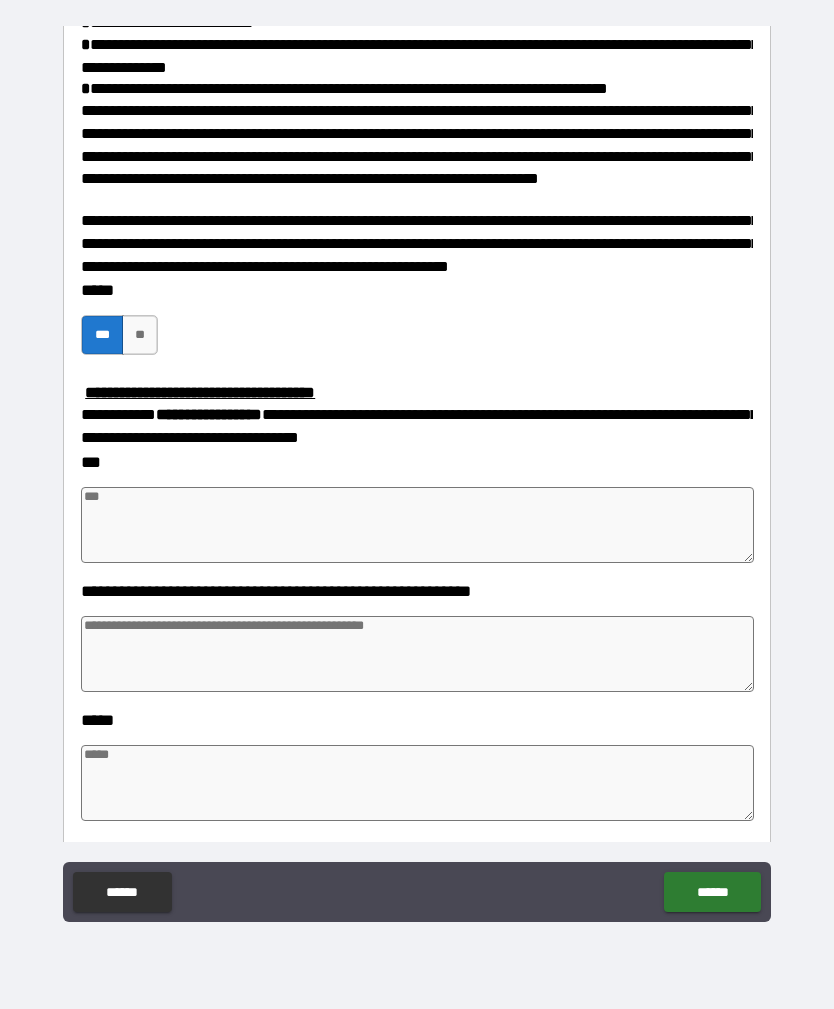 click at bounding box center (417, 525) 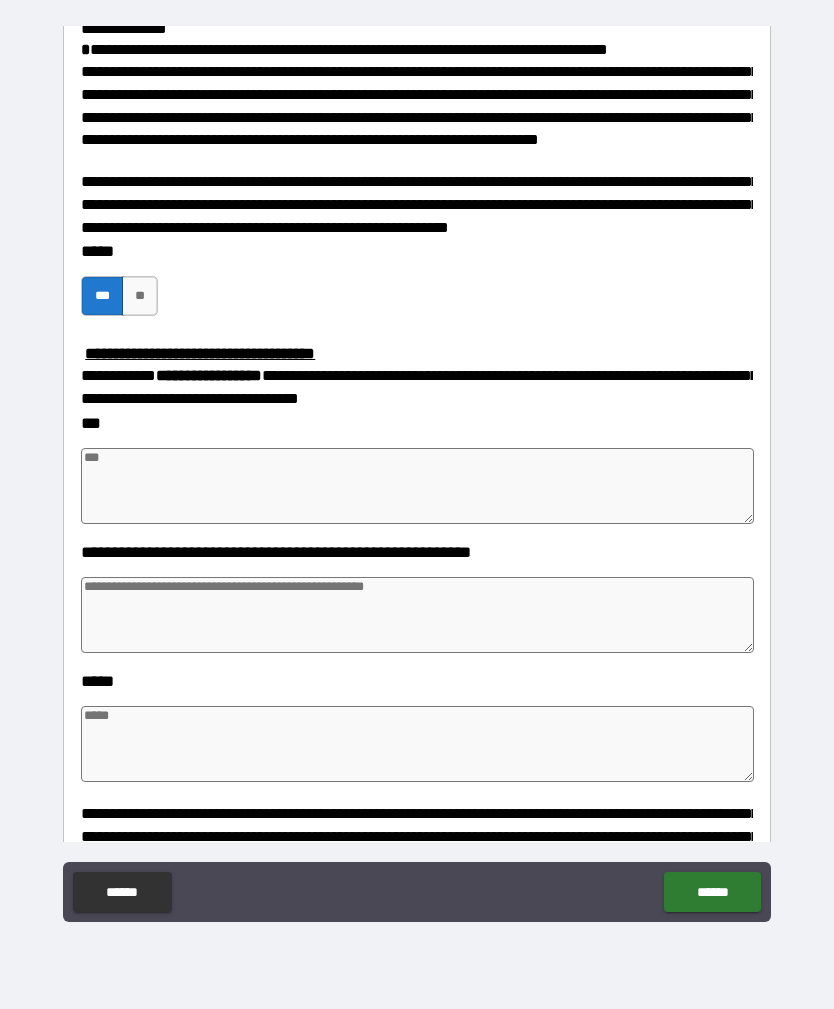 scroll, scrollTop: 1335, scrollLeft: 0, axis: vertical 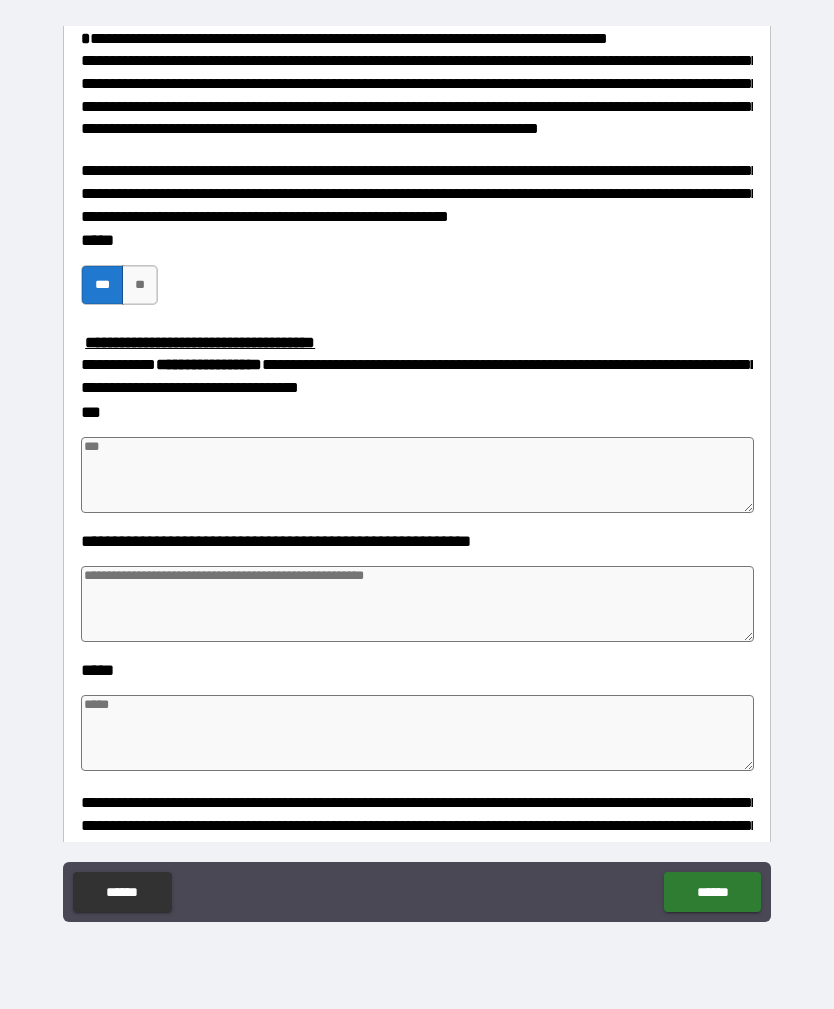 type on "*" 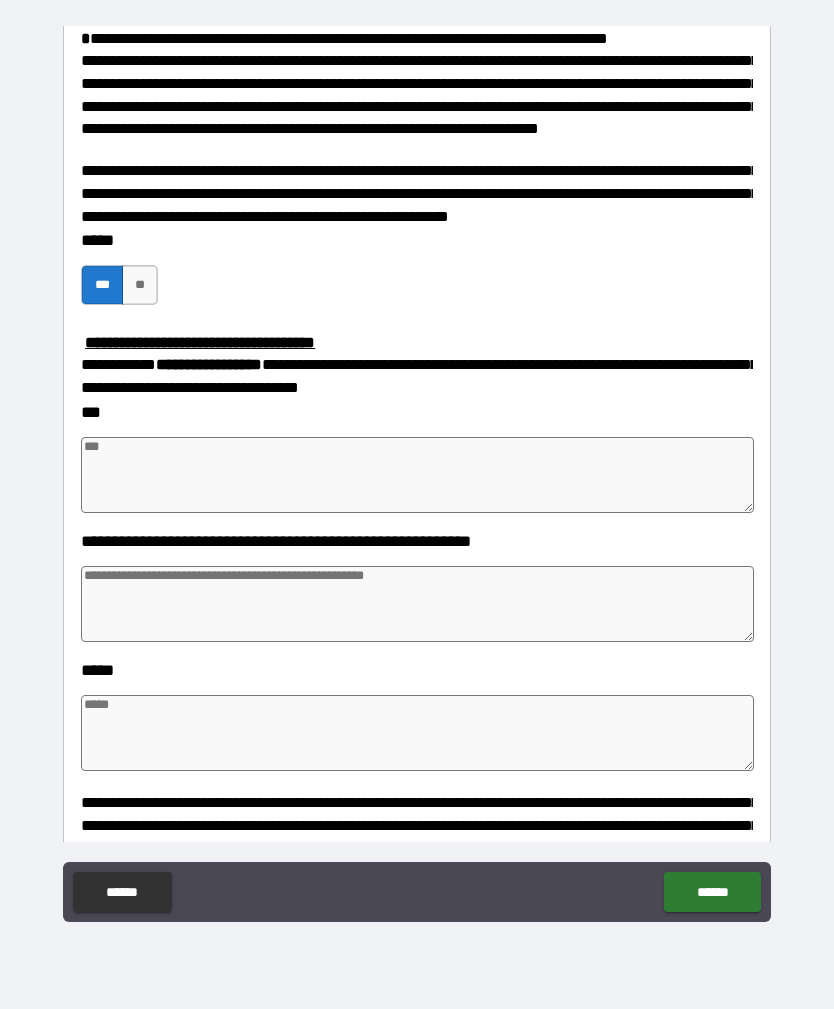 type on "*" 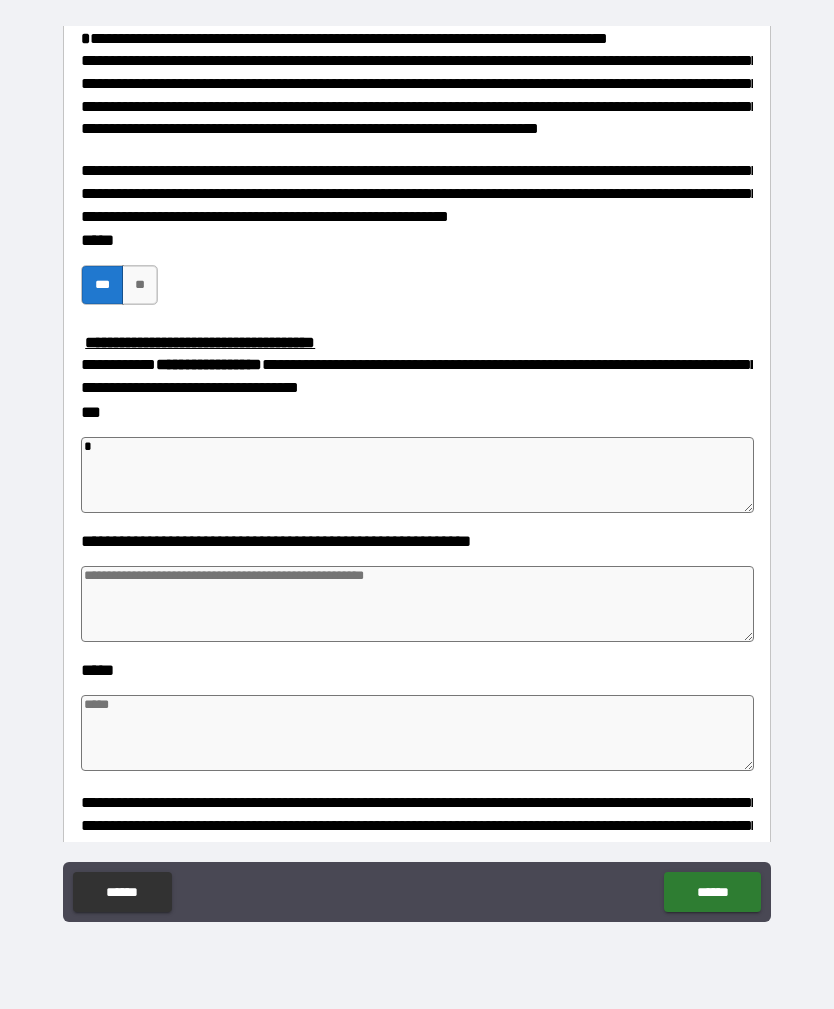 type on "*" 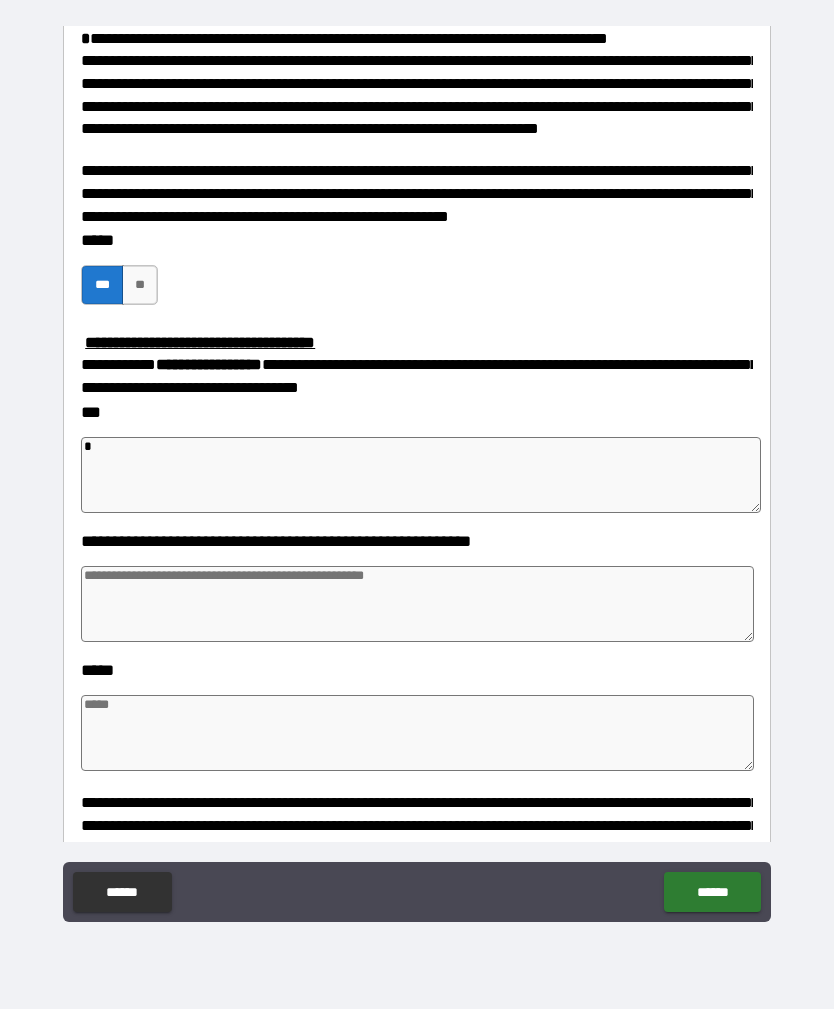 type on "*" 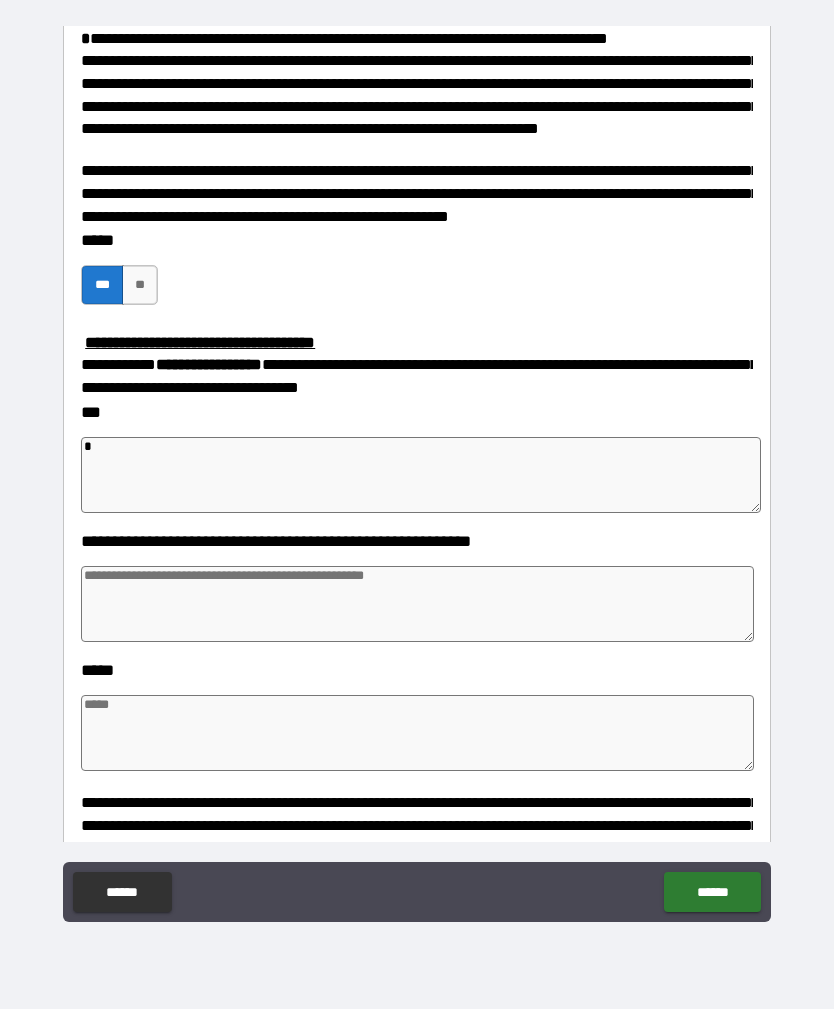 type on "*" 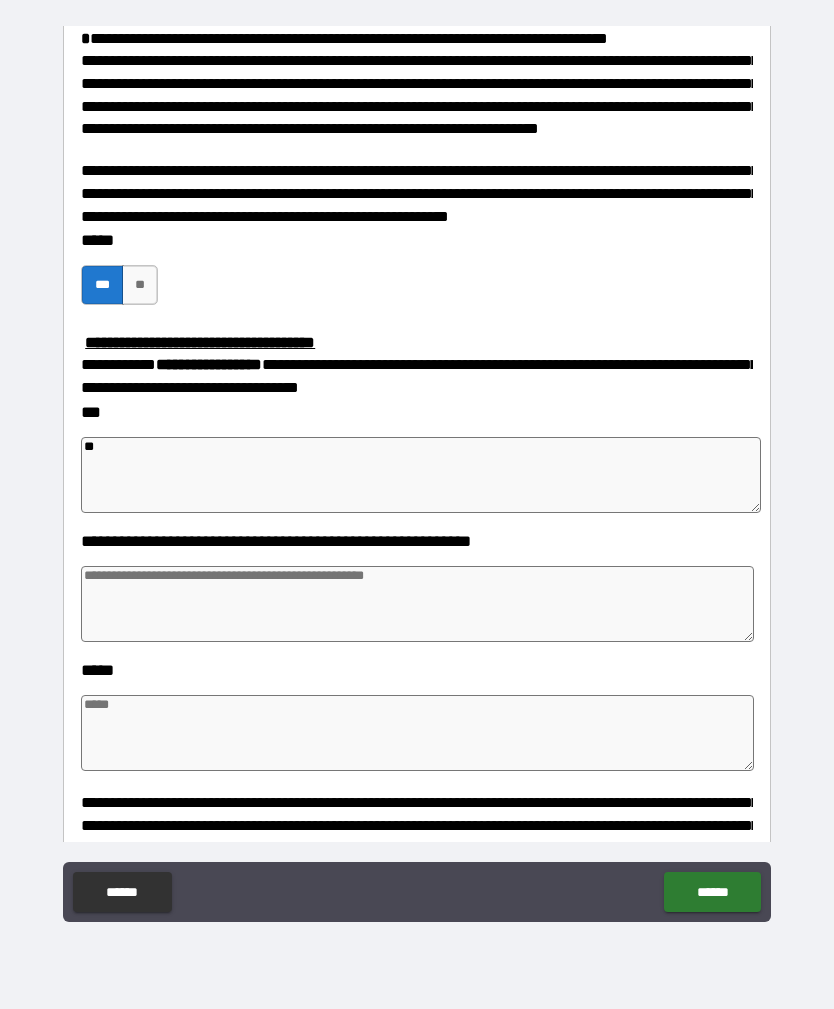 type on "*" 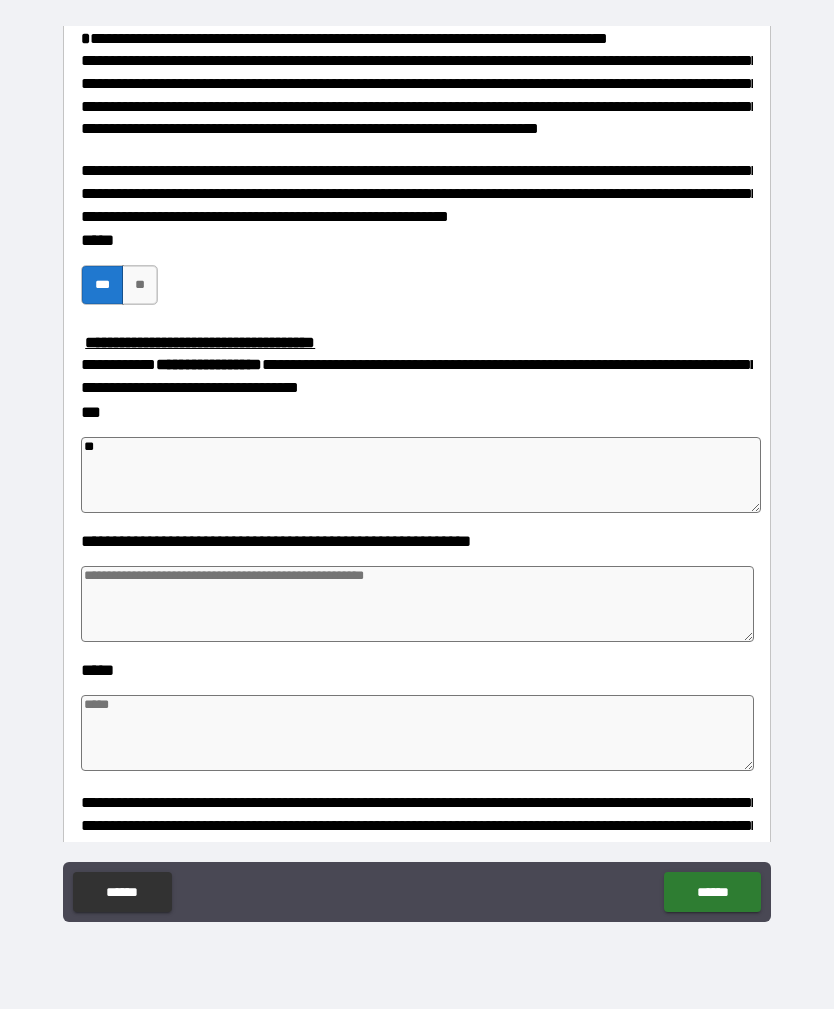 type on "*" 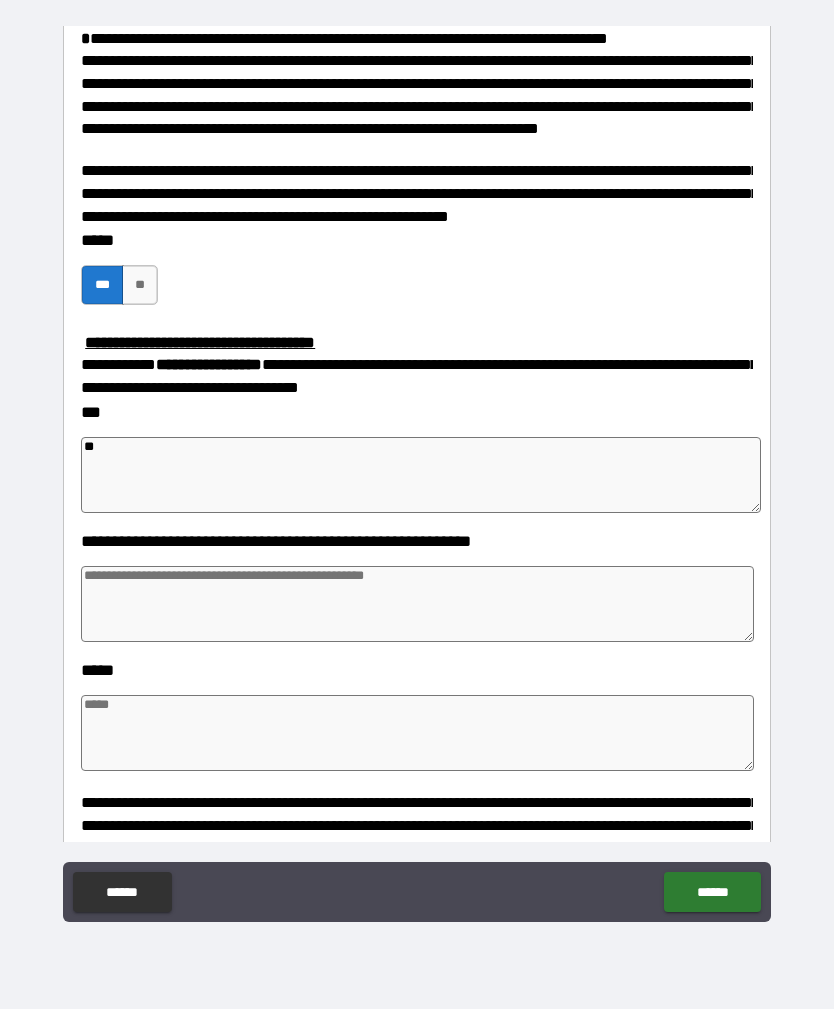 type on "***" 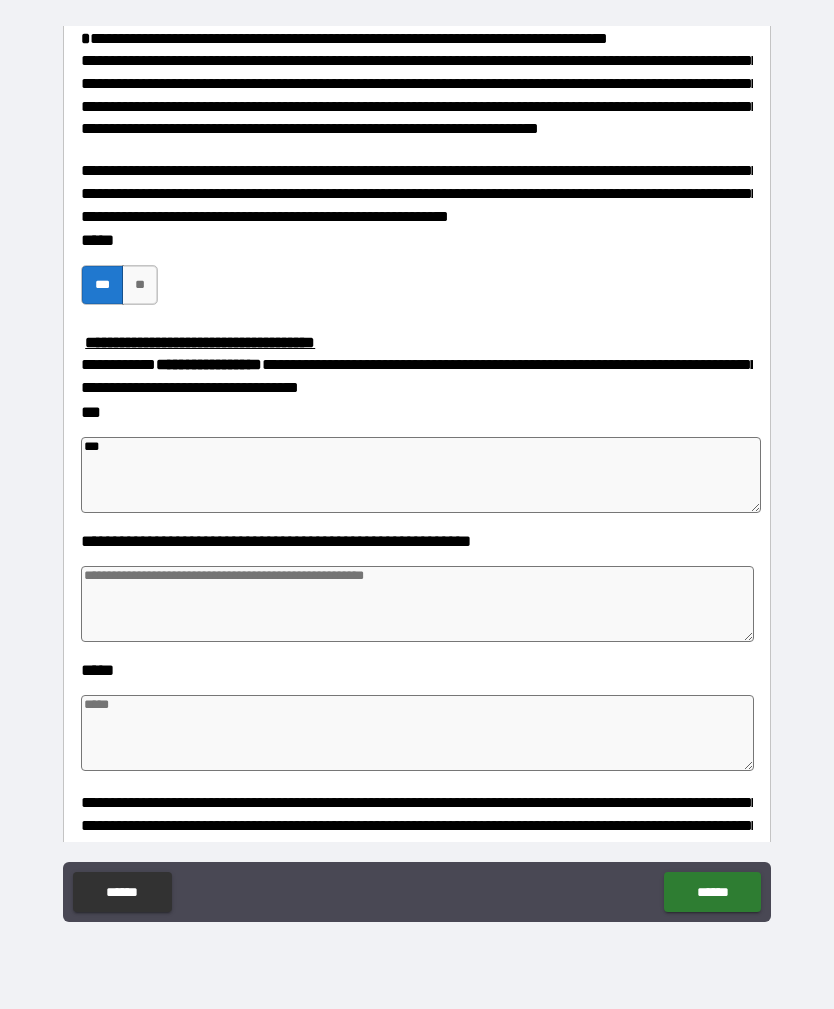 type on "*" 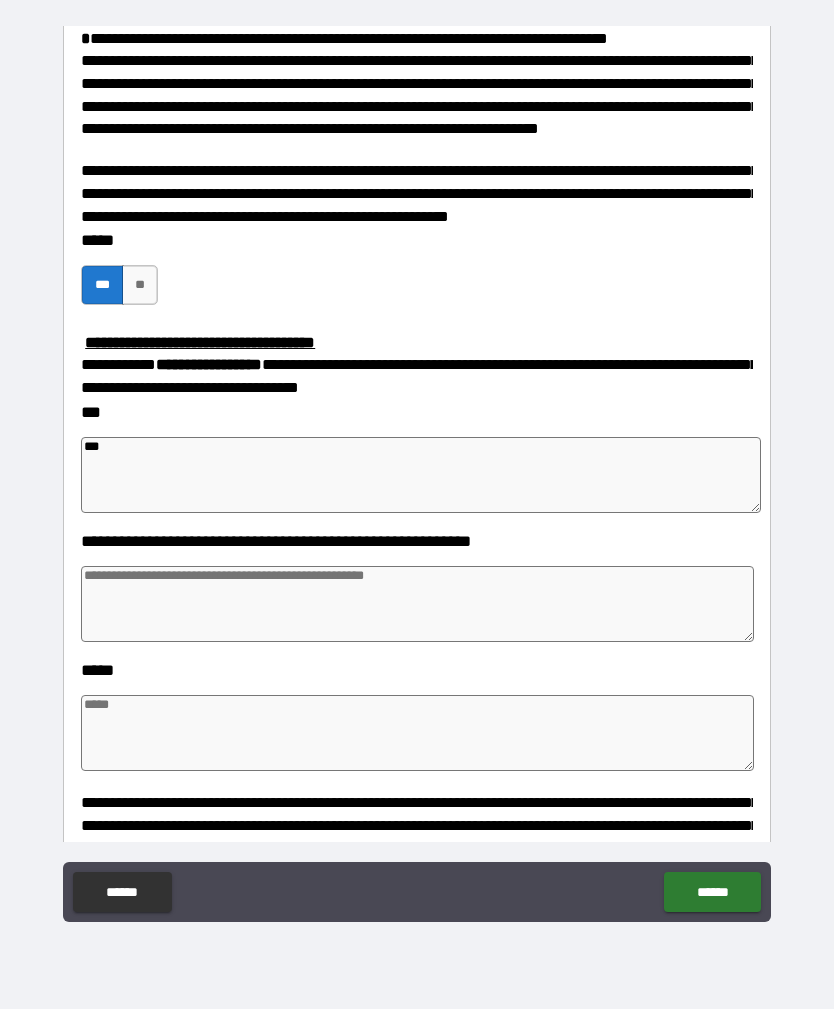 type on "*" 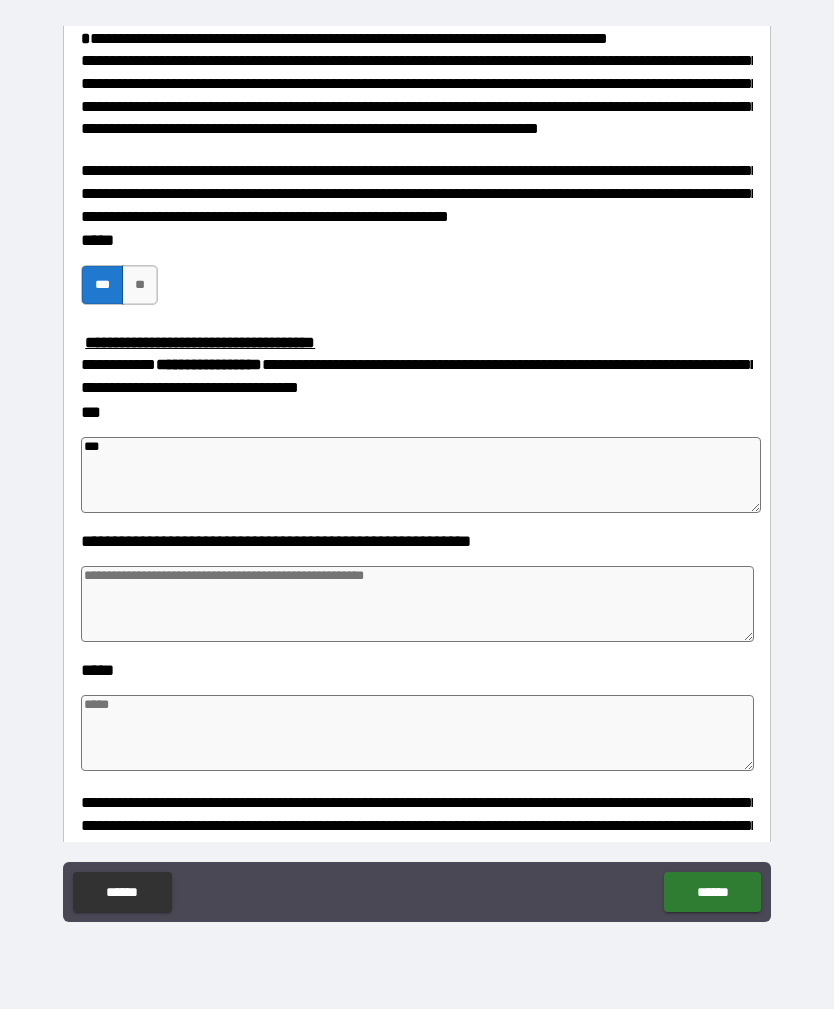 type 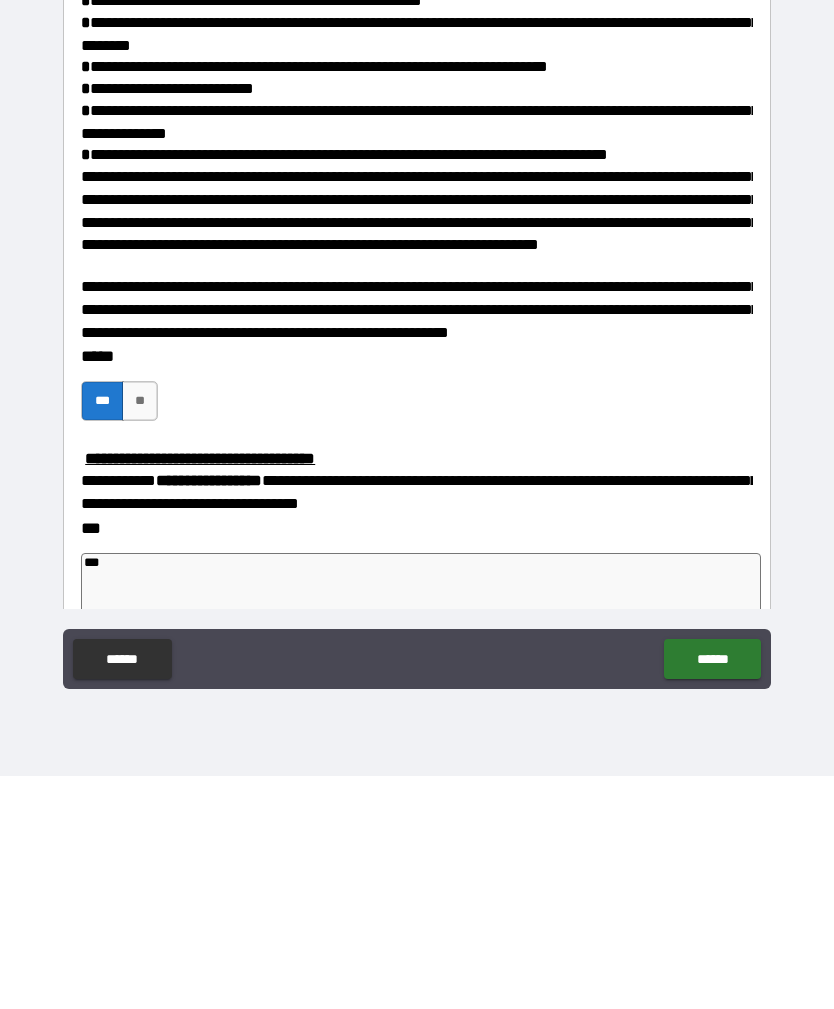 scroll, scrollTop: 989, scrollLeft: 0, axis: vertical 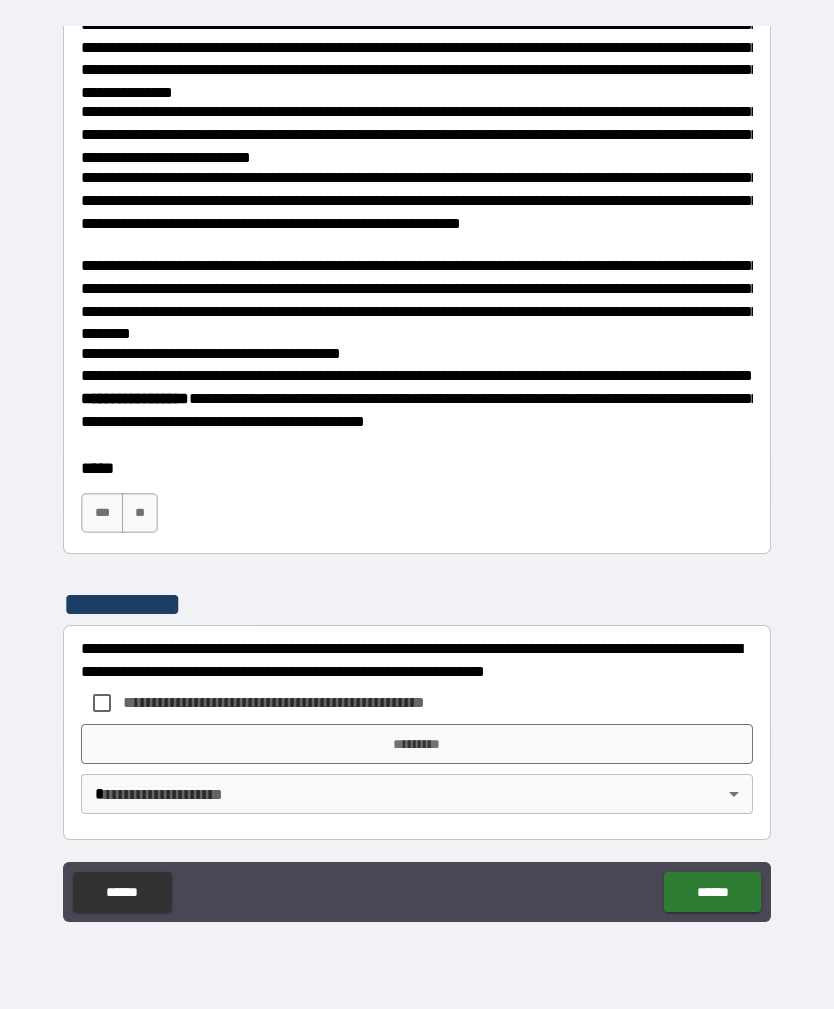 click on "***" at bounding box center [102, 513] 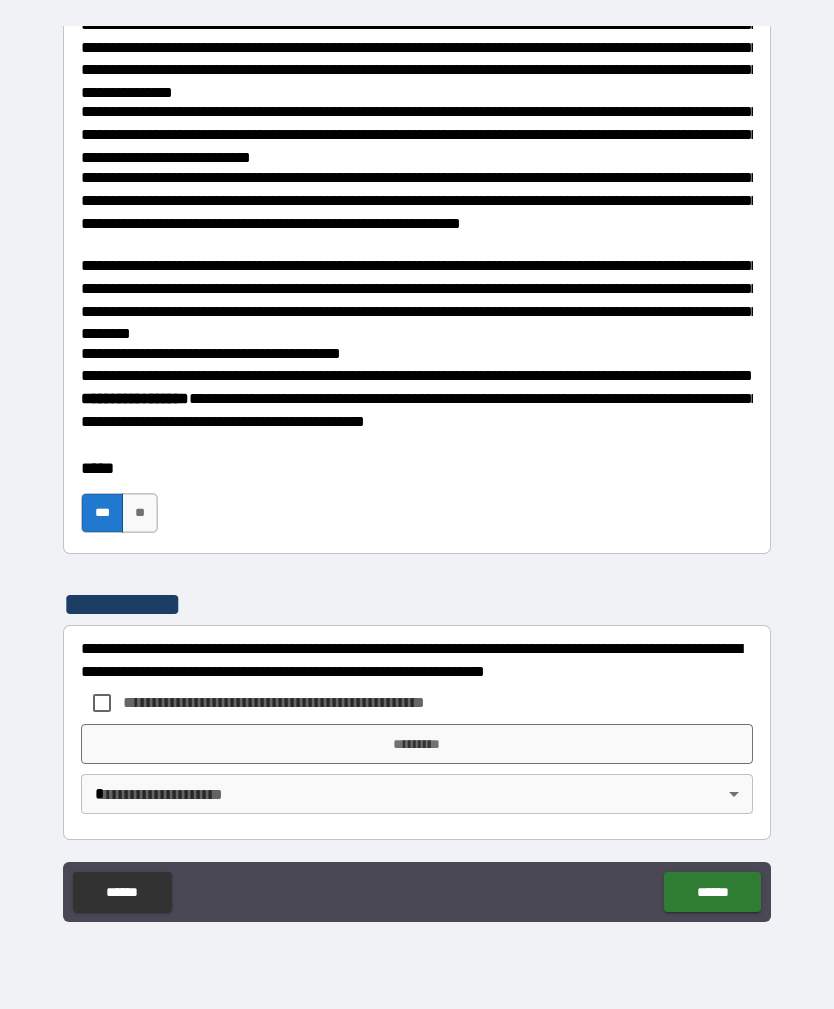 scroll, scrollTop: 2224, scrollLeft: 0, axis: vertical 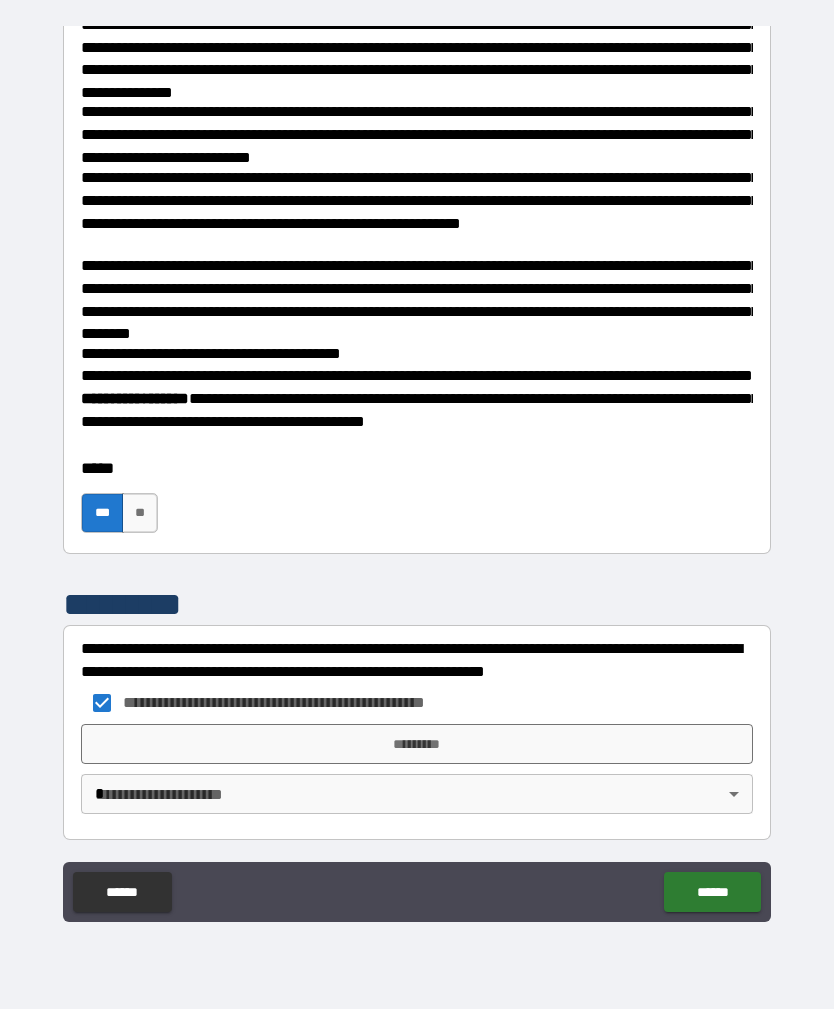 click on "*********" at bounding box center (417, 744) 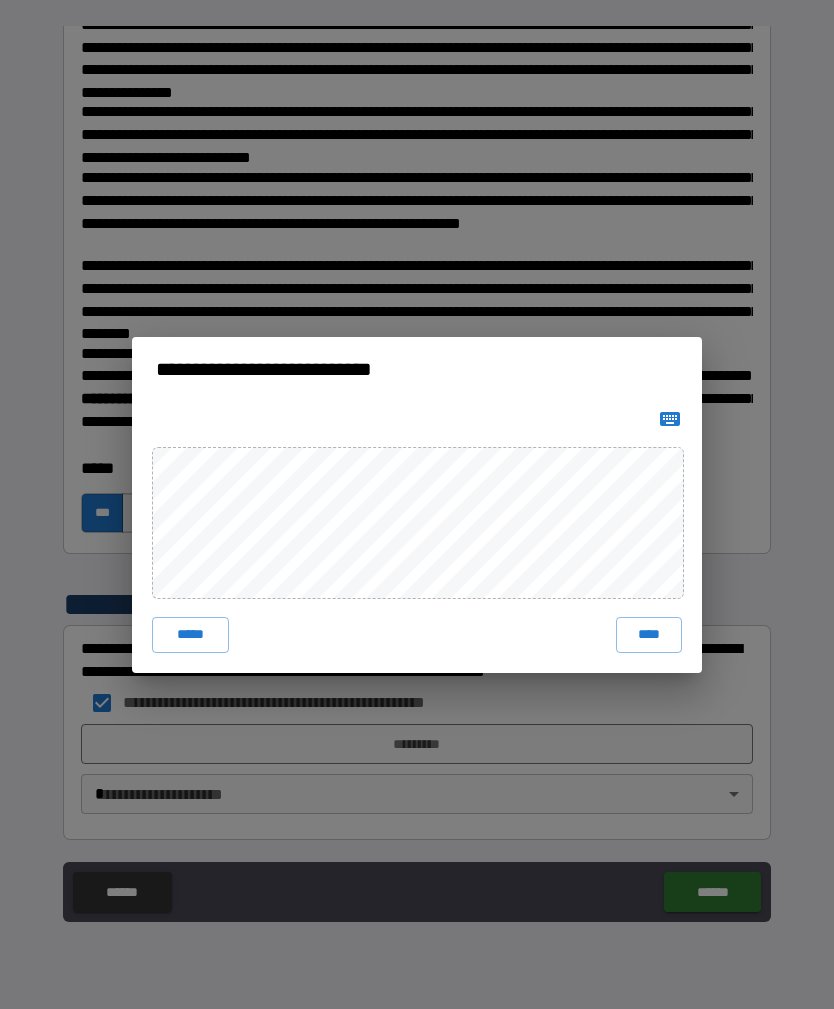 click on "***** ****" at bounding box center [417, 537] 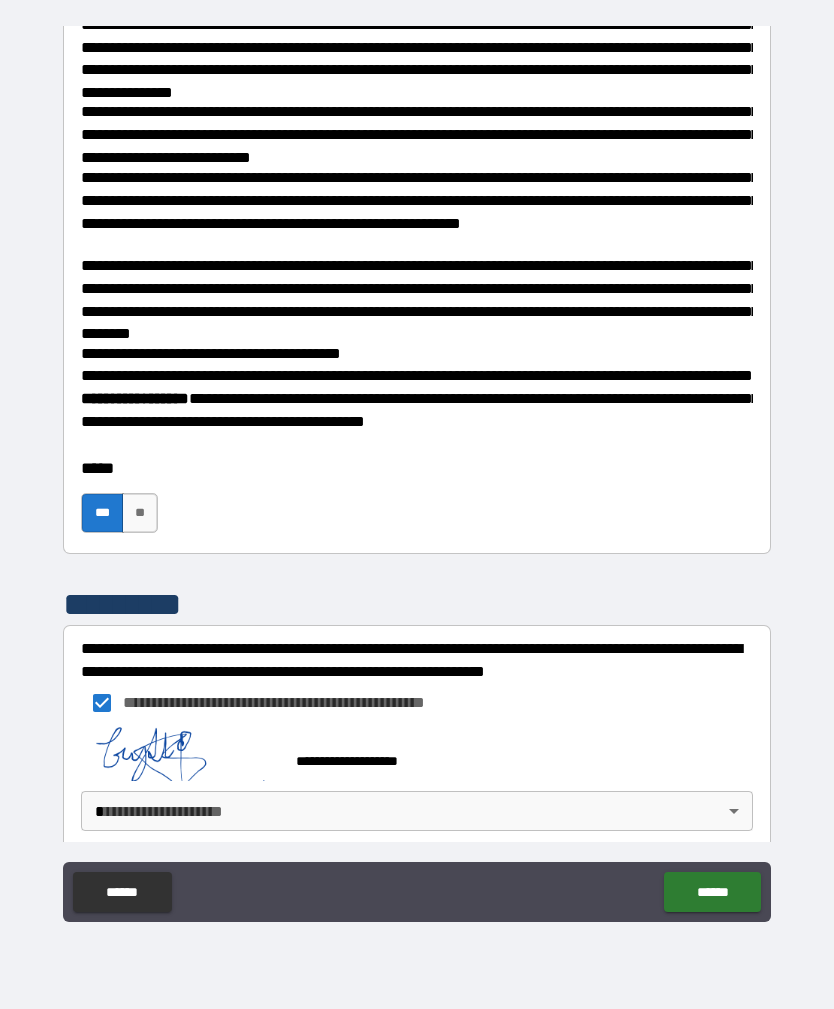 scroll, scrollTop: 2214, scrollLeft: 0, axis: vertical 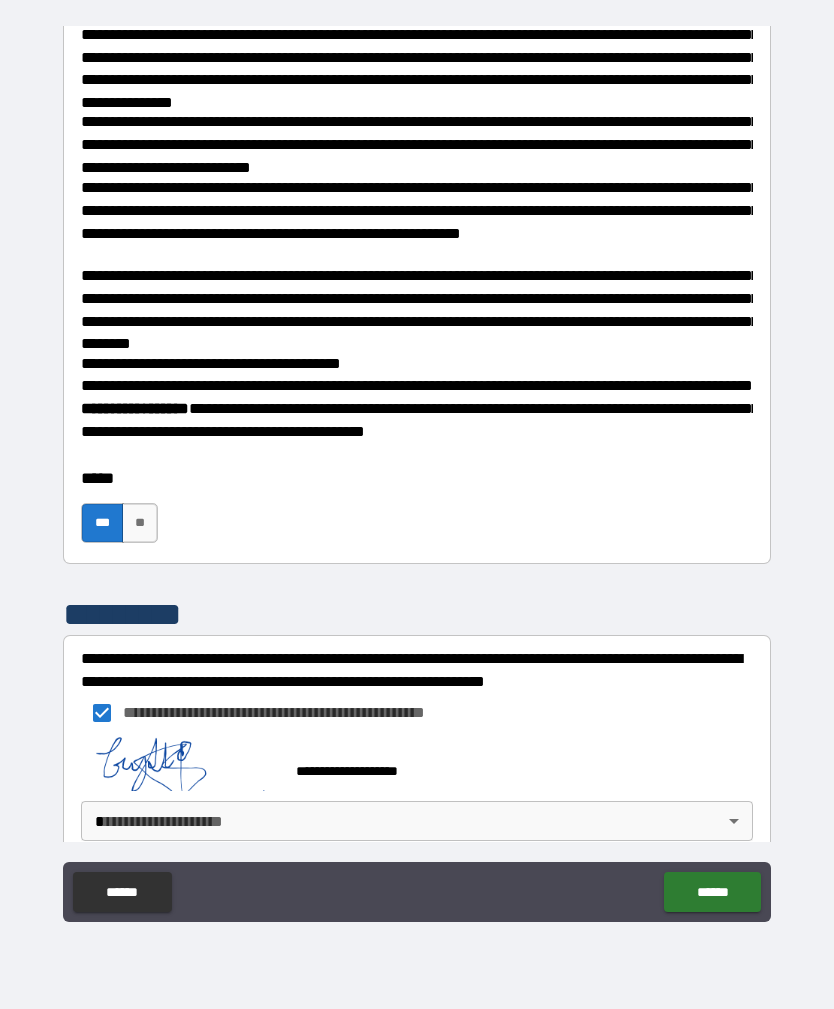 click on "[FIRST] [LAST] [STREET] [CITY], [STATE] [ZIP]" at bounding box center (417, 472) 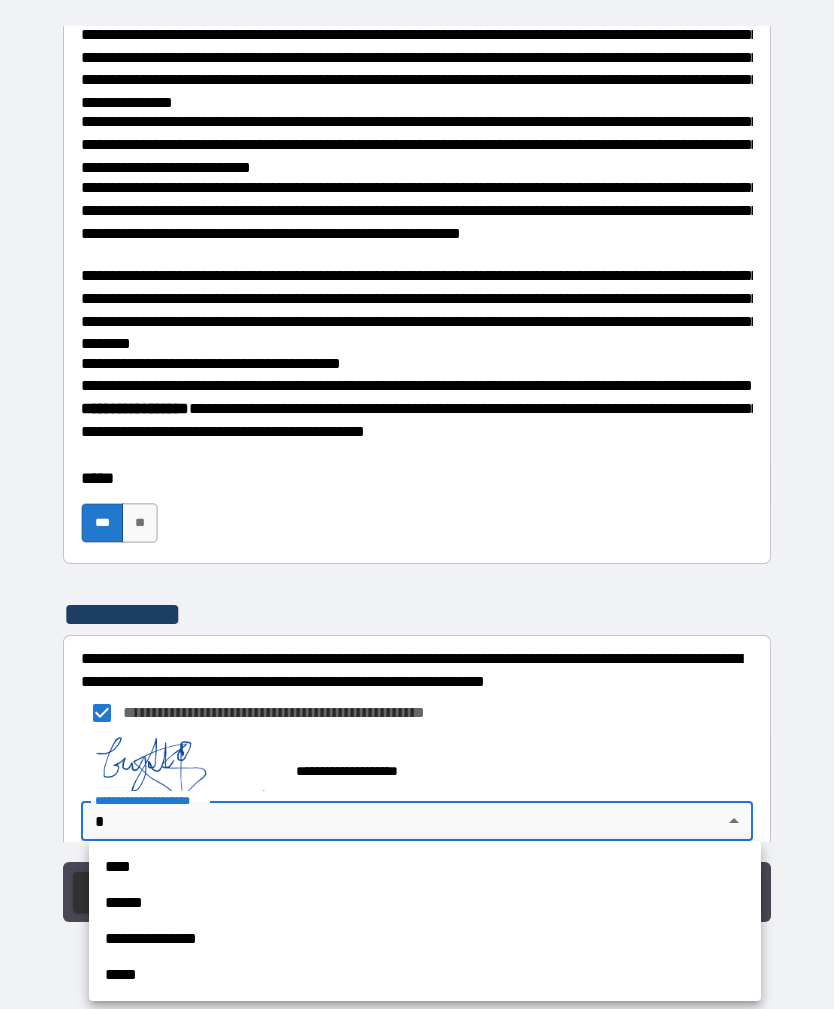click on "****" at bounding box center (425, 867) 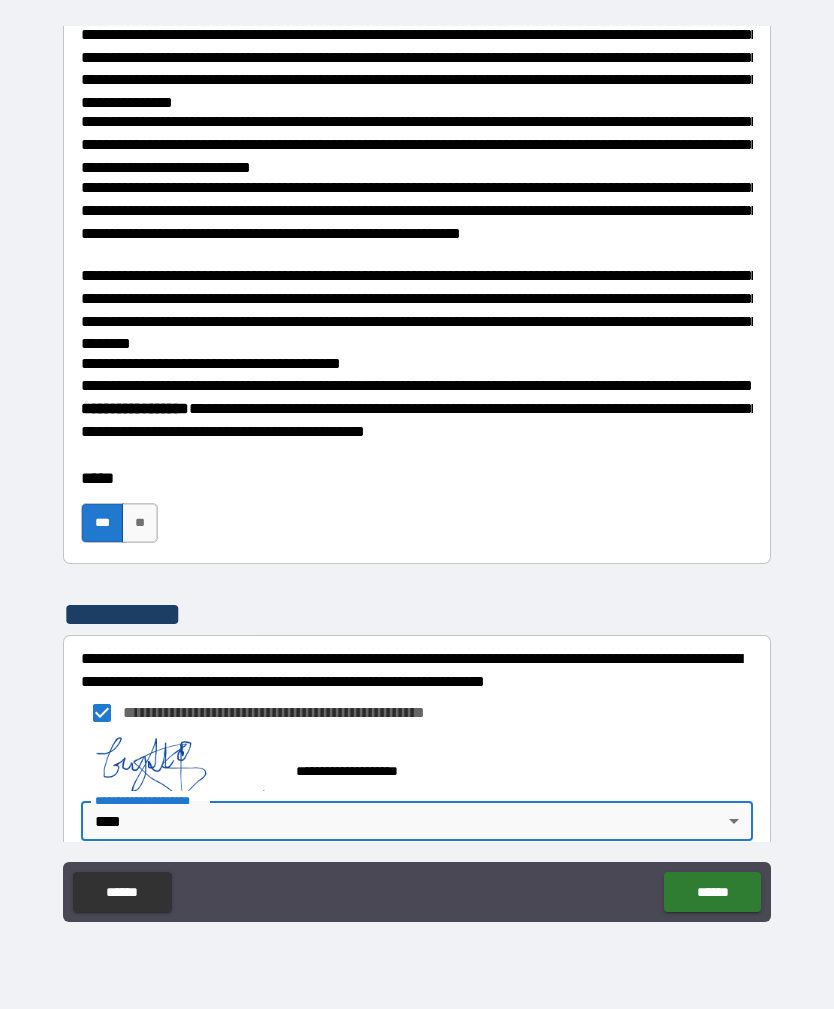 click on "******" at bounding box center (712, 892) 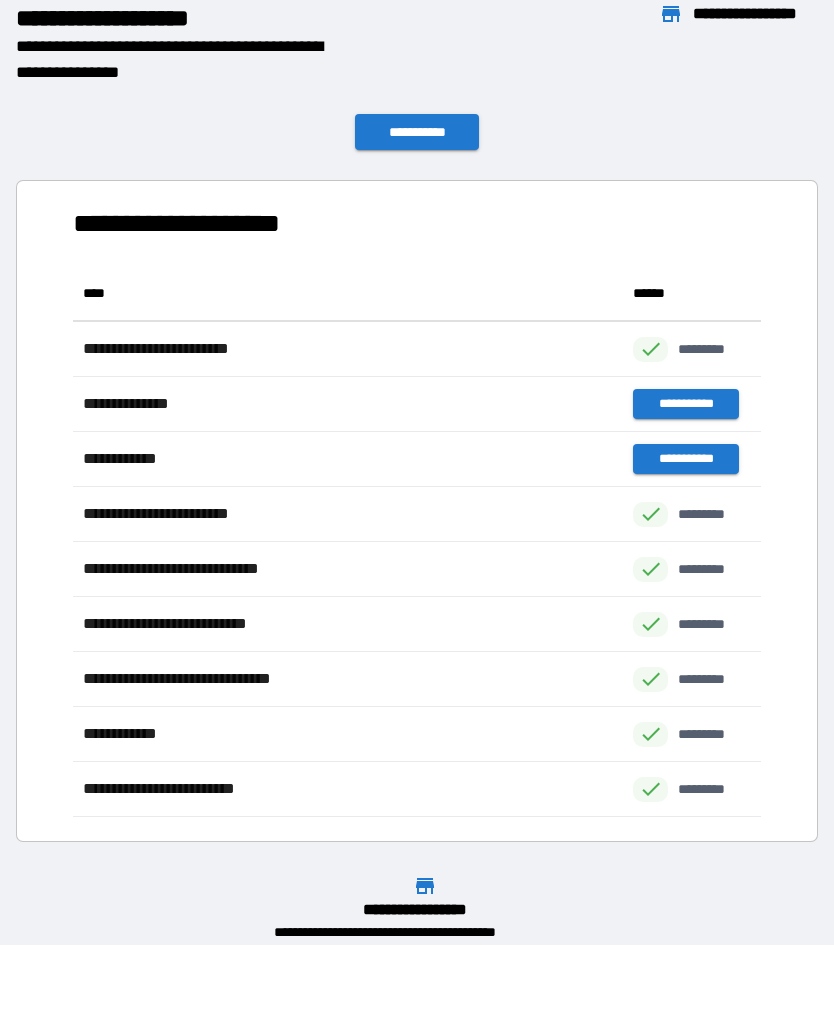 scroll, scrollTop: 1, scrollLeft: 1, axis: both 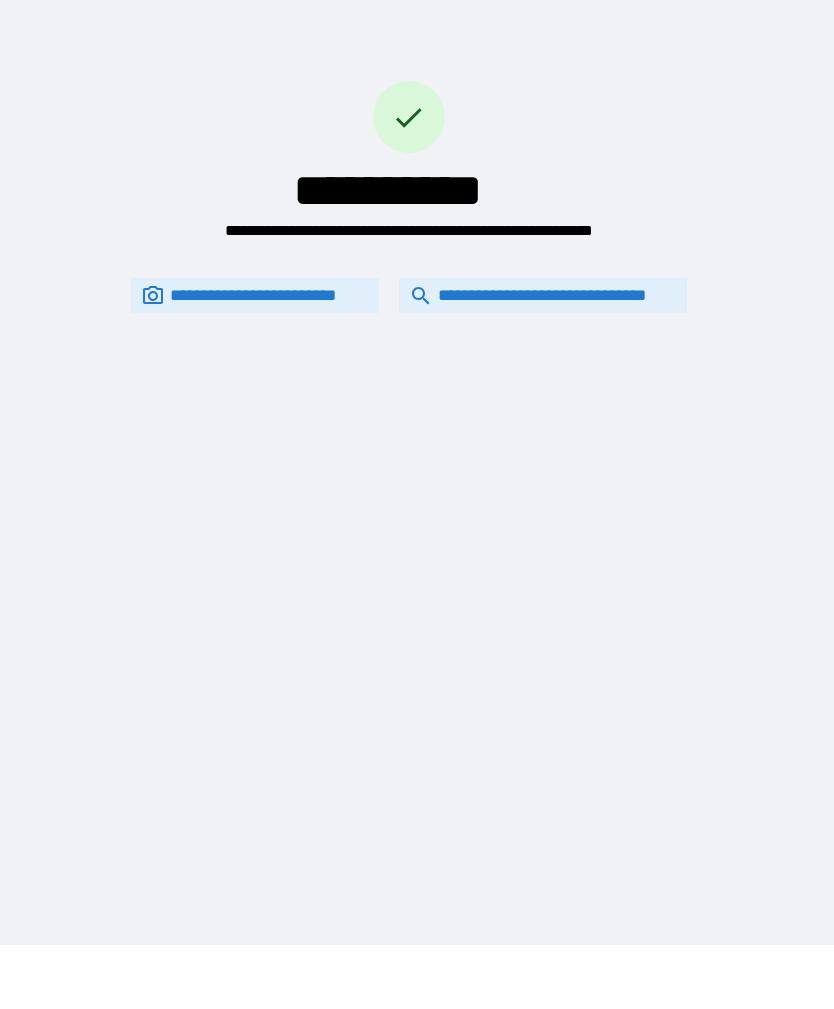 click on "**********" at bounding box center [543, 295] 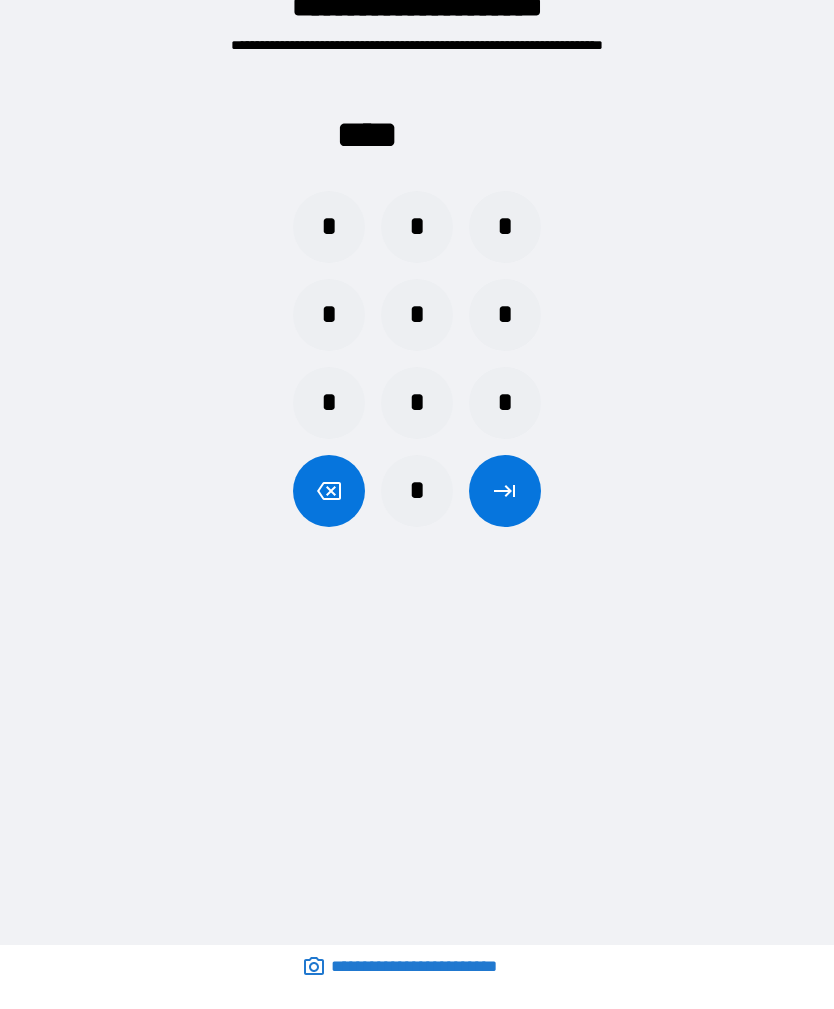 click on "*" at bounding box center (417, 315) 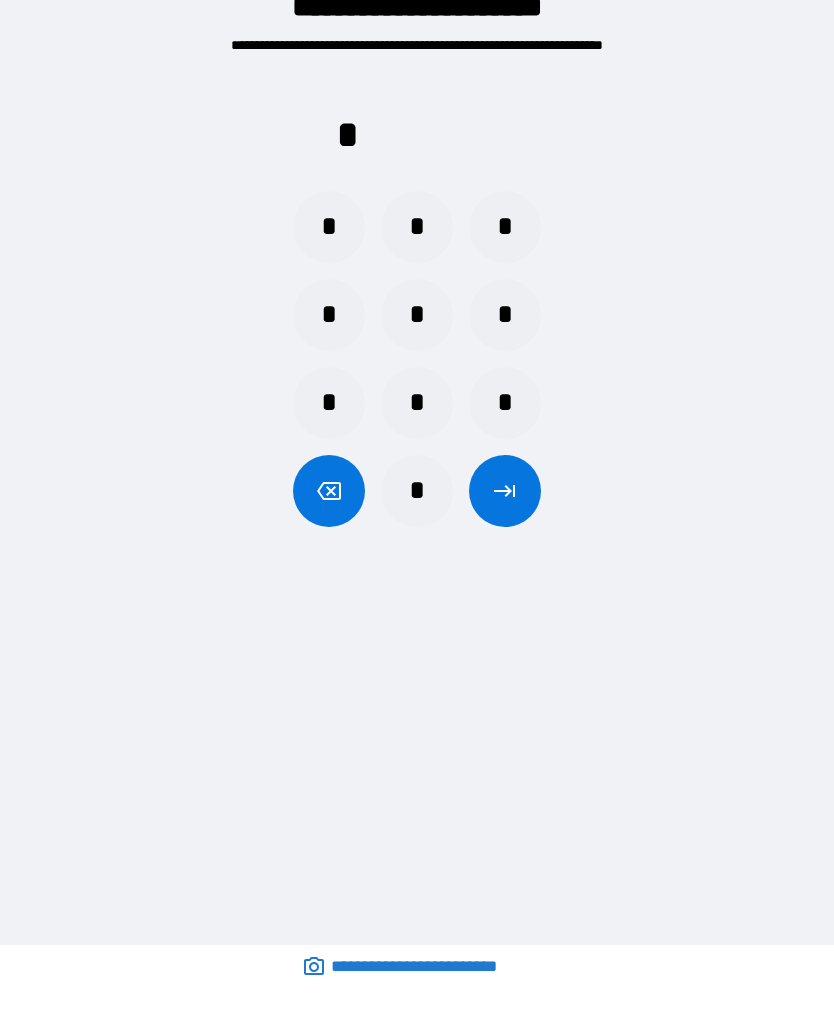 click on "*" at bounding box center (417, 403) 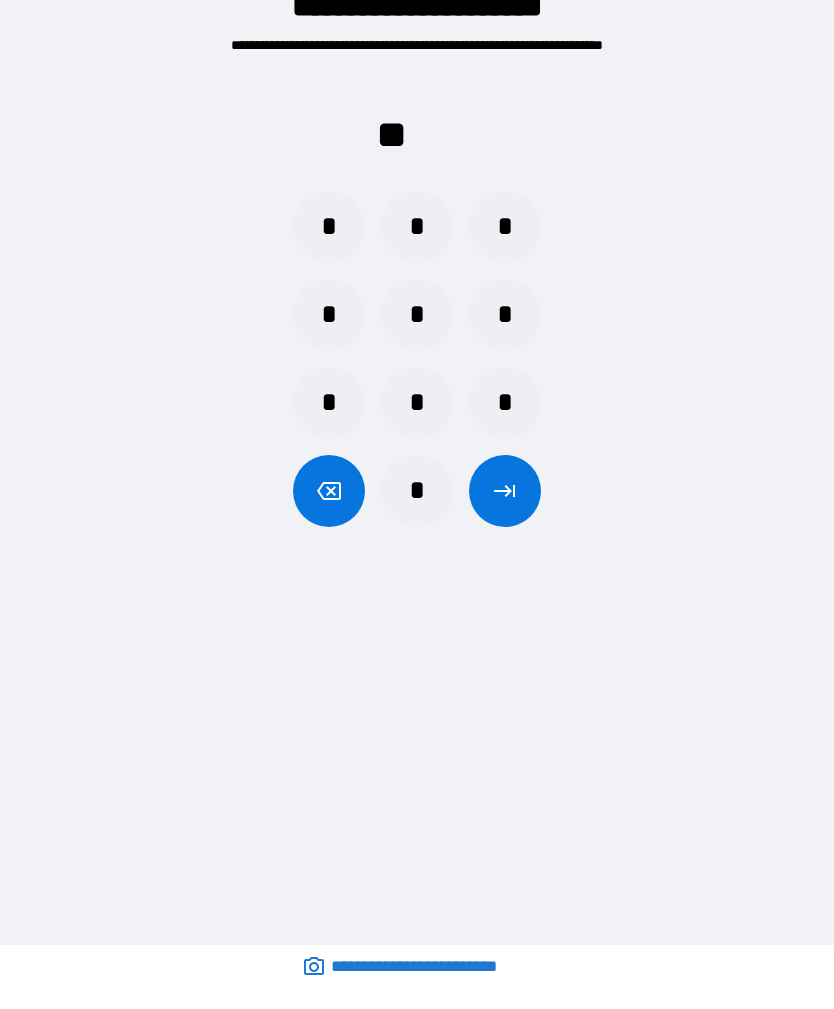 click on "*" at bounding box center [417, 227] 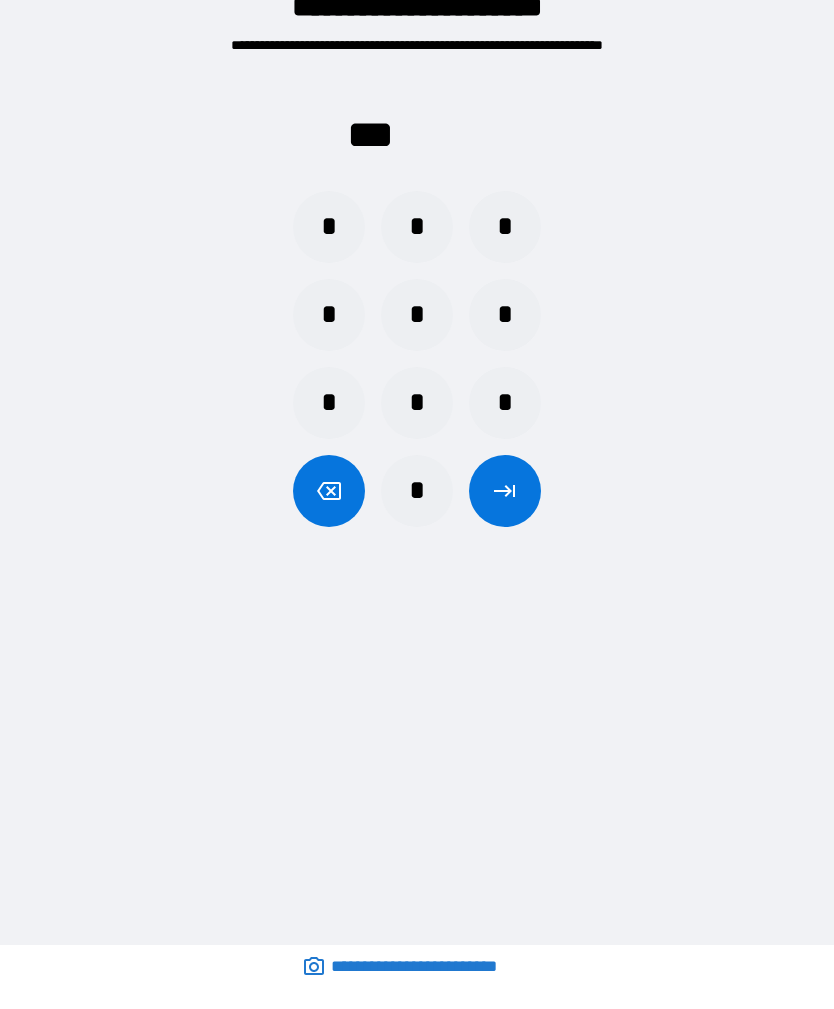 click on "*" at bounding box center [329, 315] 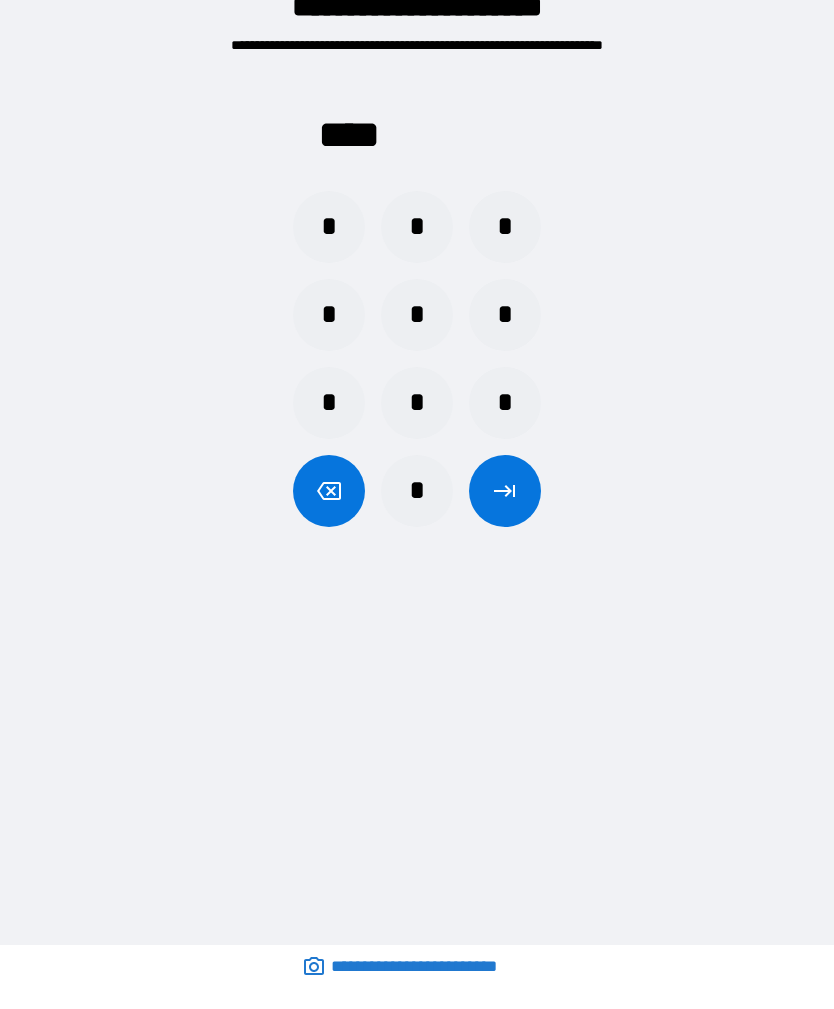 click at bounding box center (505, 491) 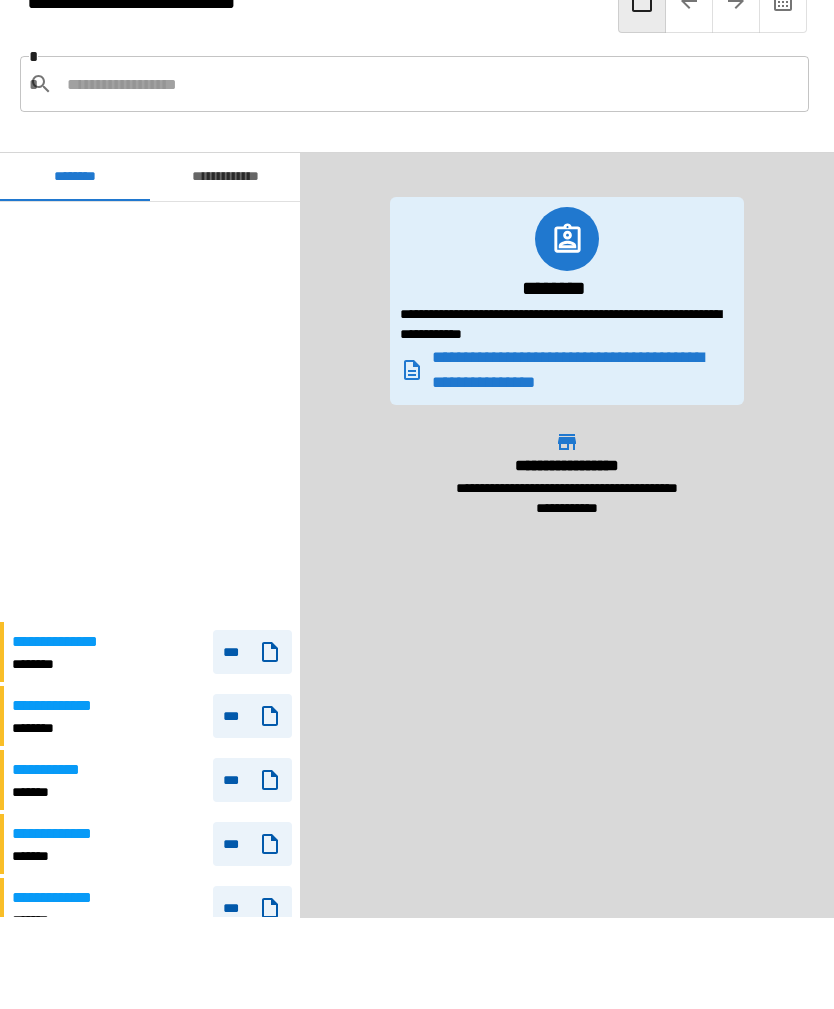 scroll, scrollTop: 489, scrollLeft: 0, axis: vertical 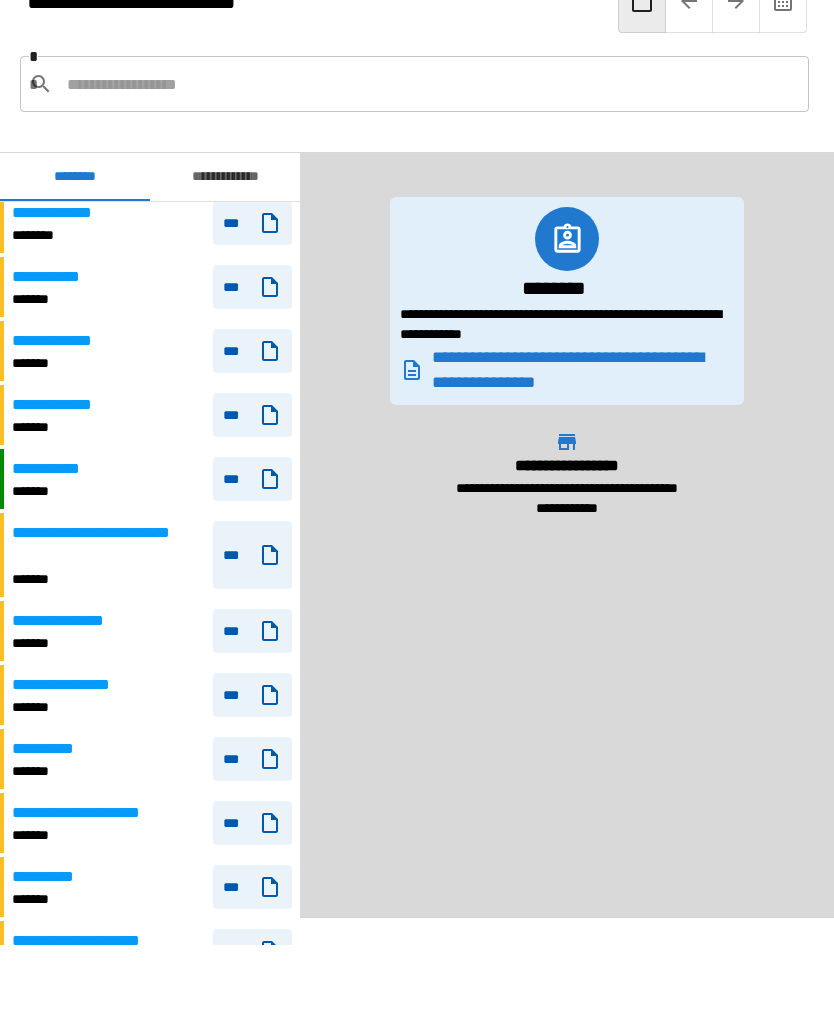 click on "**********" at bounding box center (66, 685) 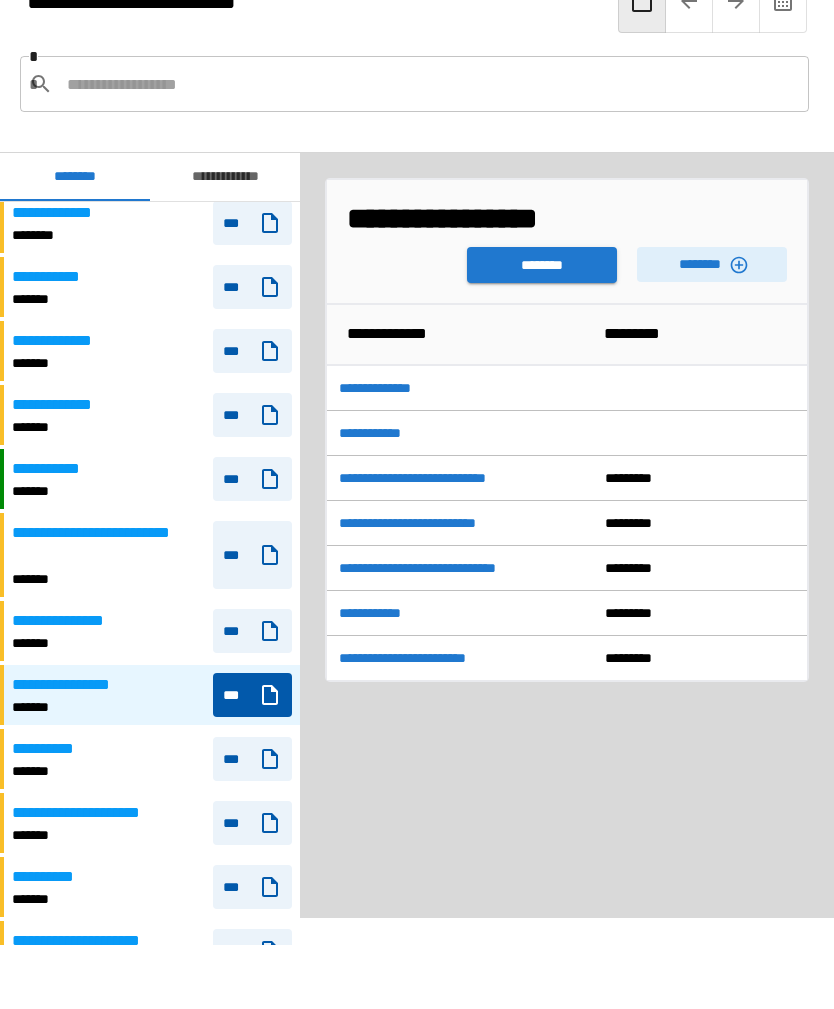 click on "********" at bounding box center (712, 264) 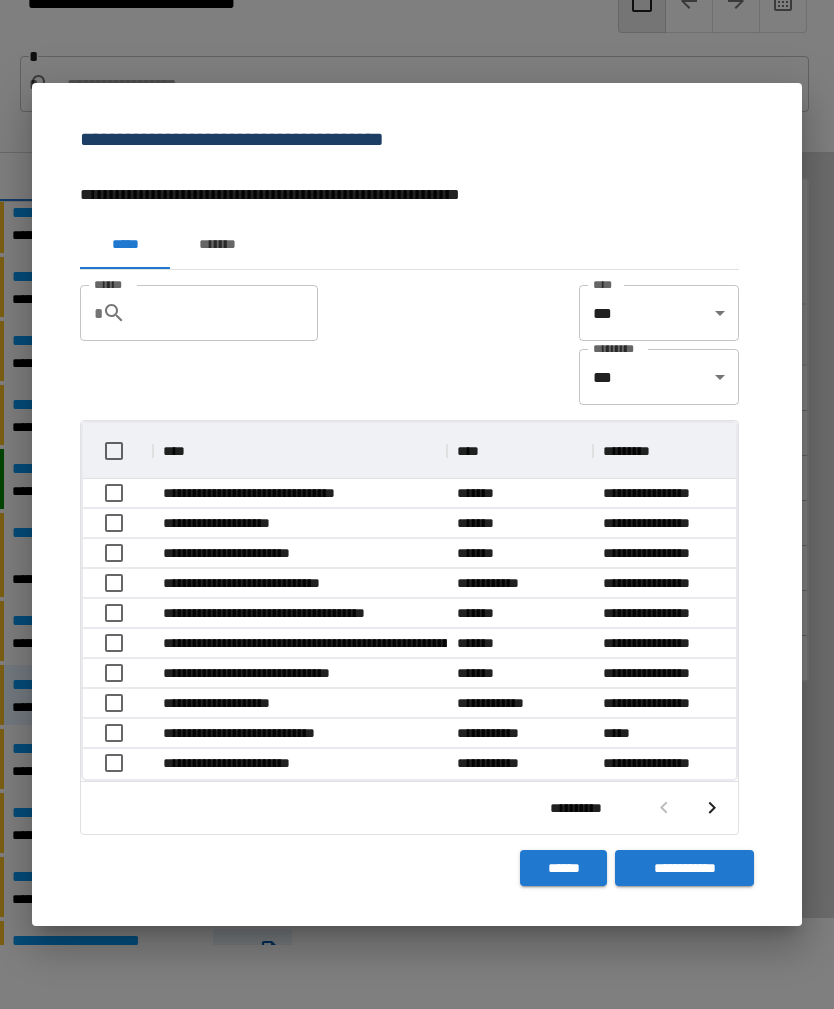 scroll, scrollTop: 356, scrollLeft: 653, axis: both 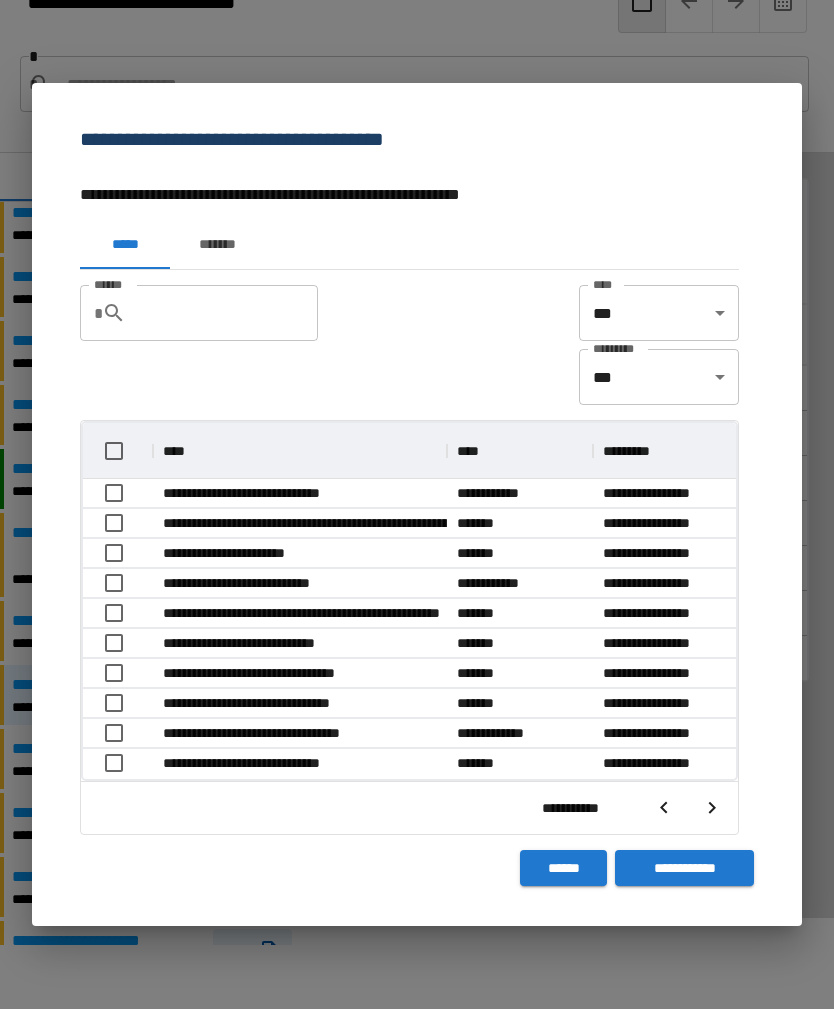 click 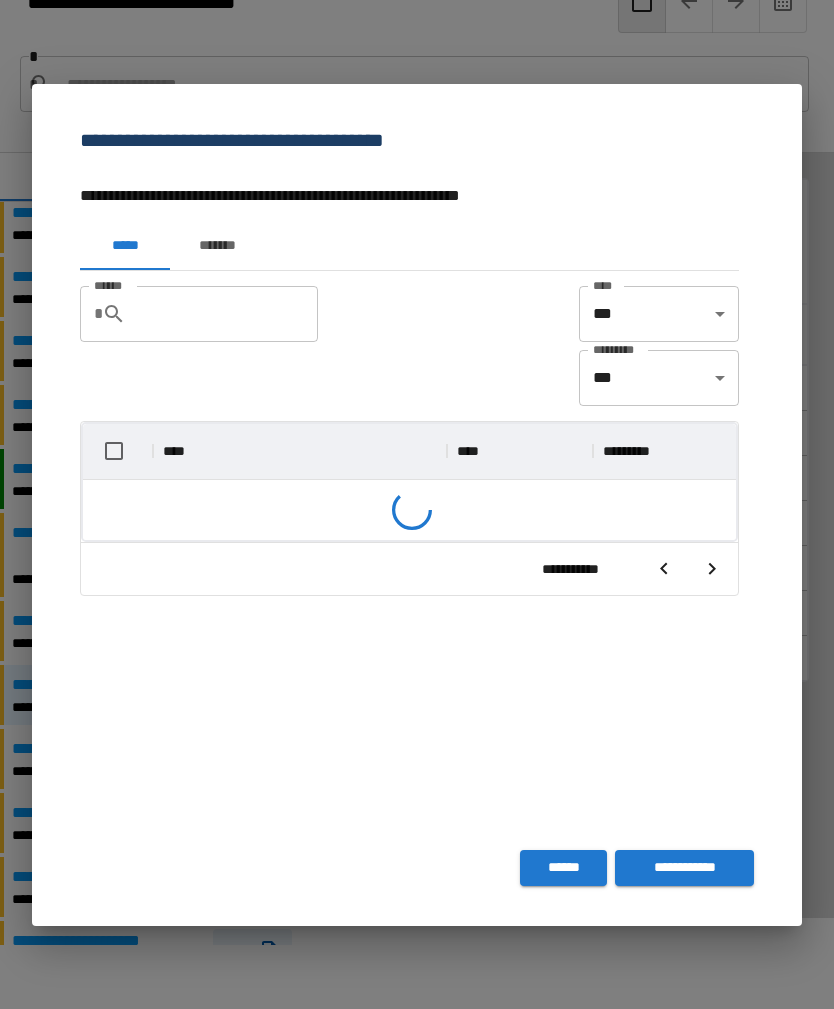 scroll, scrollTop: 356, scrollLeft: 653, axis: both 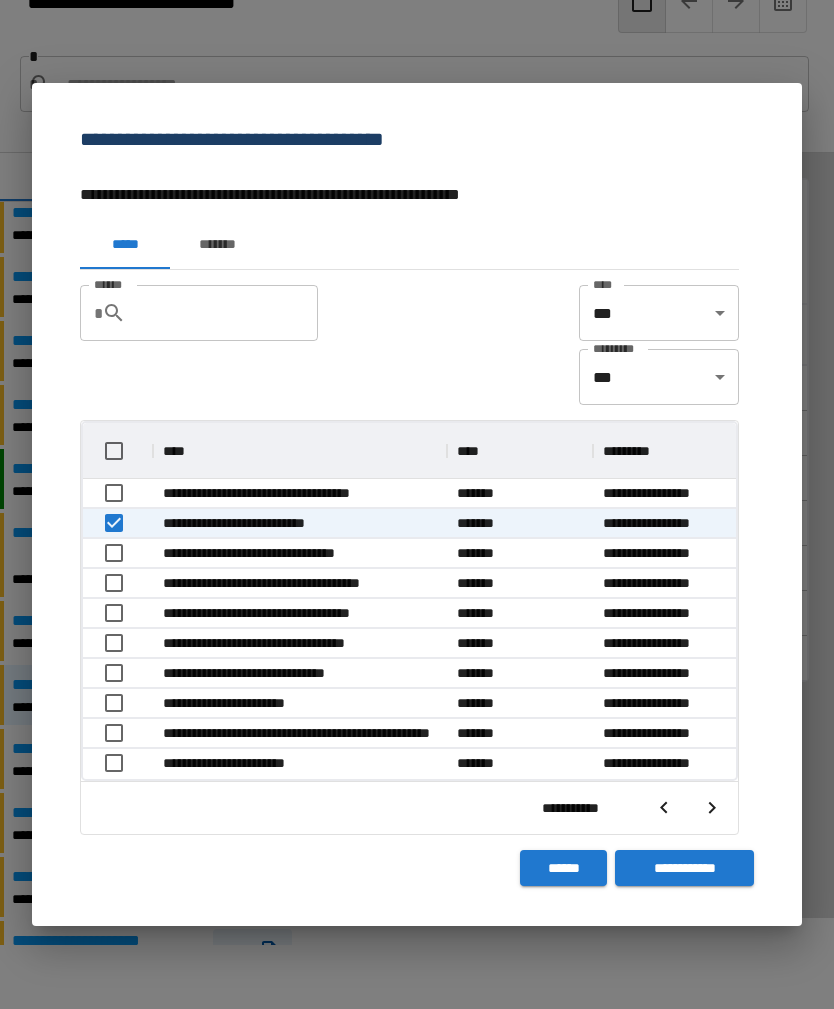 click on "**********" at bounding box center (684, 868) 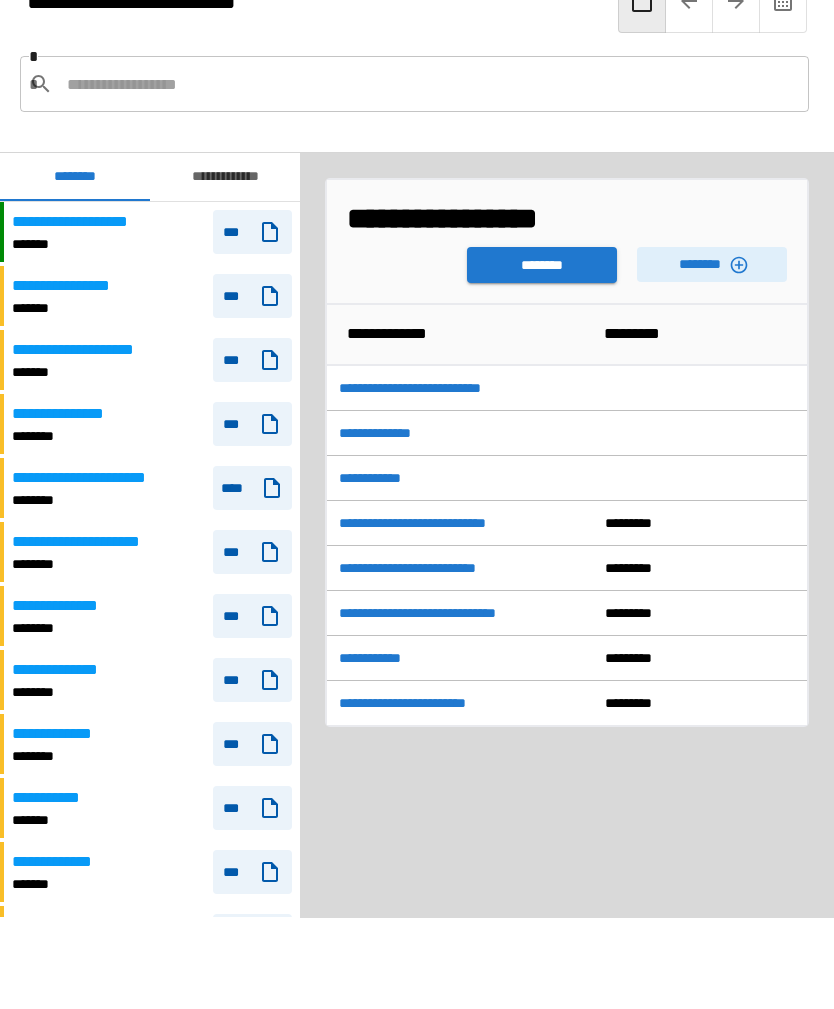 scroll, scrollTop: 489, scrollLeft: 0, axis: vertical 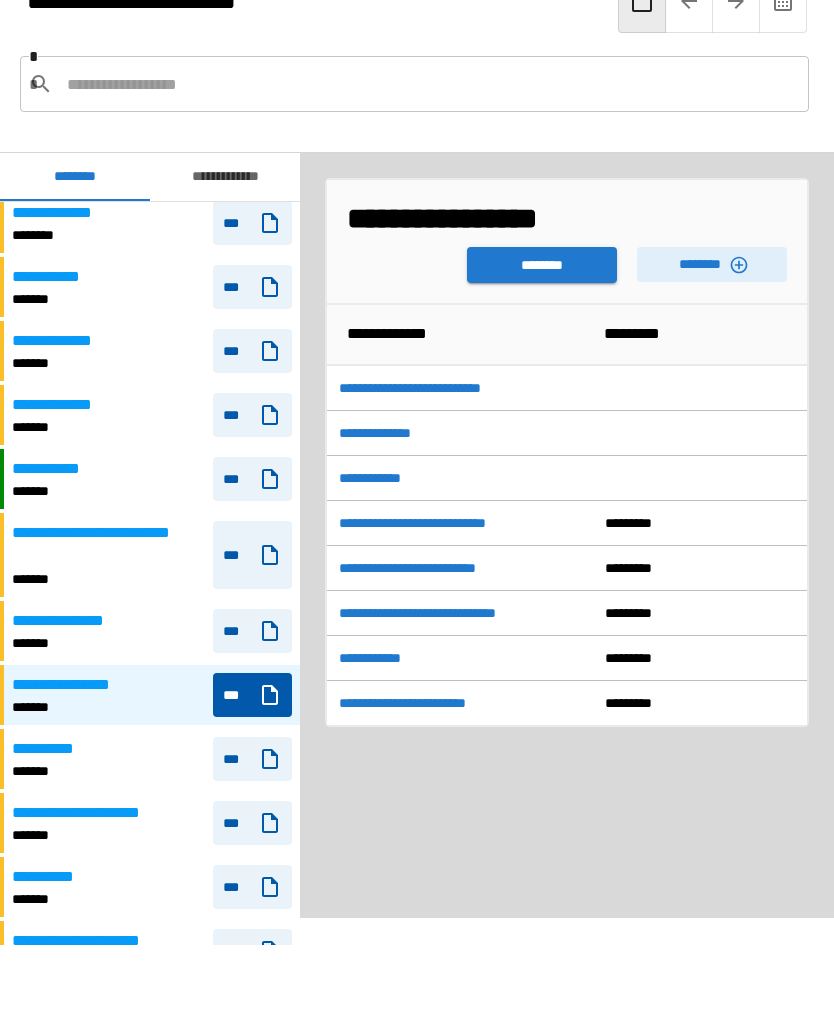 click on "**********" at bounding box center (567, 388) 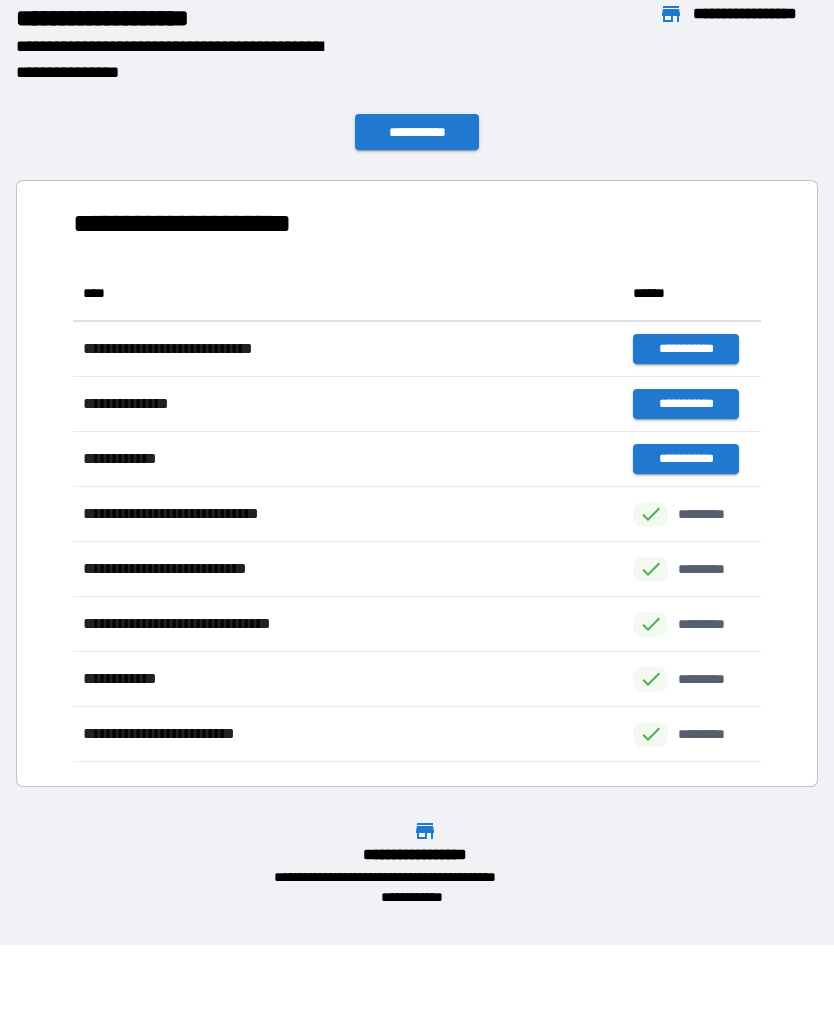 scroll, scrollTop: 1, scrollLeft: 1, axis: both 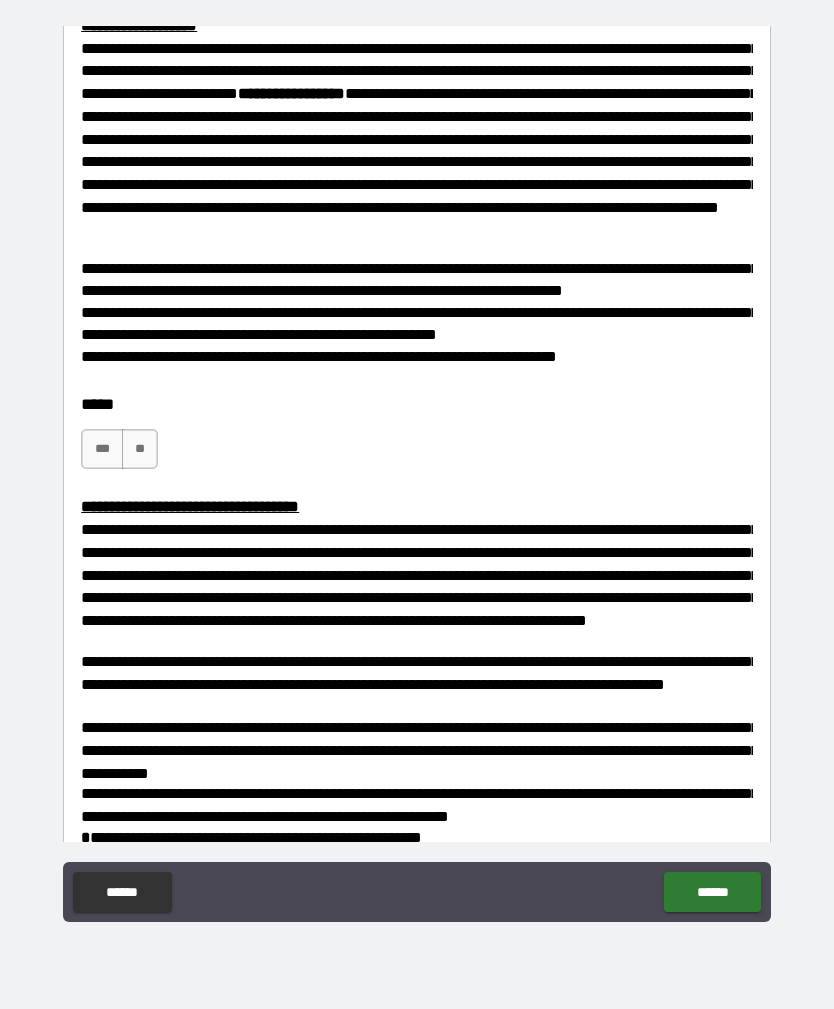 click on "***" at bounding box center [102, 449] 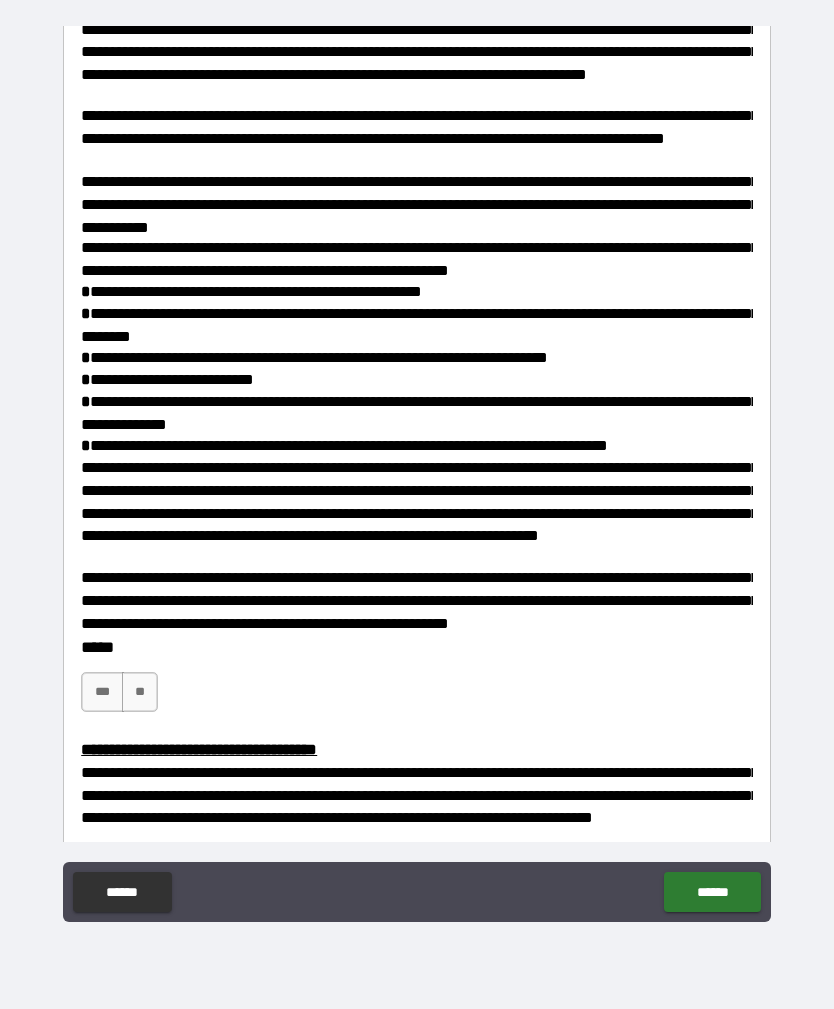 scroll, scrollTop: 929, scrollLeft: 0, axis: vertical 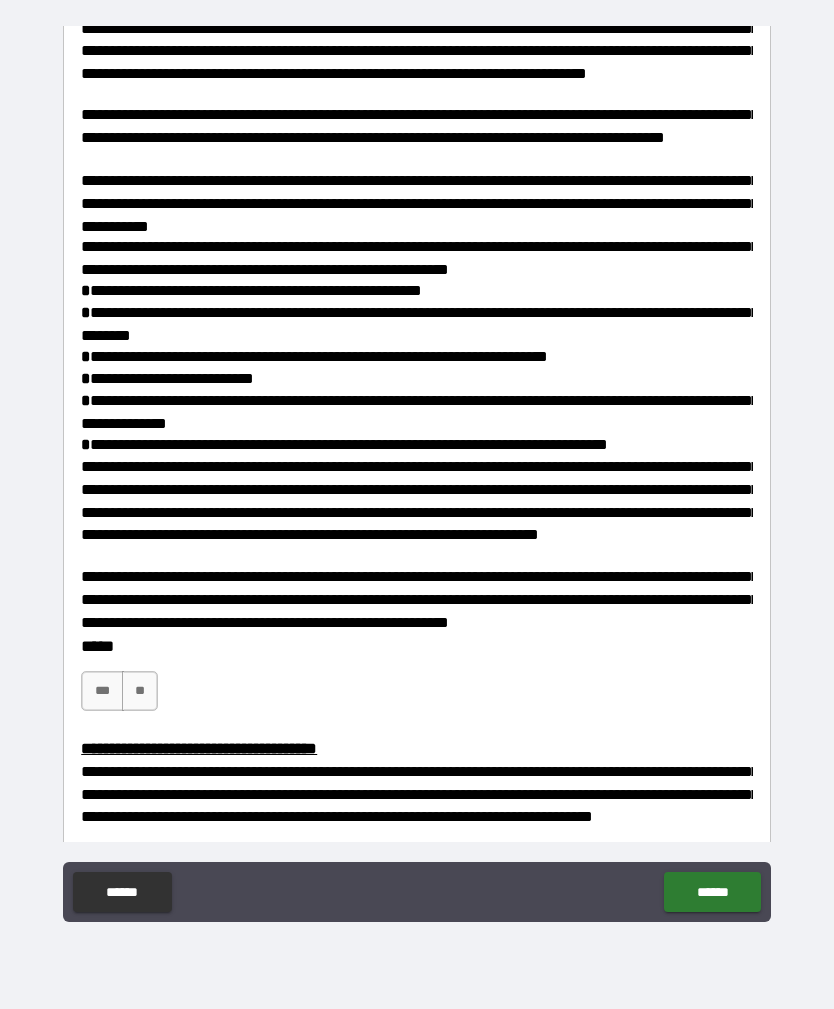 click on "***" at bounding box center [102, 691] 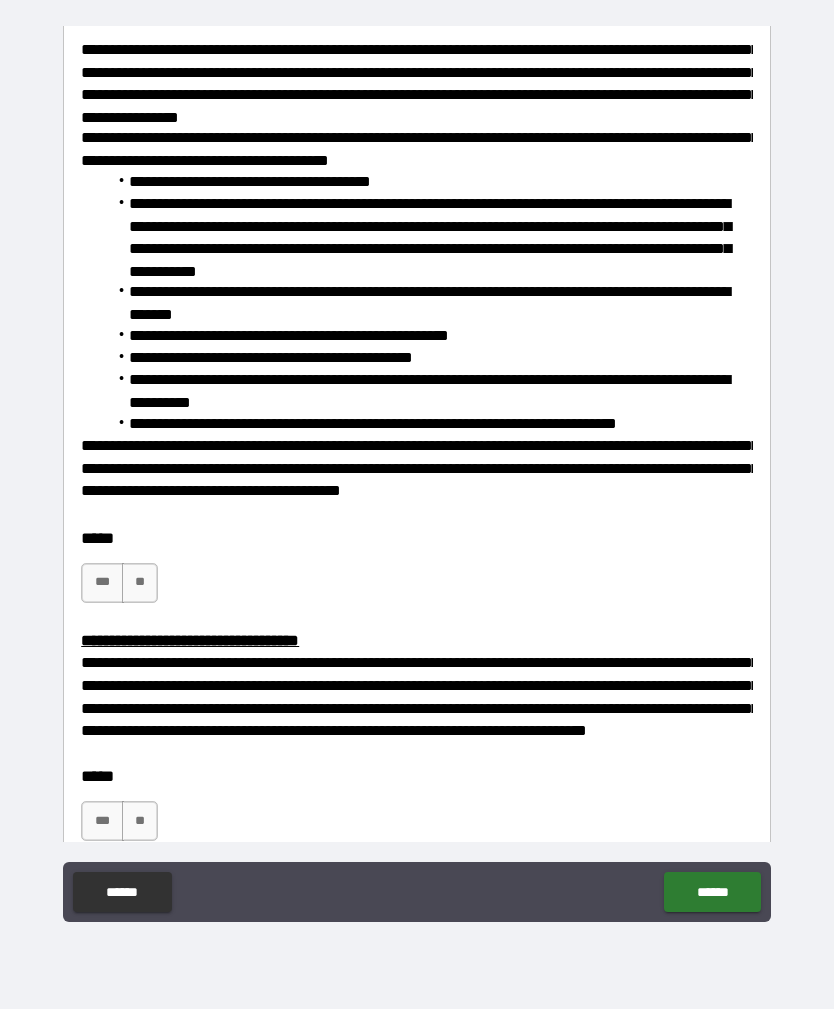 scroll, scrollTop: 1773, scrollLeft: 0, axis: vertical 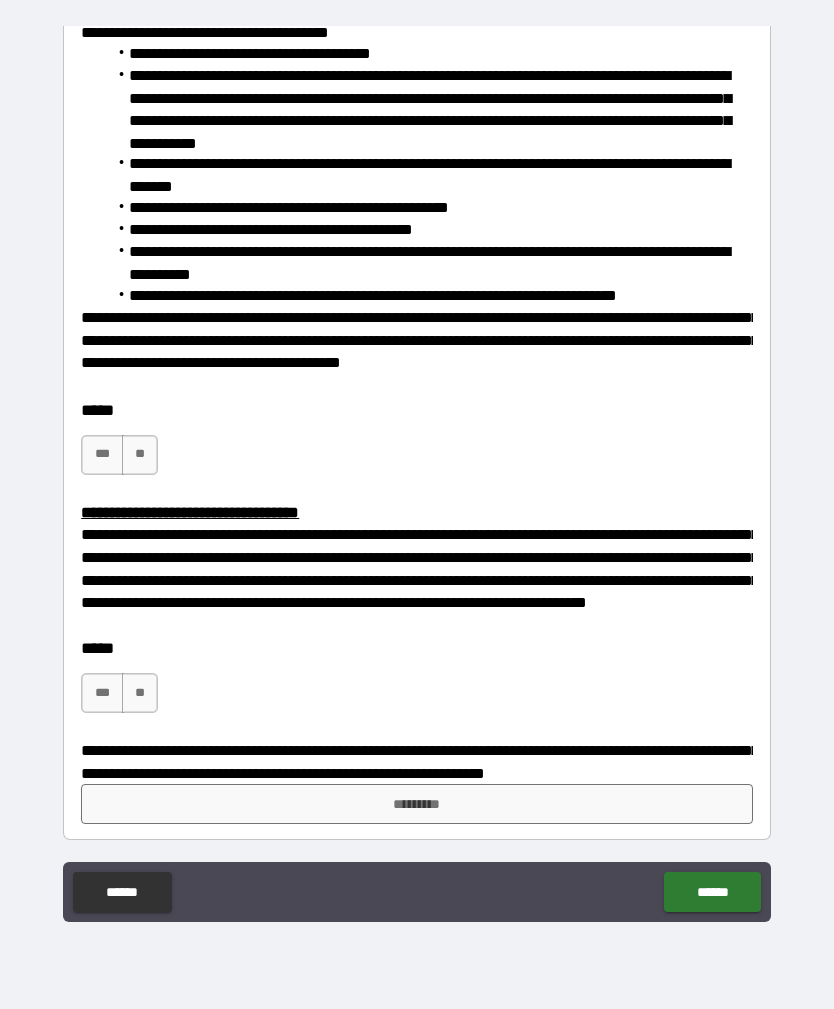 click on "***" at bounding box center (102, 455) 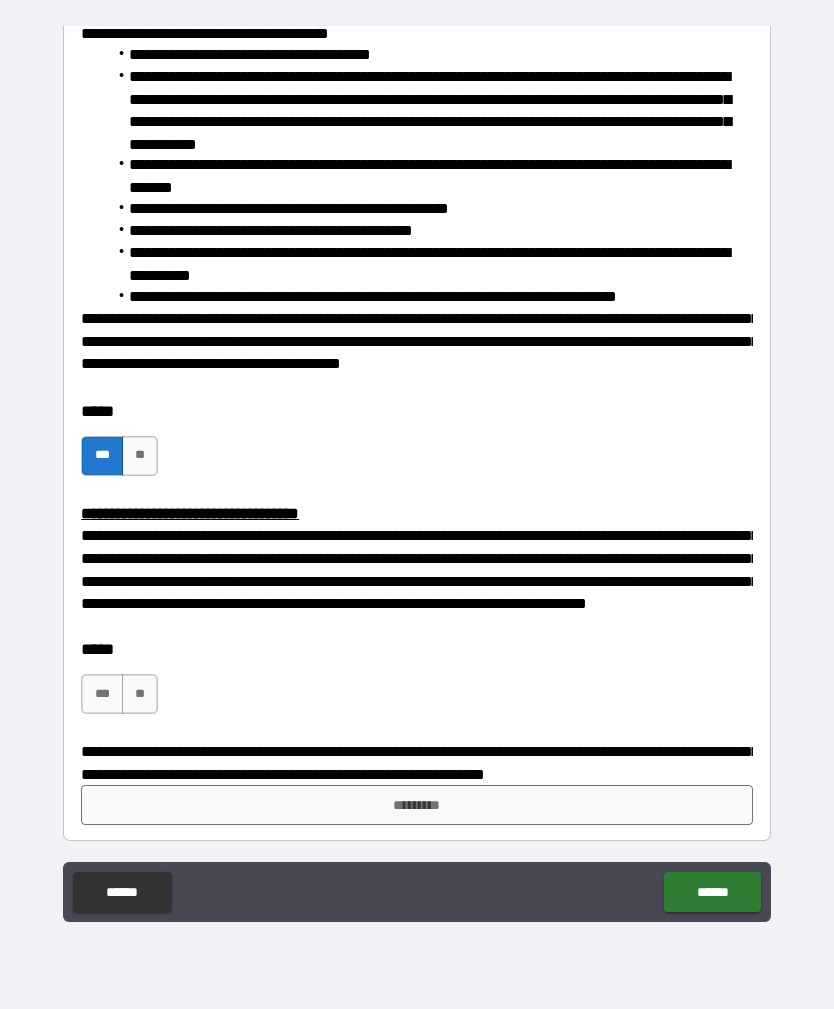 click on "***" at bounding box center [102, 694] 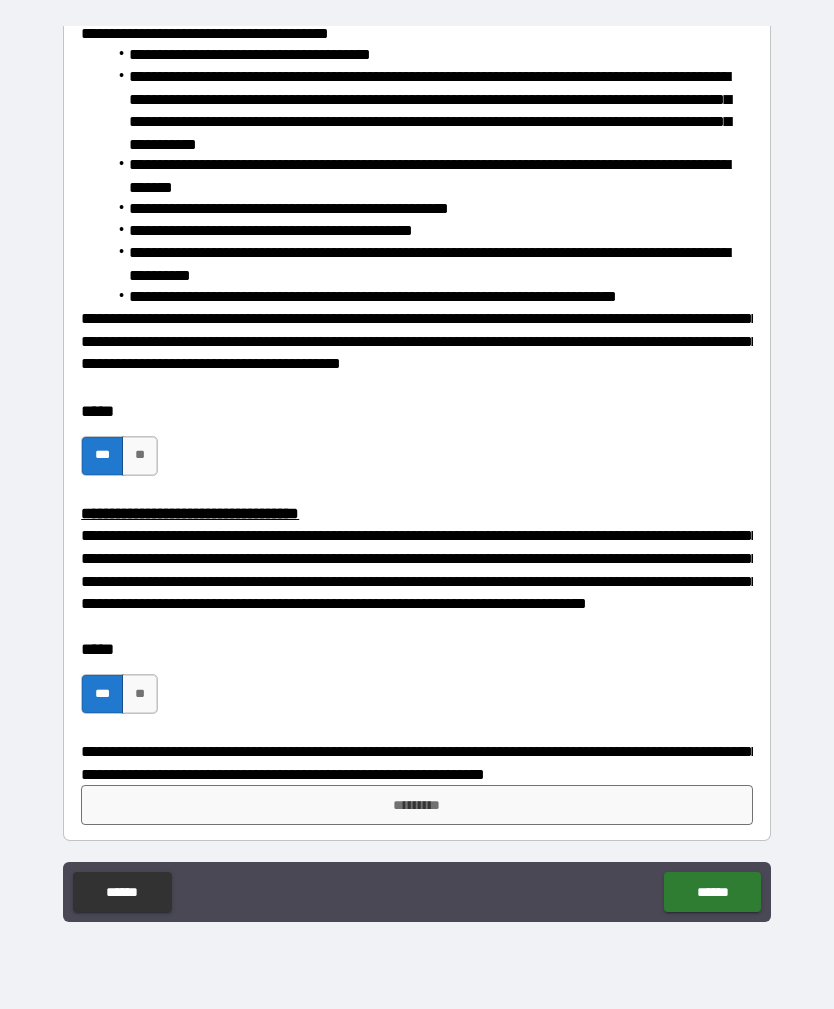 click on "*********" at bounding box center [417, 805] 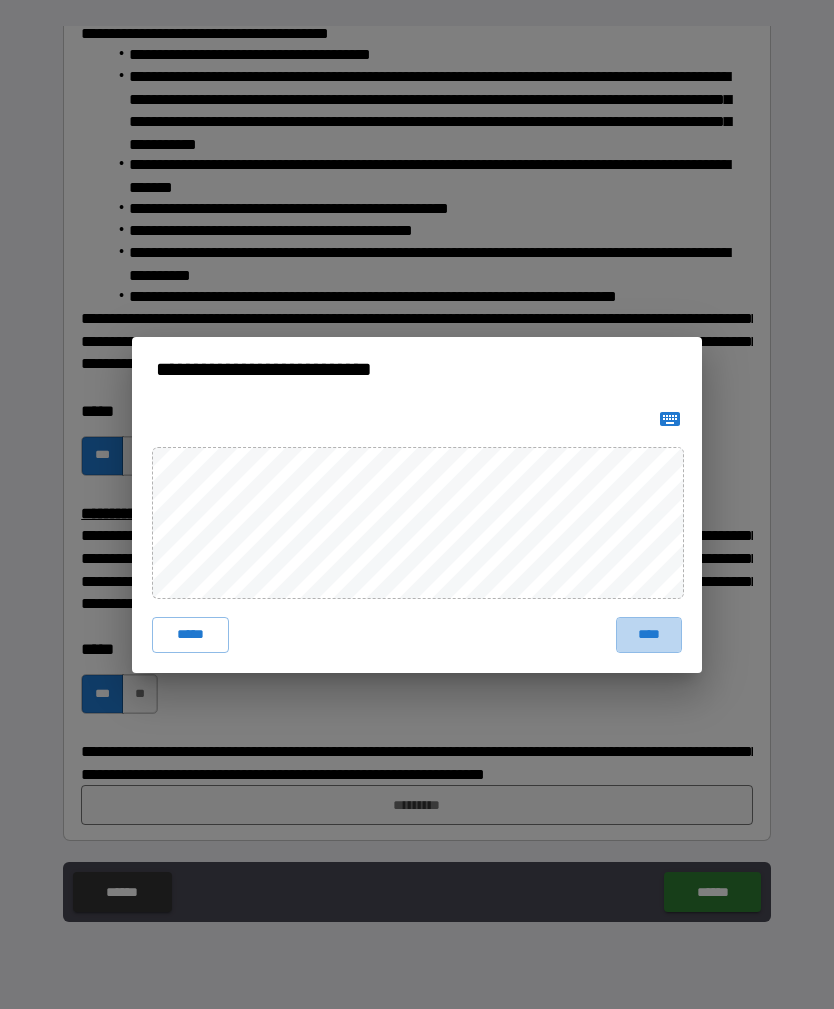click on "****" at bounding box center [649, 635] 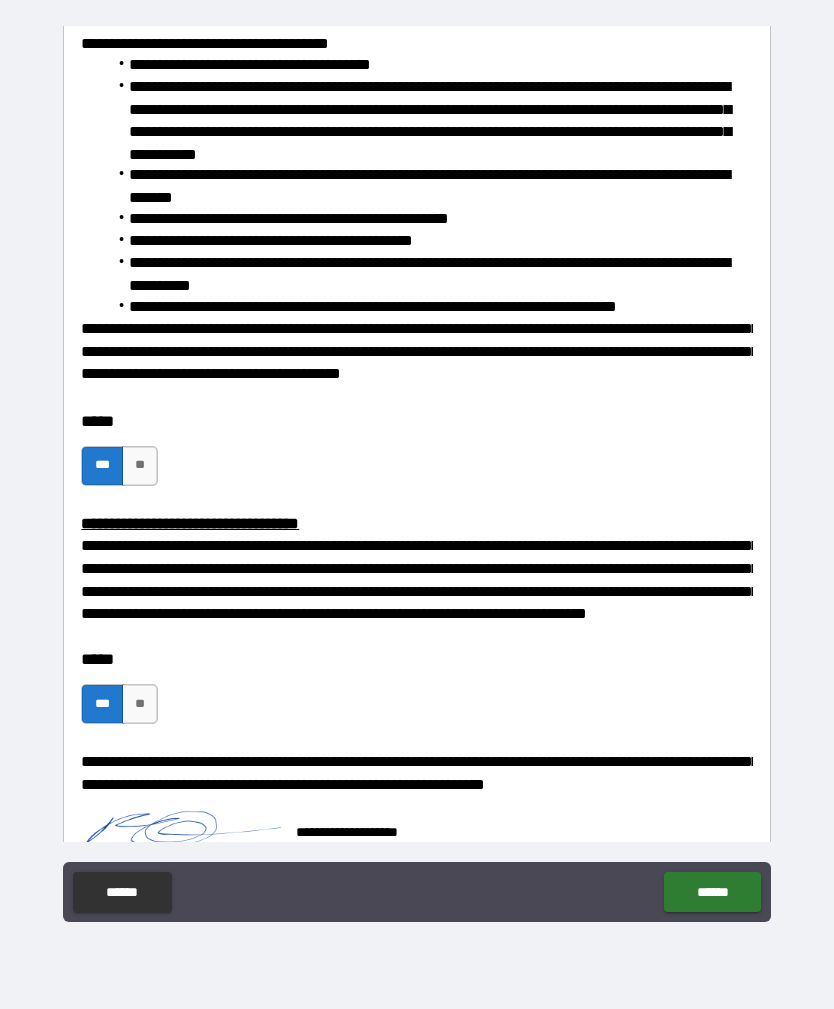 click on "******" at bounding box center [712, 892] 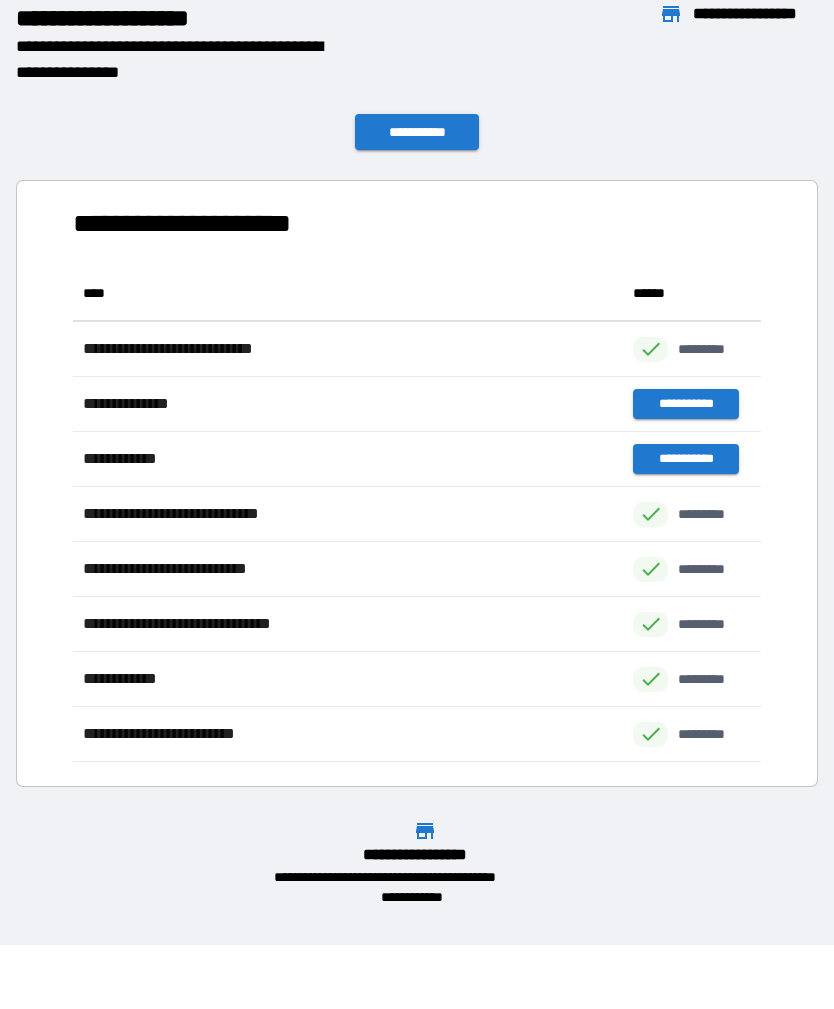 scroll, scrollTop: 1, scrollLeft: 1, axis: both 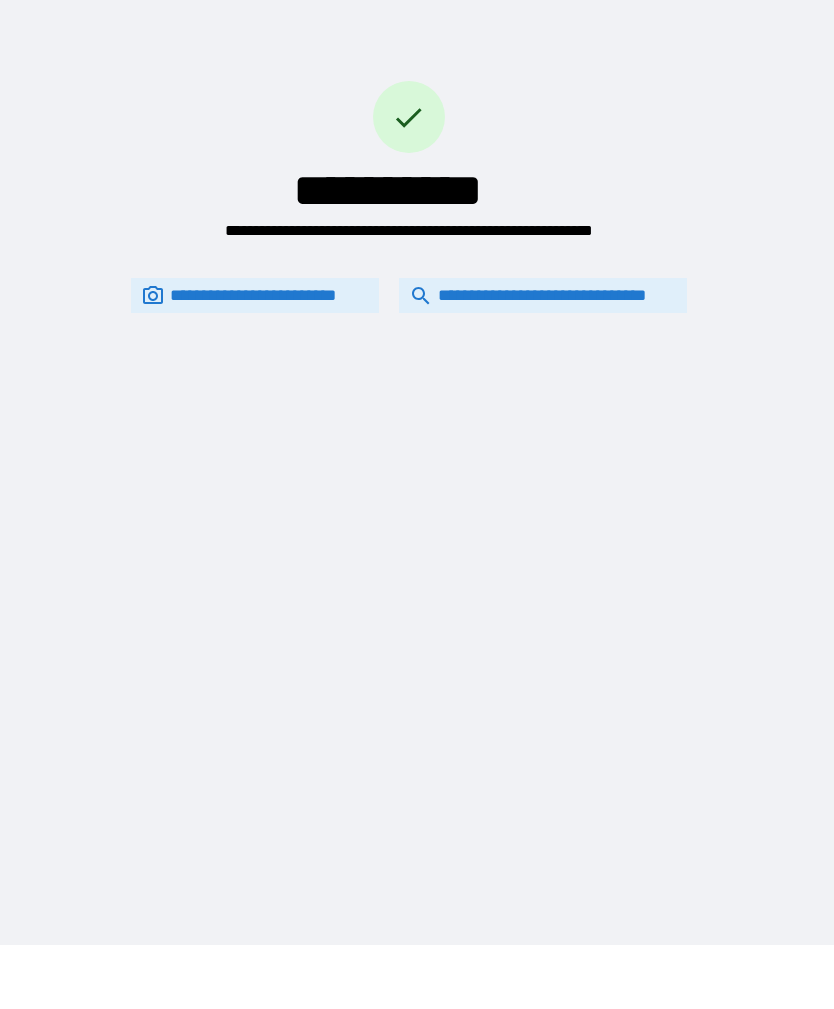 click on "**********" at bounding box center (543, 295) 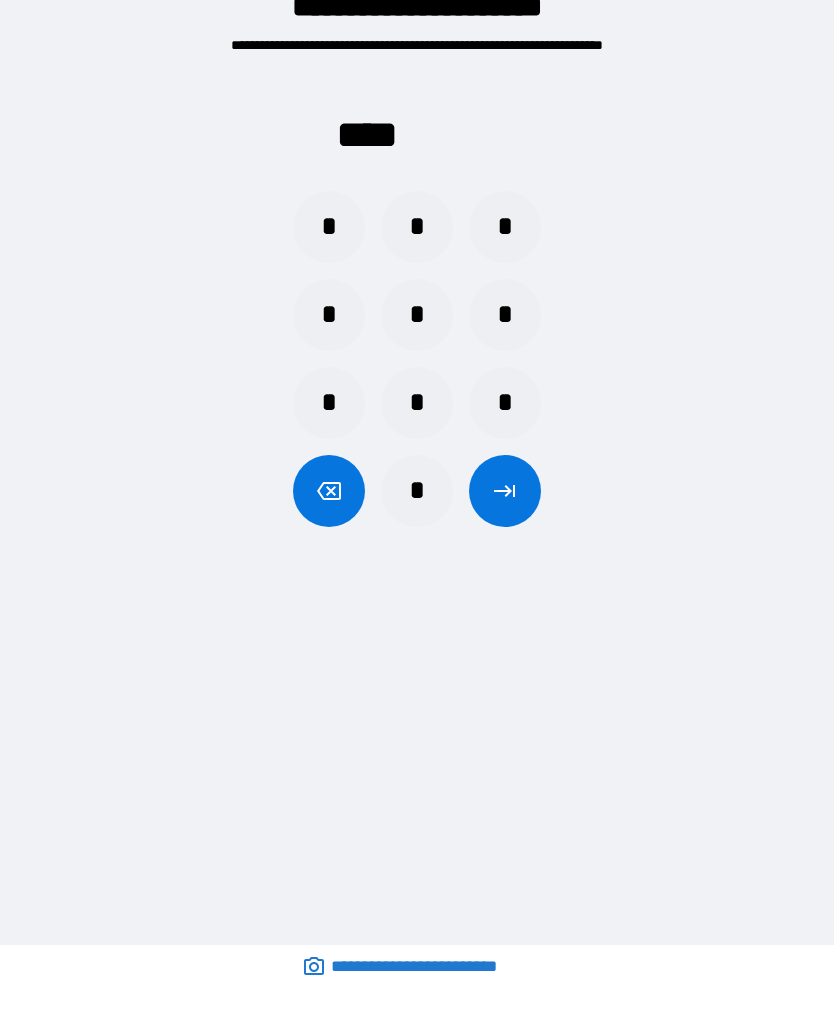click on "*" at bounding box center [505, 403] 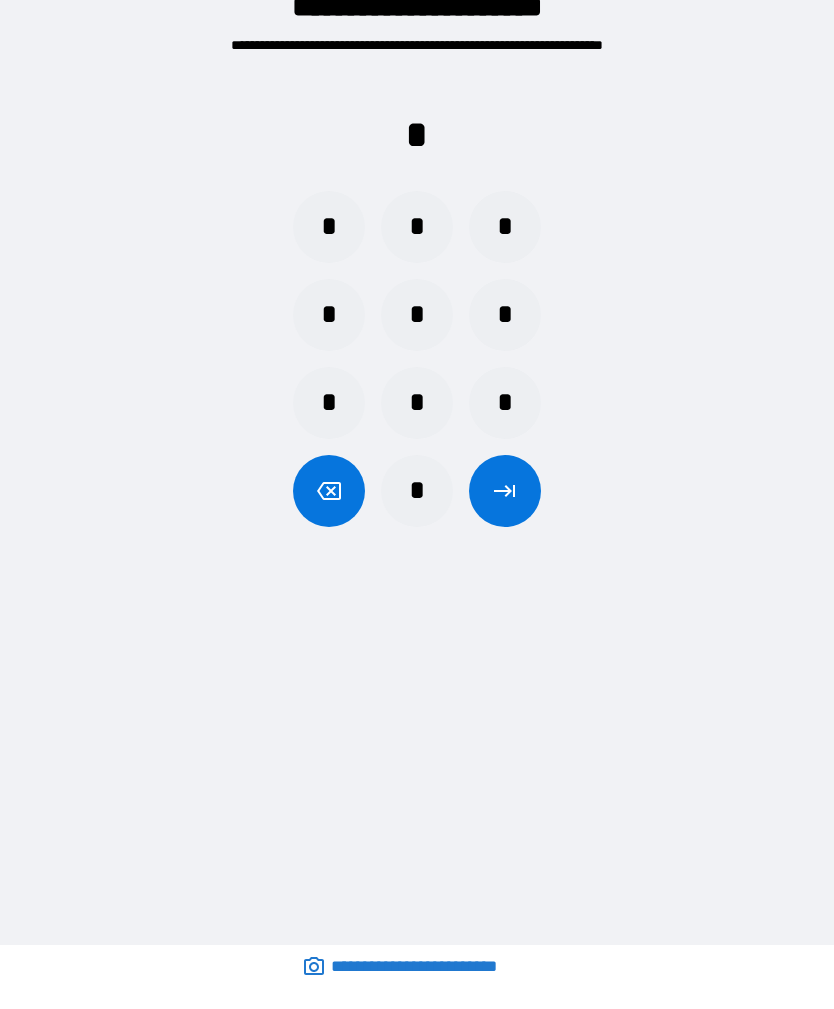 click on "*" at bounding box center (417, 403) 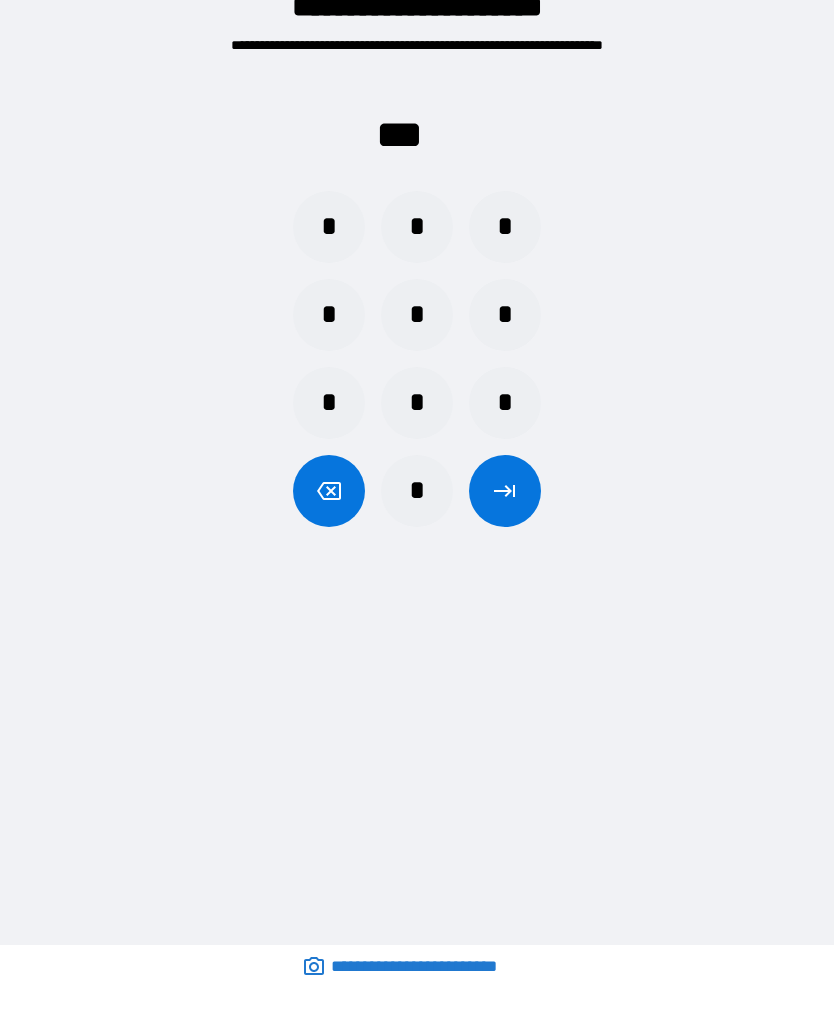 click on "*" at bounding box center (417, 403) 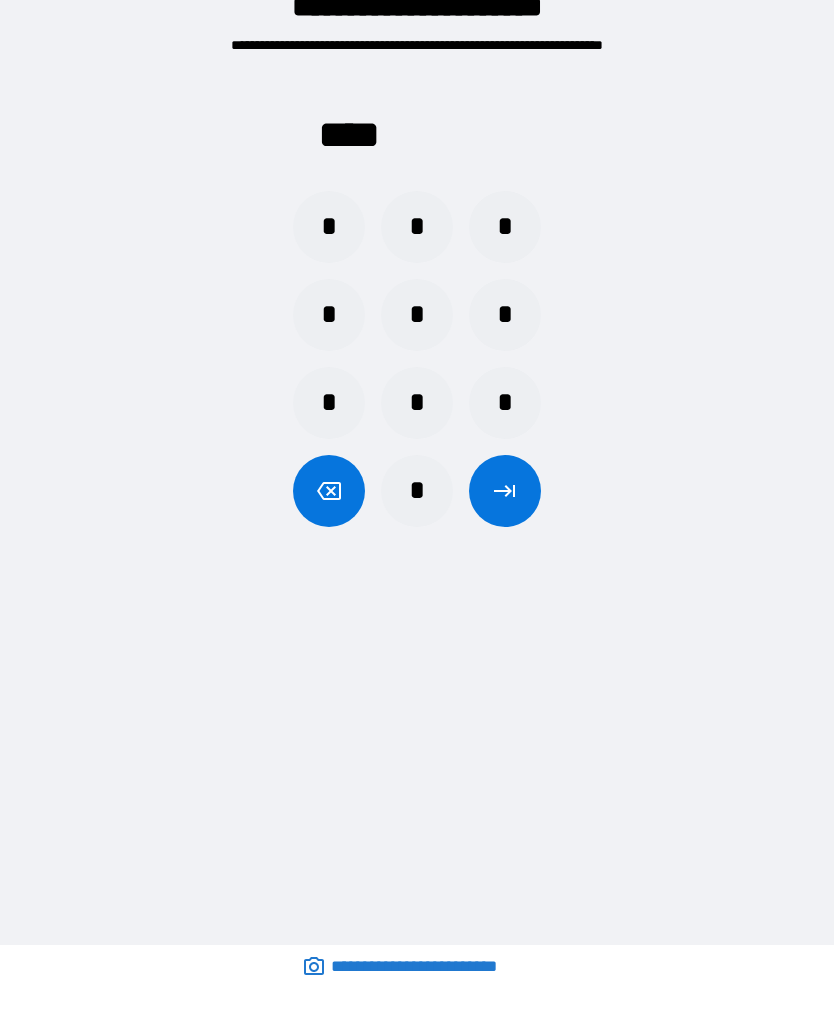 click at bounding box center [505, 491] 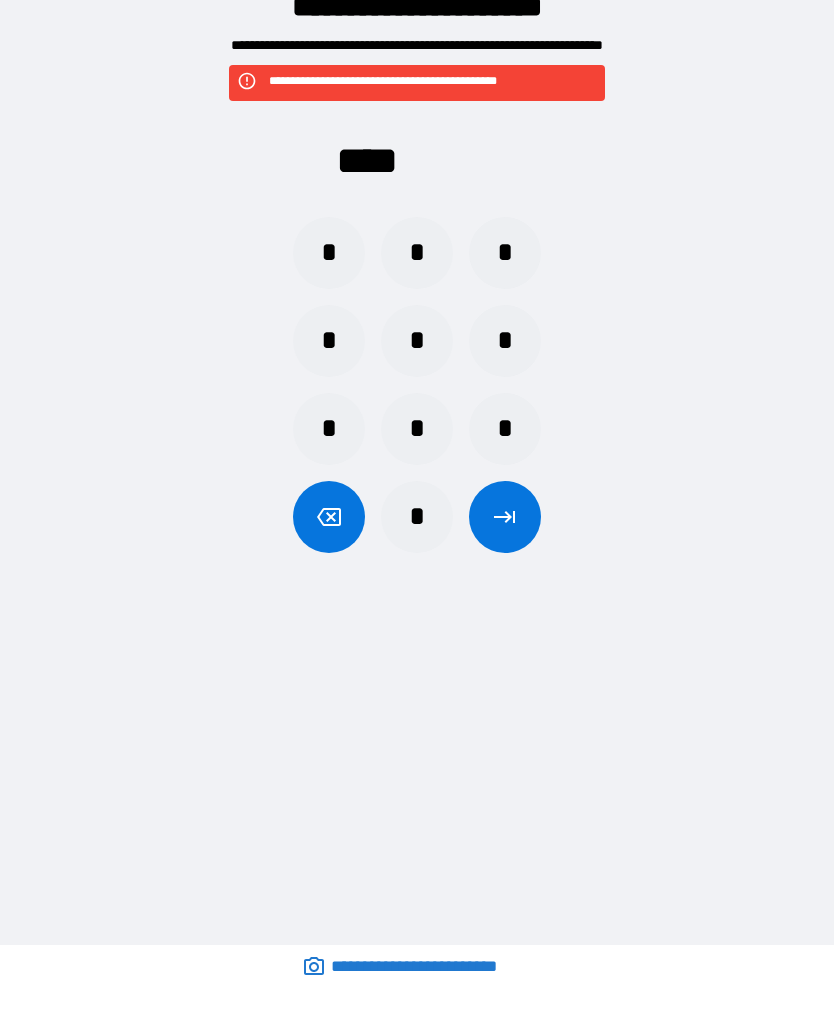 click on "*" at bounding box center [417, 341] 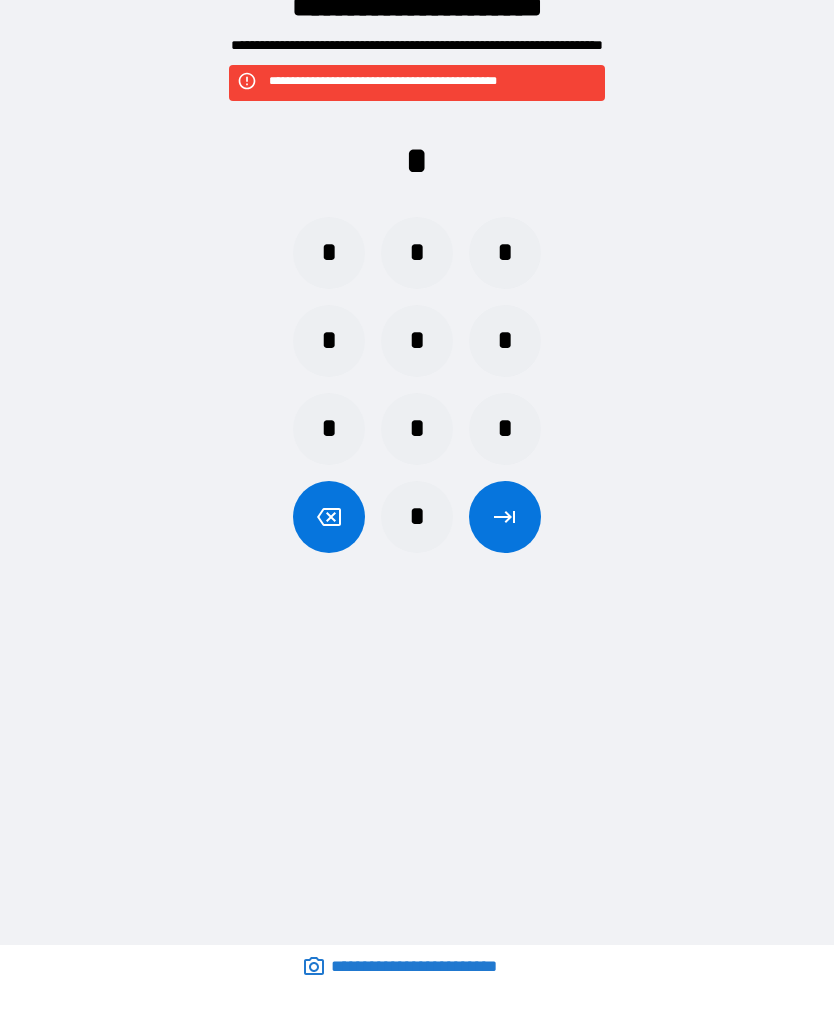 click on "*" at bounding box center (417, 429) 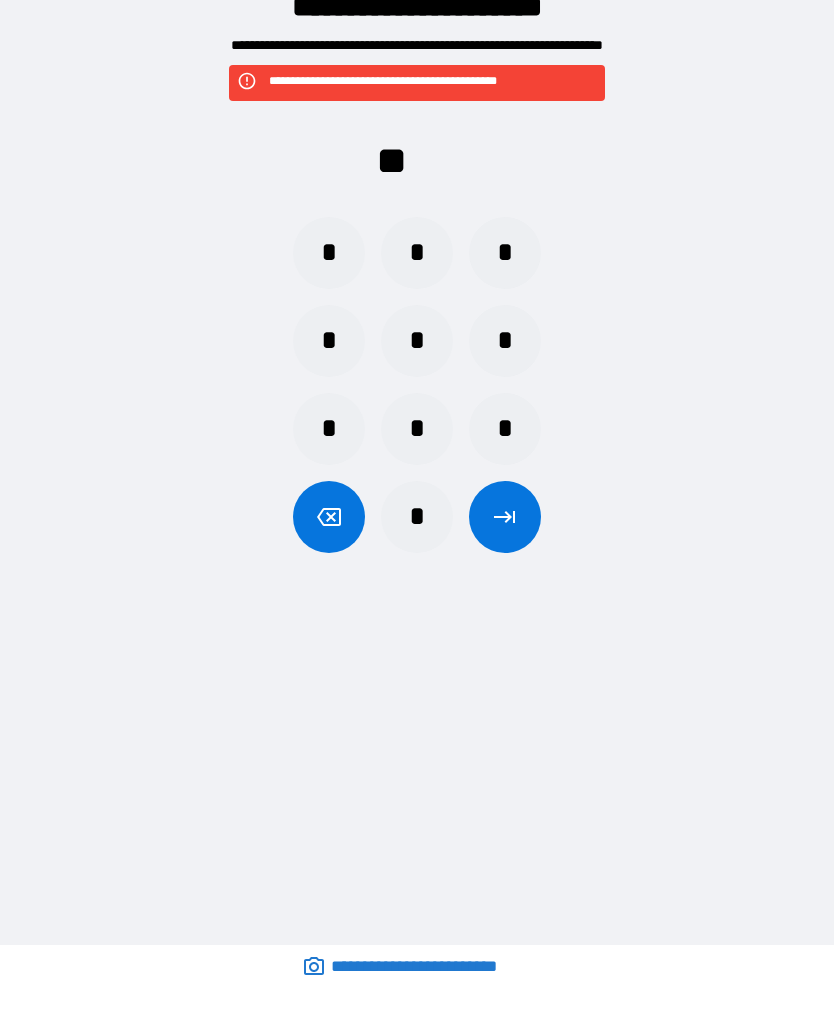 click on "*" at bounding box center [417, 253] 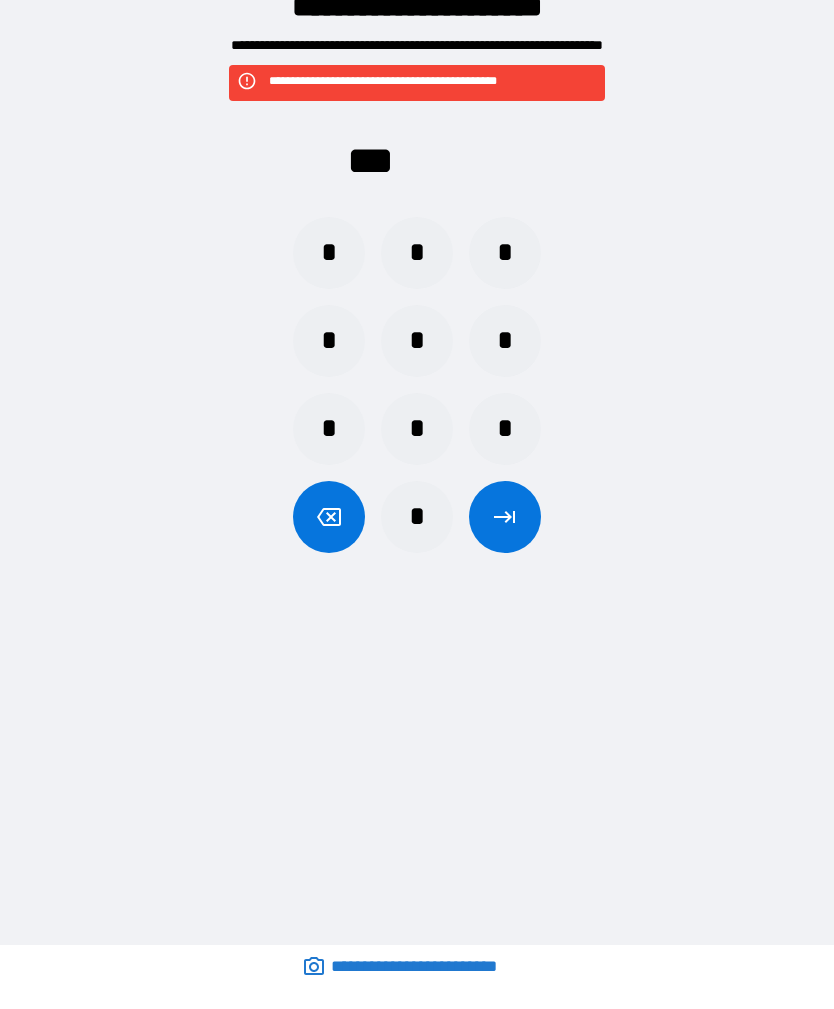 click on "*" at bounding box center (329, 341) 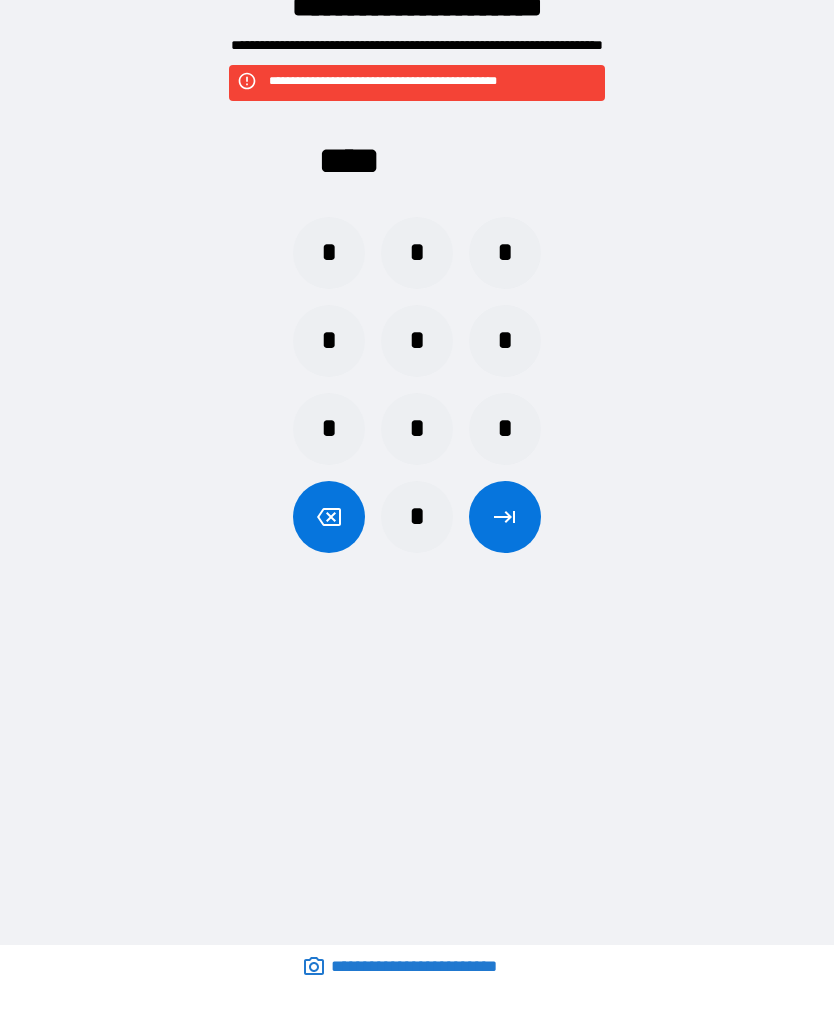 click at bounding box center (505, 517) 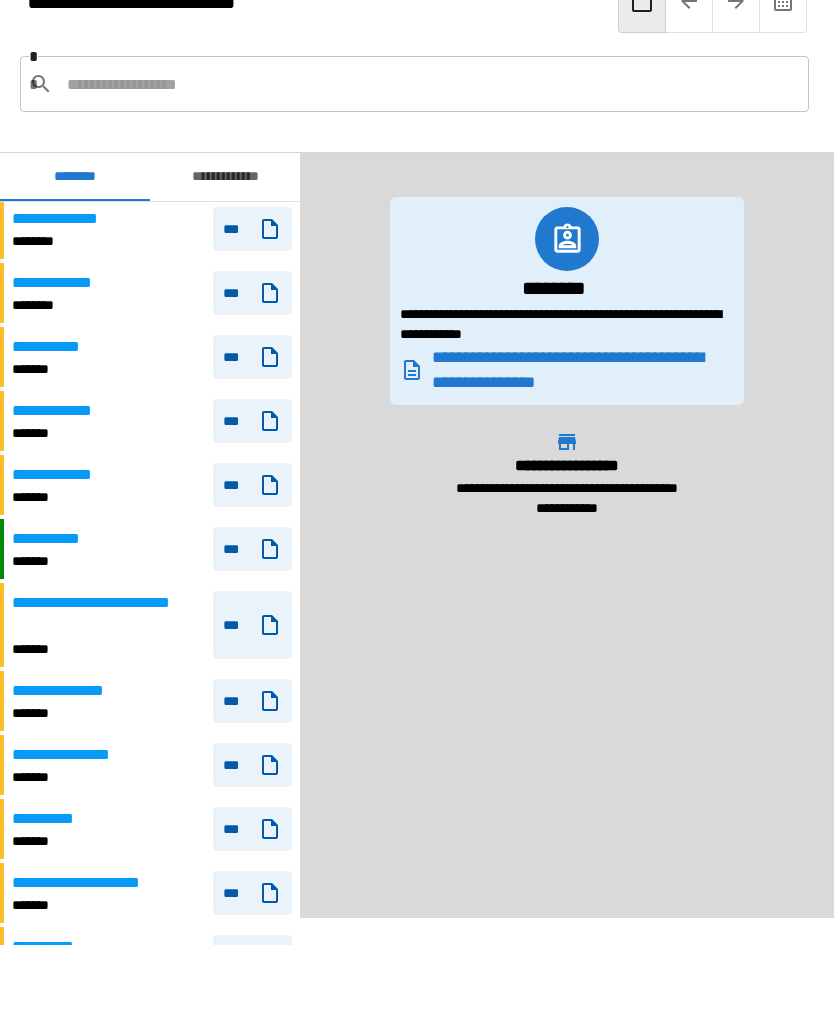 scroll, scrollTop: 447, scrollLeft: 0, axis: vertical 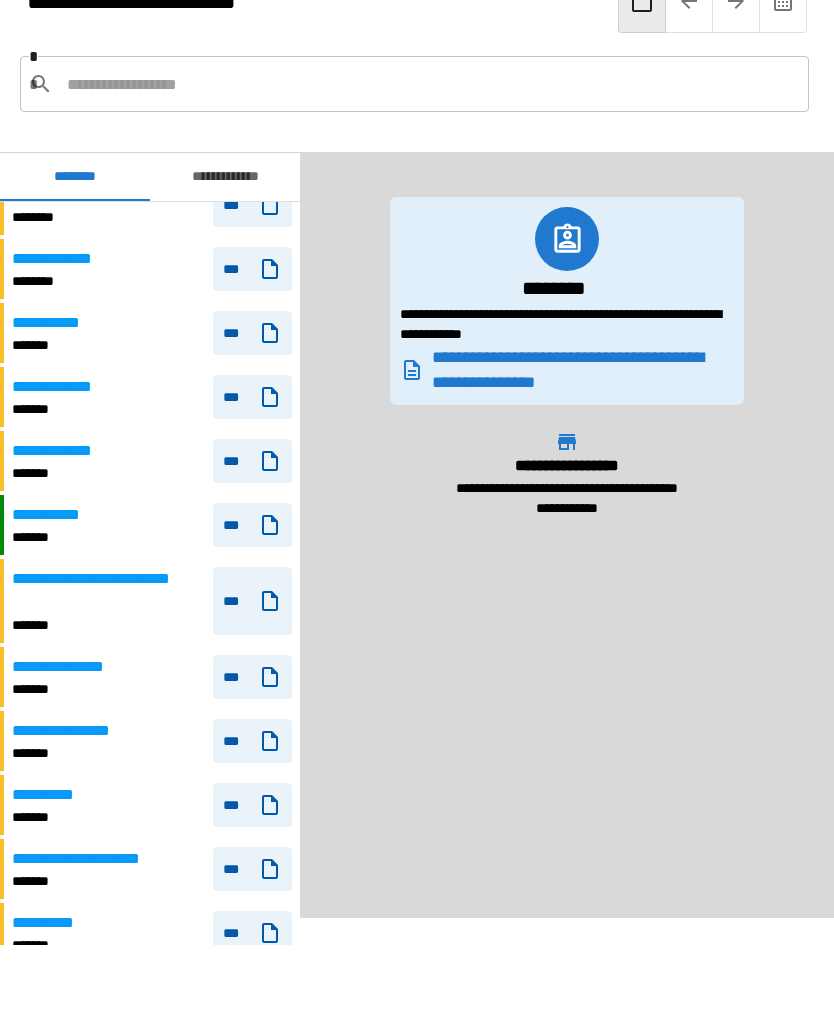 click on "**********" at bounding box center (152, 525) 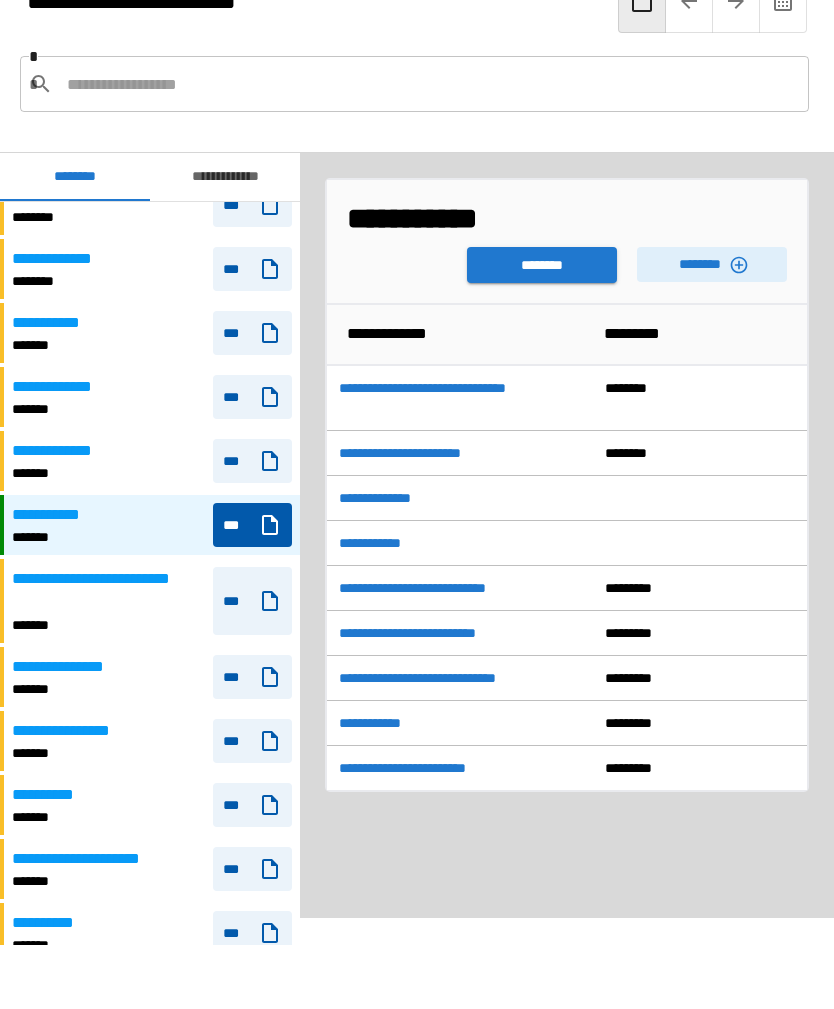 click 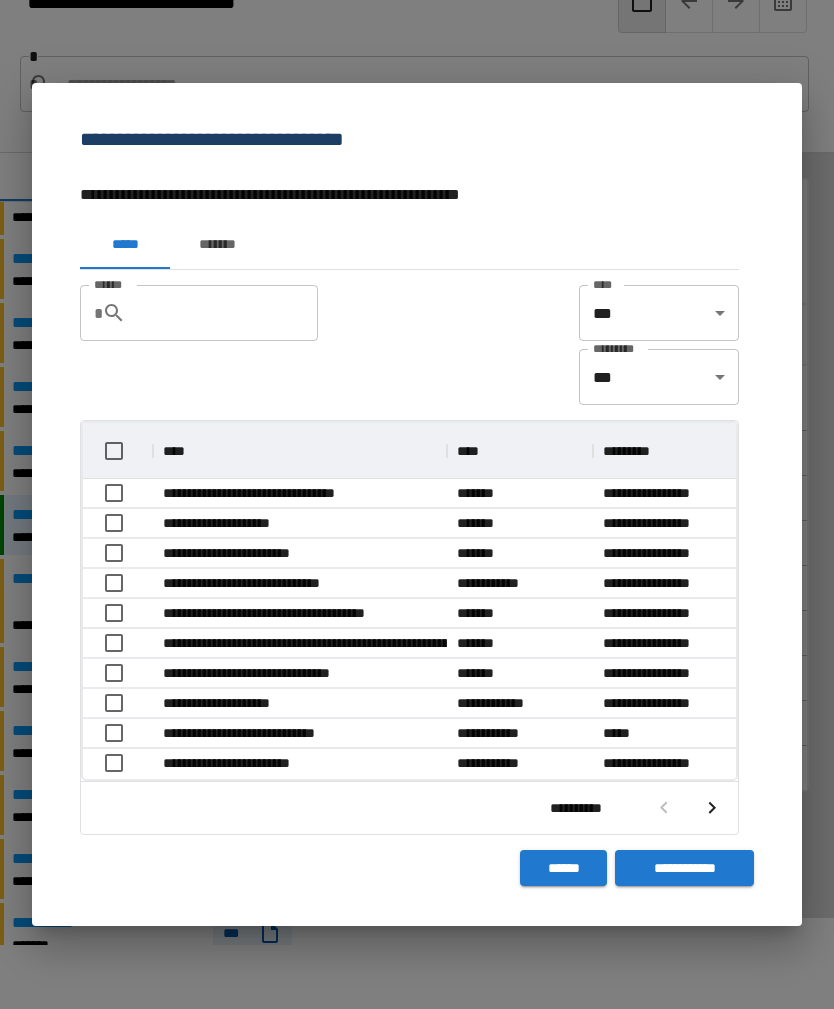 scroll, scrollTop: 116, scrollLeft: 653, axis: both 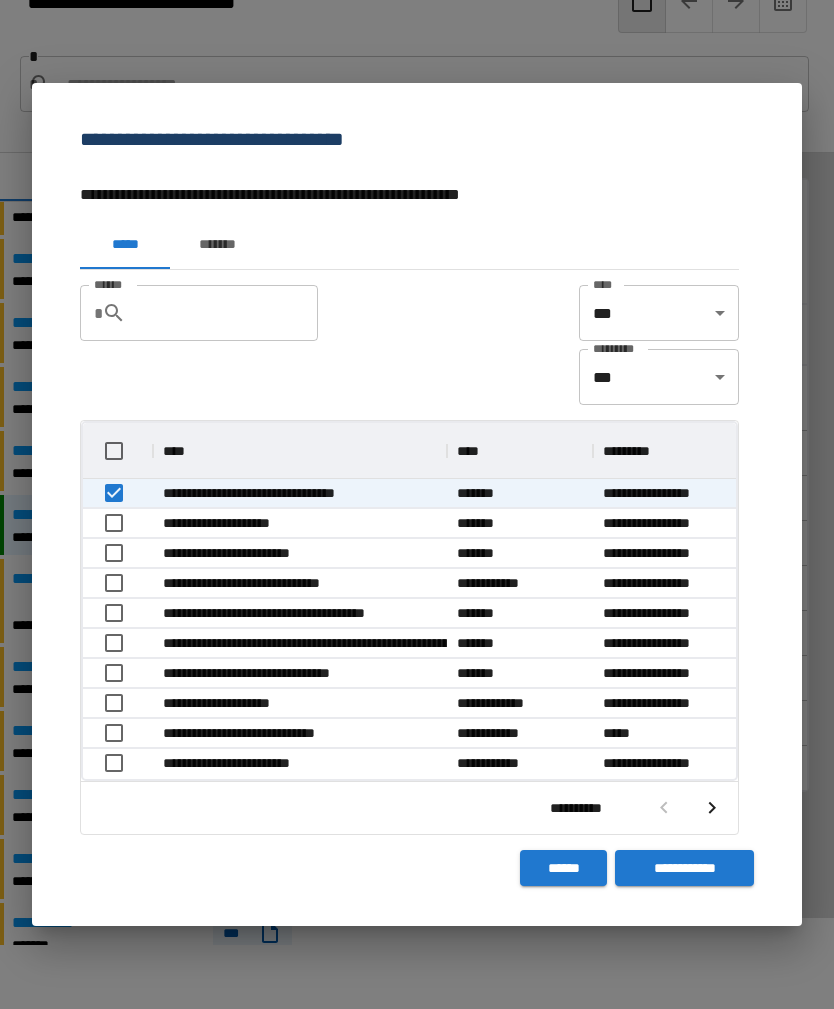 click on "**********" at bounding box center [684, 868] 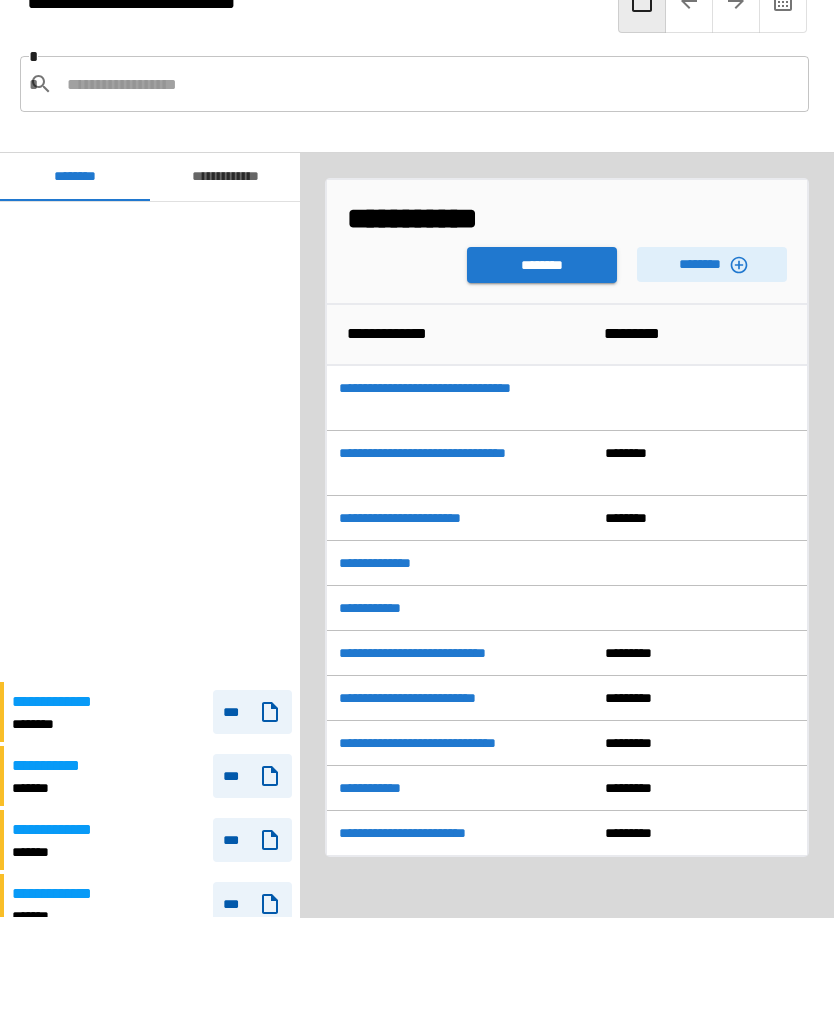 scroll, scrollTop: 489, scrollLeft: 0, axis: vertical 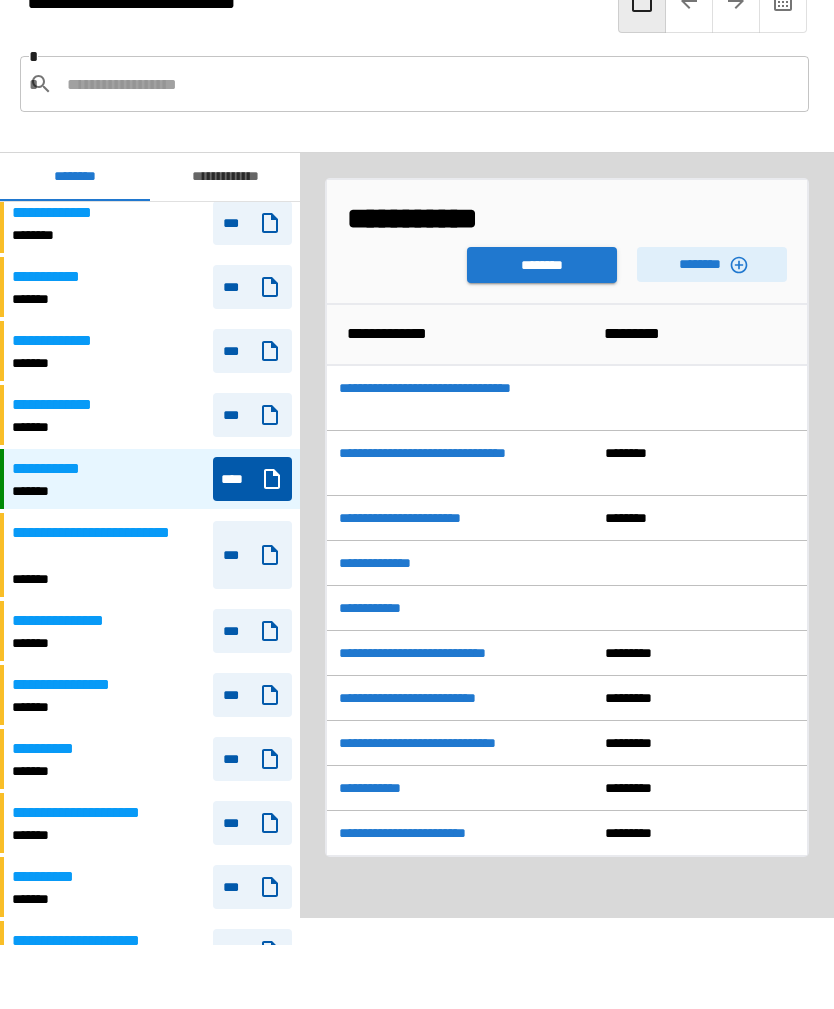 click on "********" at bounding box center [542, 265] 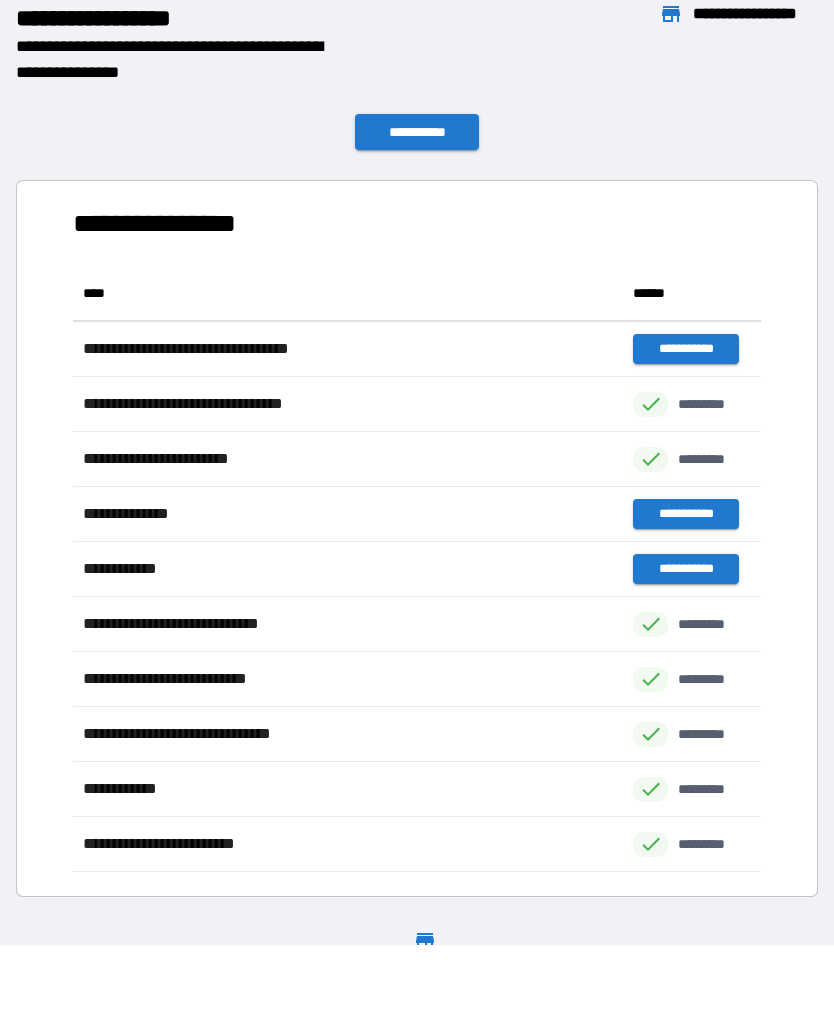 scroll, scrollTop: 1, scrollLeft: 1, axis: both 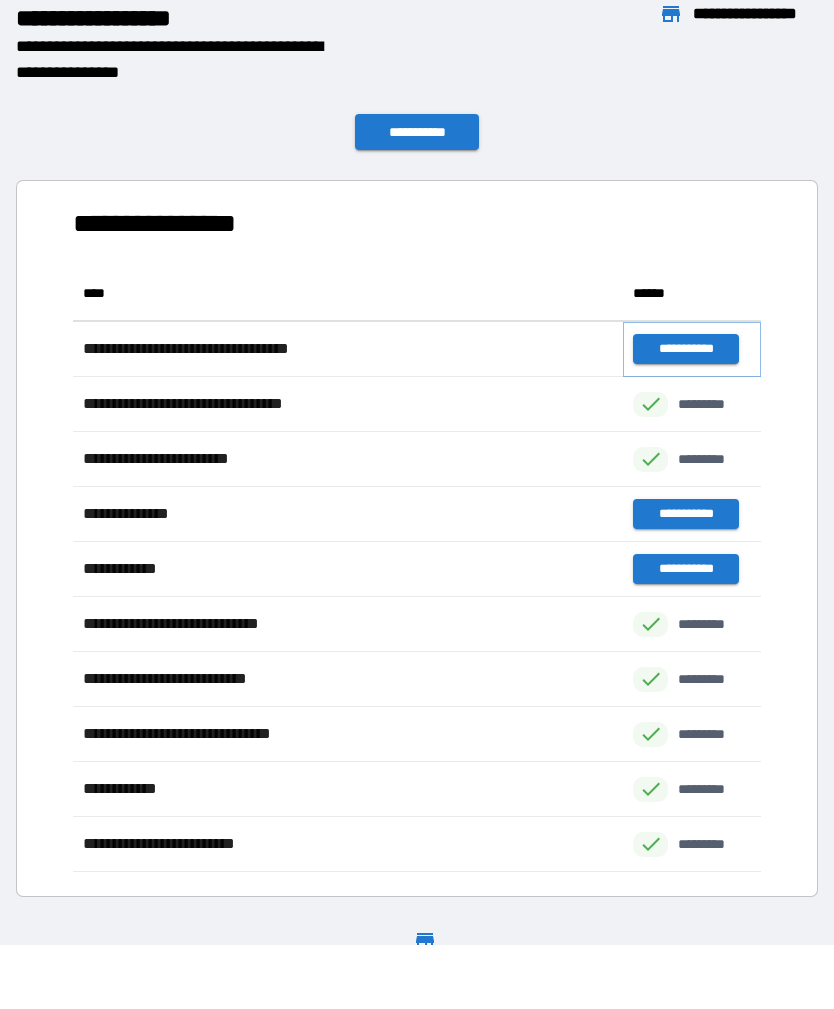 click on "**********" at bounding box center [685, 349] 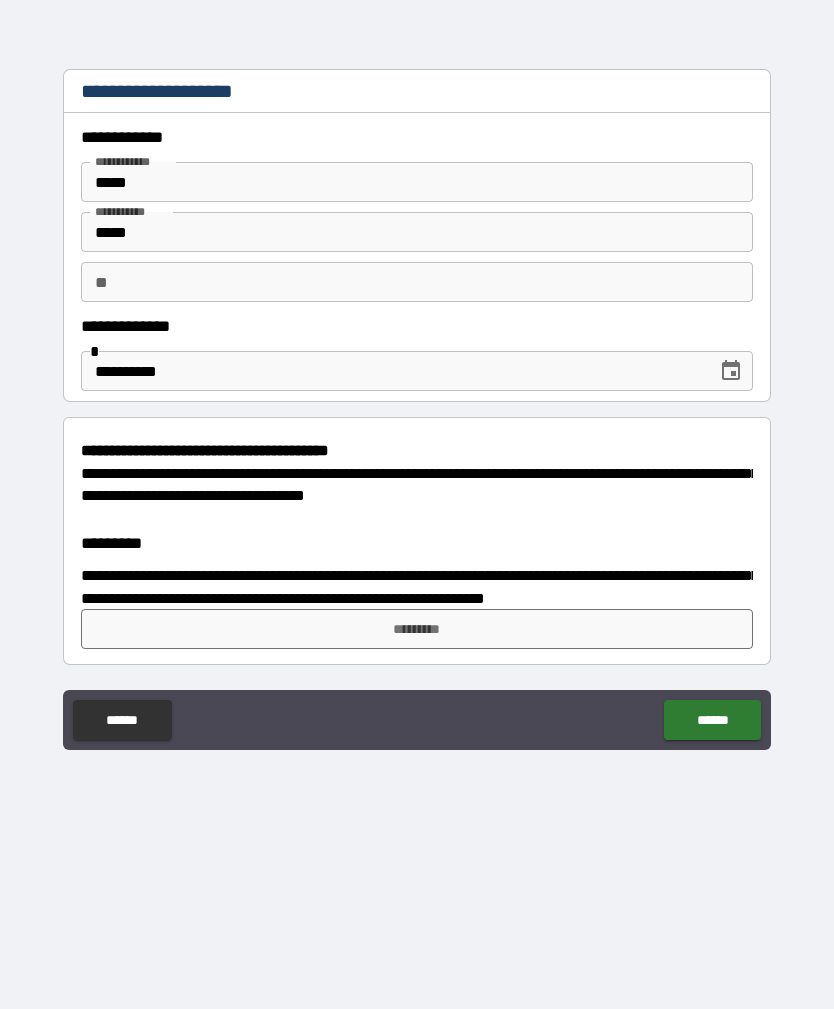 click on "*********" at bounding box center [417, 629] 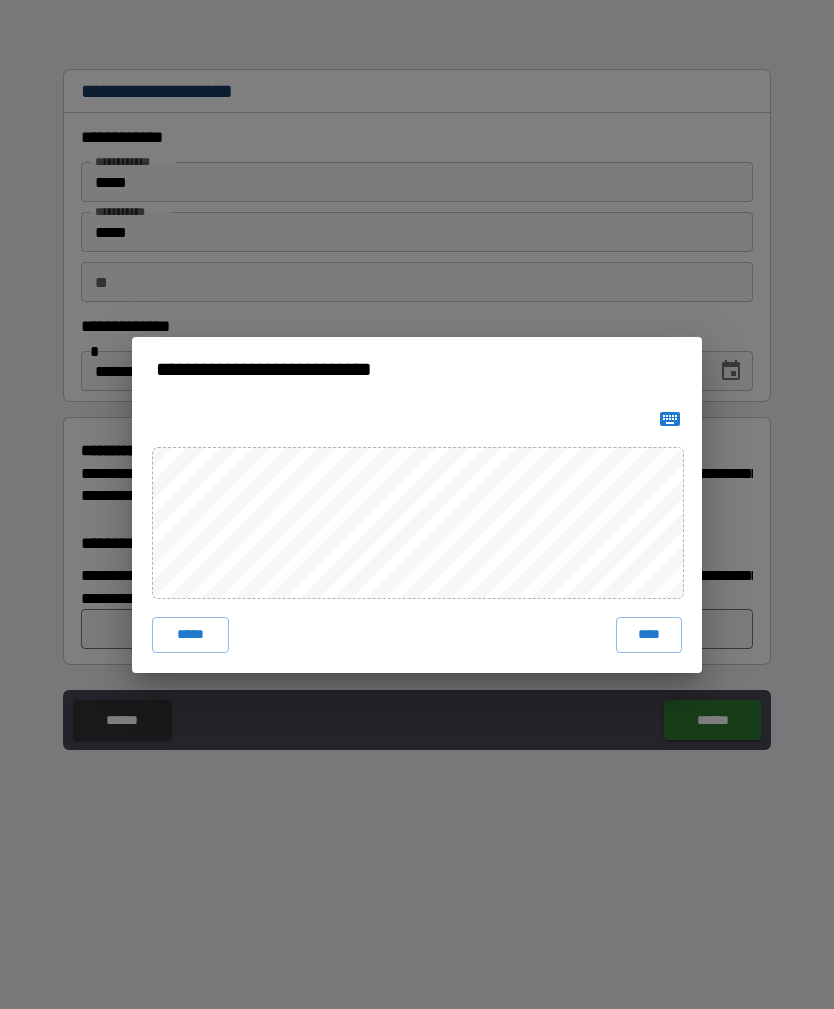 click on "****" at bounding box center (649, 635) 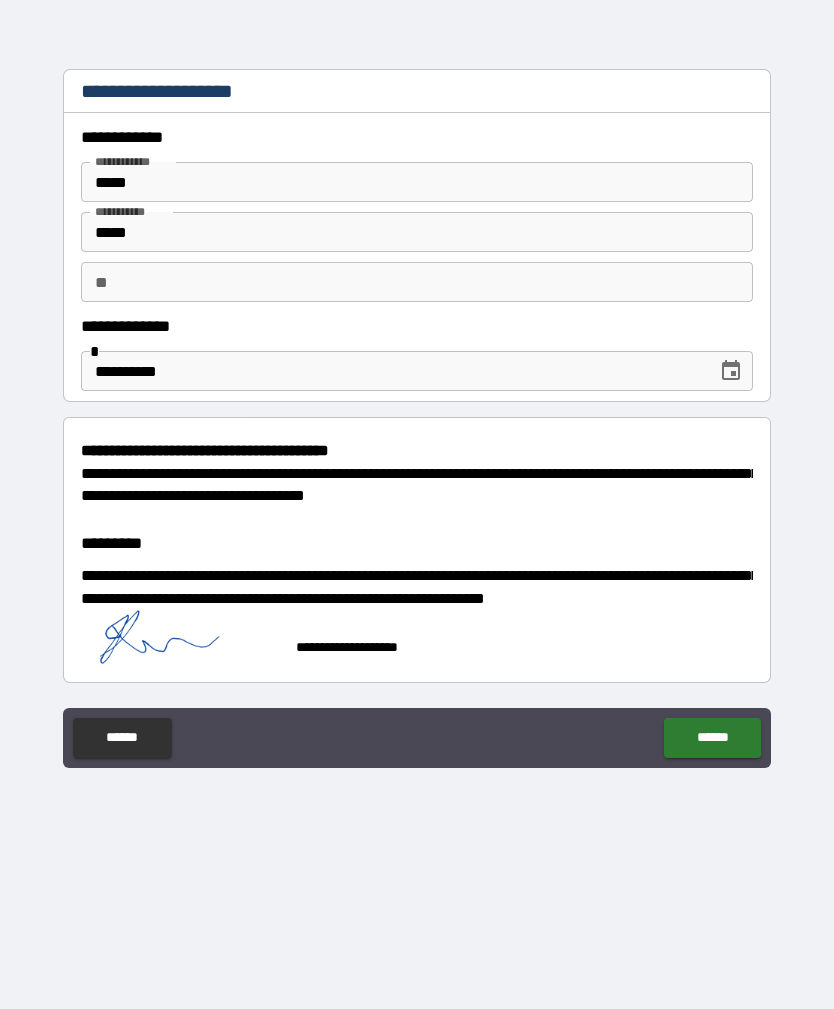 click on "******" at bounding box center [712, 738] 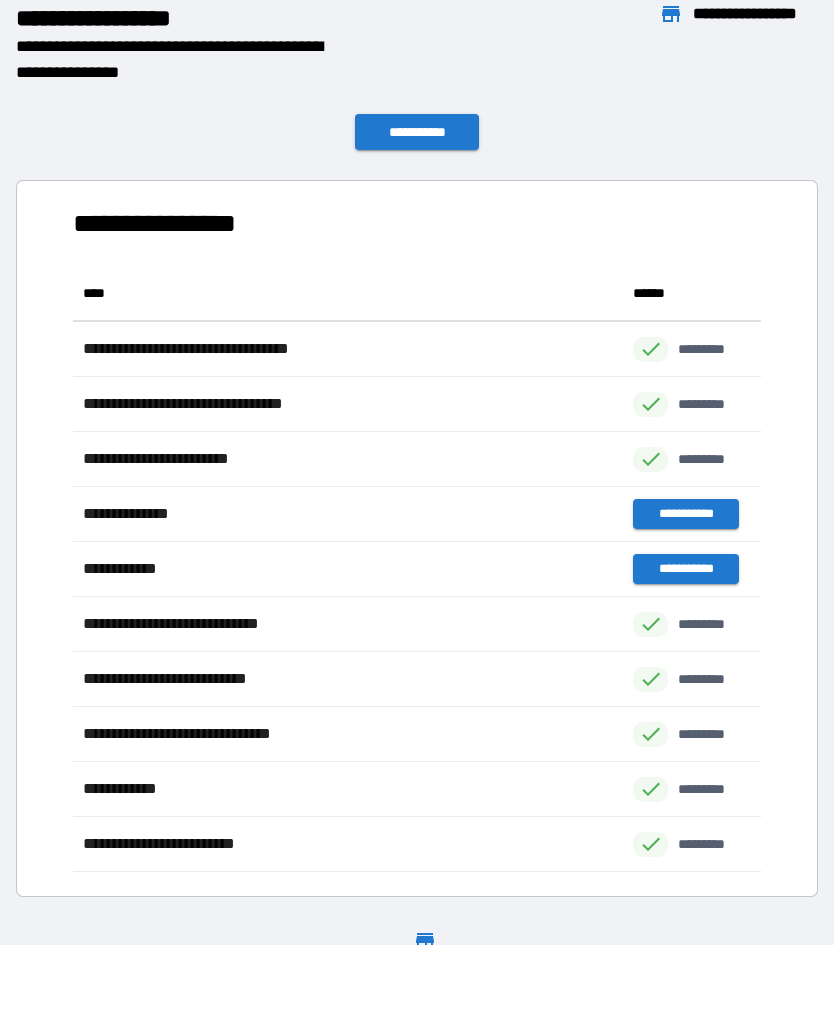 scroll, scrollTop: 1, scrollLeft: 1, axis: both 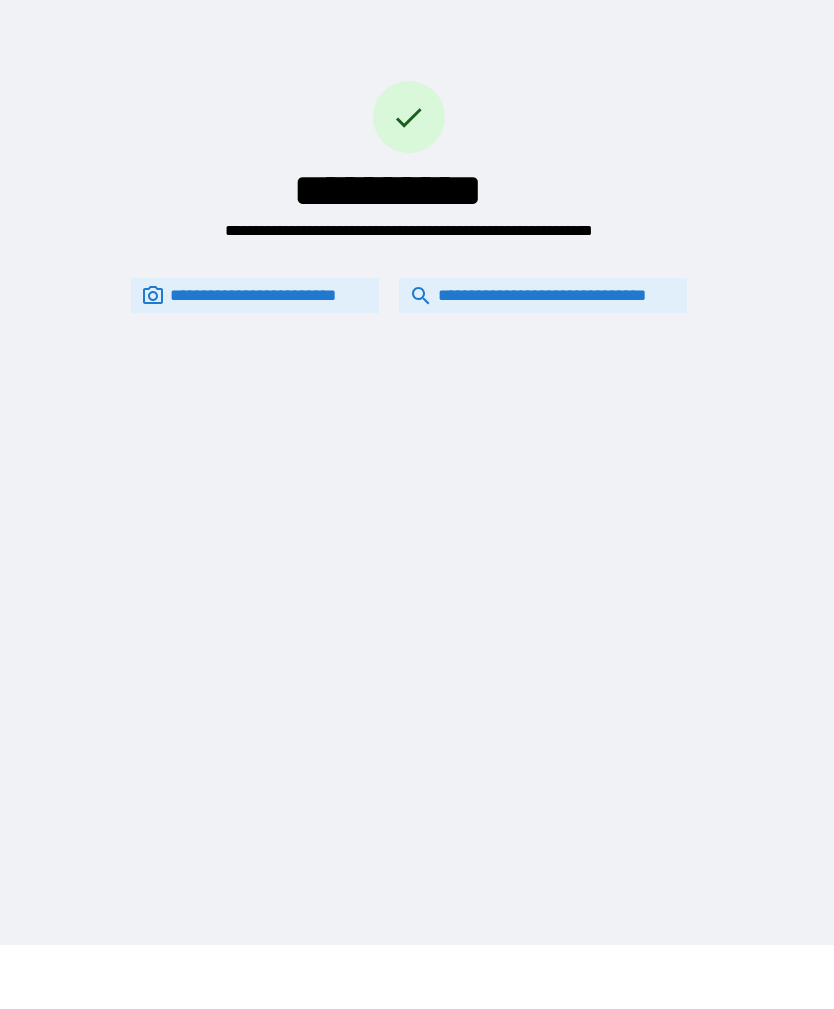 click on "**********" at bounding box center [543, 295] 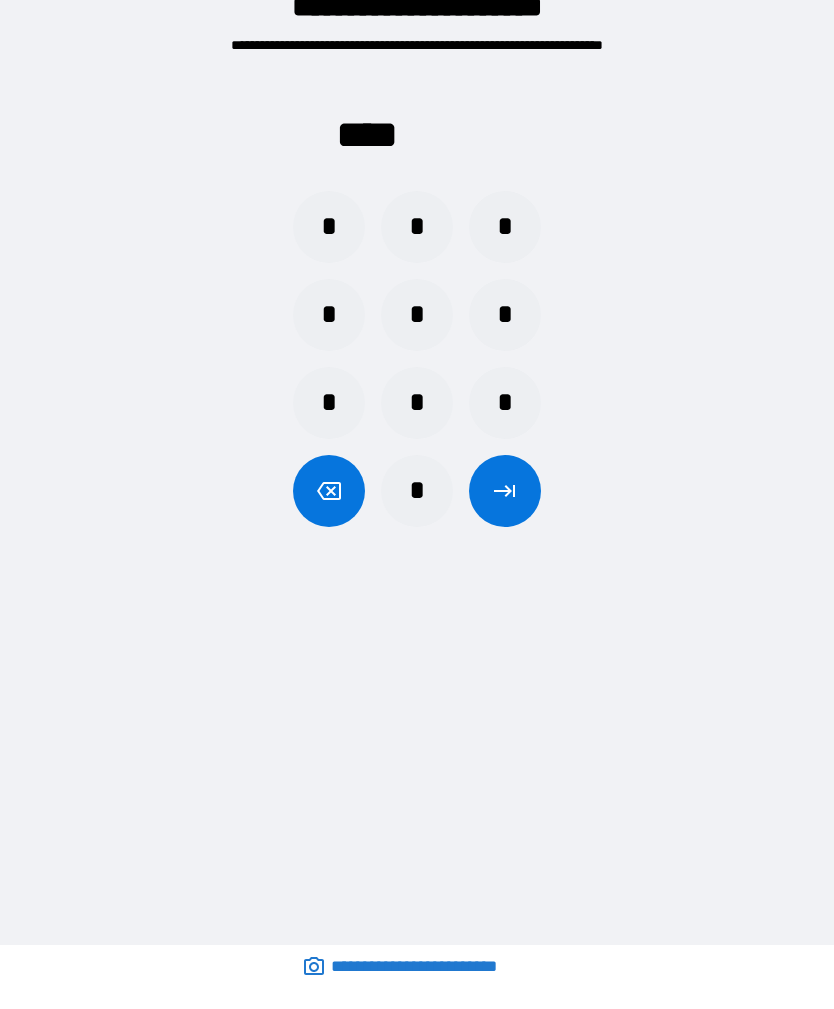 click on "*" at bounding box center [417, 315] 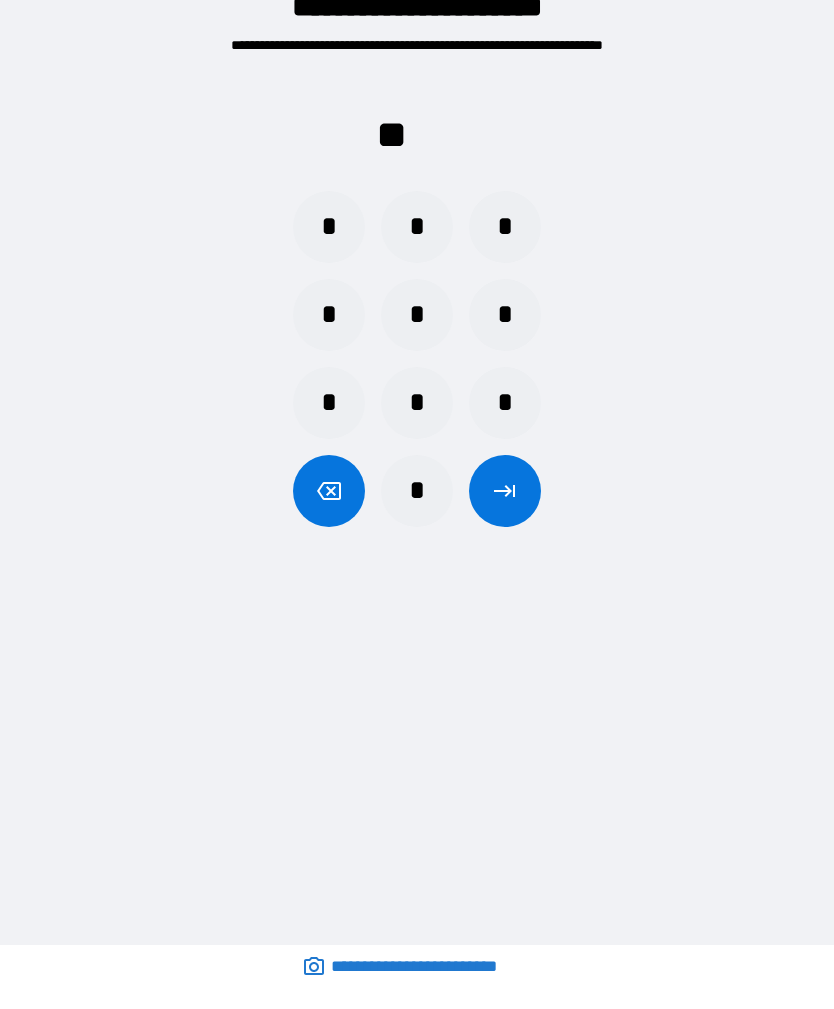 click on "*" at bounding box center (417, 227) 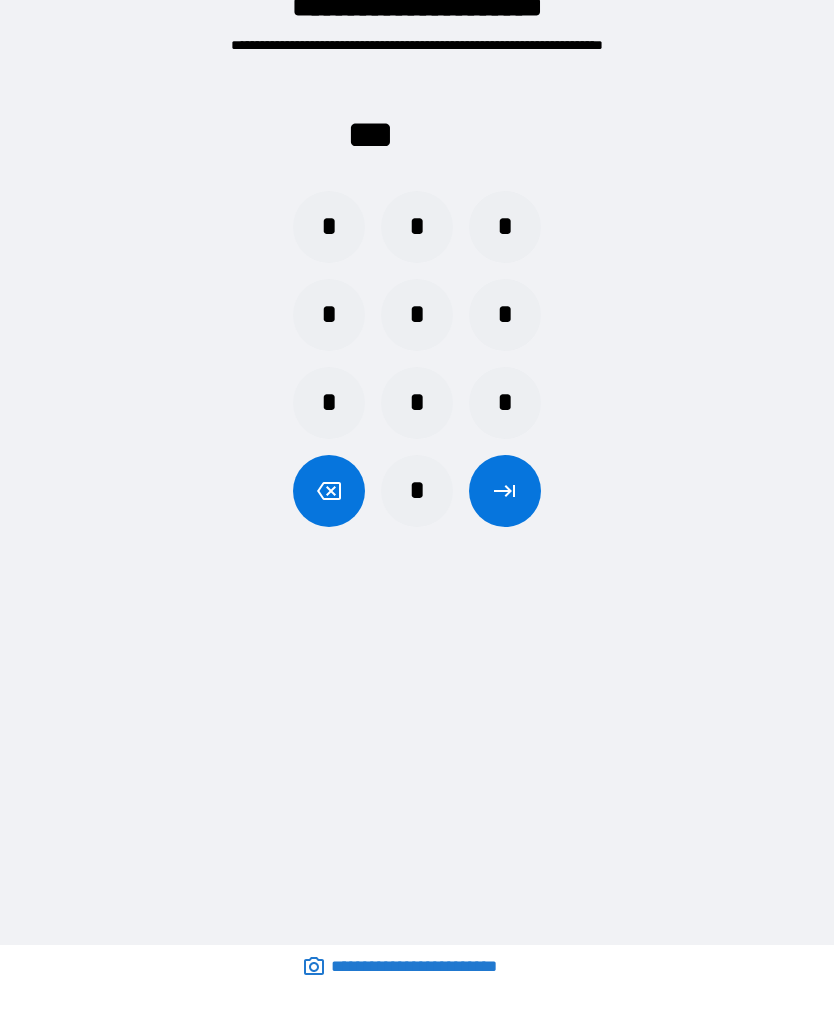click on "*" at bounding box center [329, 315] 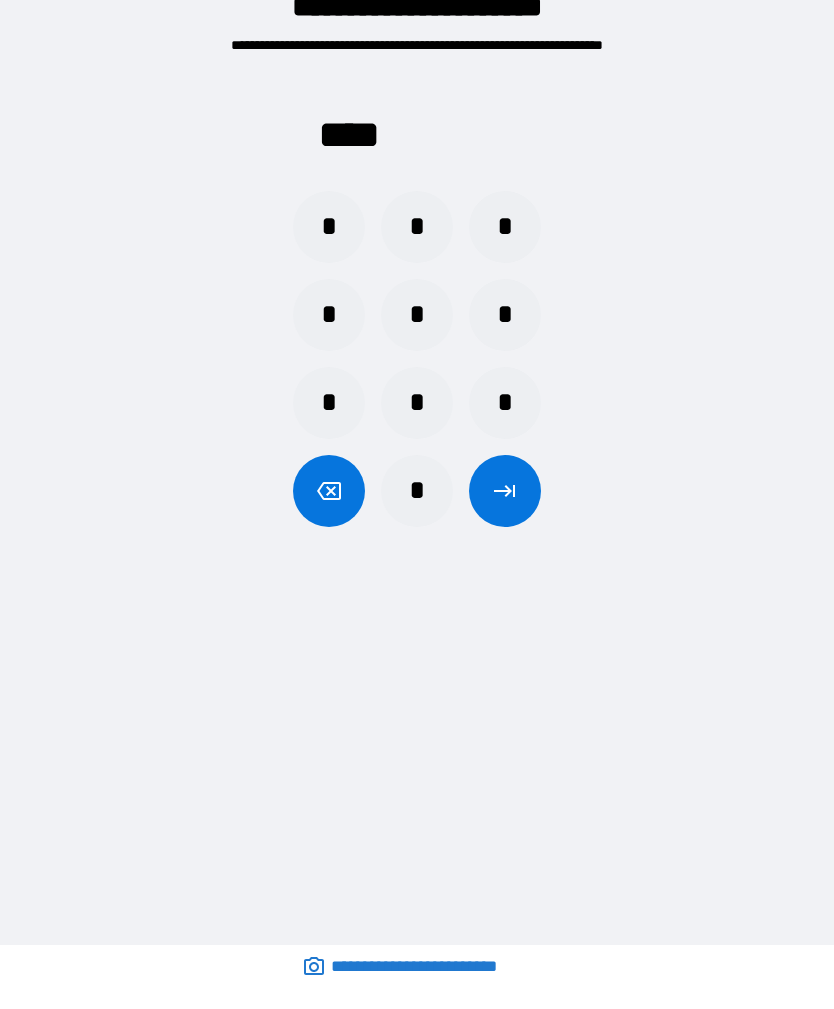 click 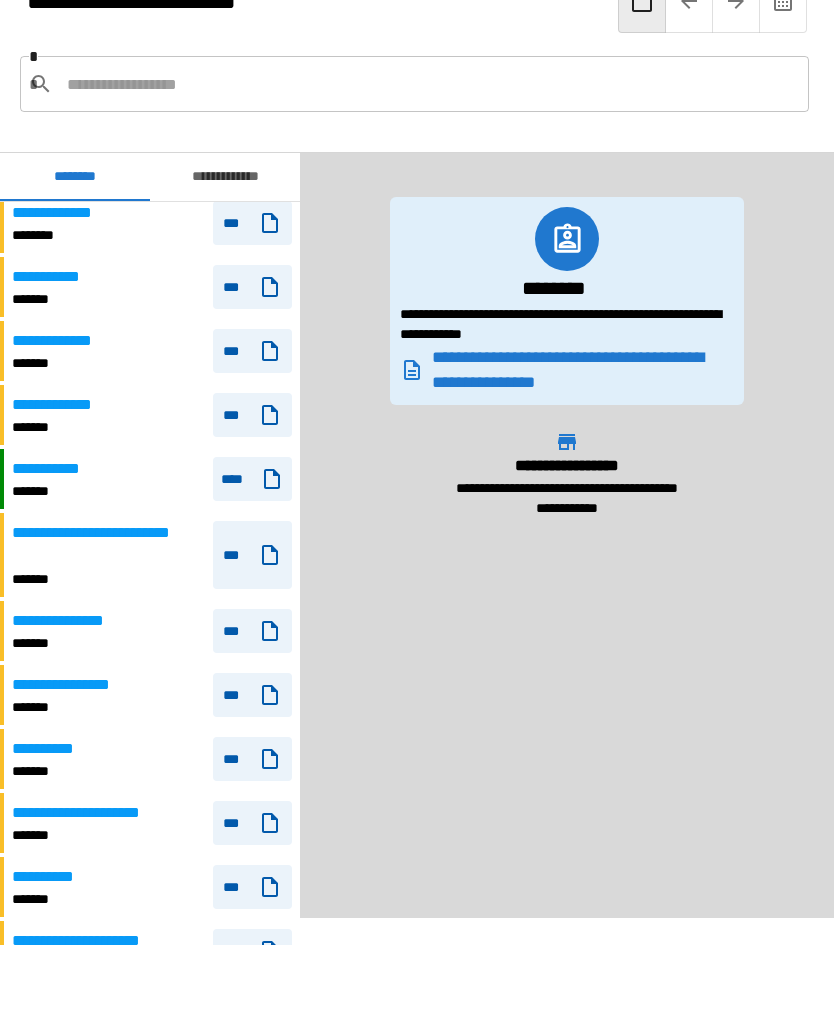 scroll, scrollTop: 489, scrollLeft: 0, axis: vertical 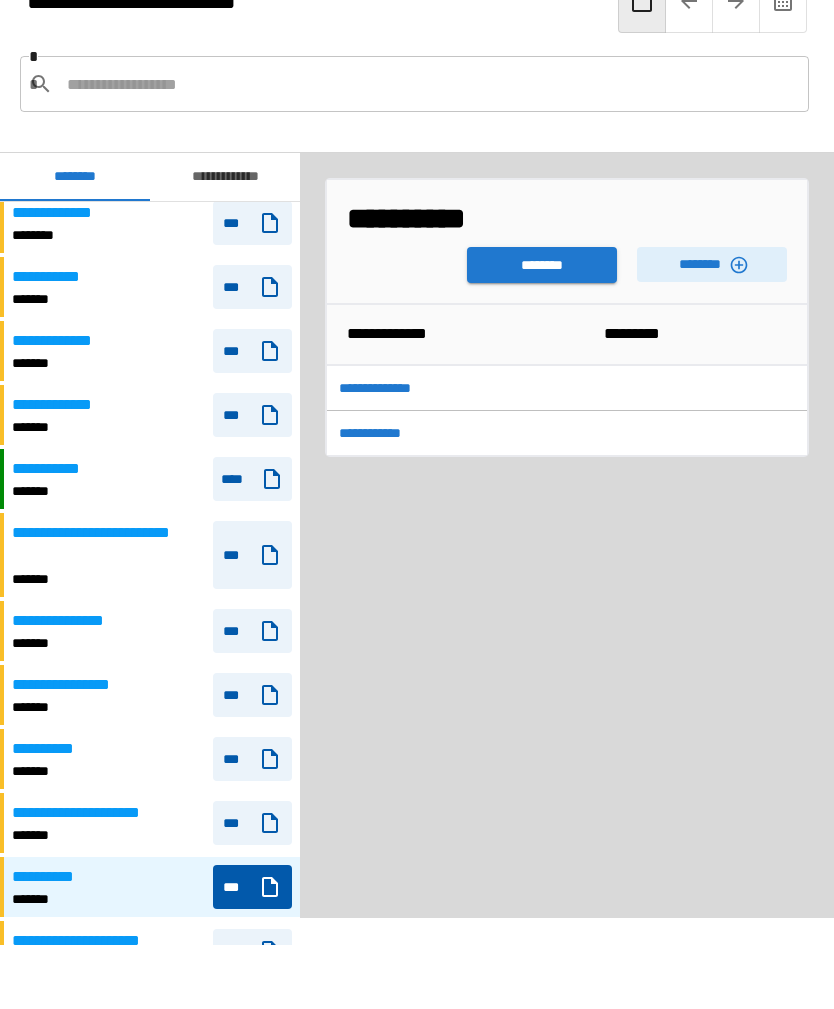 click on "********" at bounding box center [712, 264] 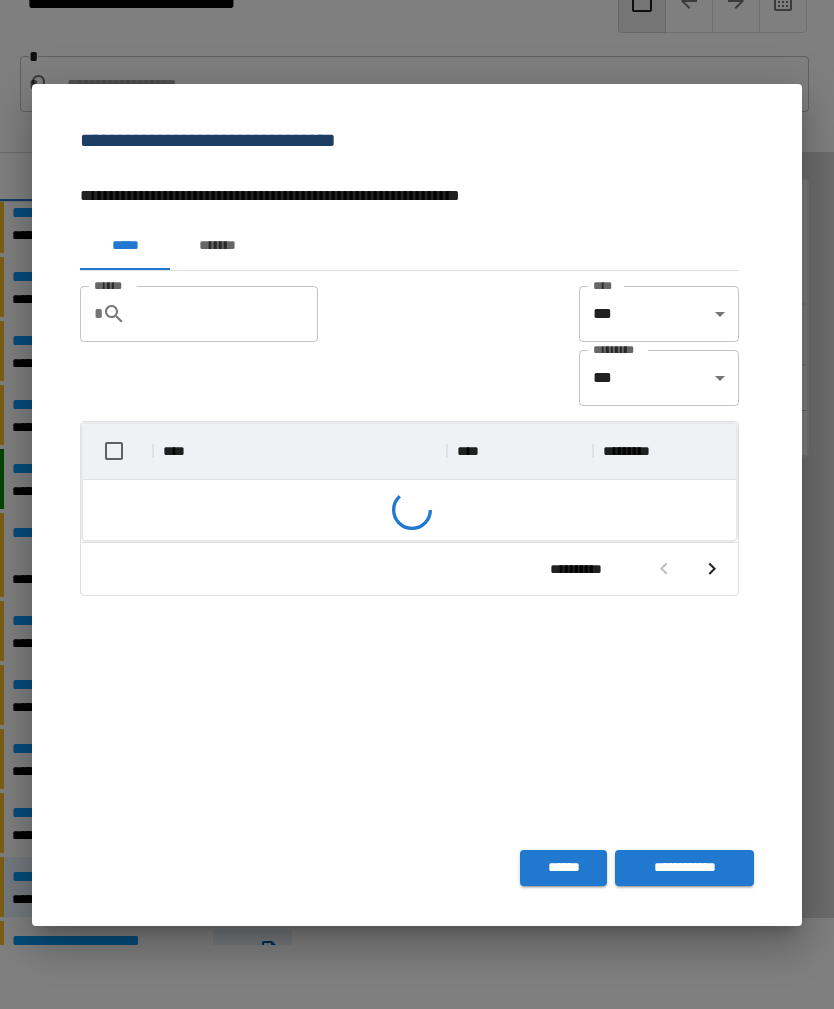 scroll, scrollTop: 1, scrollLeft: 1, axis: both 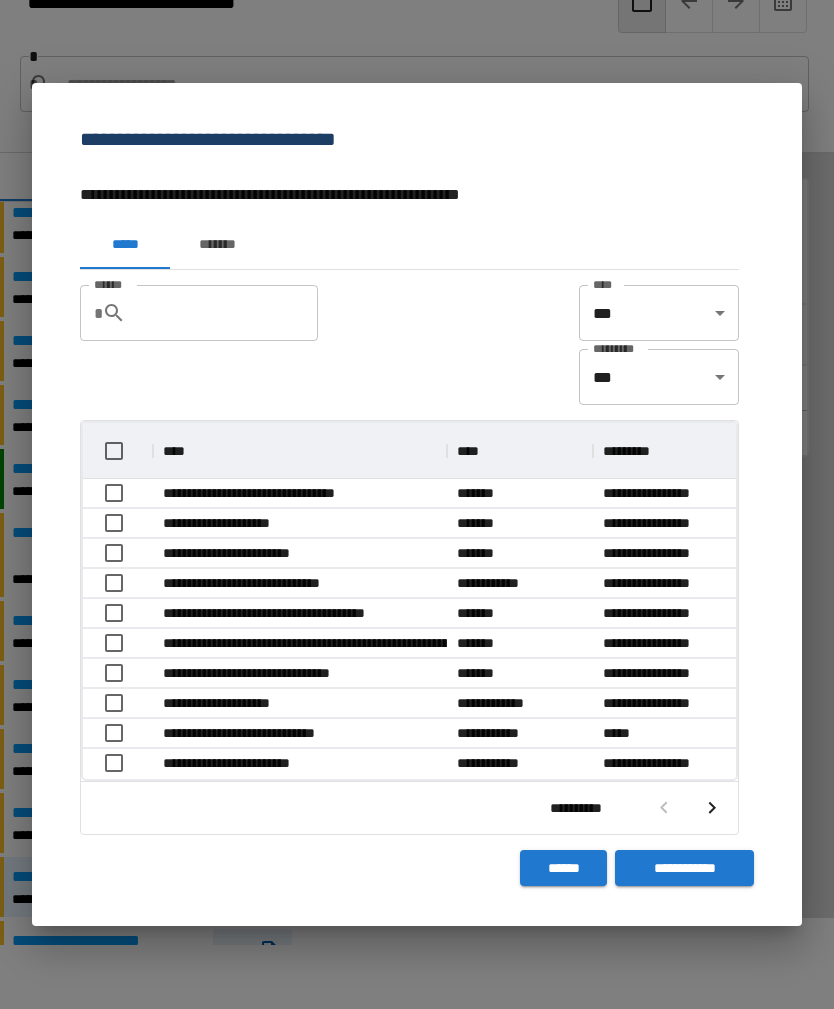 click on "******" at bounding box center (230, 313) 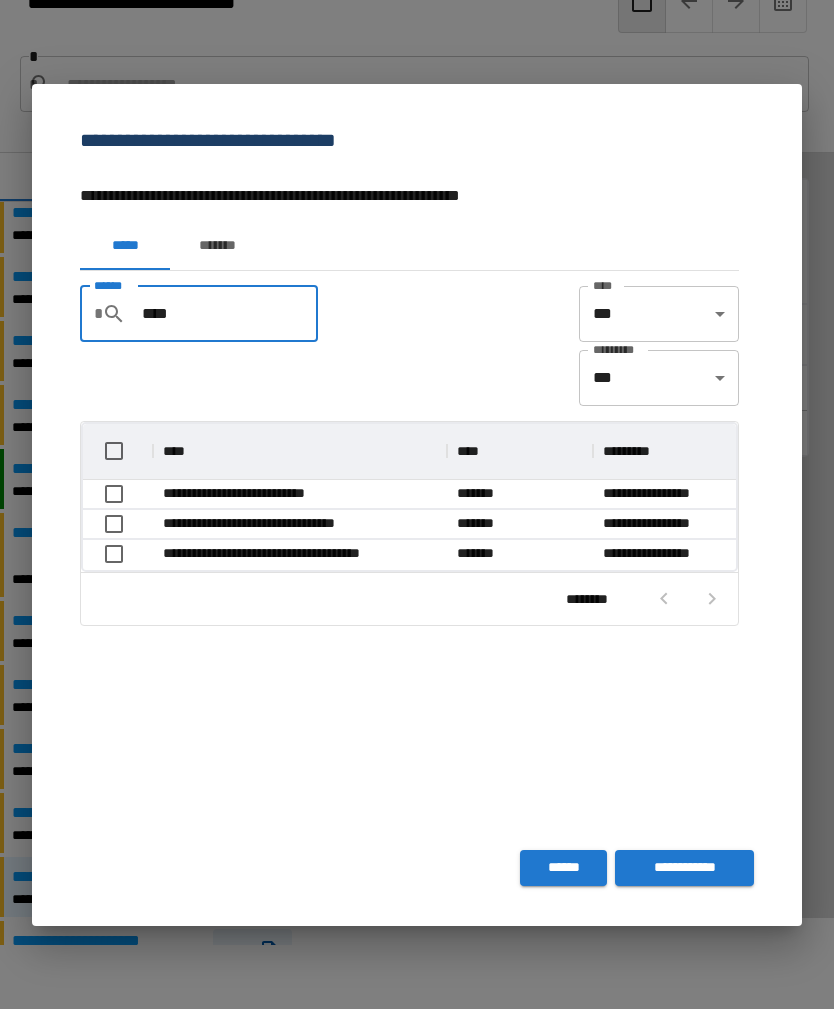 scroll, scrollTop: 146, scrollLeft: 653, axis: both 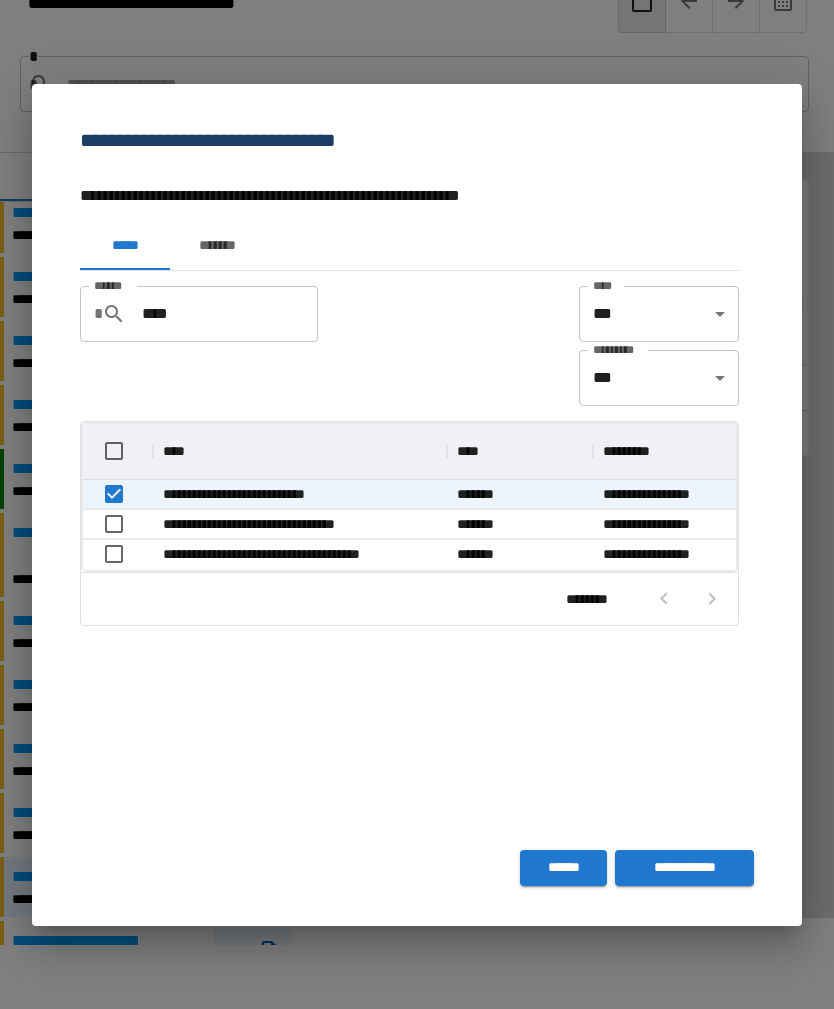 click on "**********" at bounding box center [684, 868] 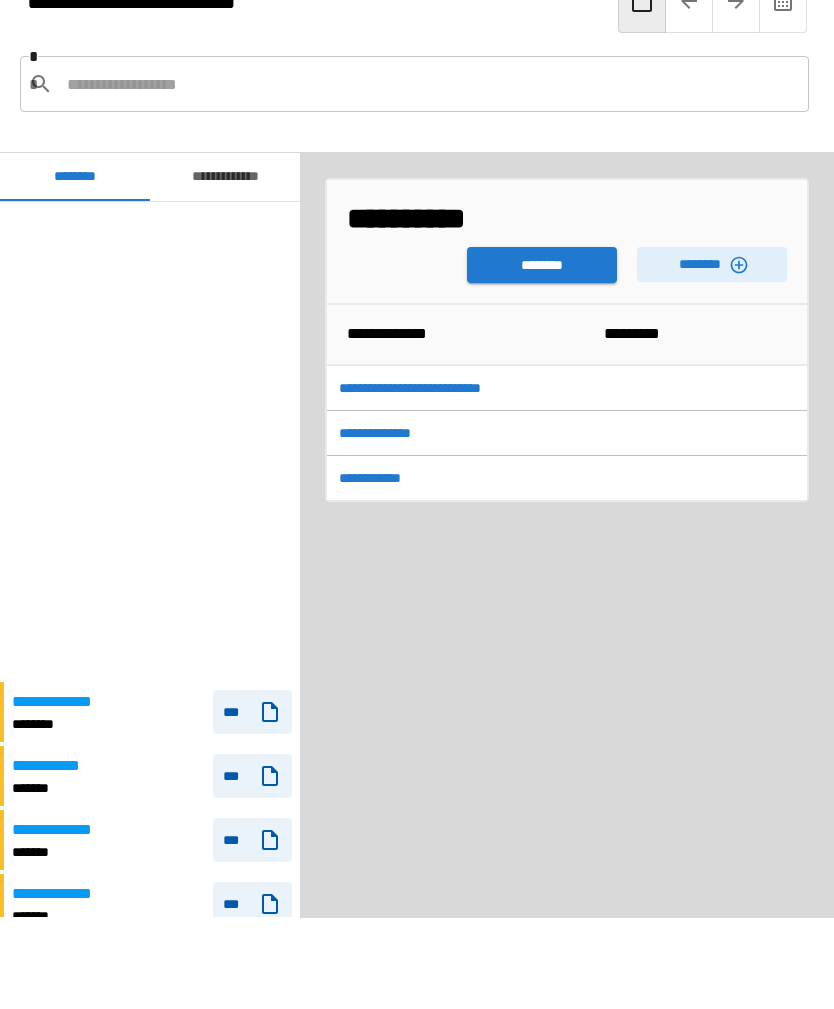 scroll, scrollTop: 489, scrollLeft: 0, axis: vertical 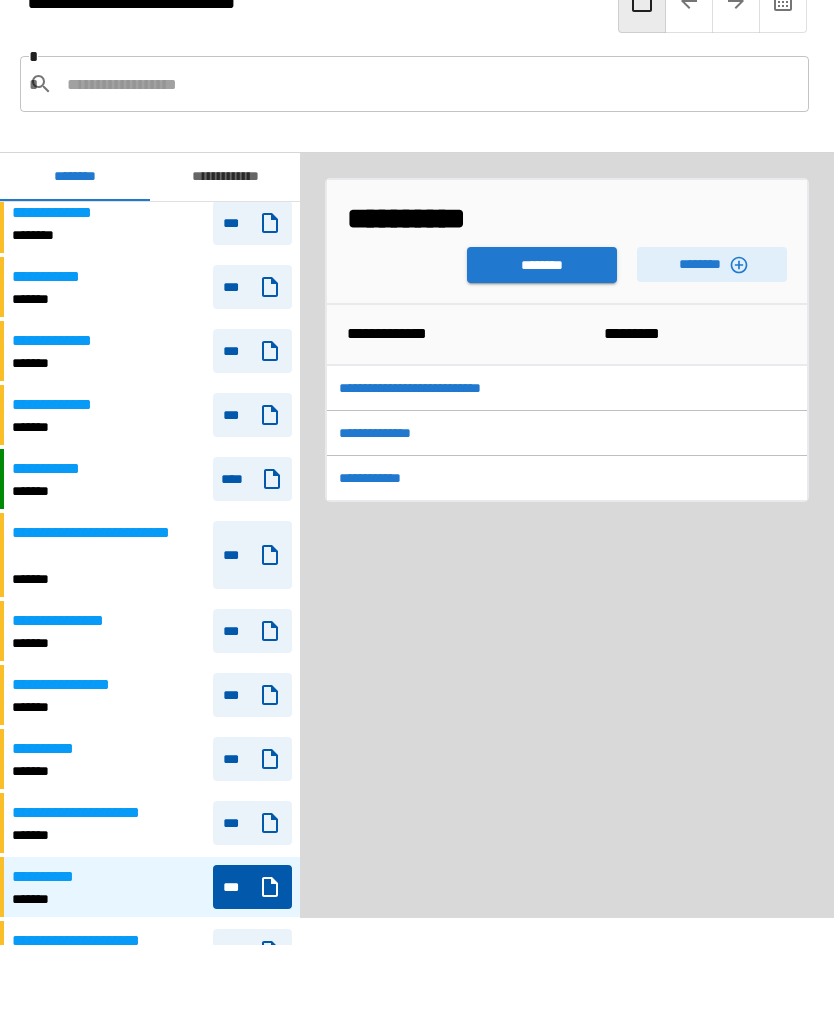 click on "********" at bounding box center (542, 265) 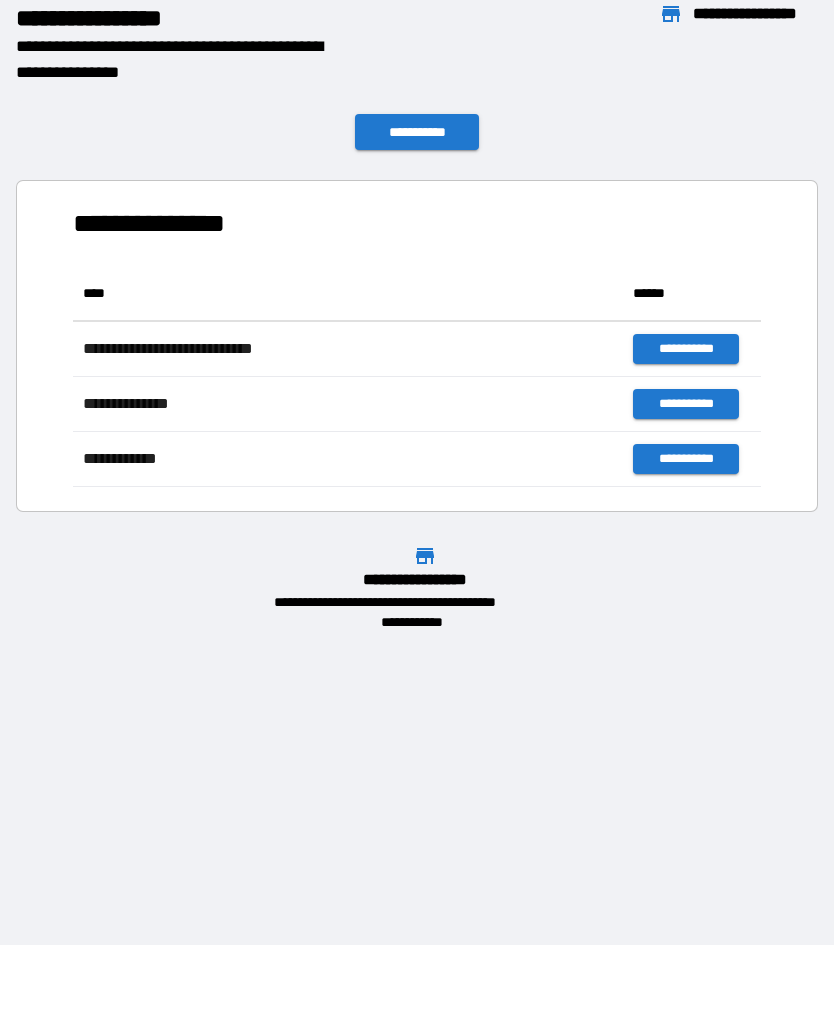 scroll, scrollTop: 1, scrollLeft: 1, axis: both 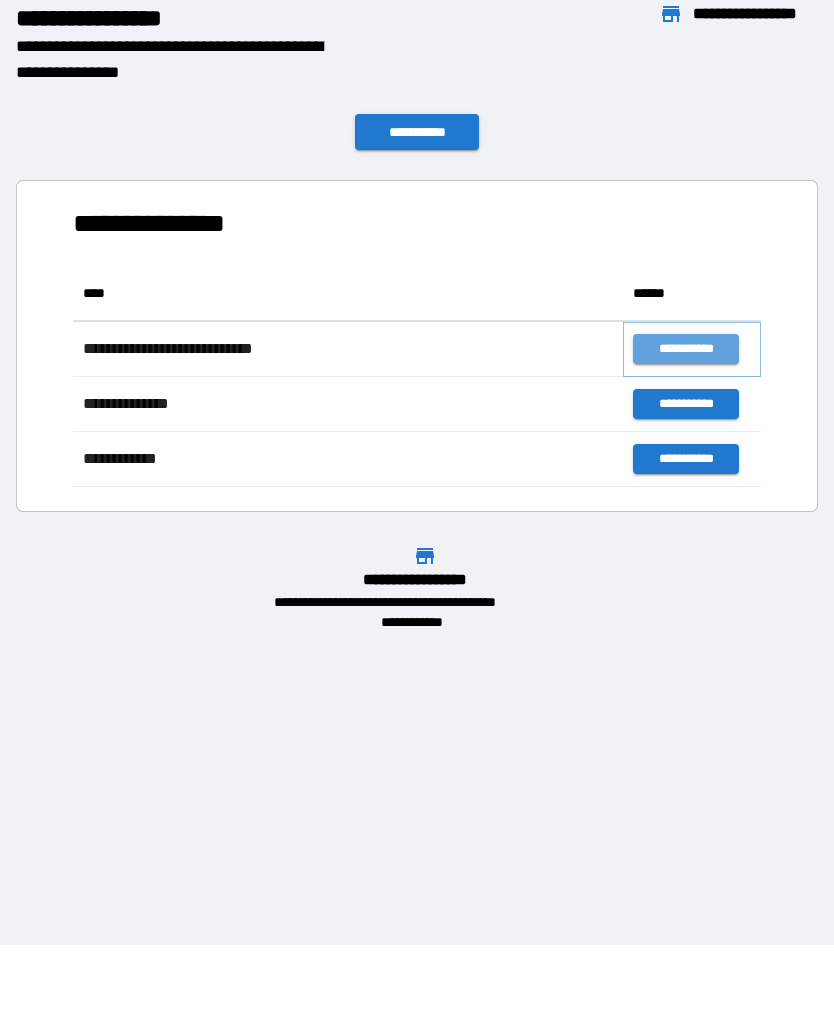 click on "**********" at bounding box center [685, 349] 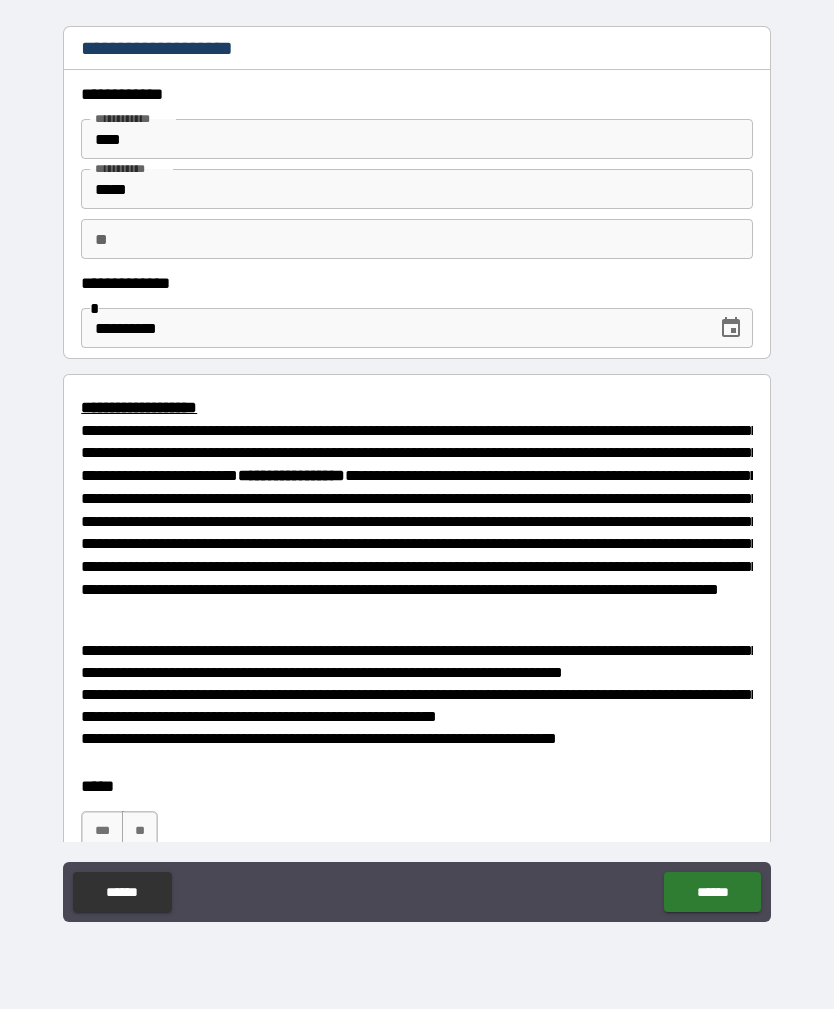click on "**" at bounding box center (417, 239) 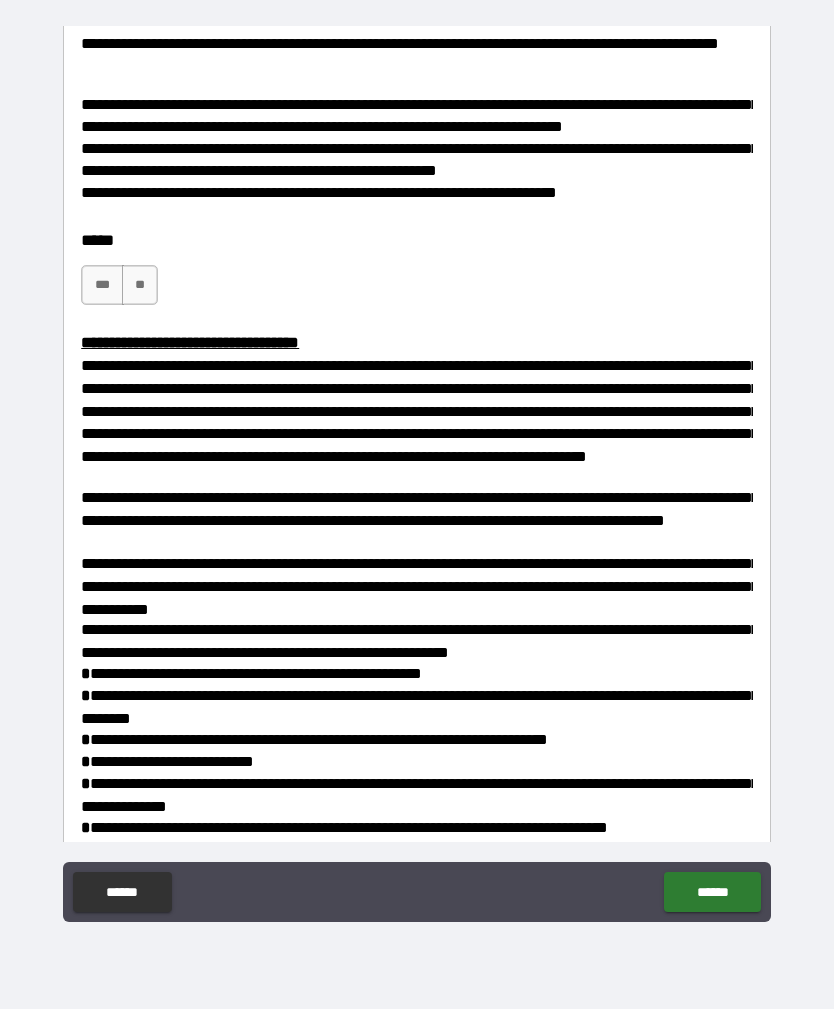 scroll, scrollTop: 553, scrollLeft: 0, axis: vertical 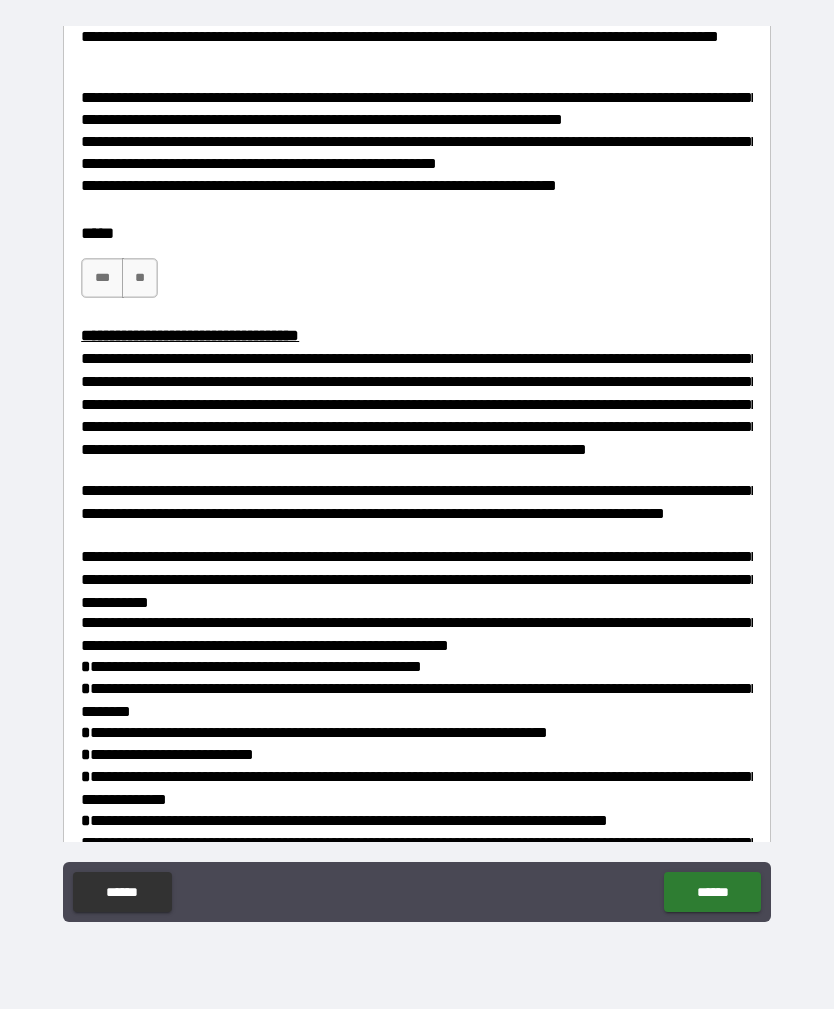 click on "***" at bounding box center [102, 278] 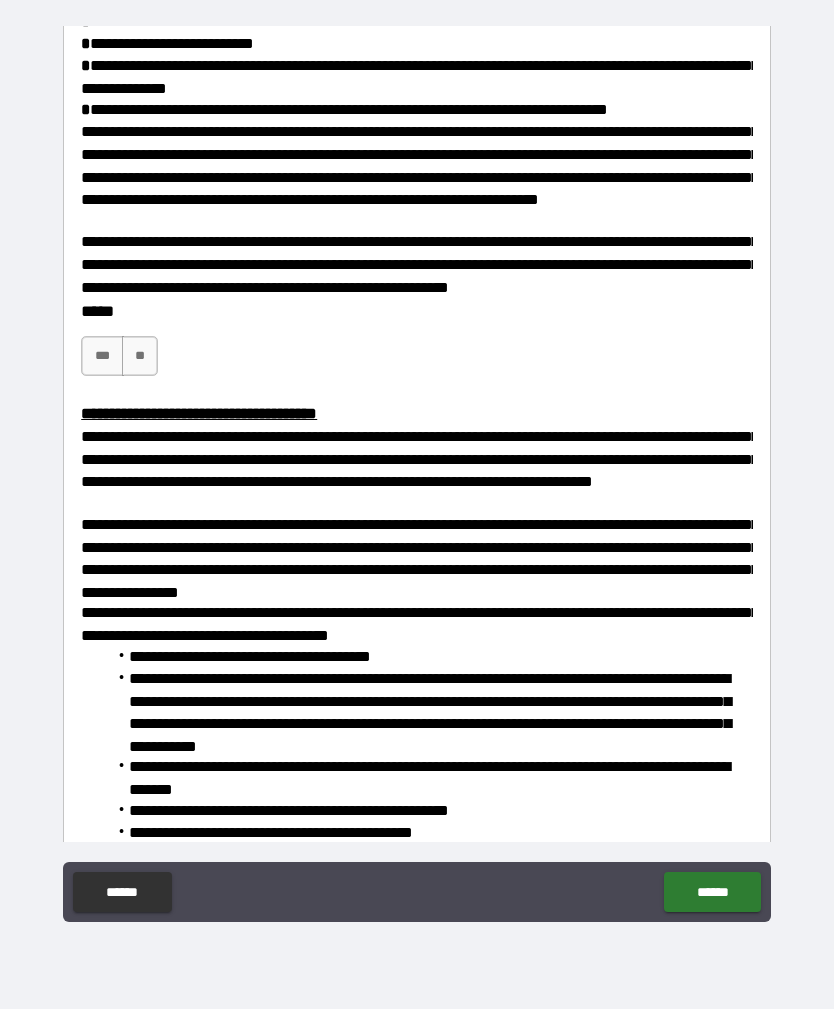 scroll, scrollTop: 1263, scrollLeft: 0, axis: vertical 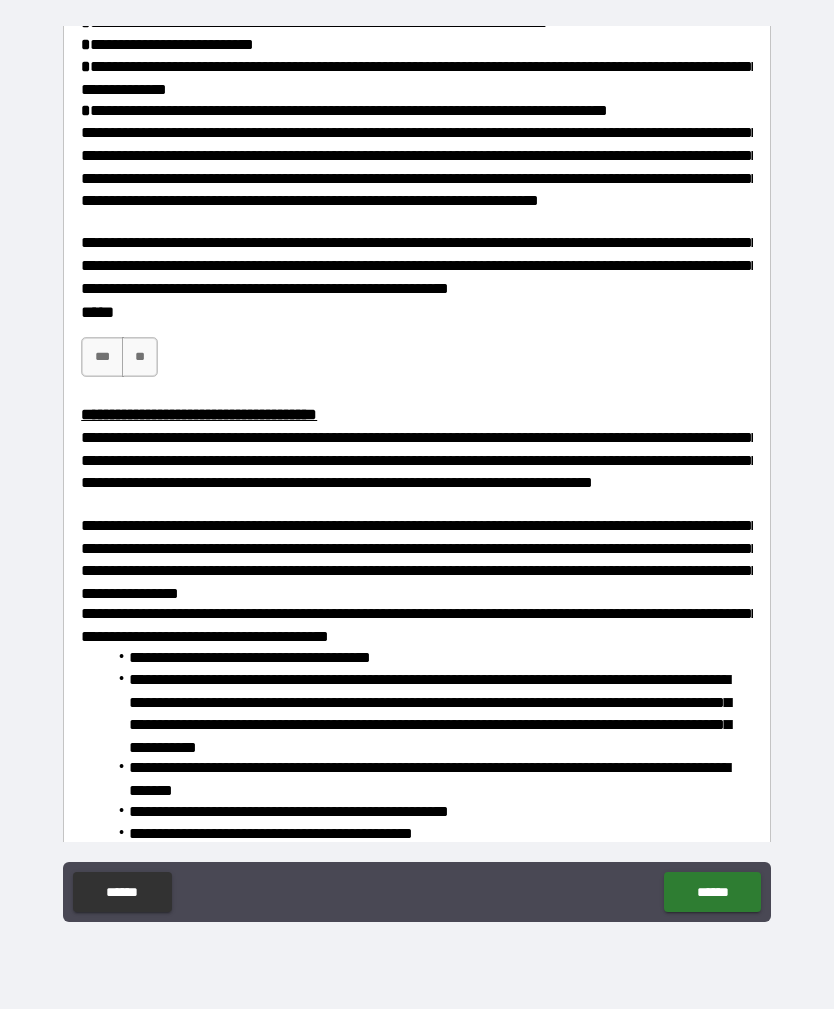 click on "***" at bounding box center (102, 357) 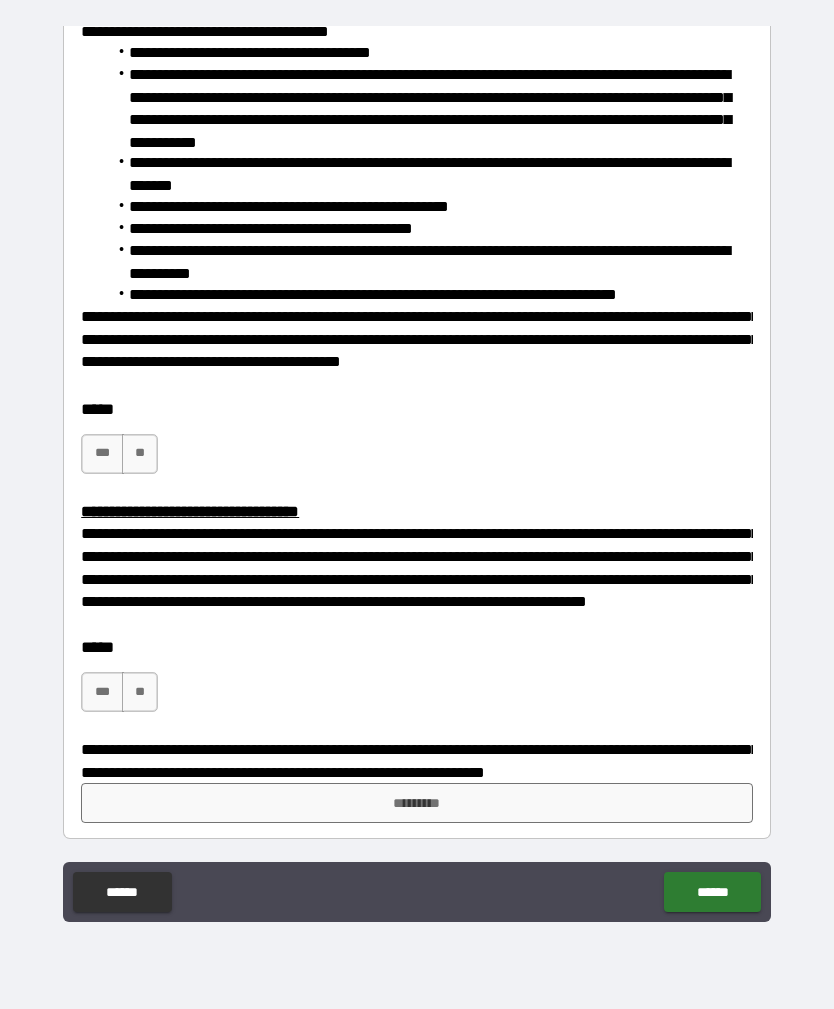 scroll, scrollTop: 1866, scrollLeft: 0, axis: vertical 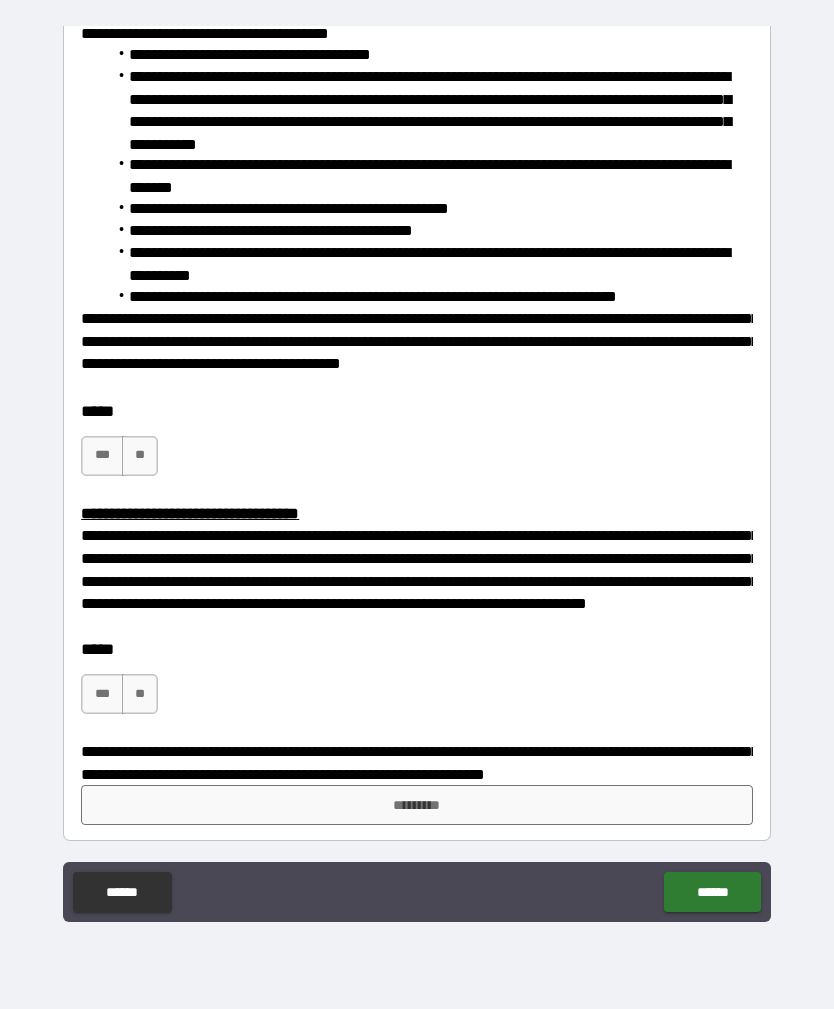 click on "***" at bounding box center (102, 456) 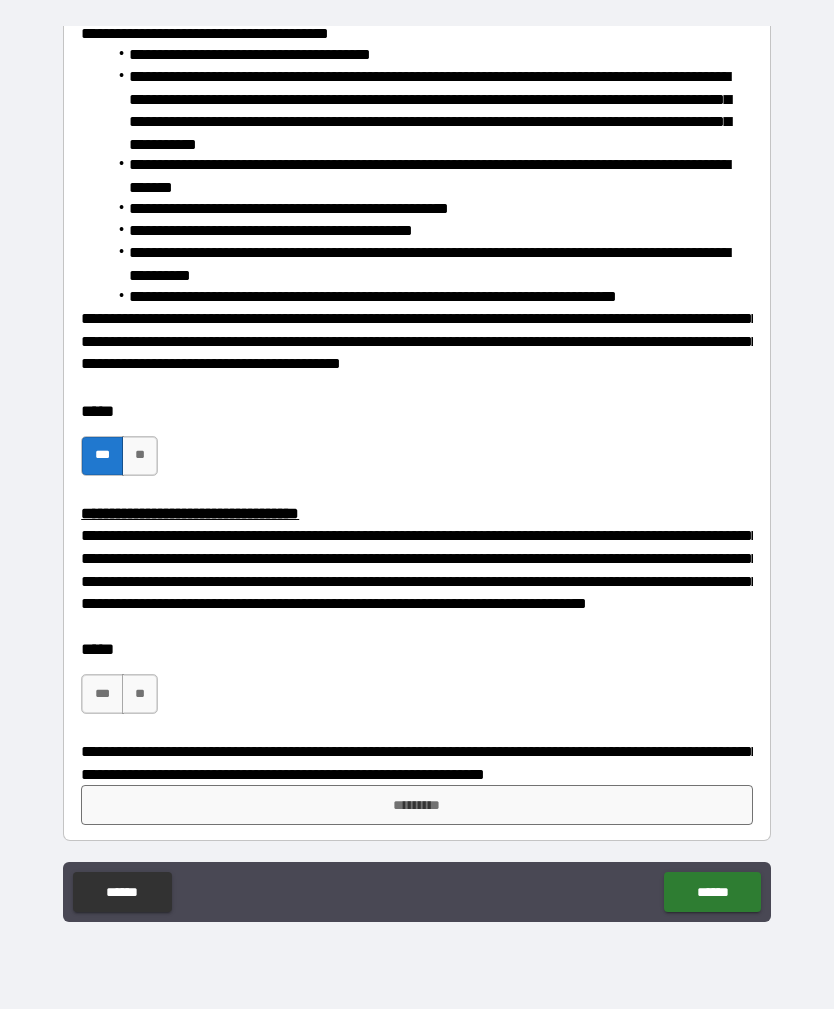 click on "***" at bounding box center (102, 694) 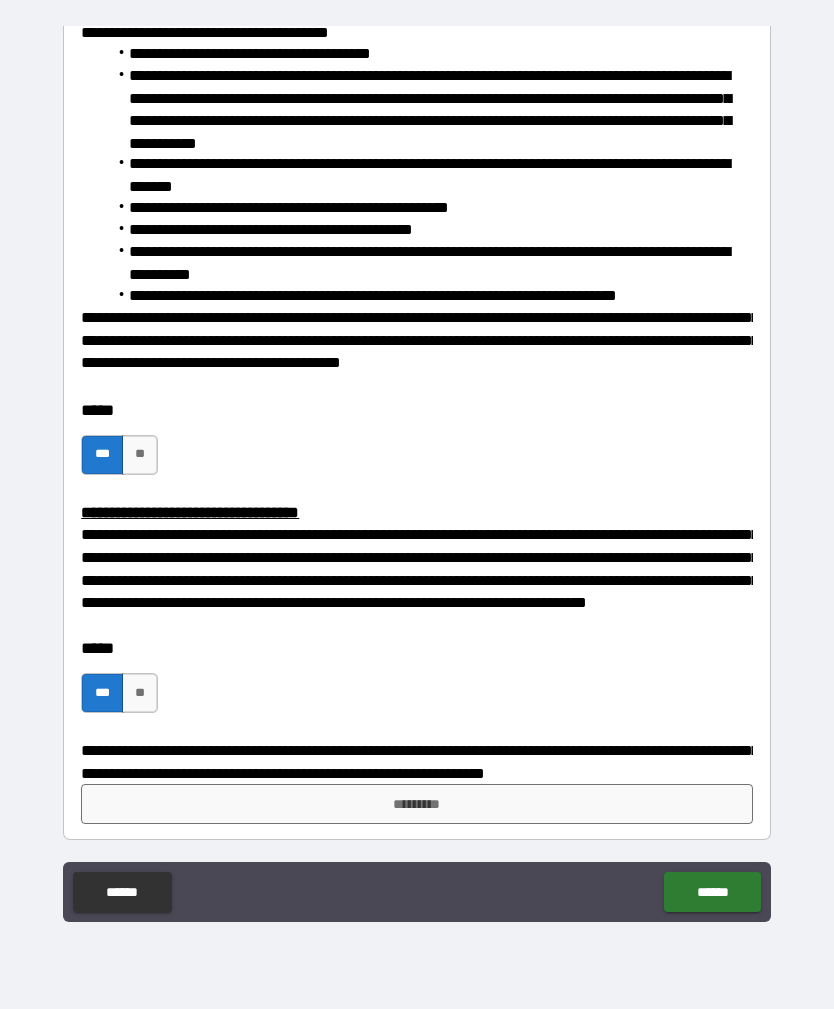 scroll, scrollTop: 1866, scrollLeft: 0, axis: vertical 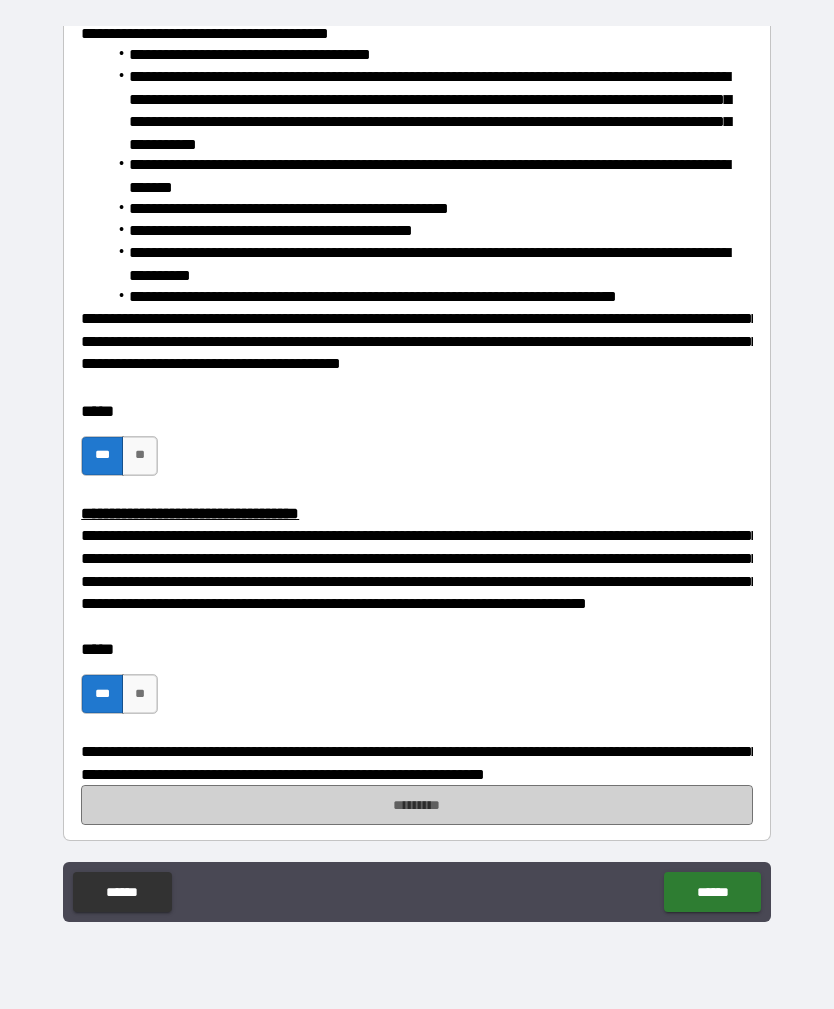 click on "*********" at bounding box center (417, 805) 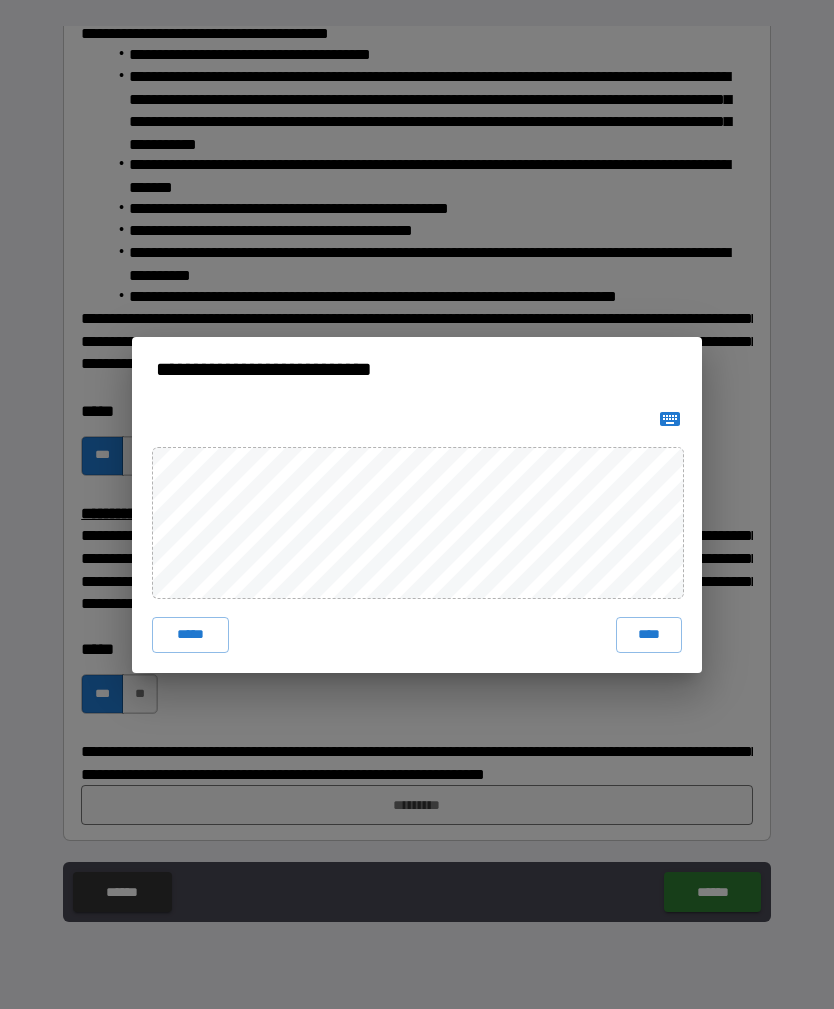 click on "****" at bounding box center (649, 635) 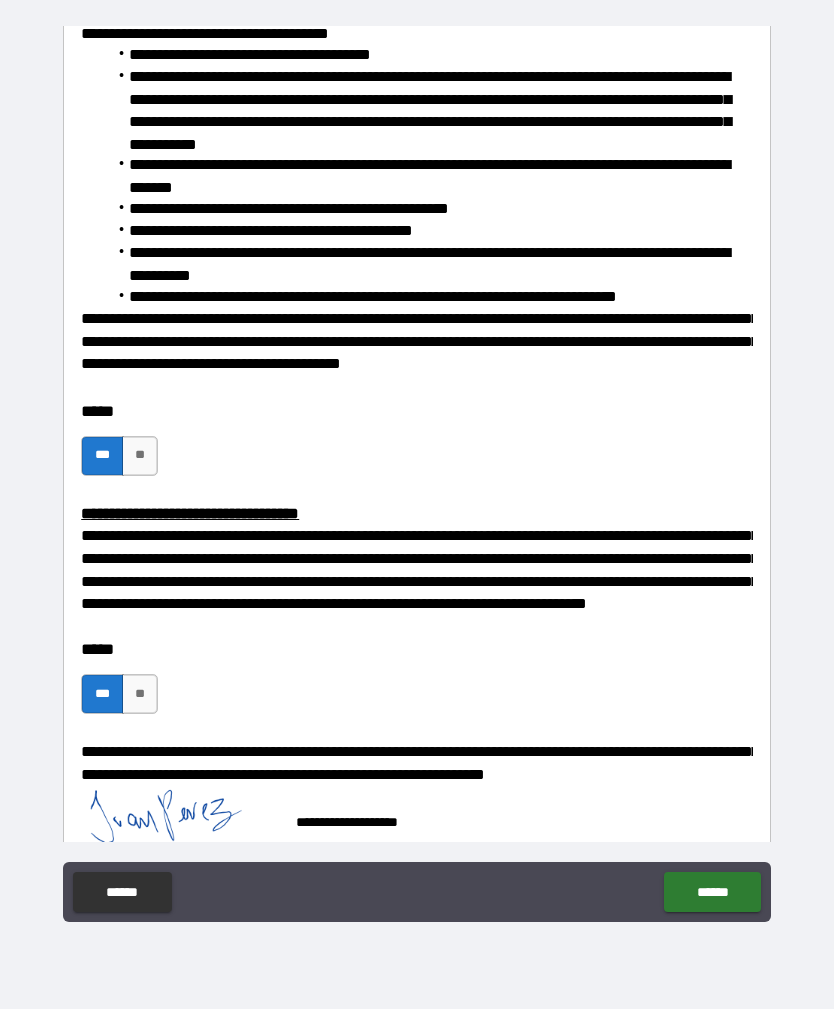 click on "******" at bounding box center [712, 892] 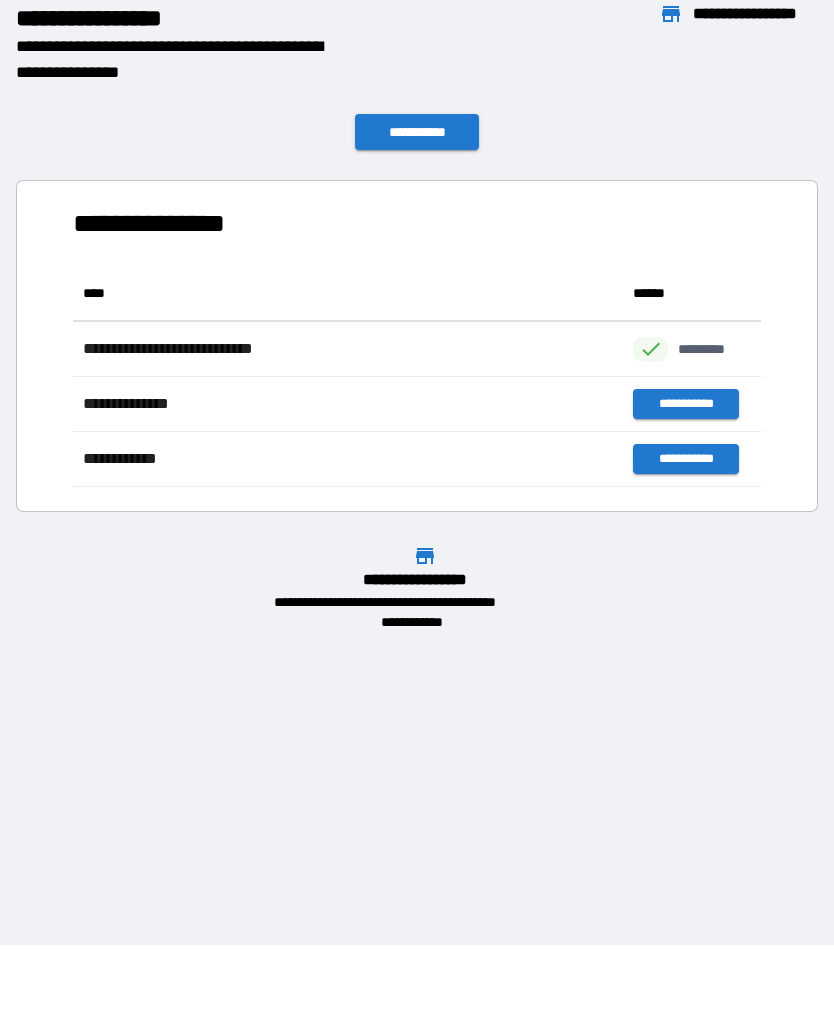 scroll, scrollTop: 1, scrollLeft: 1, axis: both 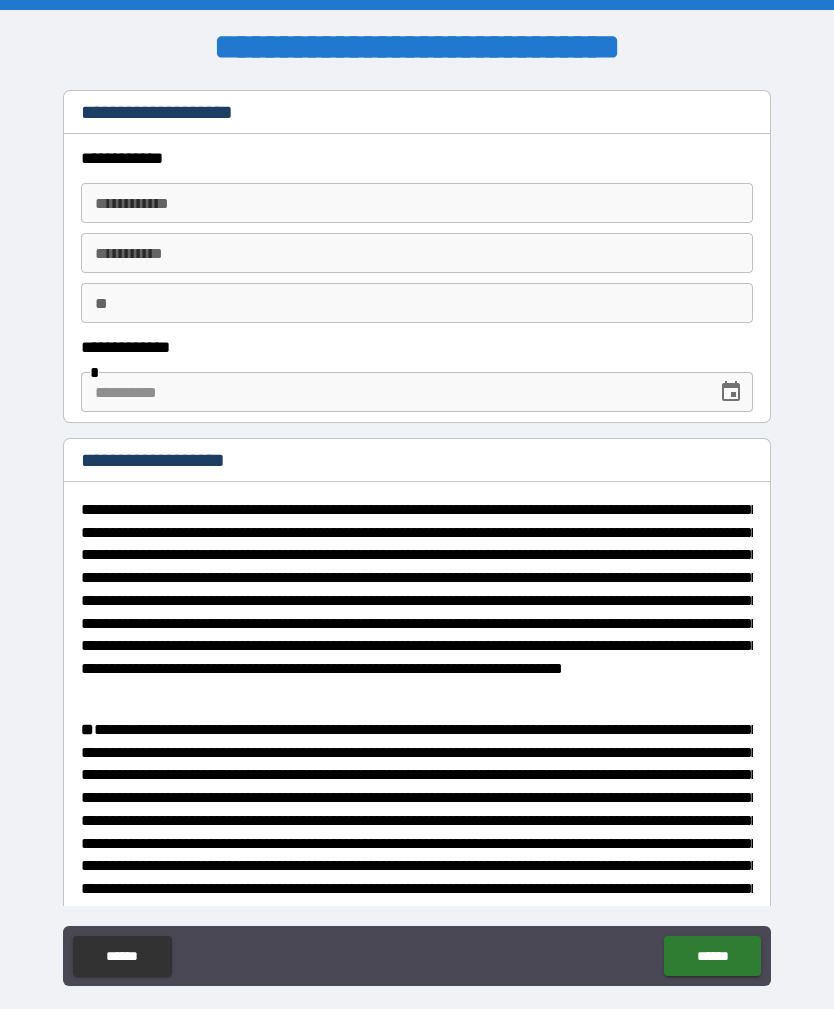 type on "*" 